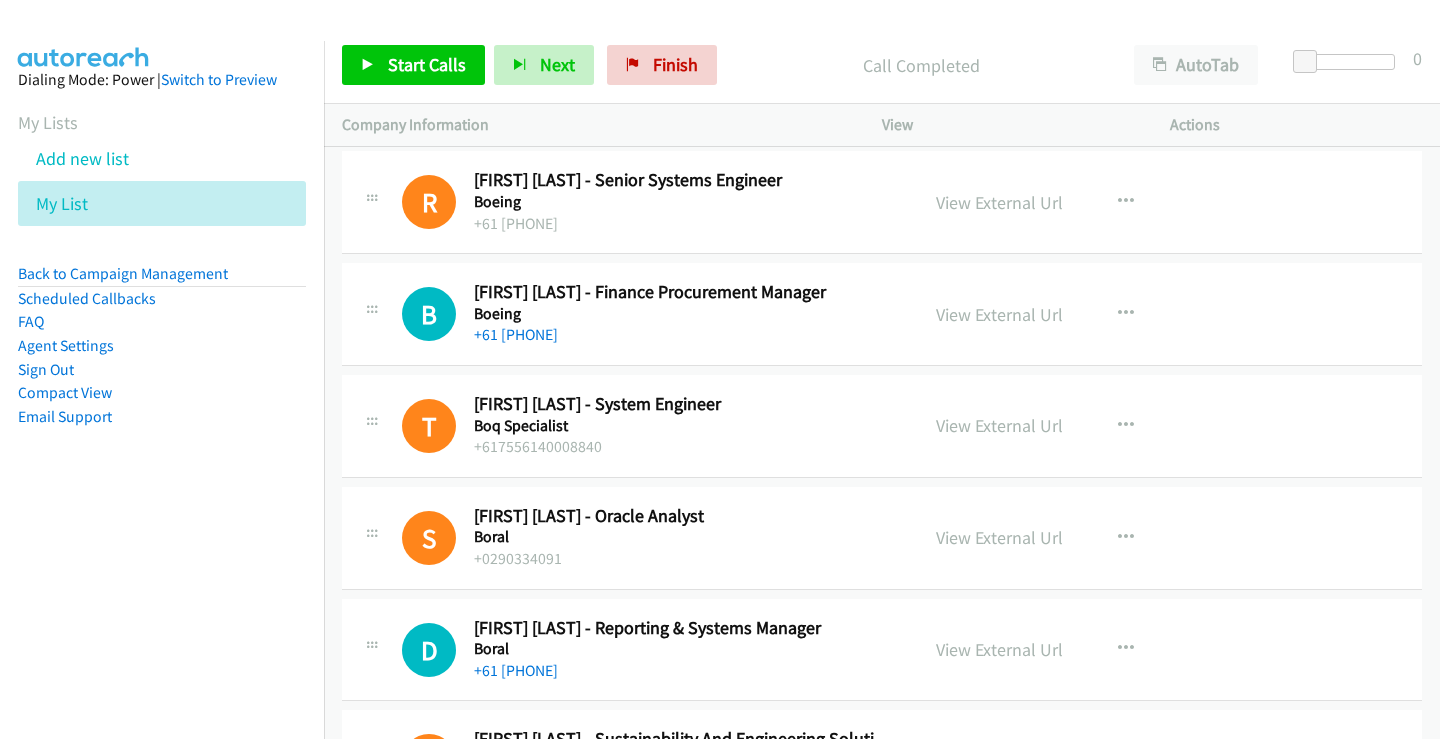 scroll, scrollTop: 0, scrollLeft: 0, axis: both 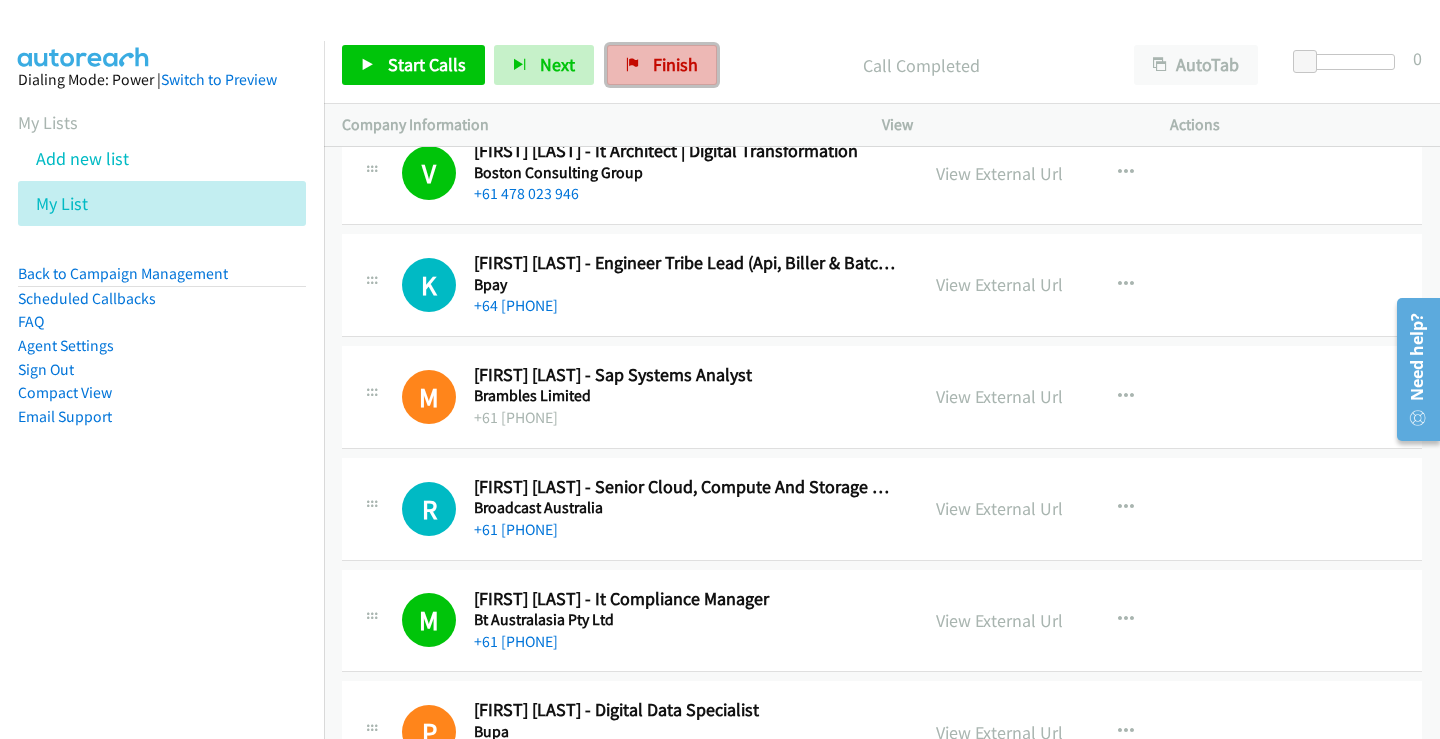 click on "Finish" at bounding box center [662, 65] 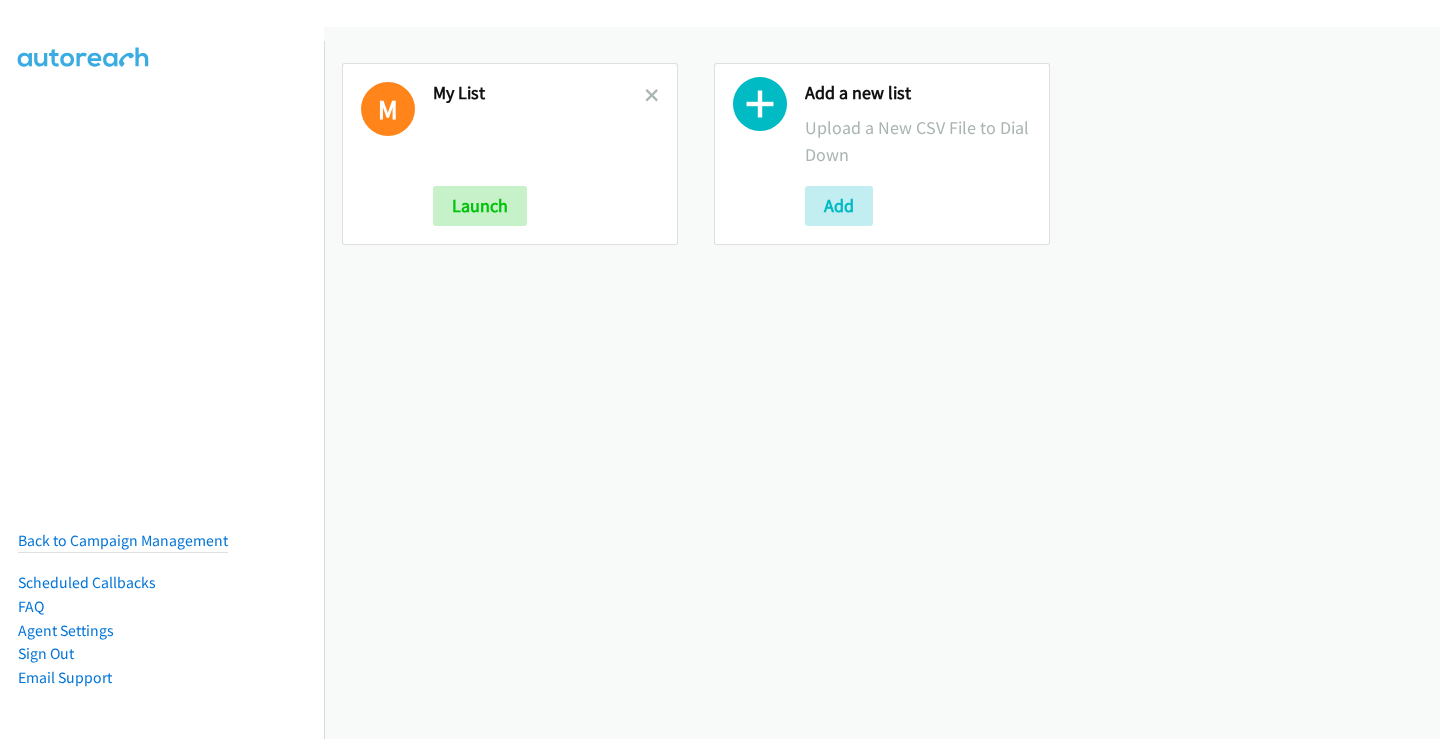 scroll, scrollTop: 0, scrollLeft: 0, axis: both 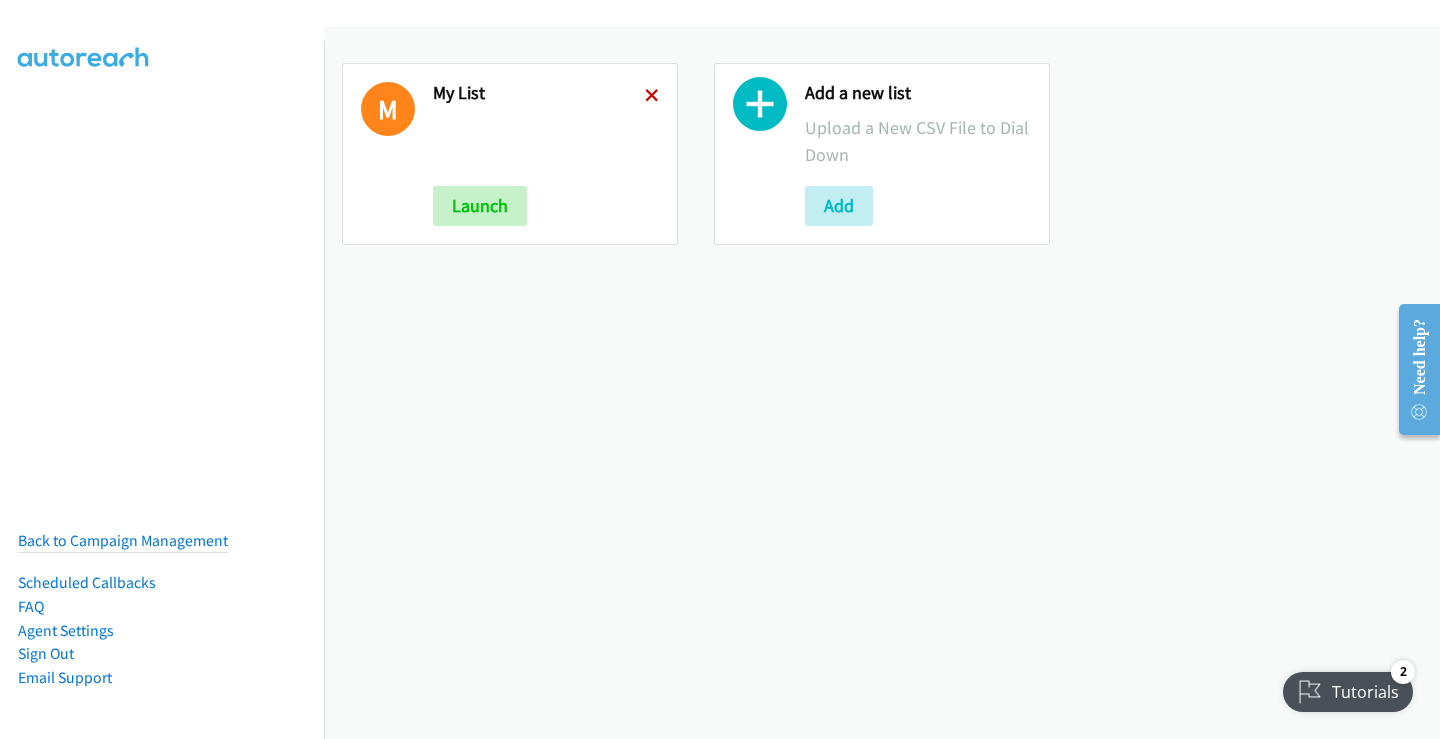 click at bounding box center [652, 97] 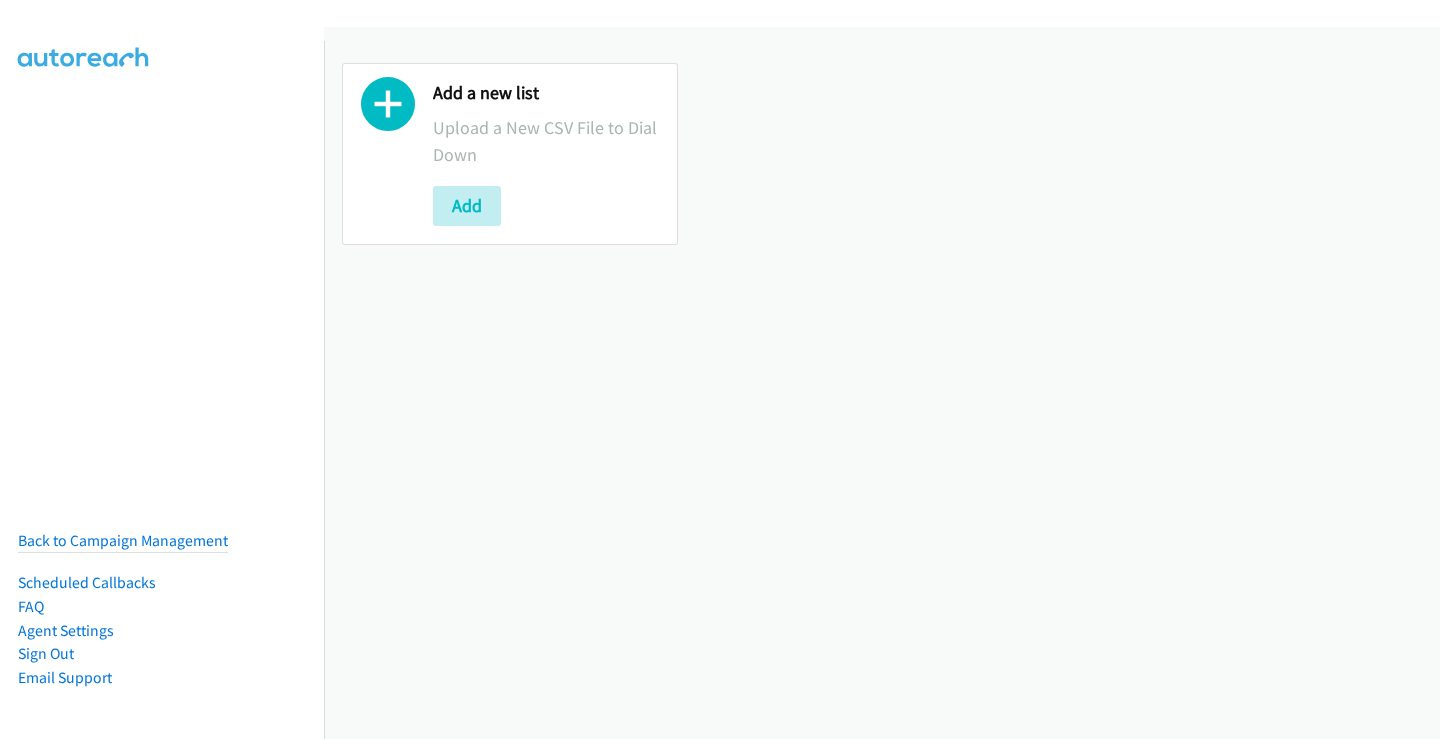 scroll, scrollTop: 0, scrollLeft: 0, axis: both 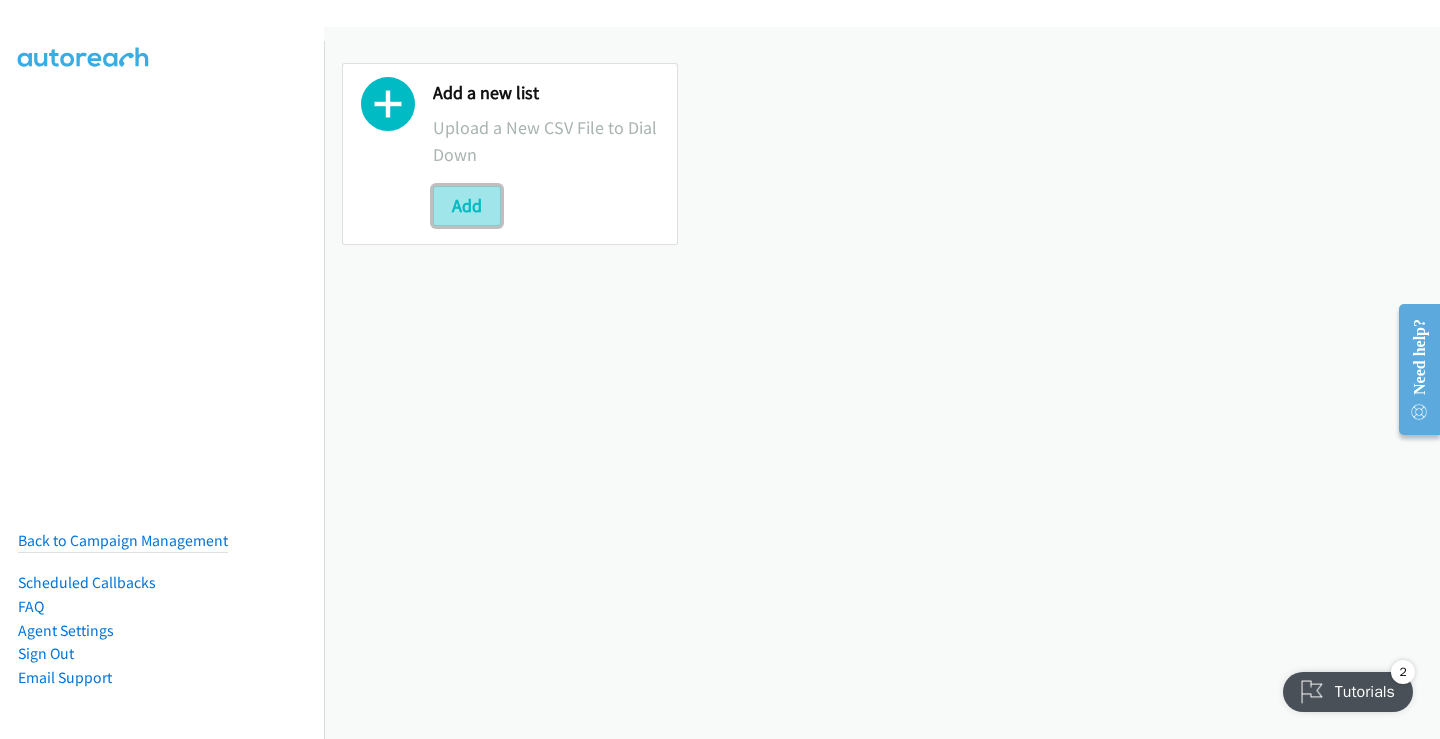 click on "Add" at bounding box center (467, 206) 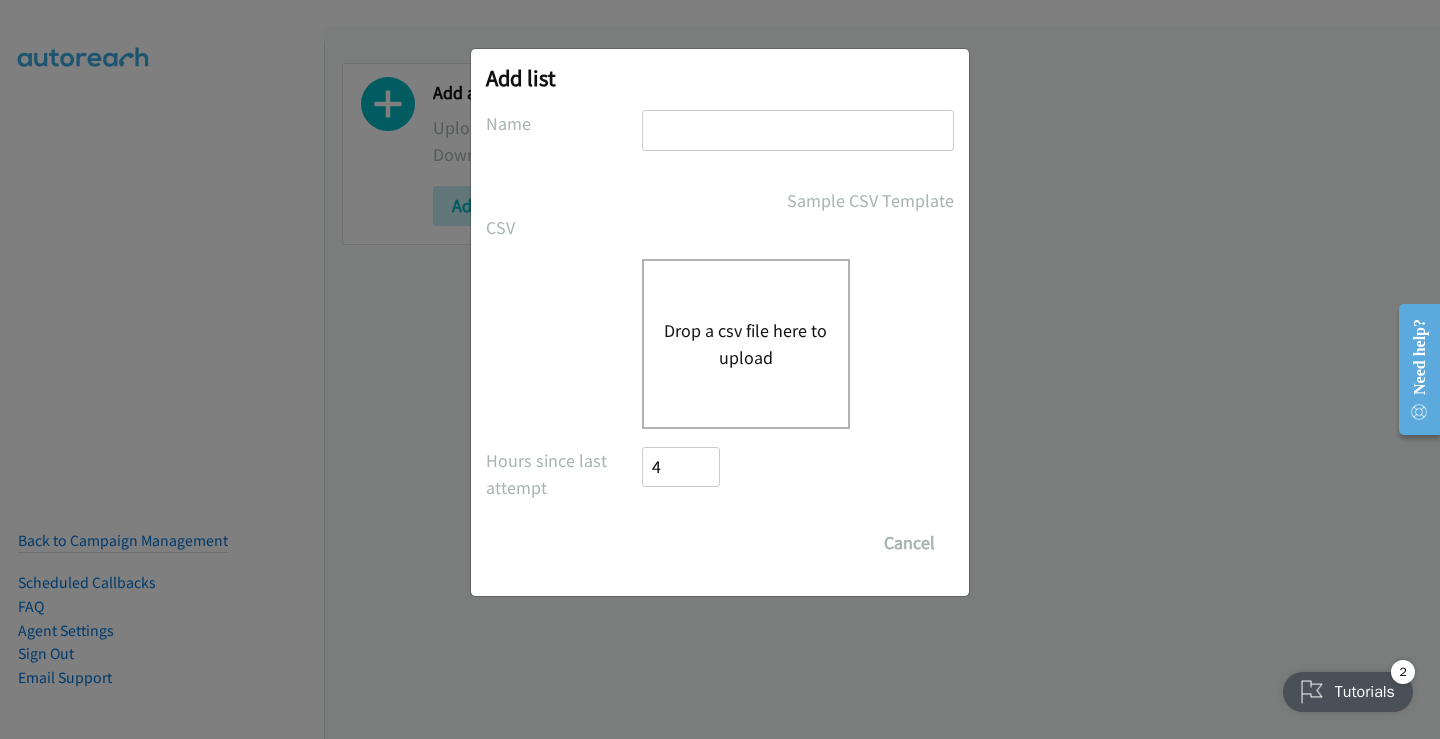 click at bounding box center (798, 130) 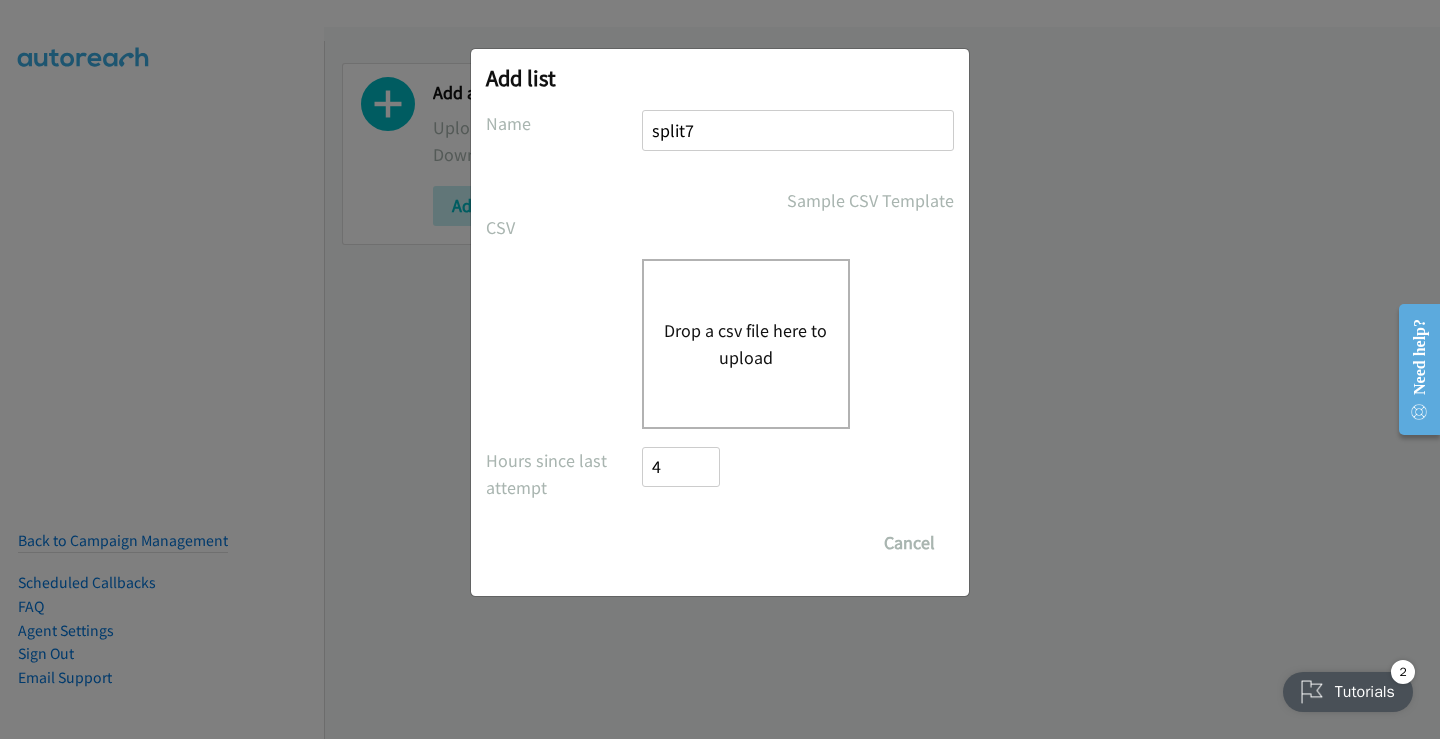 click on "Drop a csv file here to upload" at bounding box center (746, 344) 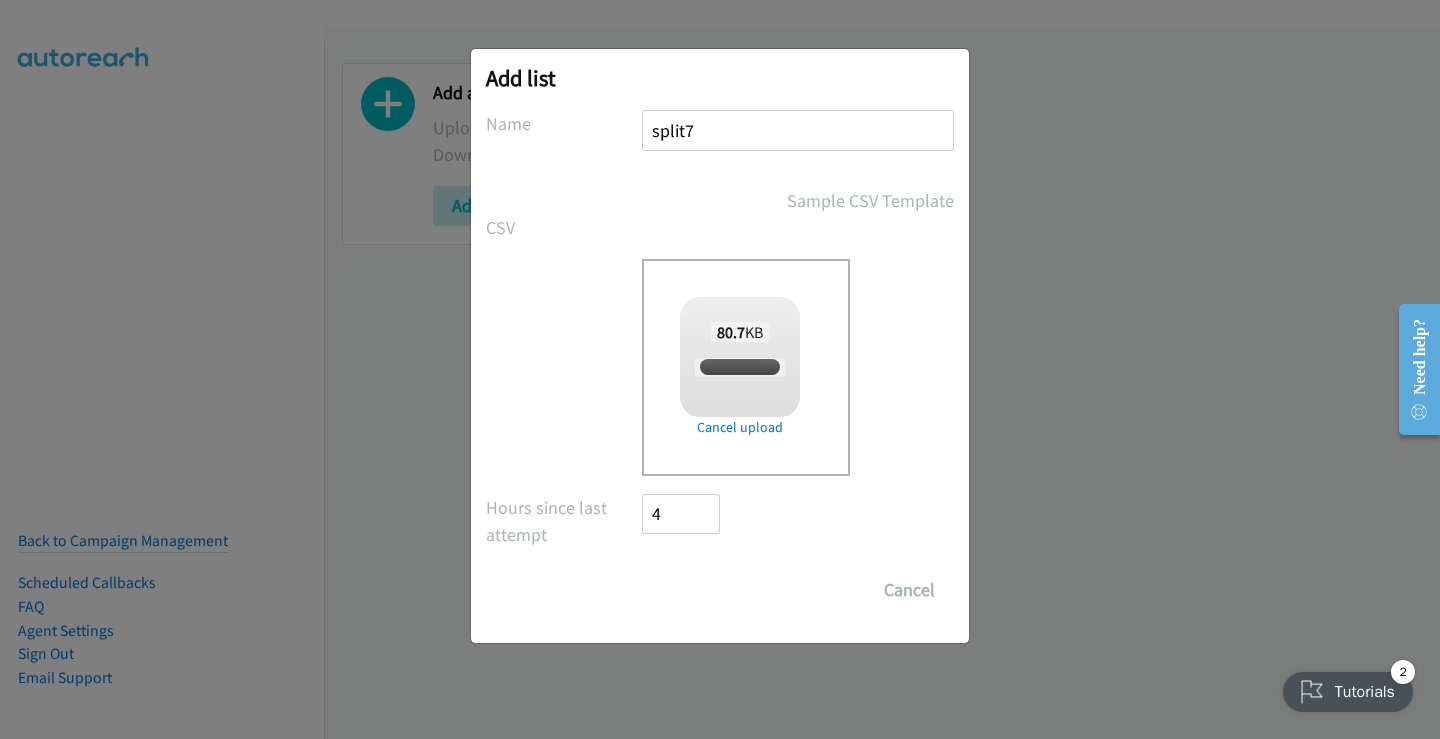 checkbox on "true" 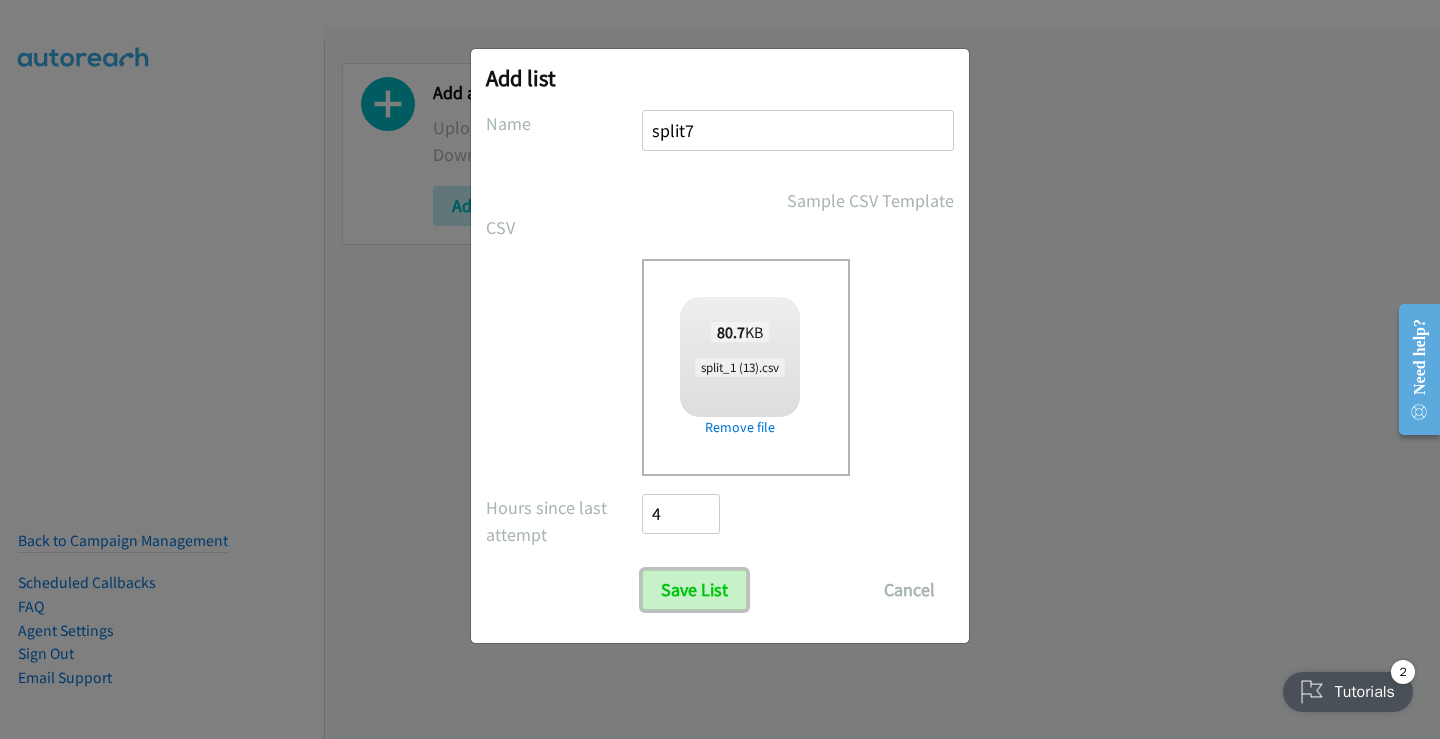 drag, startPoint x: 709, startPoint y: 576, endPoint x: 725, endPoint y: 542, distance: 37.576588 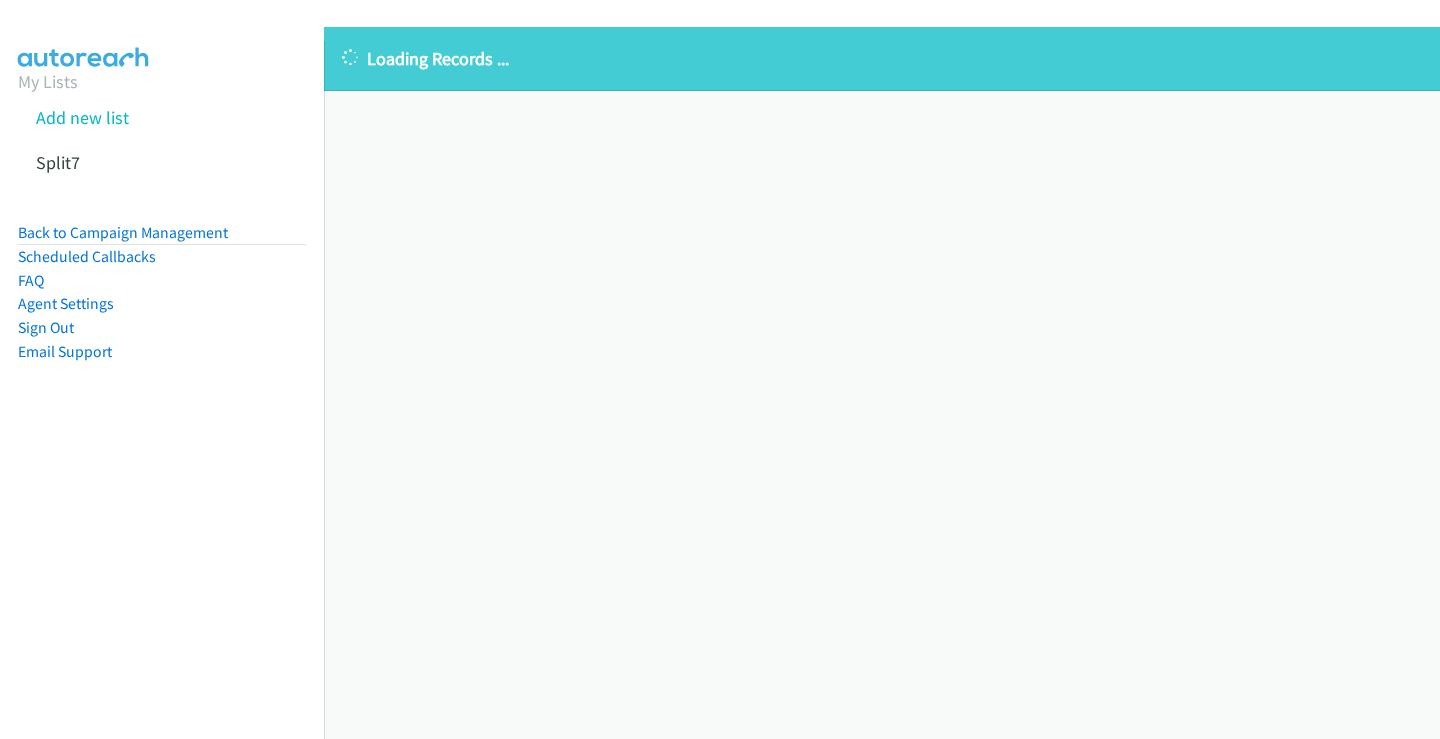 scroll, scrollTop: 0, scrollLeft: 0, axis: both 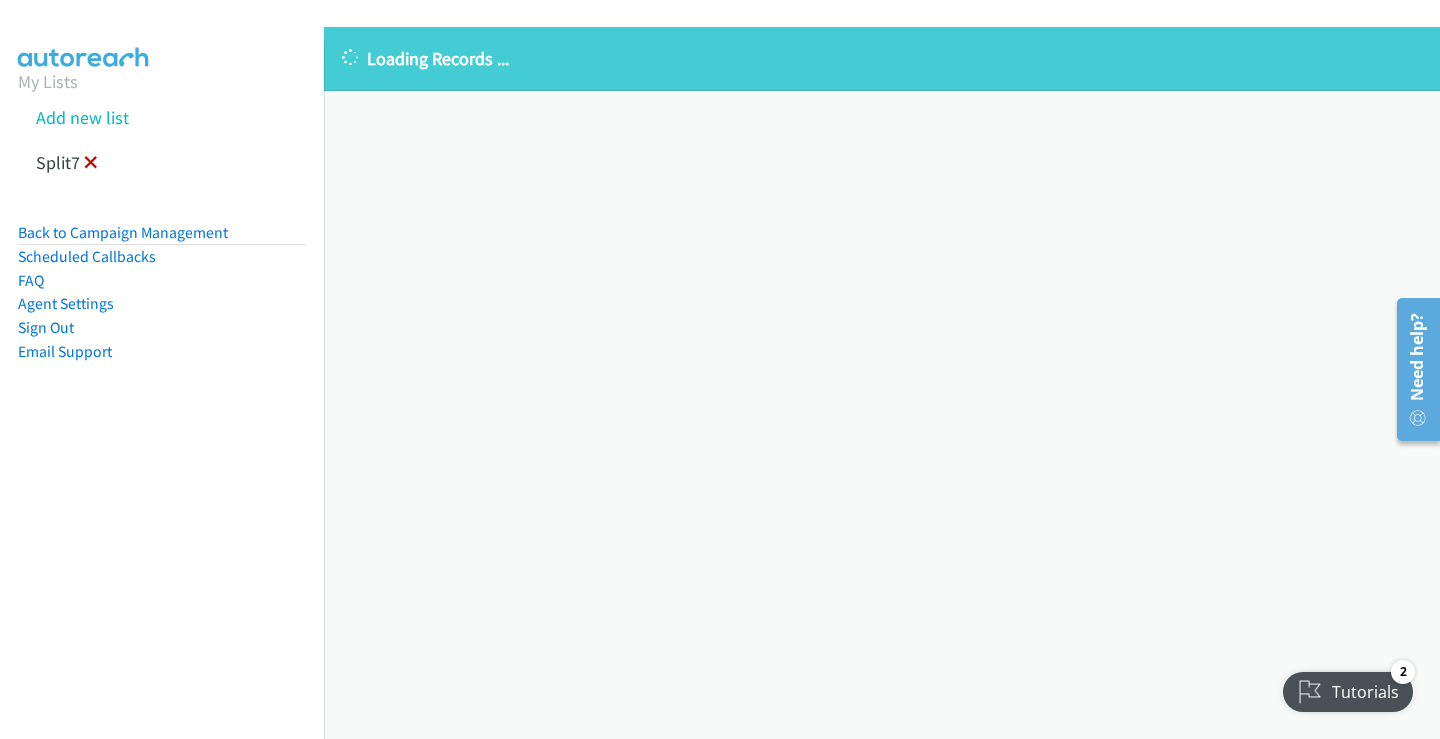 click at bounding box center (91, 164) 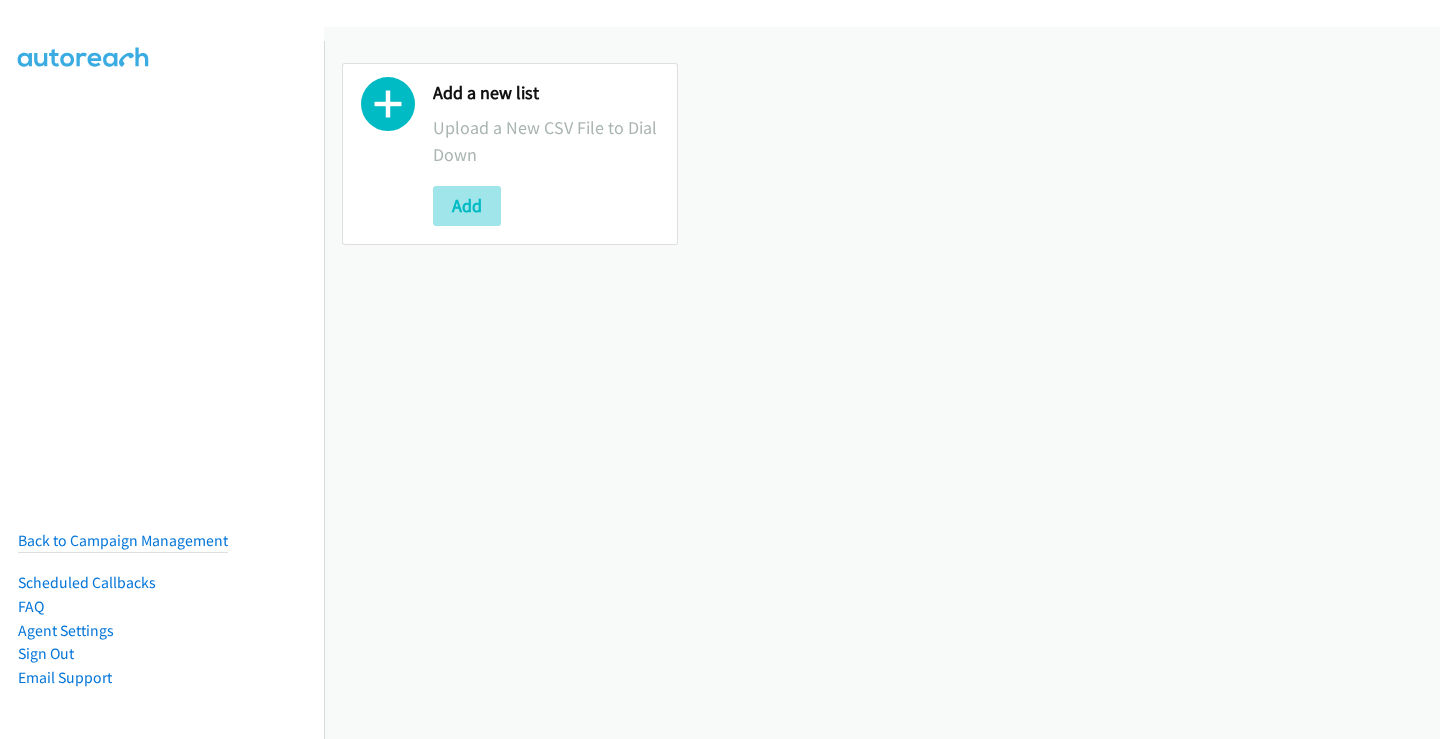 scroll, scrollTop: 0, scrollLeft: 0, axis: both 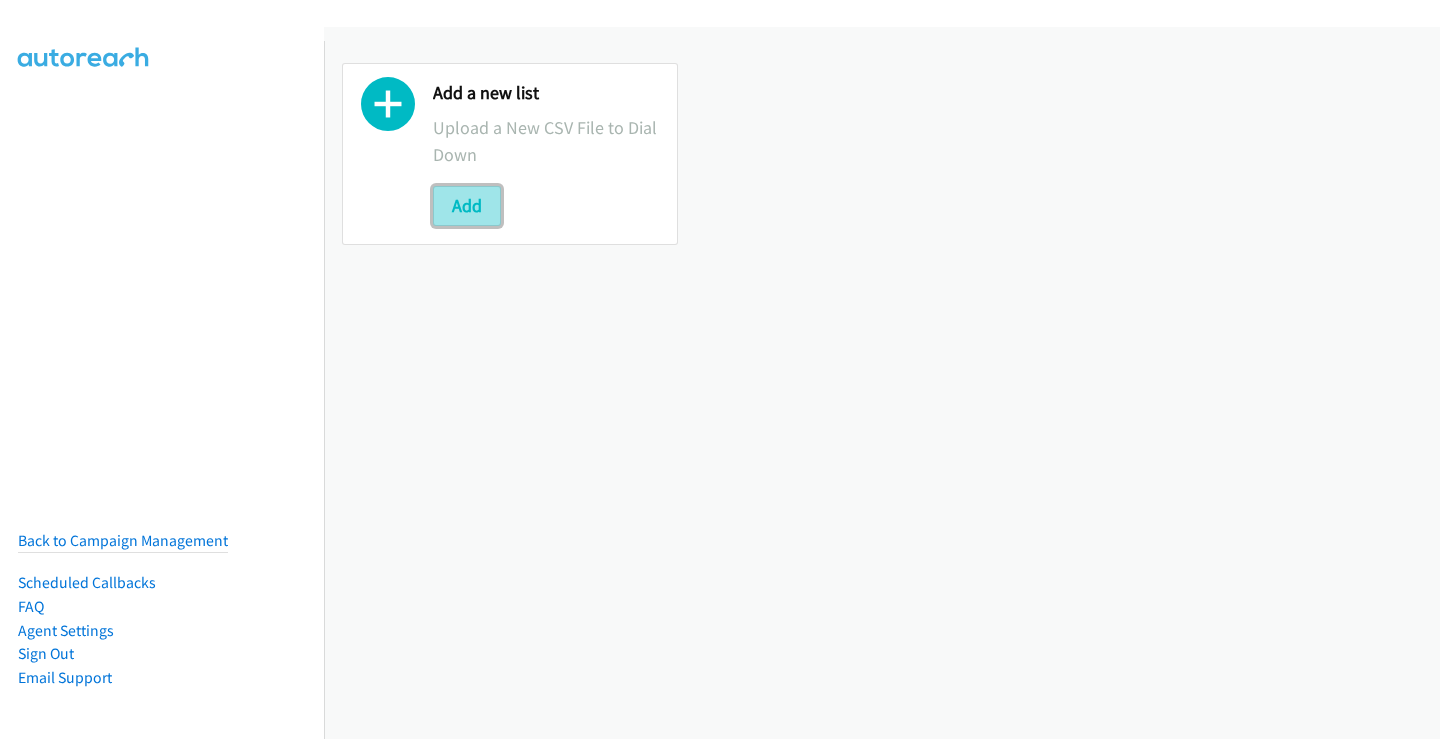 click on "Add" at bounding box center (467, 206) 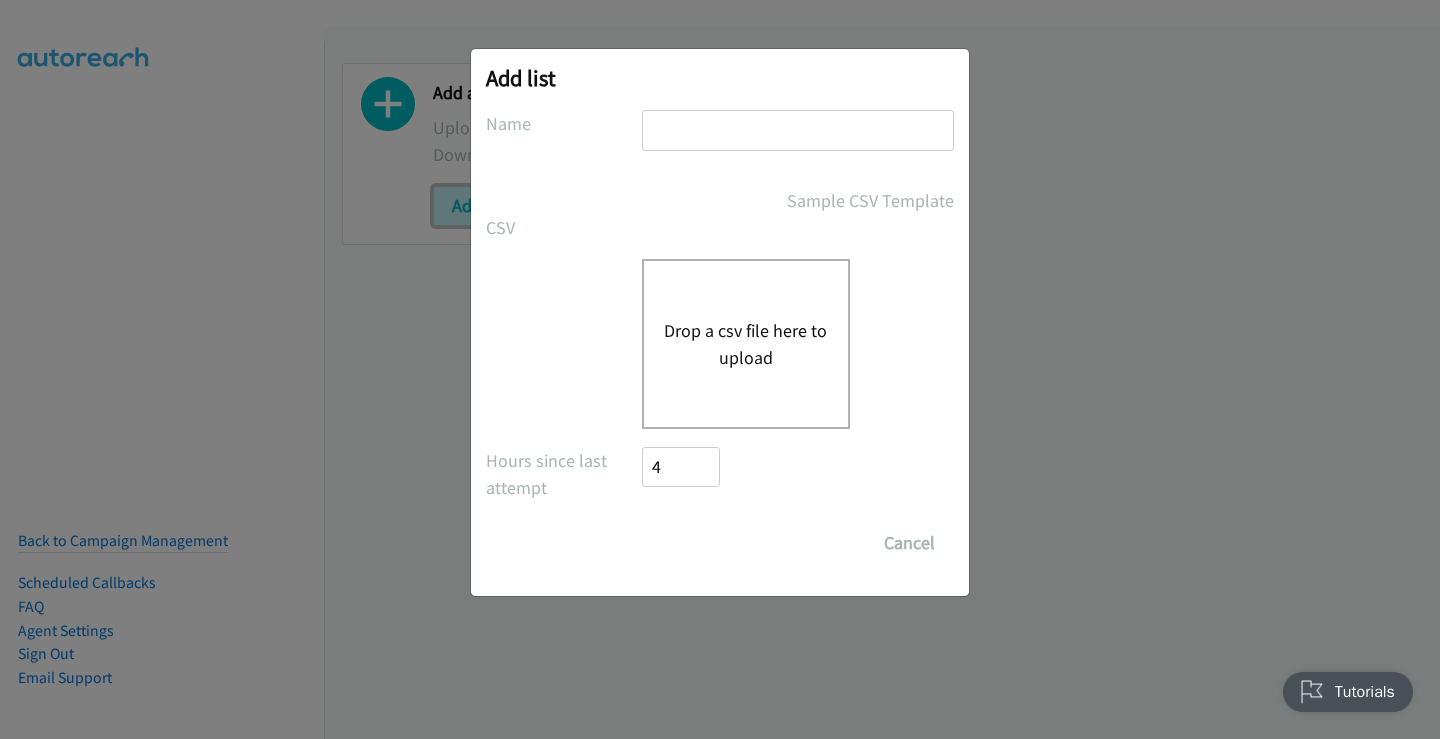 scroll, scrollTop: 0, scrollLeft: 0, axis: both 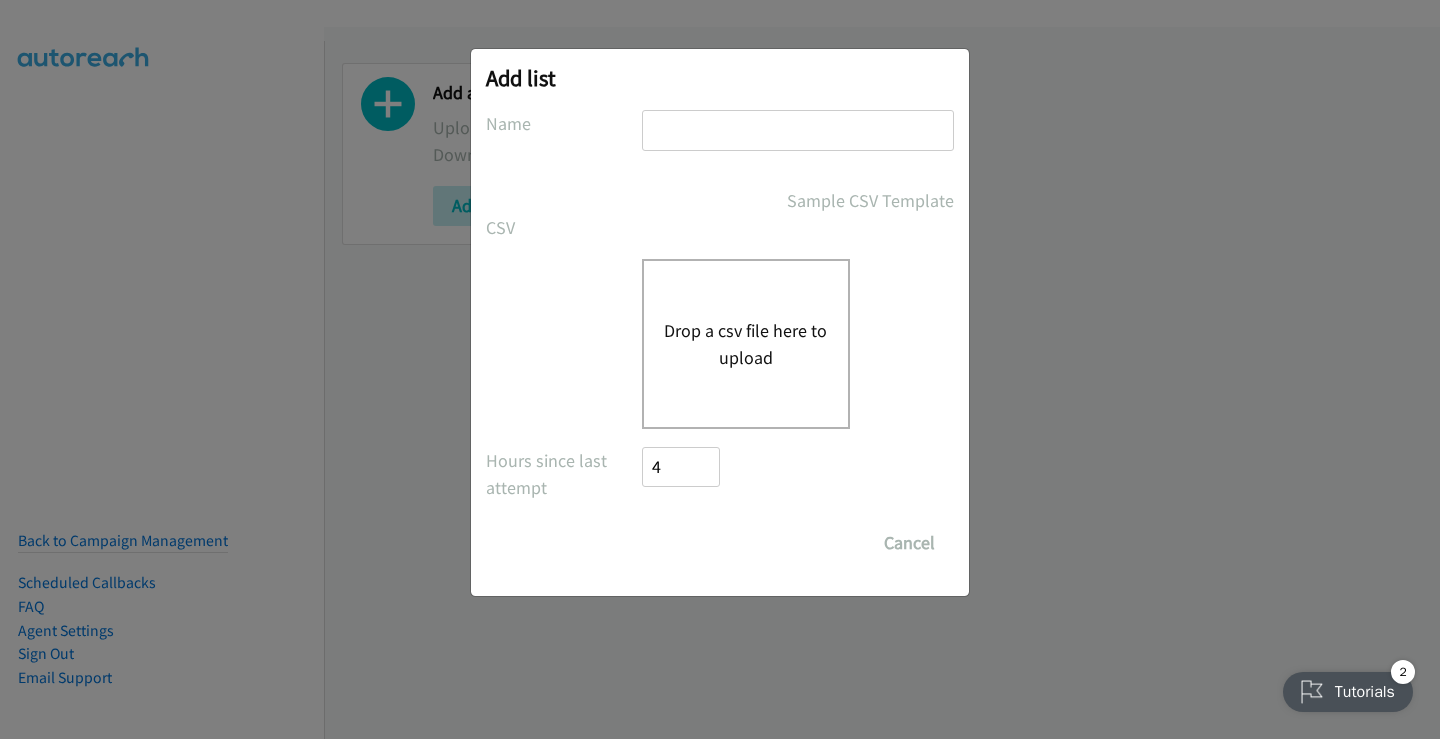 click at bounding box center [798, 130] 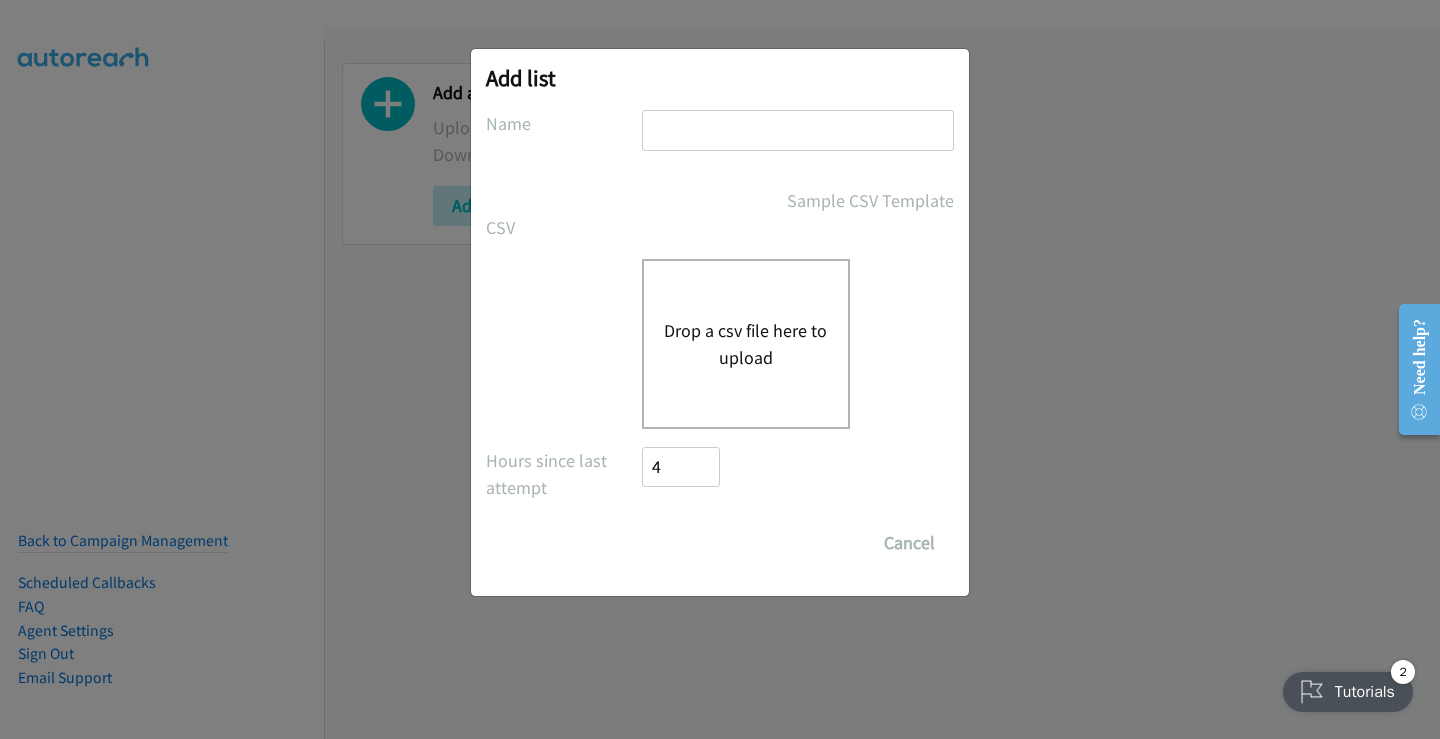 click on "Drop a csv file here to upload" at bounding box center (746, 344) 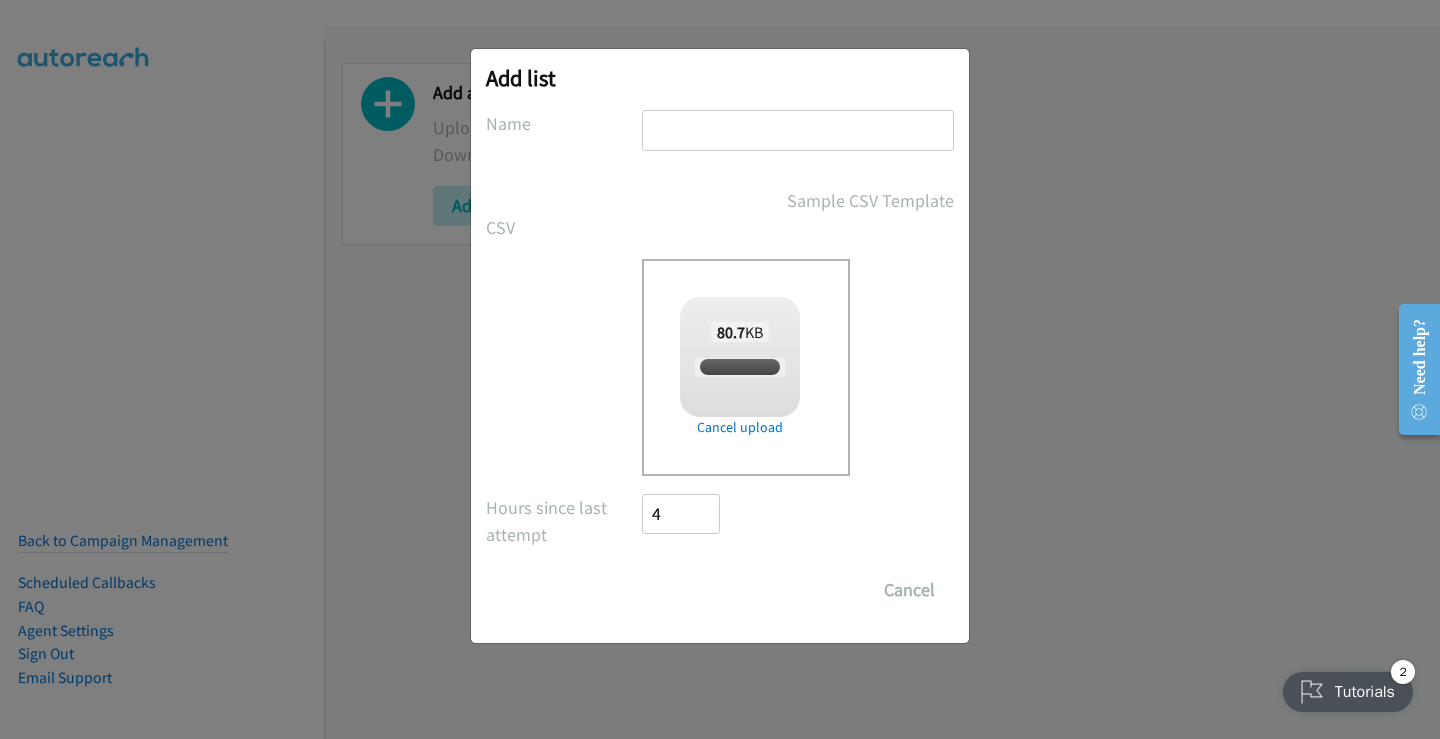 click at bounding box center [798, 130] 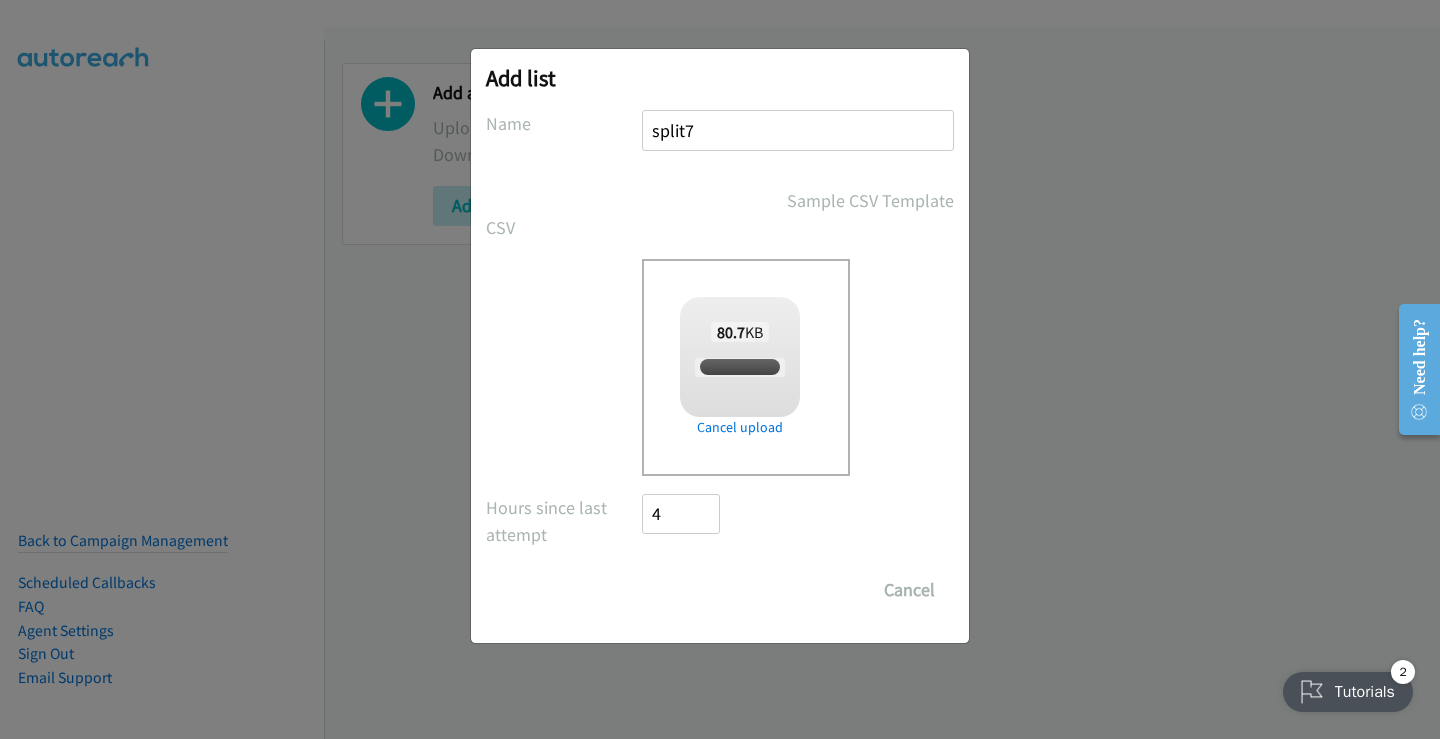 checkbox on "true" 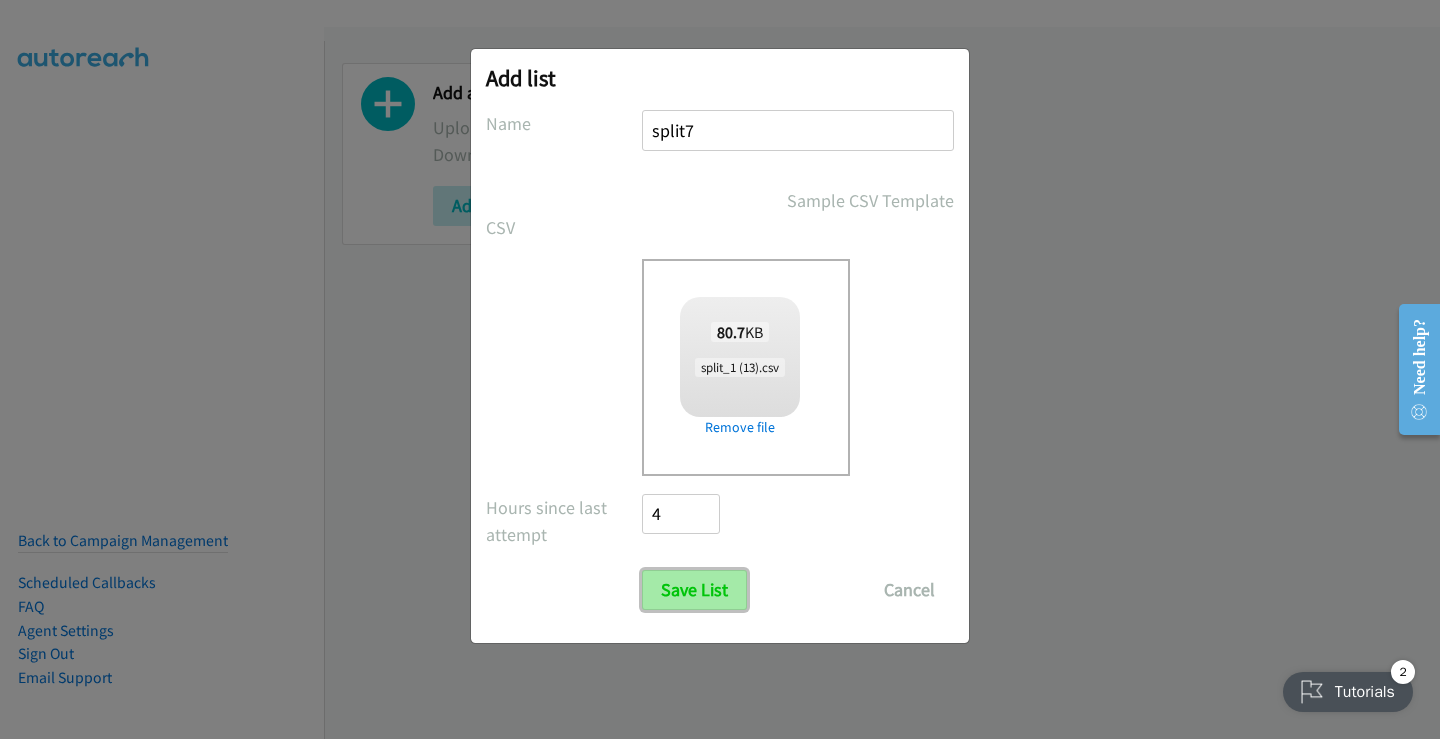 click on "Save List" at bounding box center (694, 590) 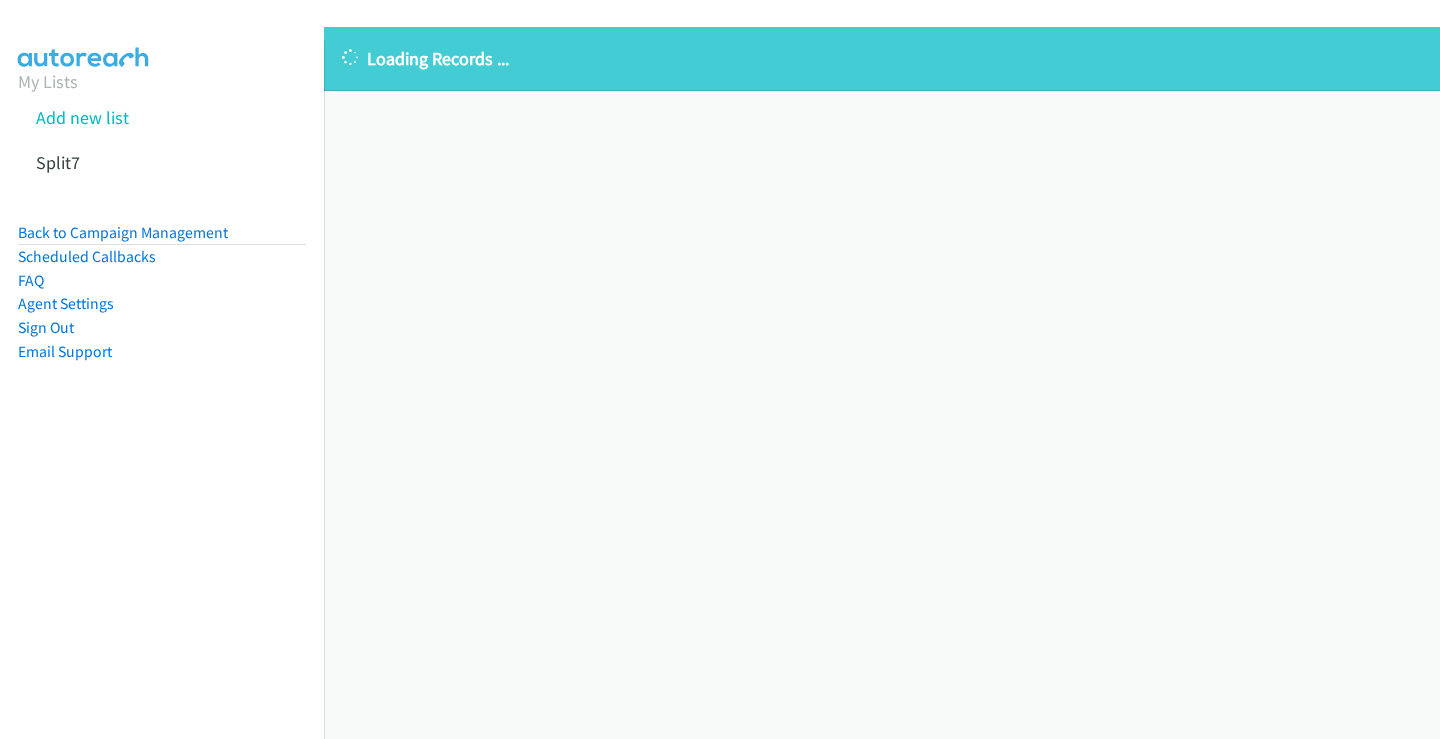 scroll, scrollTop: 0, scrollLeft: 0, axis: both 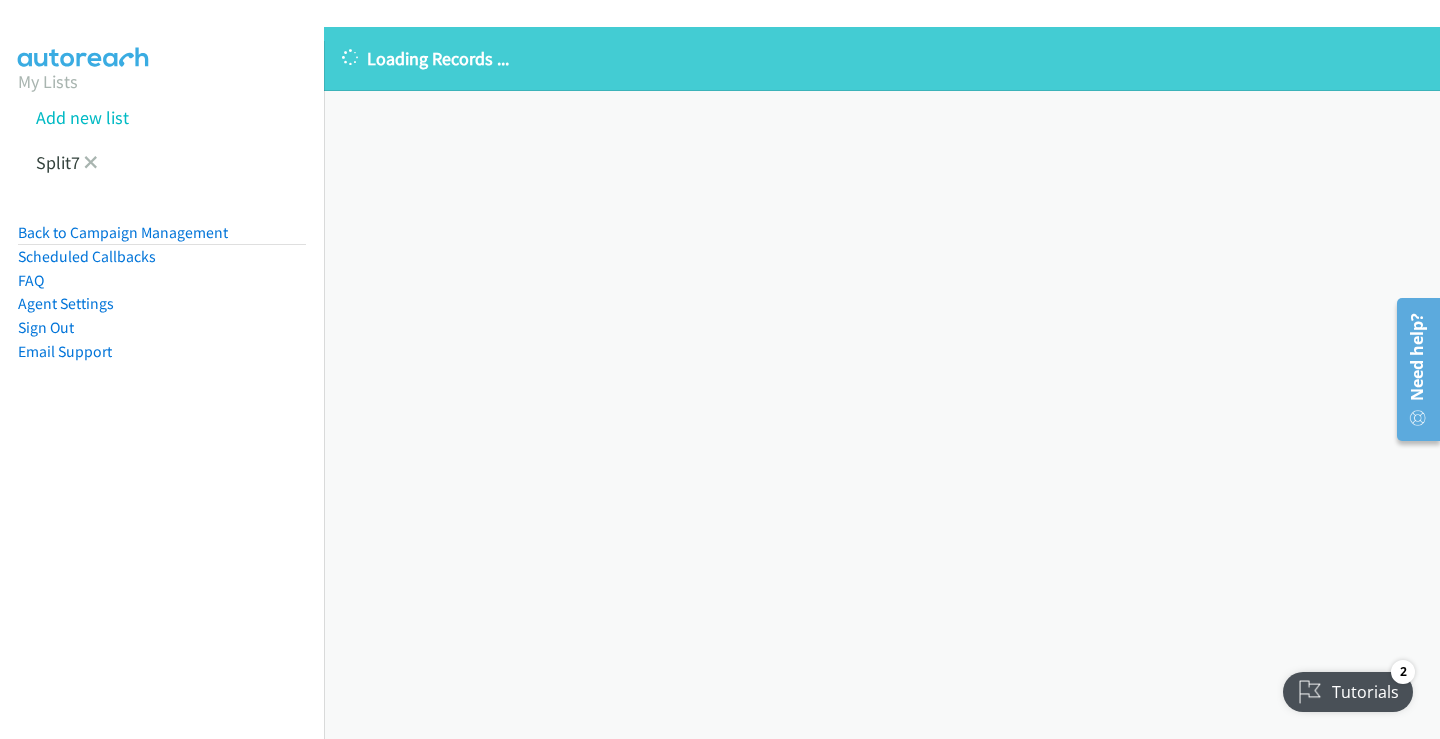 click on "Split7" at bounding box center (180, 162) 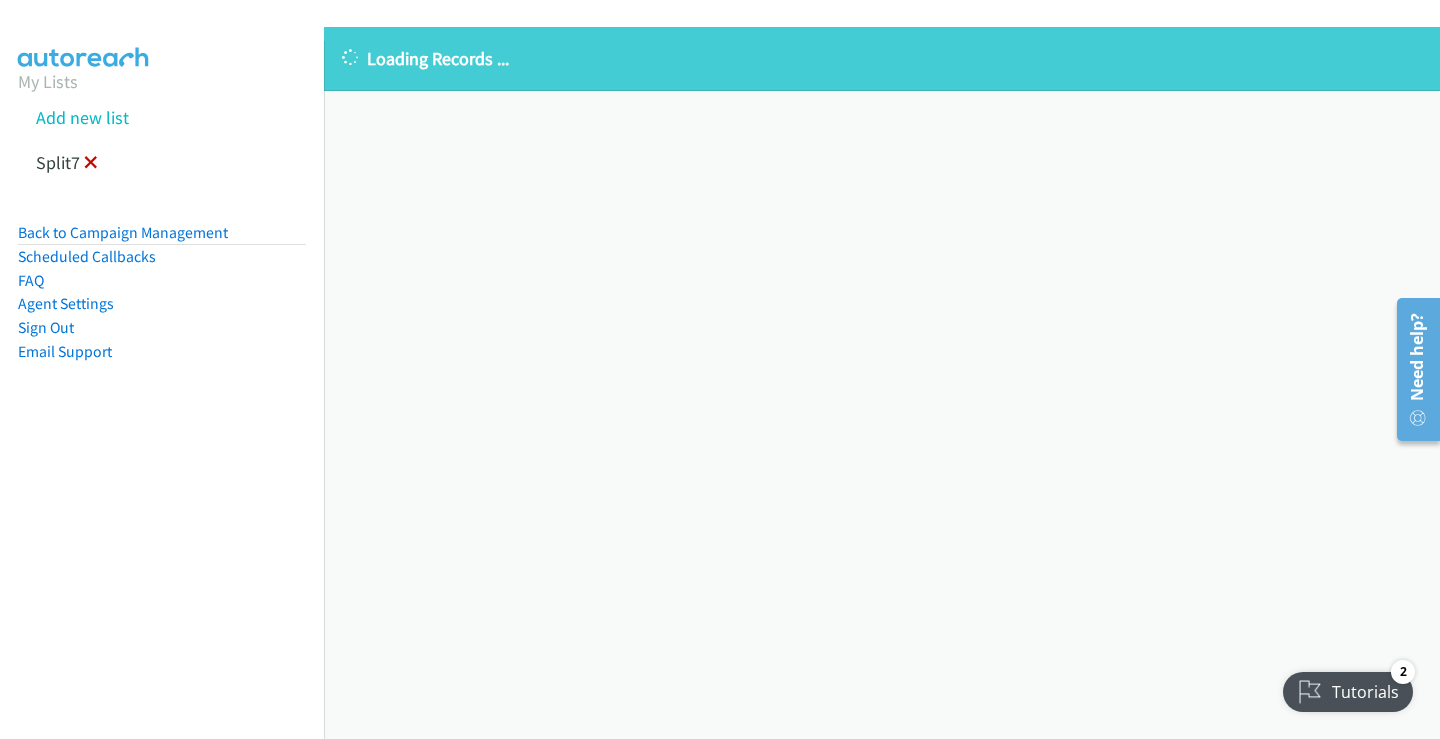click at bounding box center [91, 164] 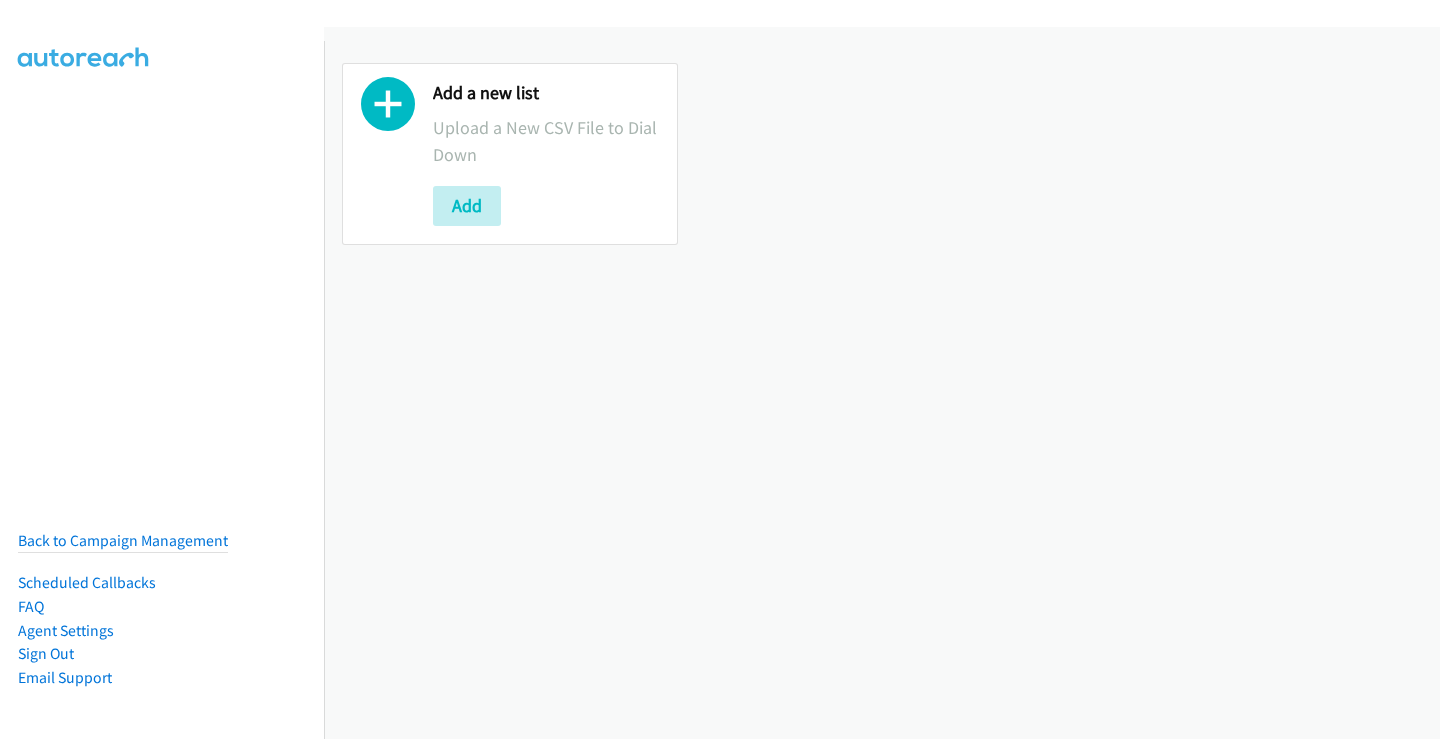 scroll, scrollTop: 0, scrollLeft: 0, axis: both 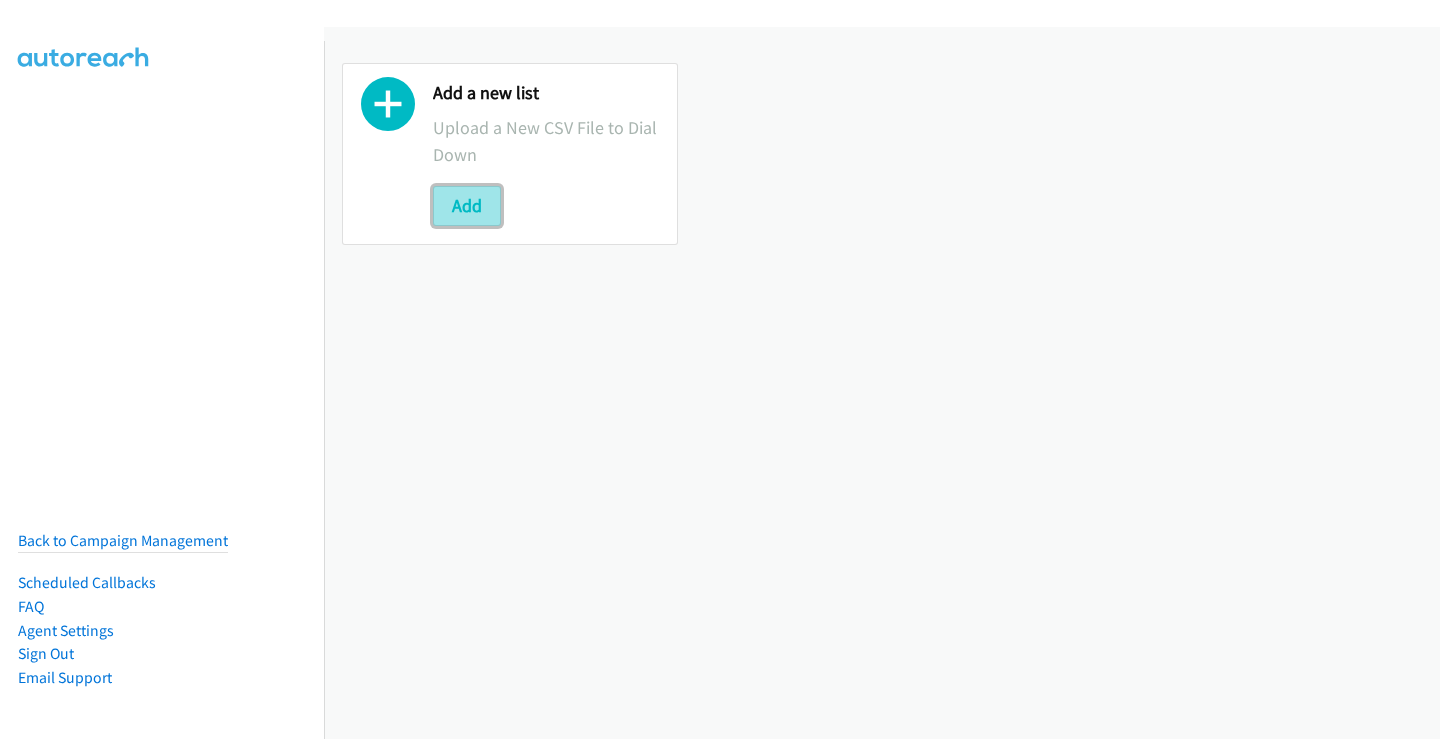 click on "Add" at bounding box center (467, 206) 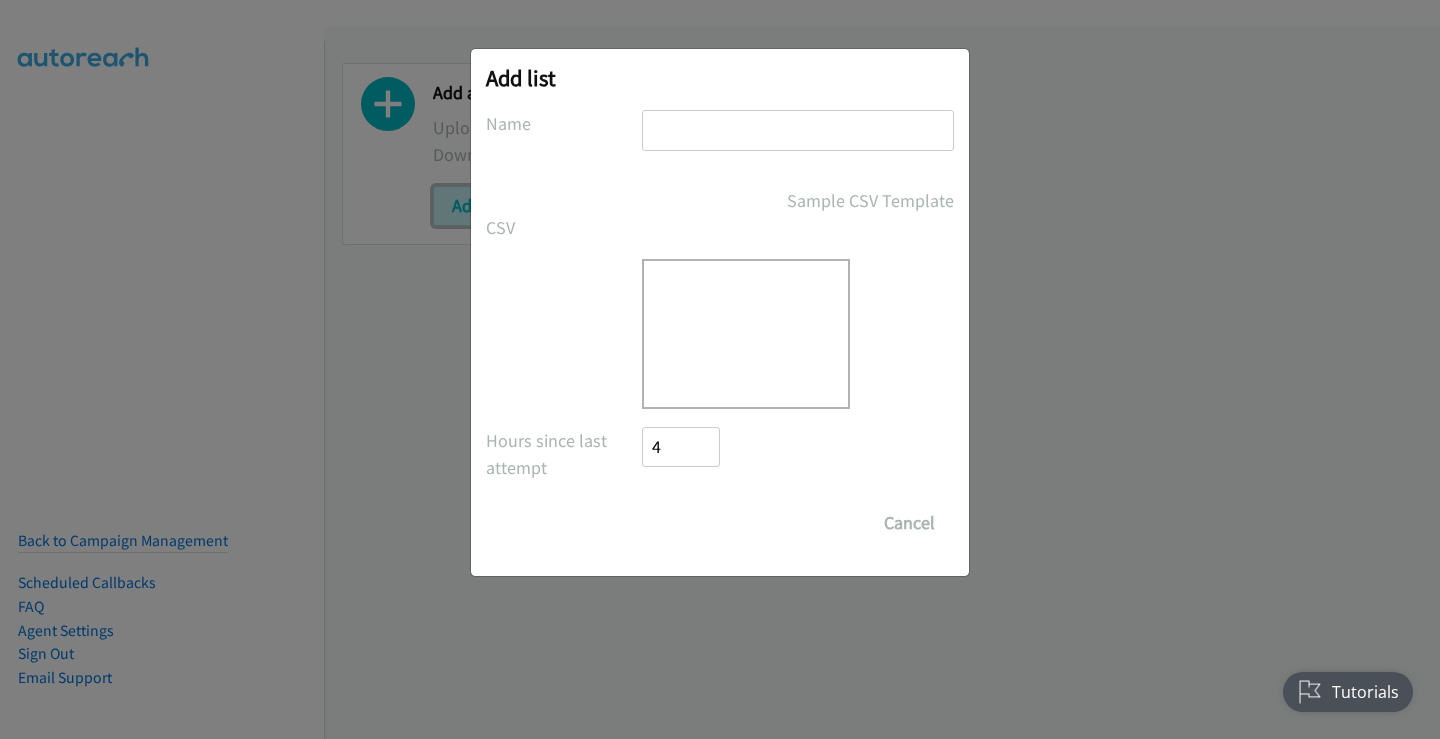 scroll, scrollTop: 0, scrollLeft: 0, axis: both 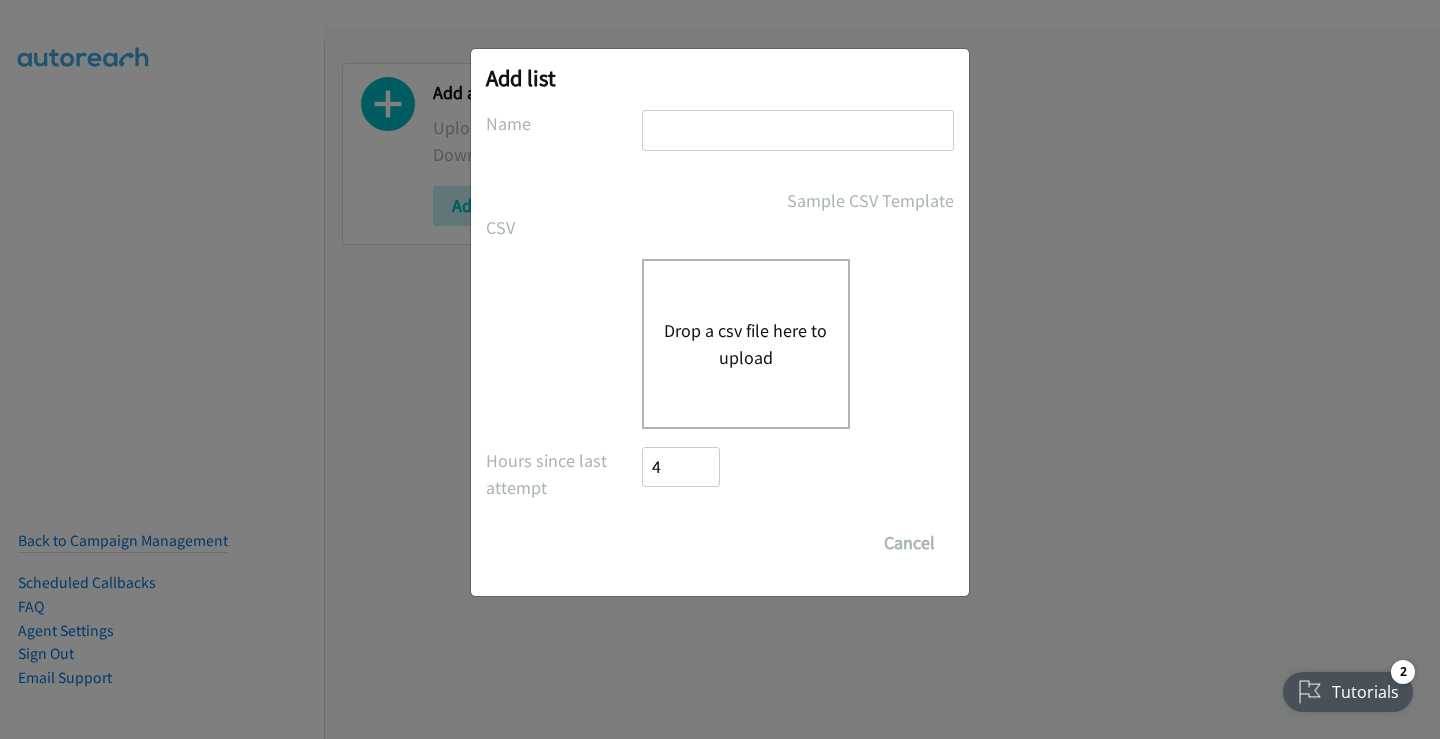 click at bounding box center (798, 130) 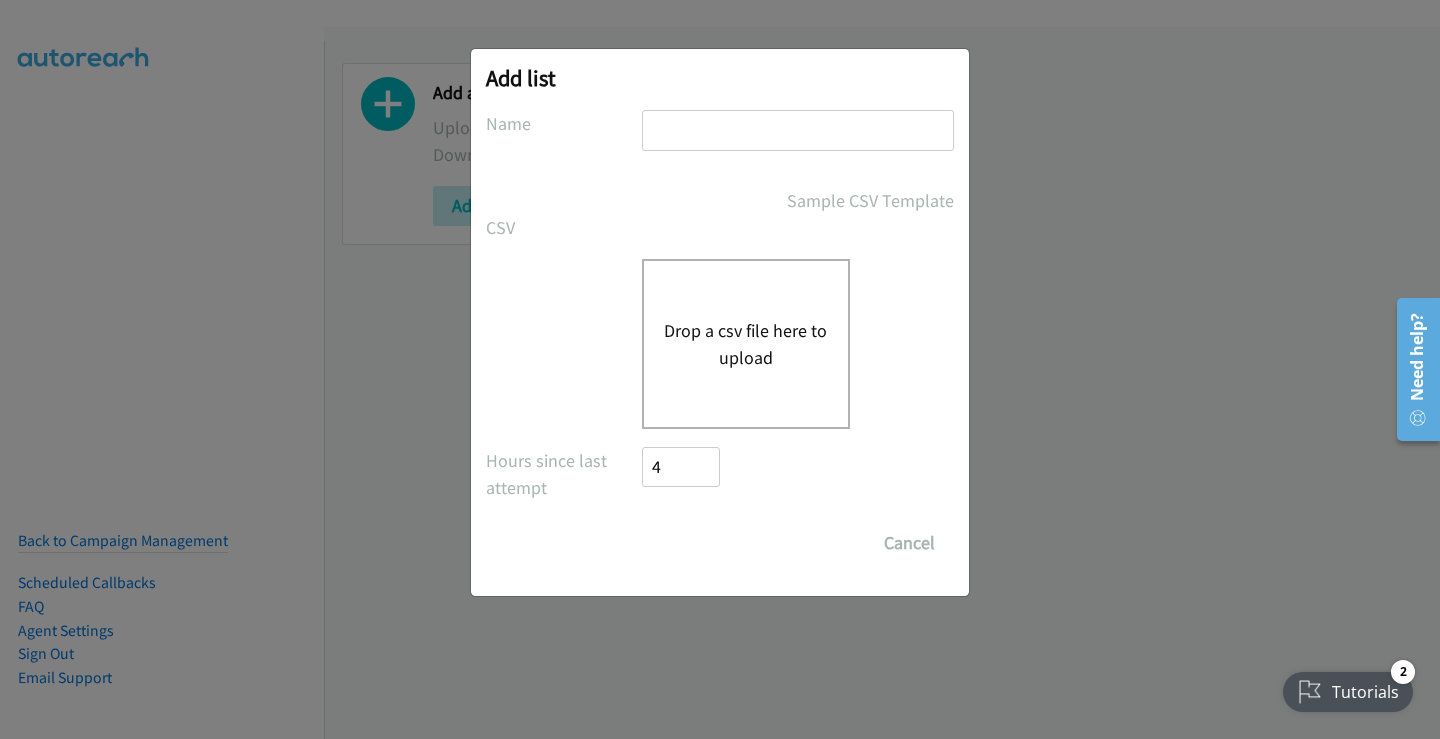 type on "split7" 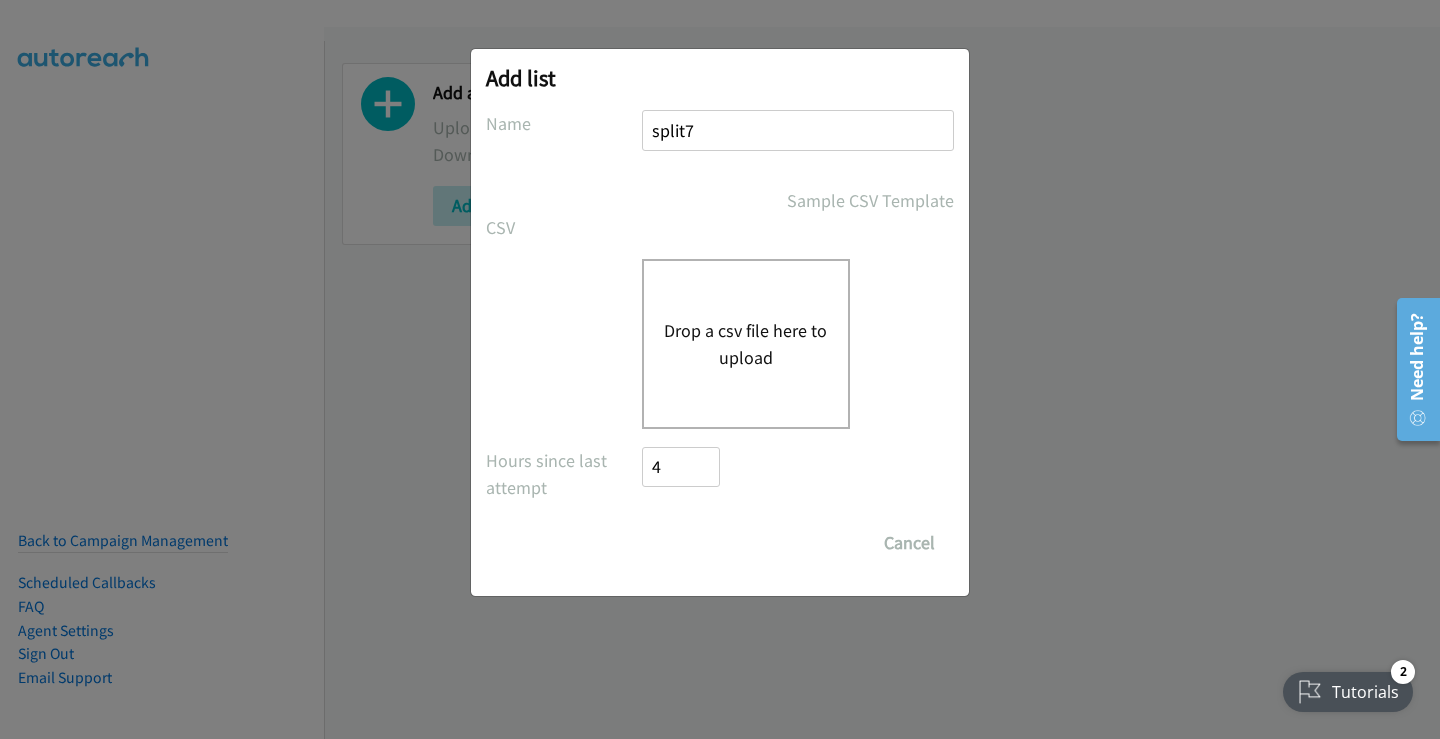 click on "Drop a csv file here to upload" at bounding box center [746, 344] 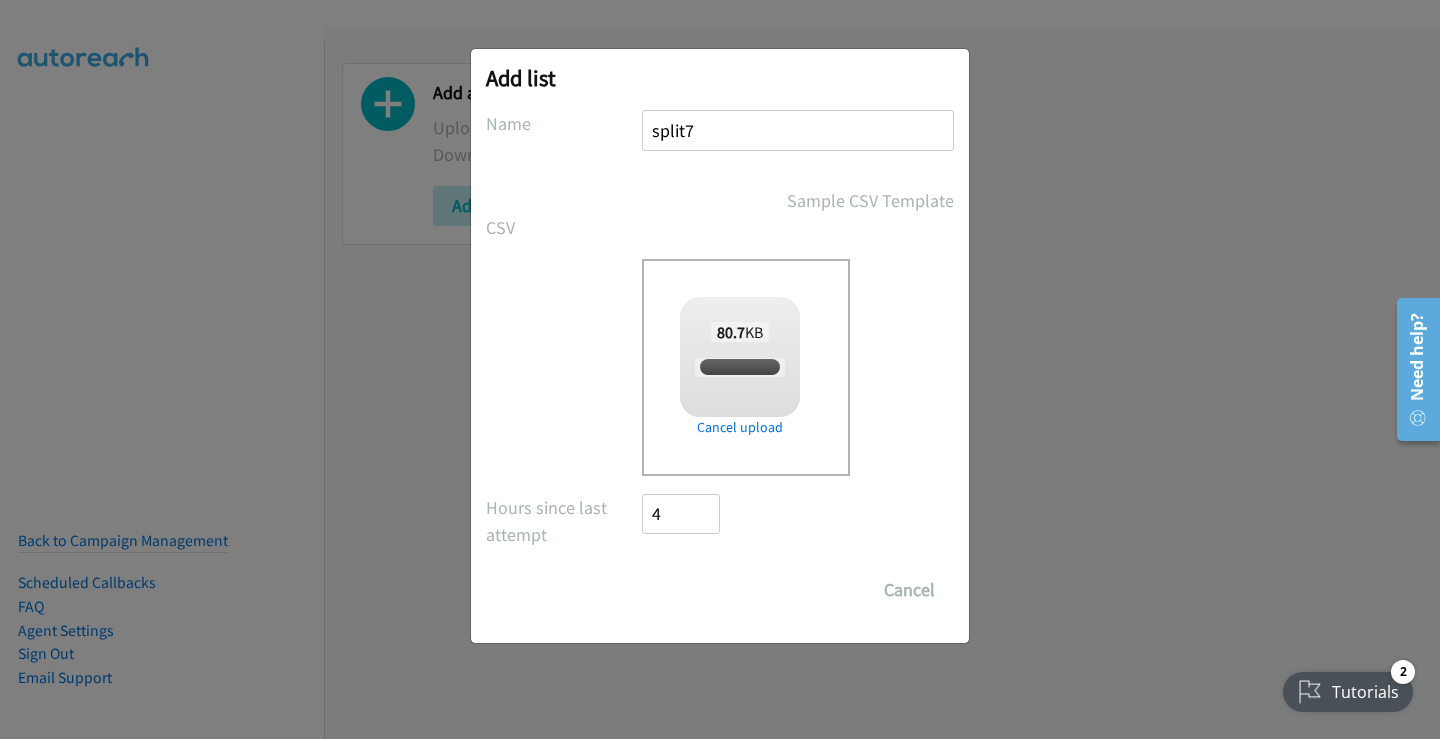 checkbox on "true" 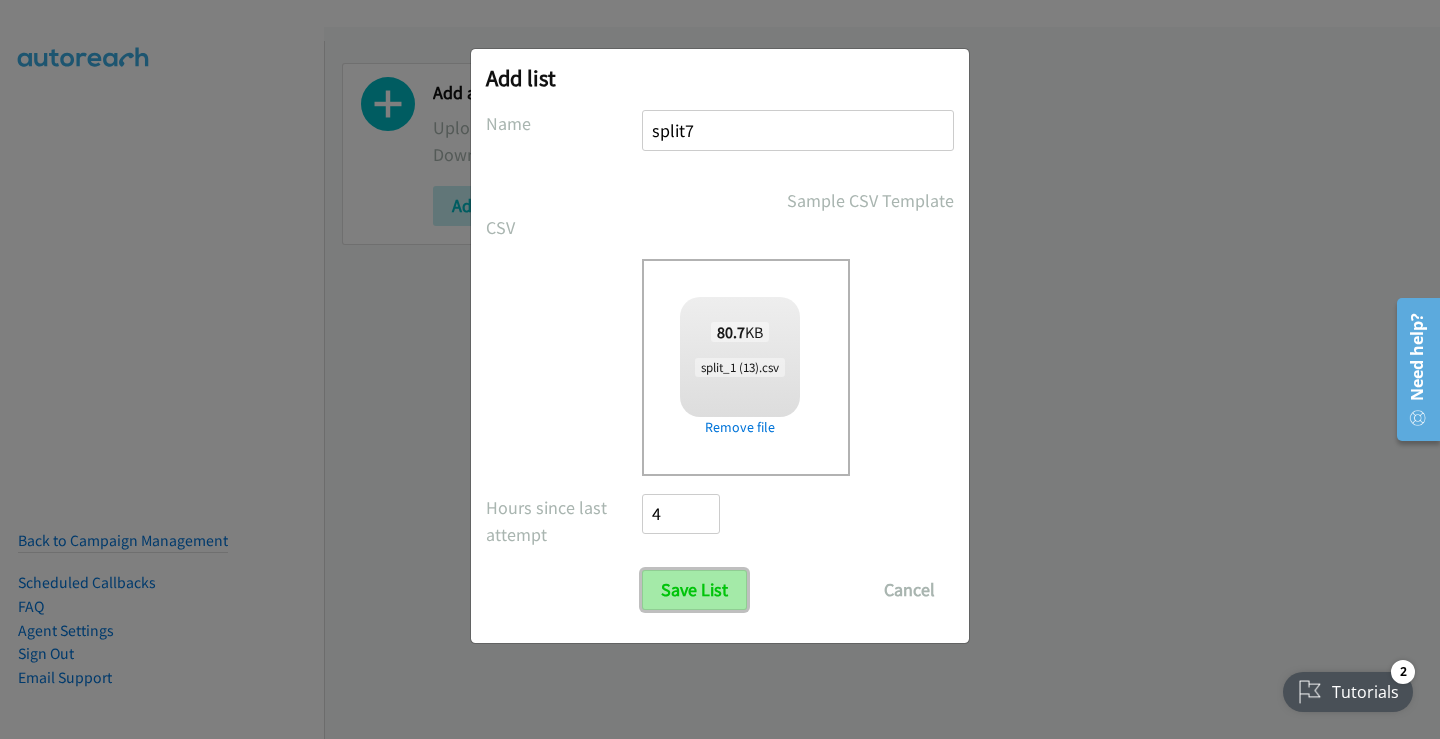 click on "Save List" at bounding box center (694, 590) 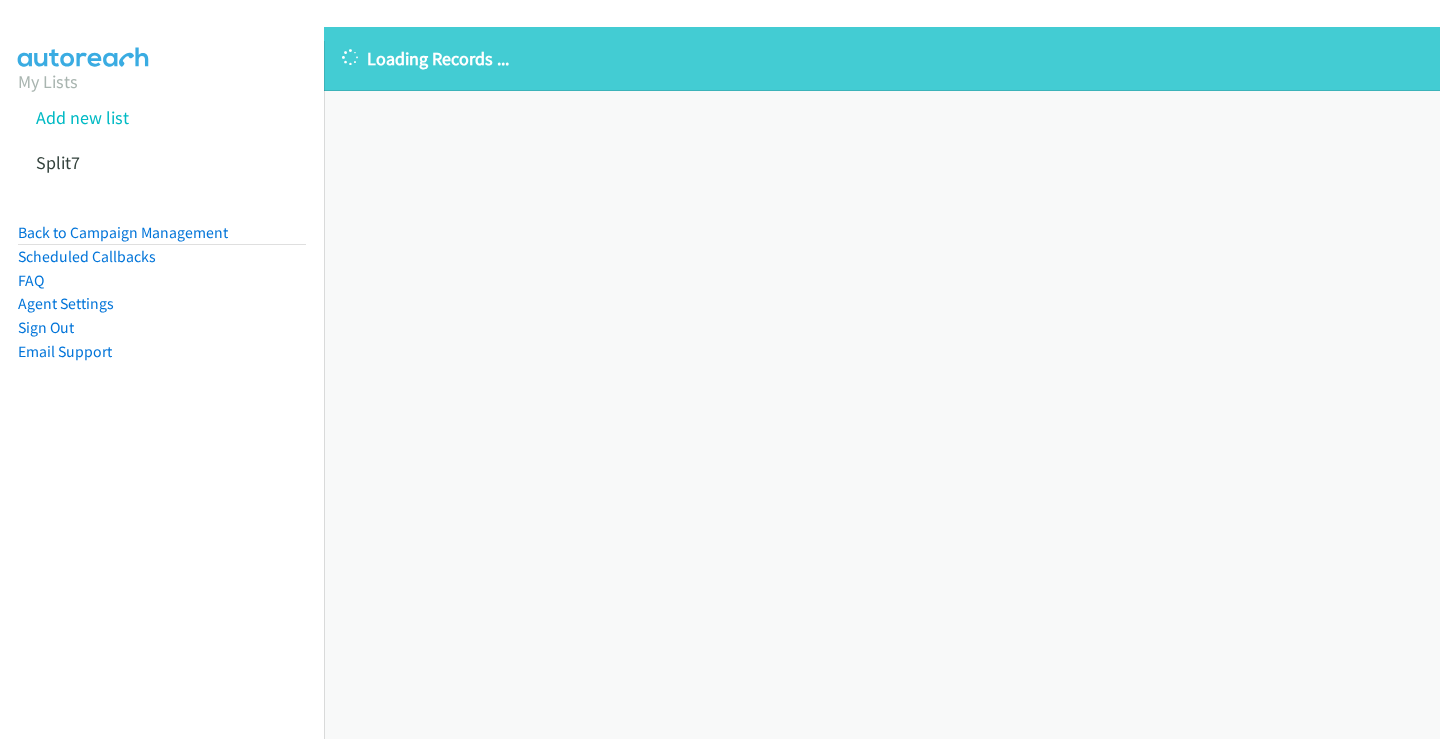scroll, scrollTop: 0, scrollLeft: 0, axis: both 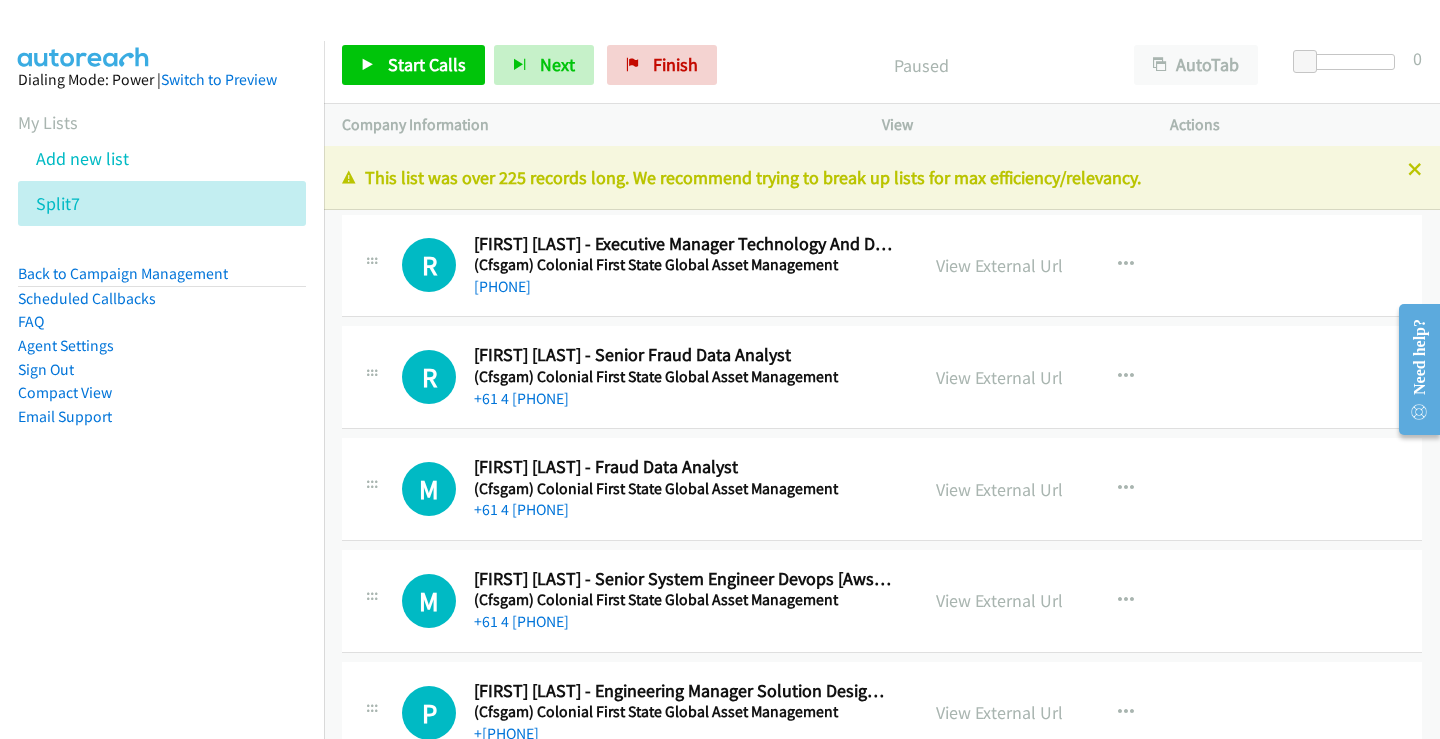 drag, startPoint x: 1396, startPoint y: 166, endPoint x: 1375, endPoint y: 173, distance: 22.135944 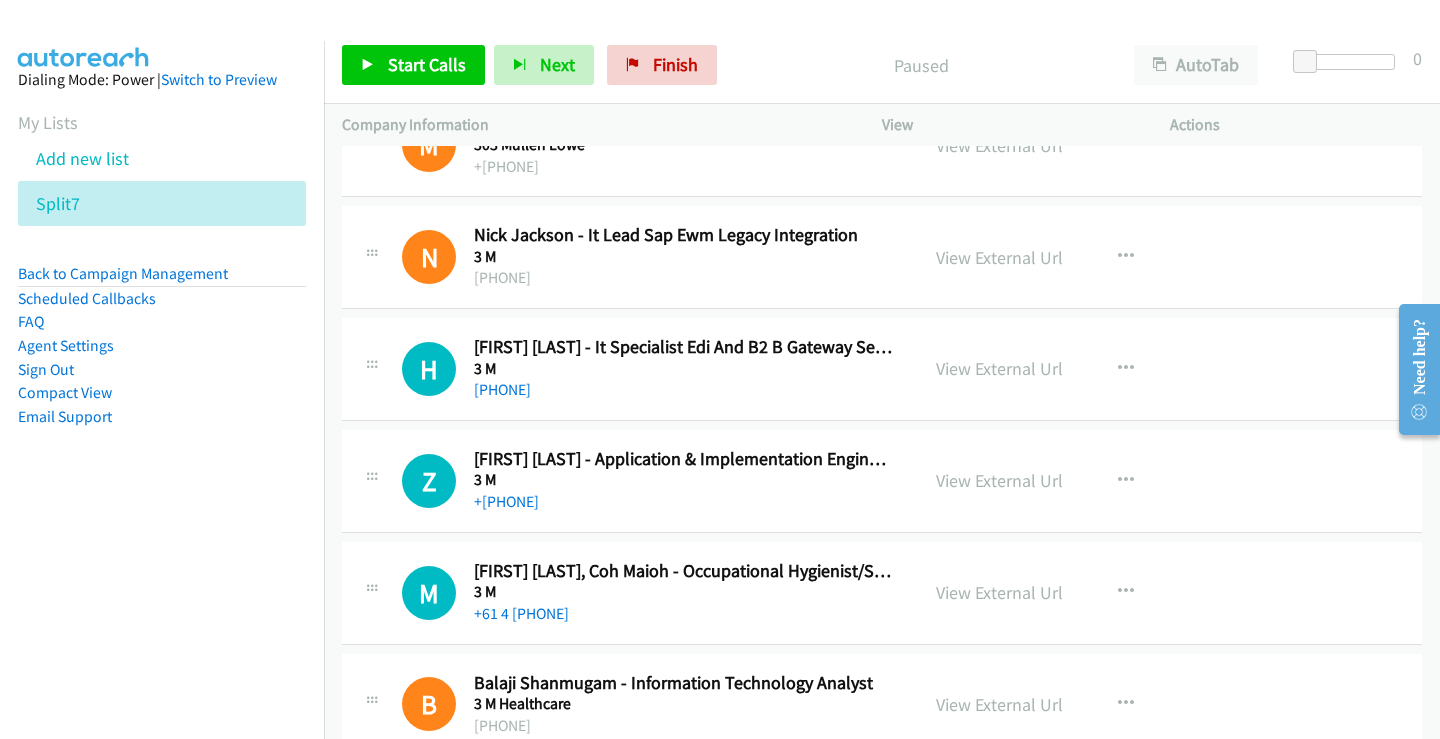 scroll, scrollTop: 1500, scrollLeft: 0, axis: vertical 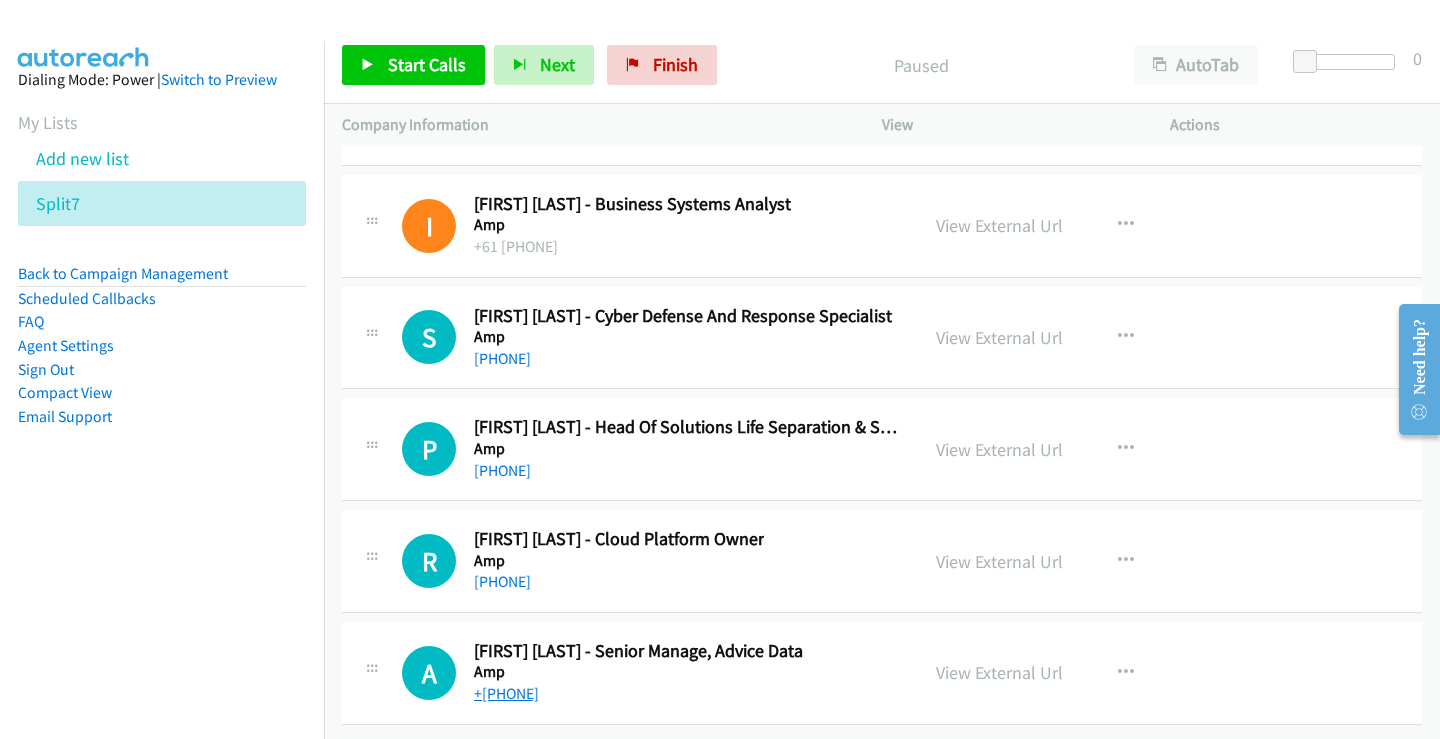 click on "+[PHONE]" at bounding box center [506, 693] 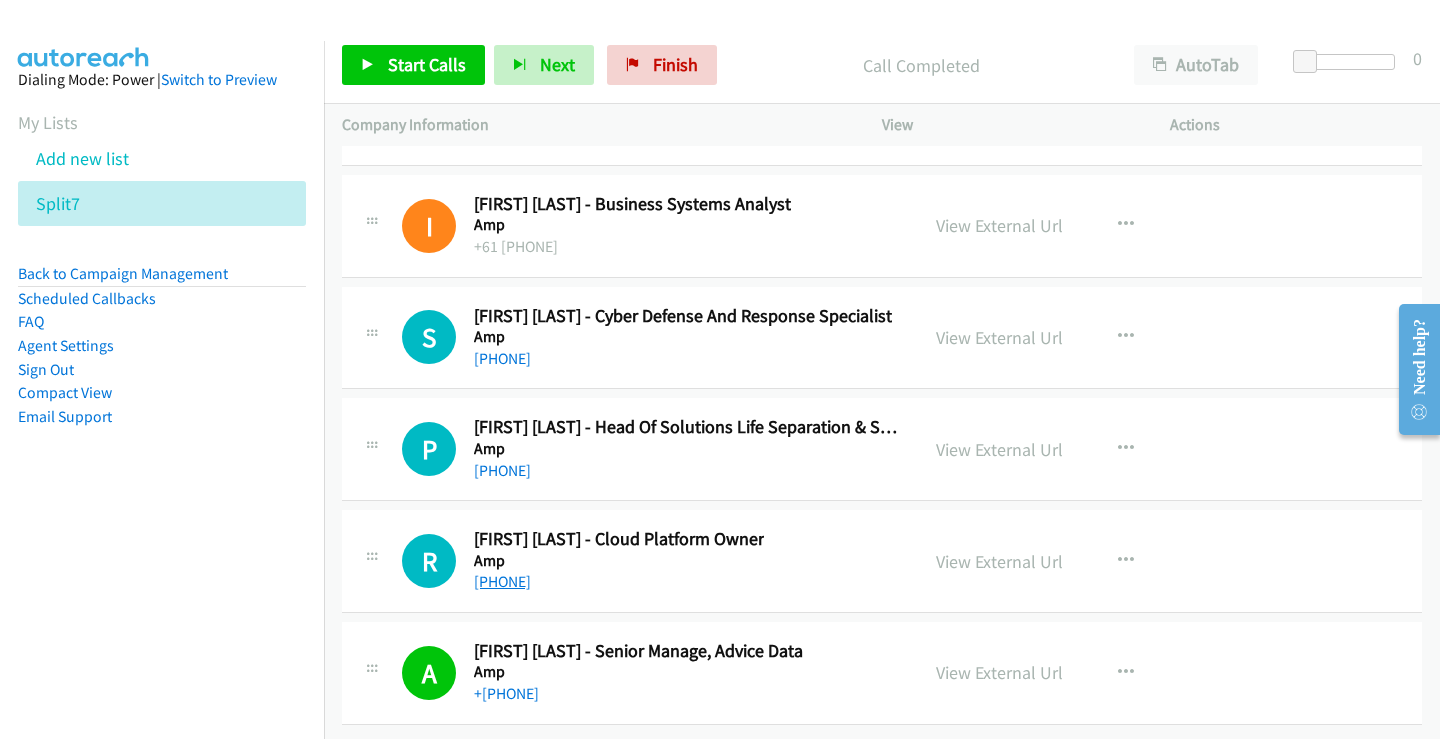 click on "[PHONE]" at bounding box center [502, 581] 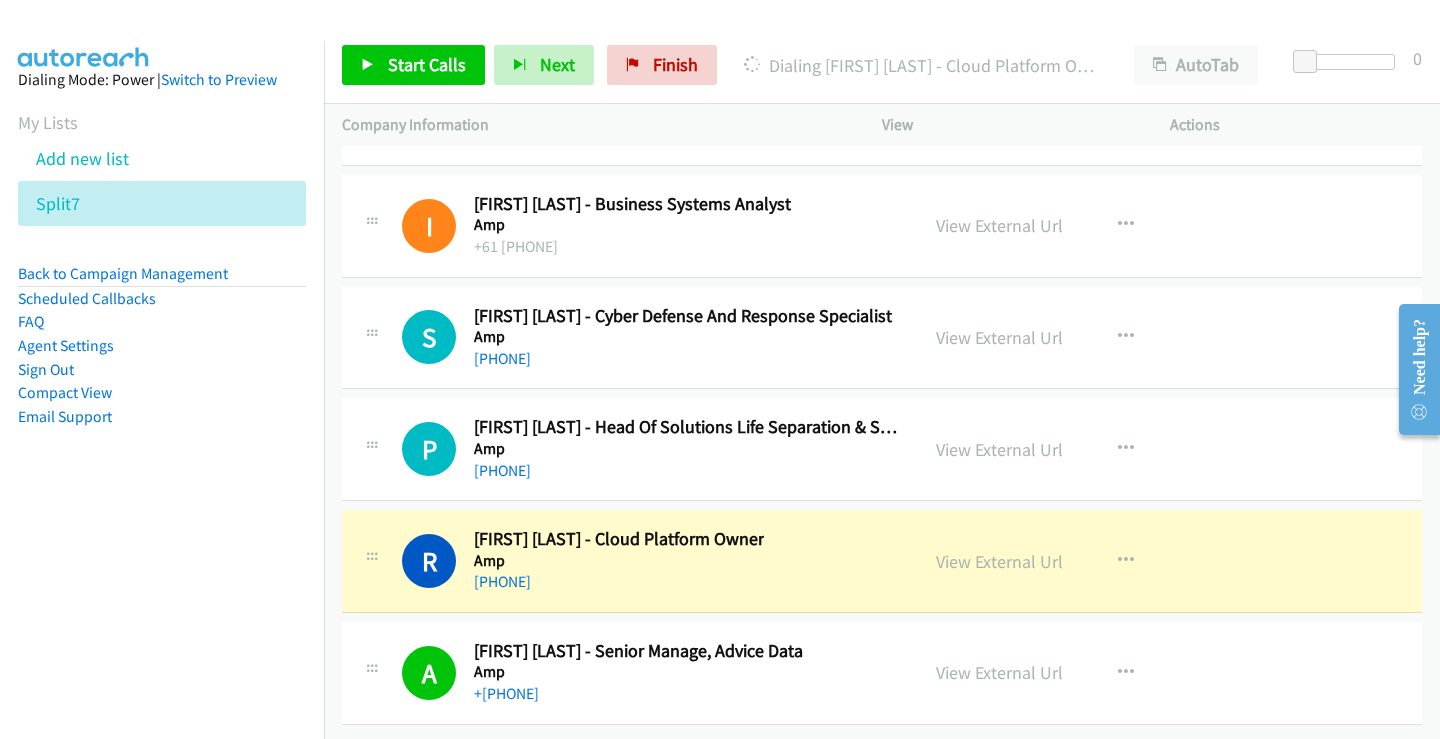 scroll, scrollTop: 39137, scrollLeft: 0, axis: vertical 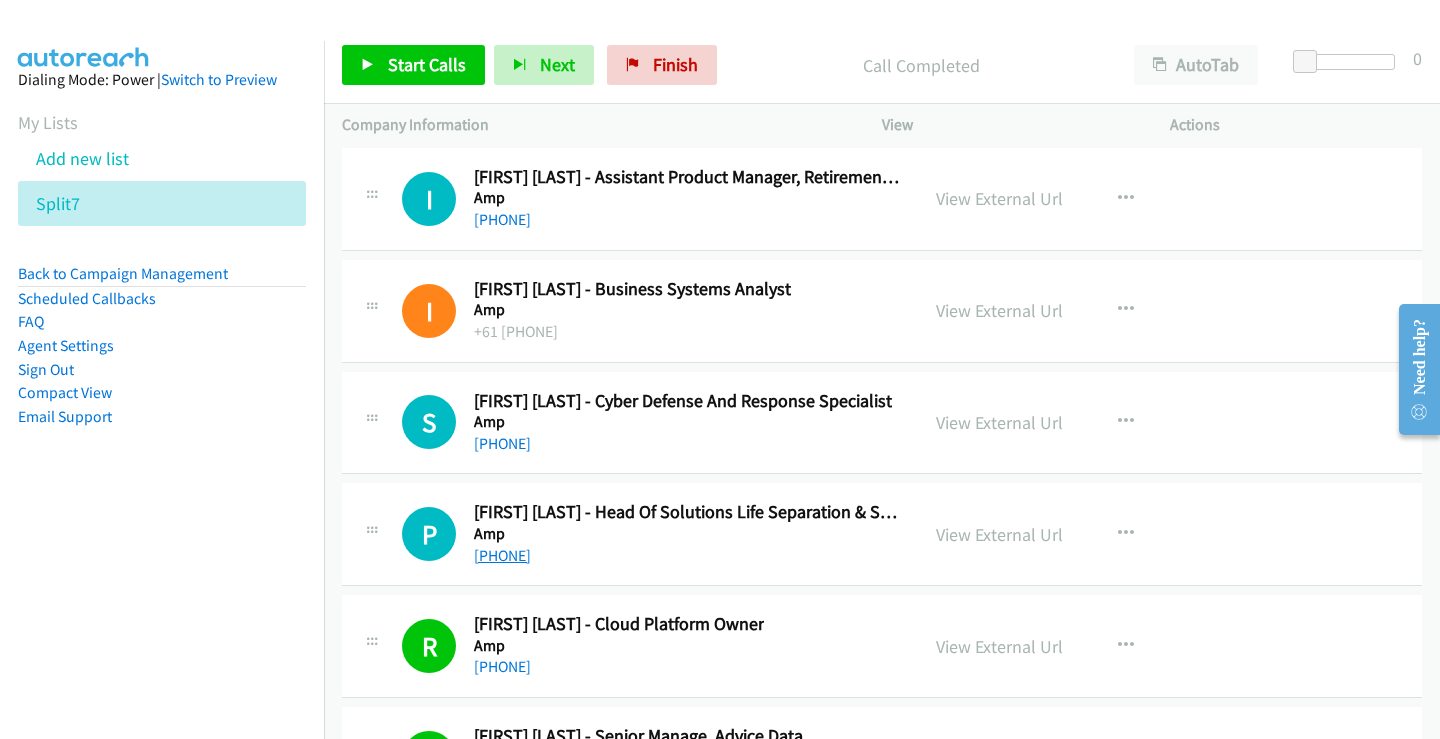 click on "[PHONE]" at bounding box center [502, 555] 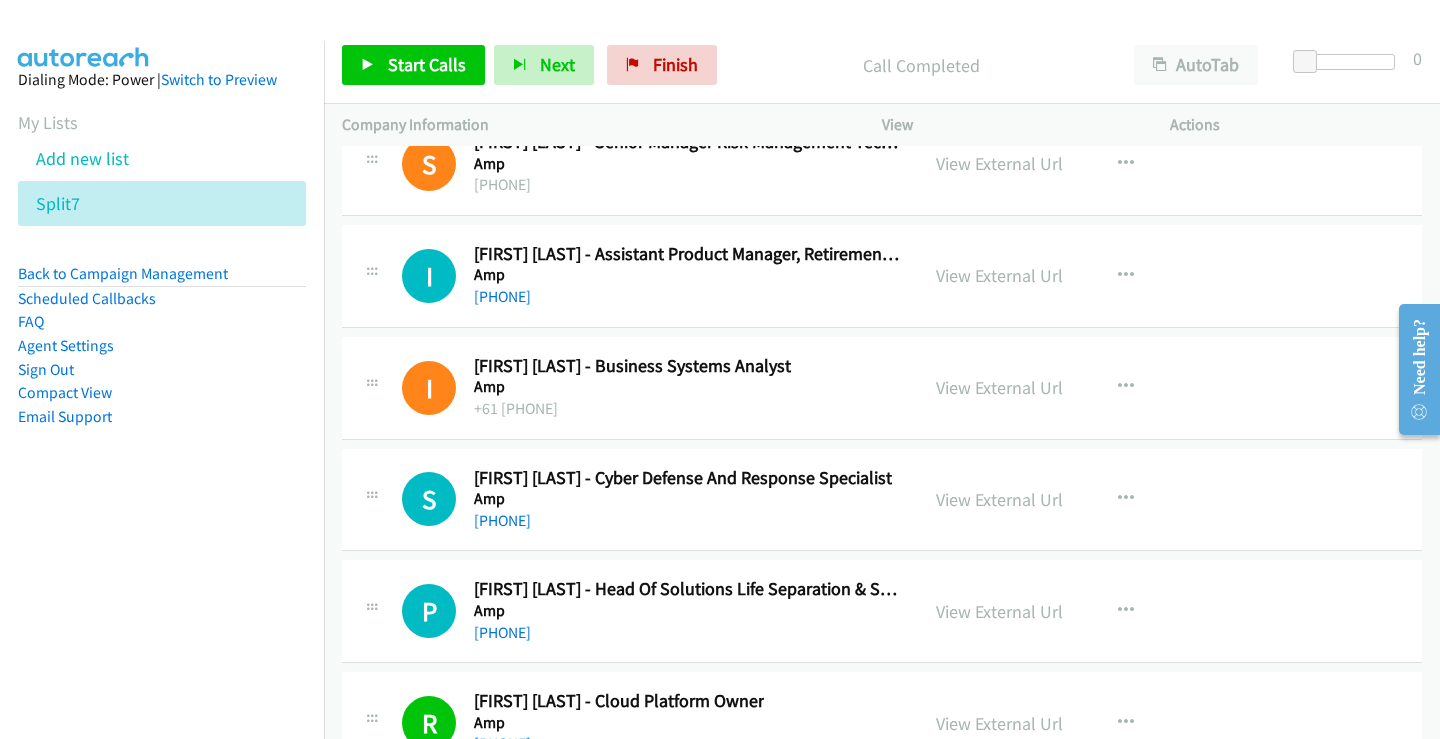 scroll, scrollTop: 39037, scrollLeft: 0, axis: vertical 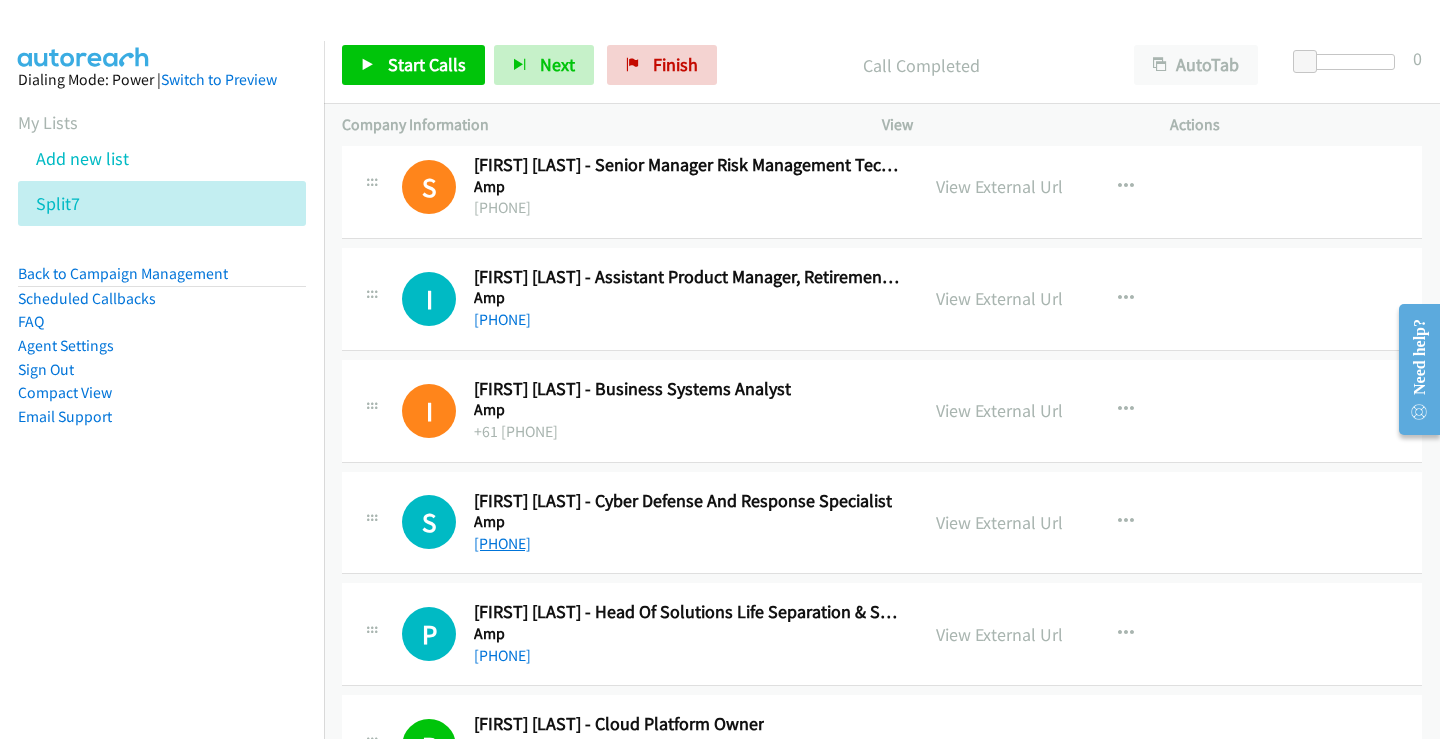 click on "[PHONE]" at bounding box center [502, 543] 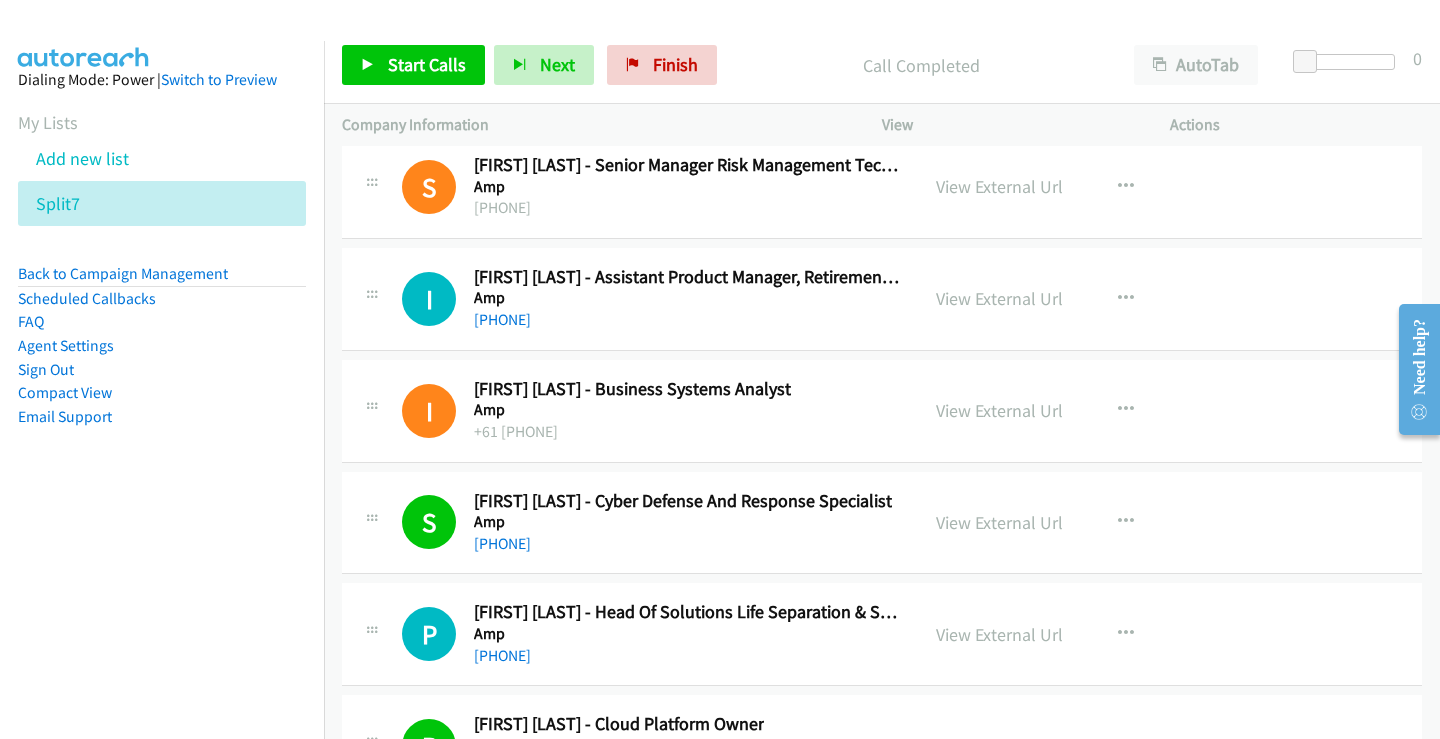 drag, startPoint x: 635, startPoint y: 675, endPoint x: 609, endPoint y: 621, distance: 59.933296 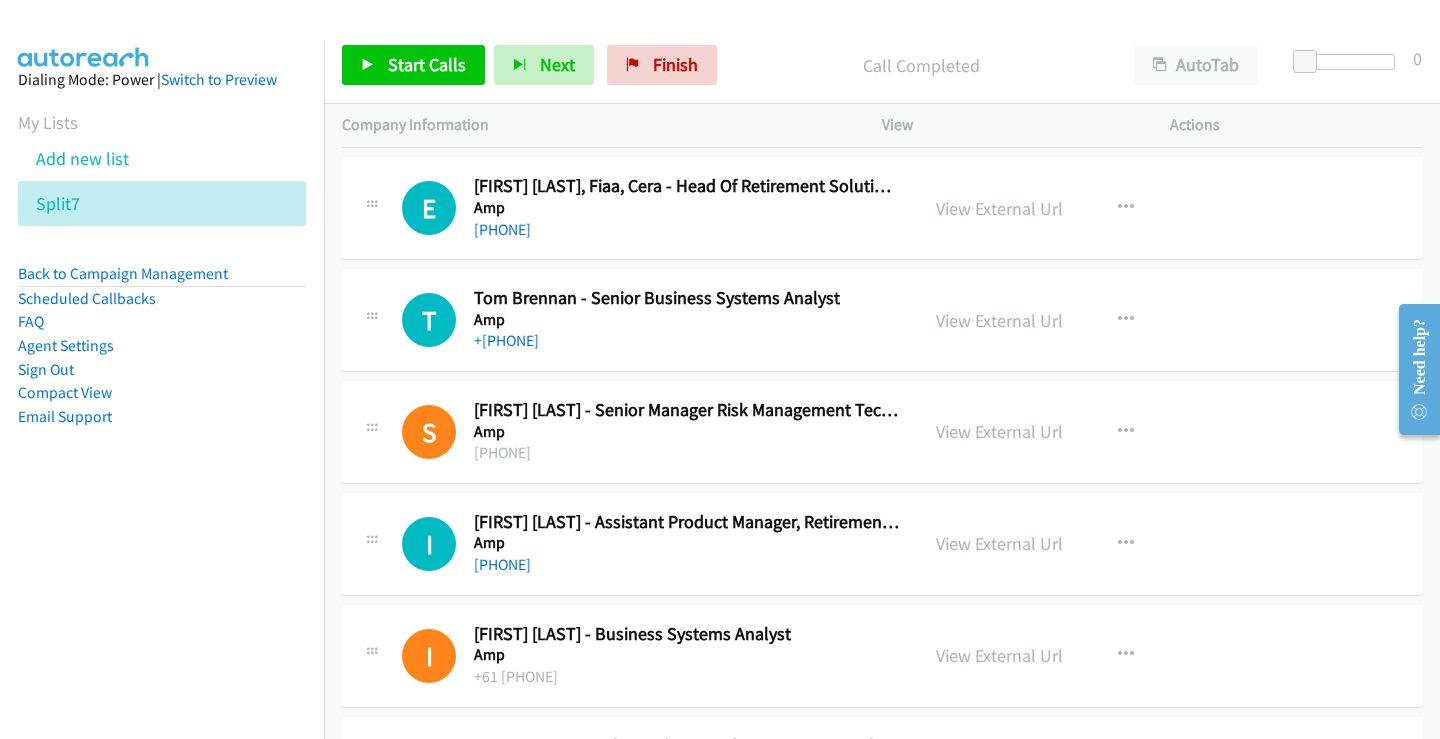 scroll, scrollTop: 38737, scrollLeft: 0, axis: vertical 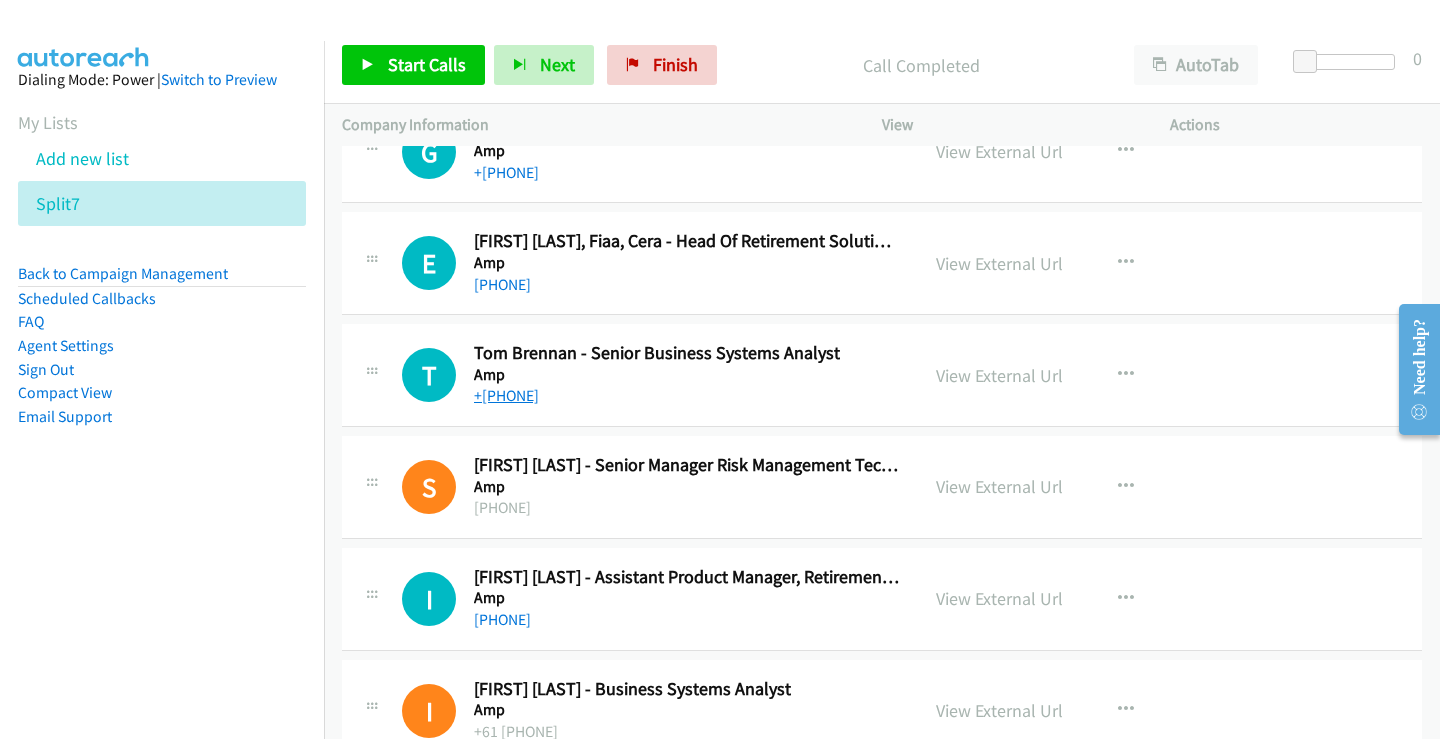 click on "+[PHONE]" at bounding box center [506, 395] 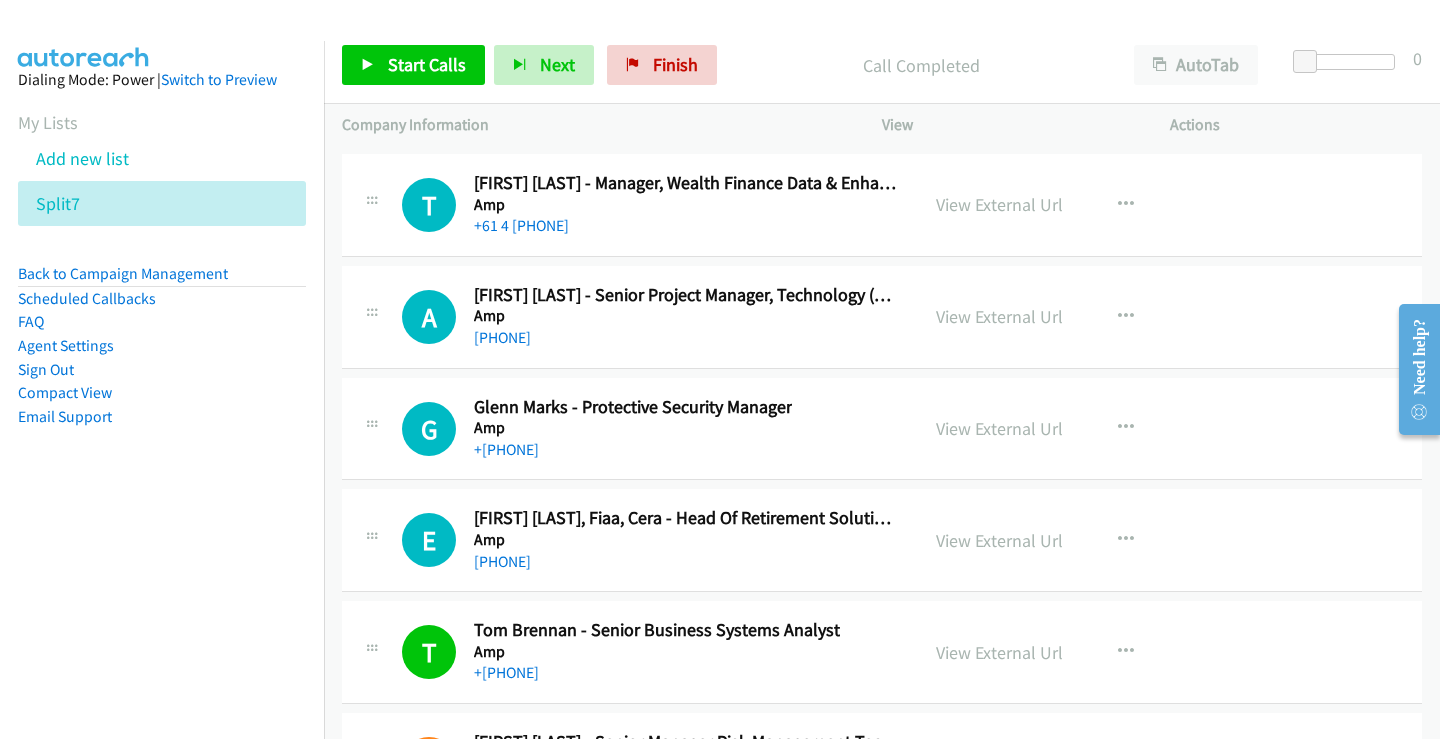 scroll, scrollTop: 38437, scrollLeft: 0, axis: vertical 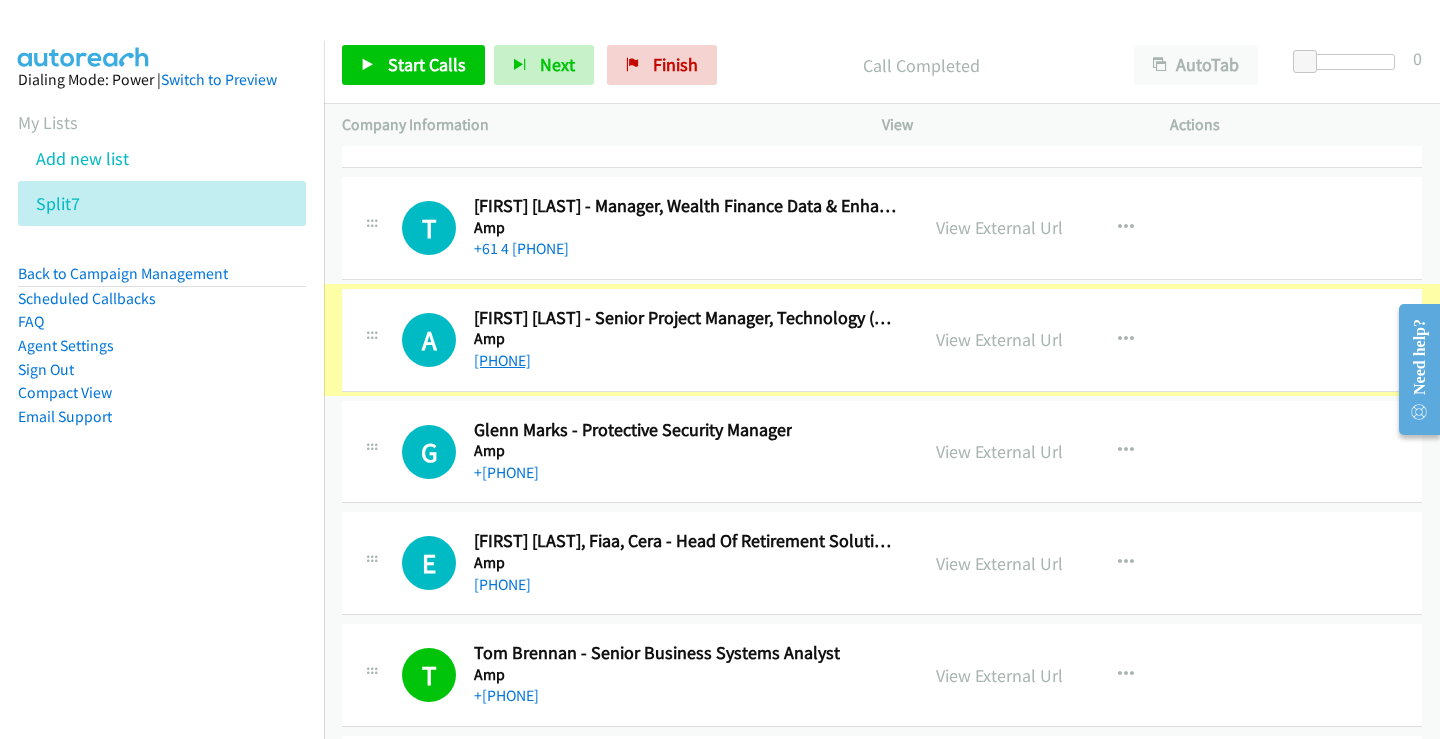 click on "[PHONE]" at bounding box center (502, 360) 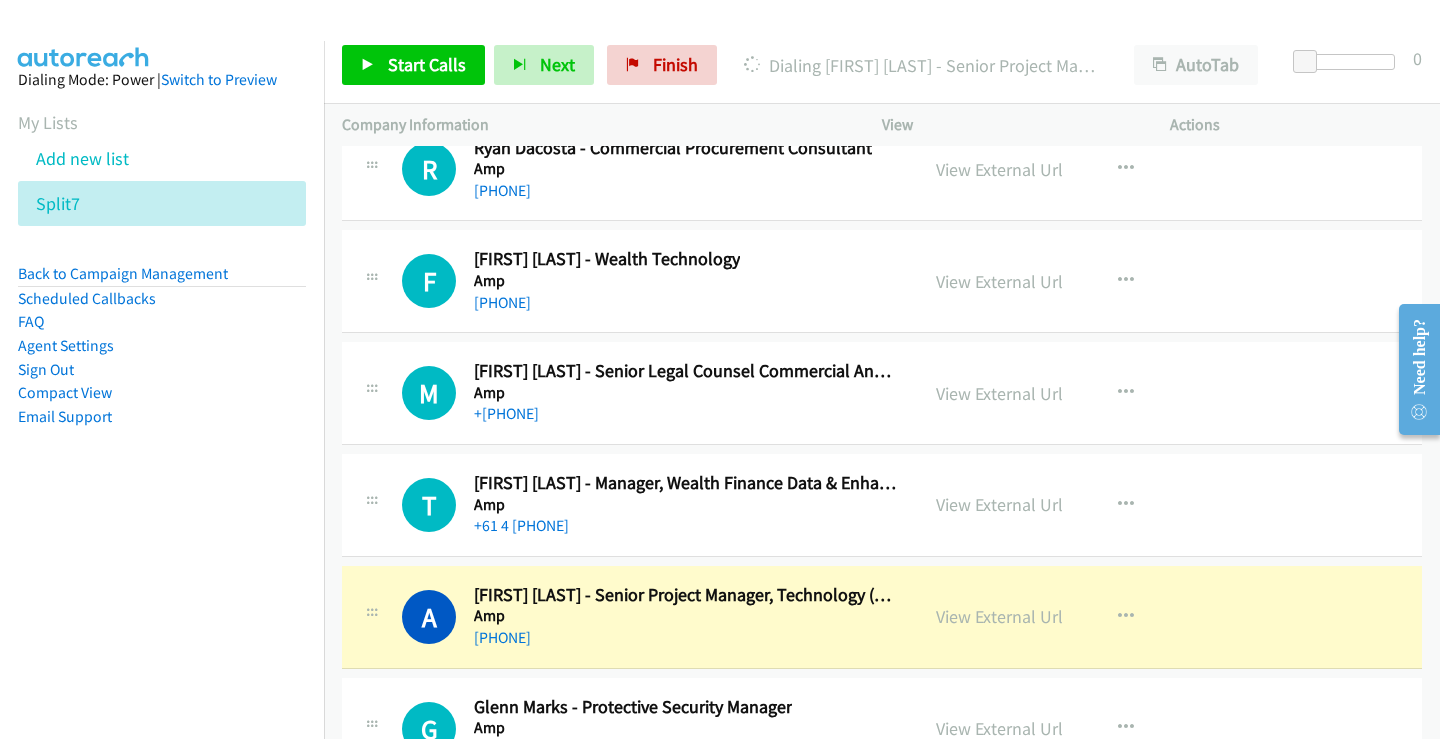 scroll, scrollTop: 38137, scrollLeft: 0, axis: vertical 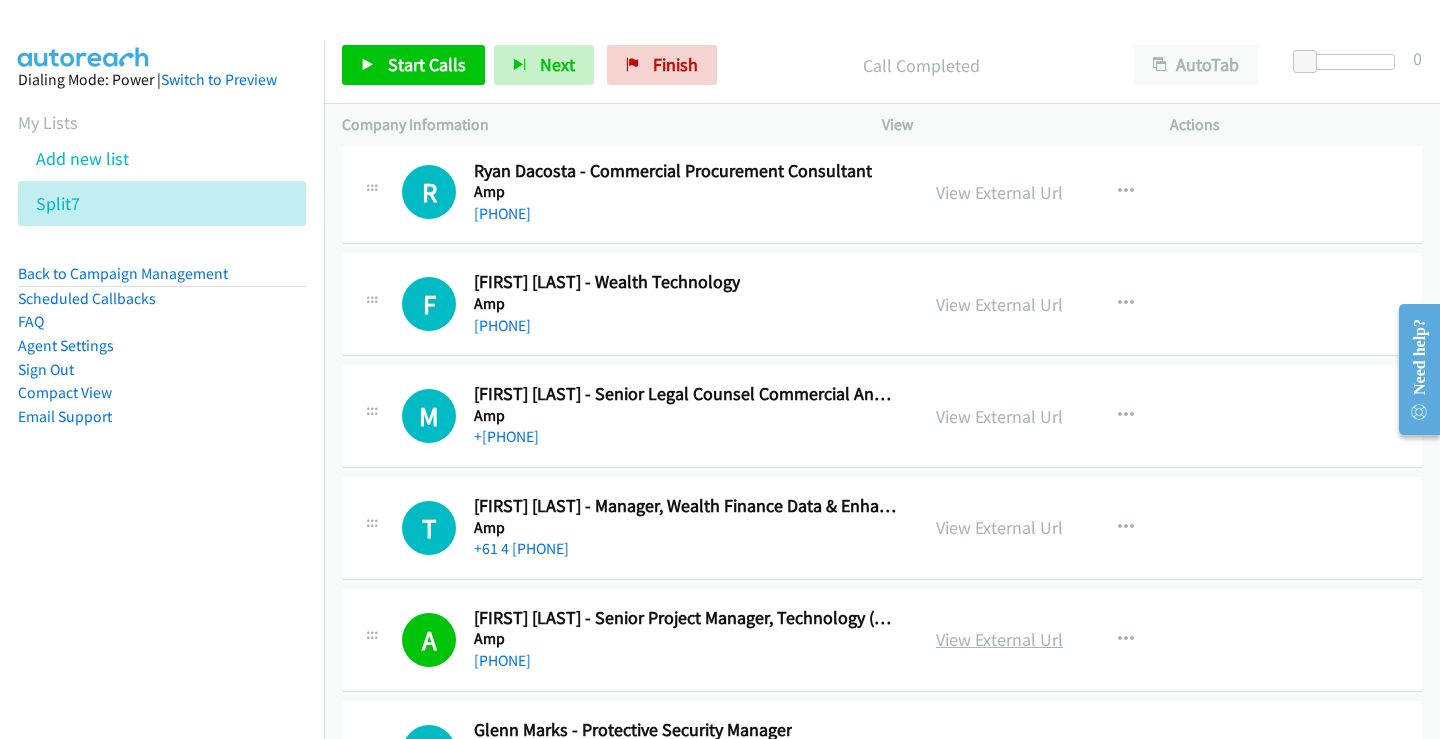 click on "View External Url" at bounding box center [999, 639] 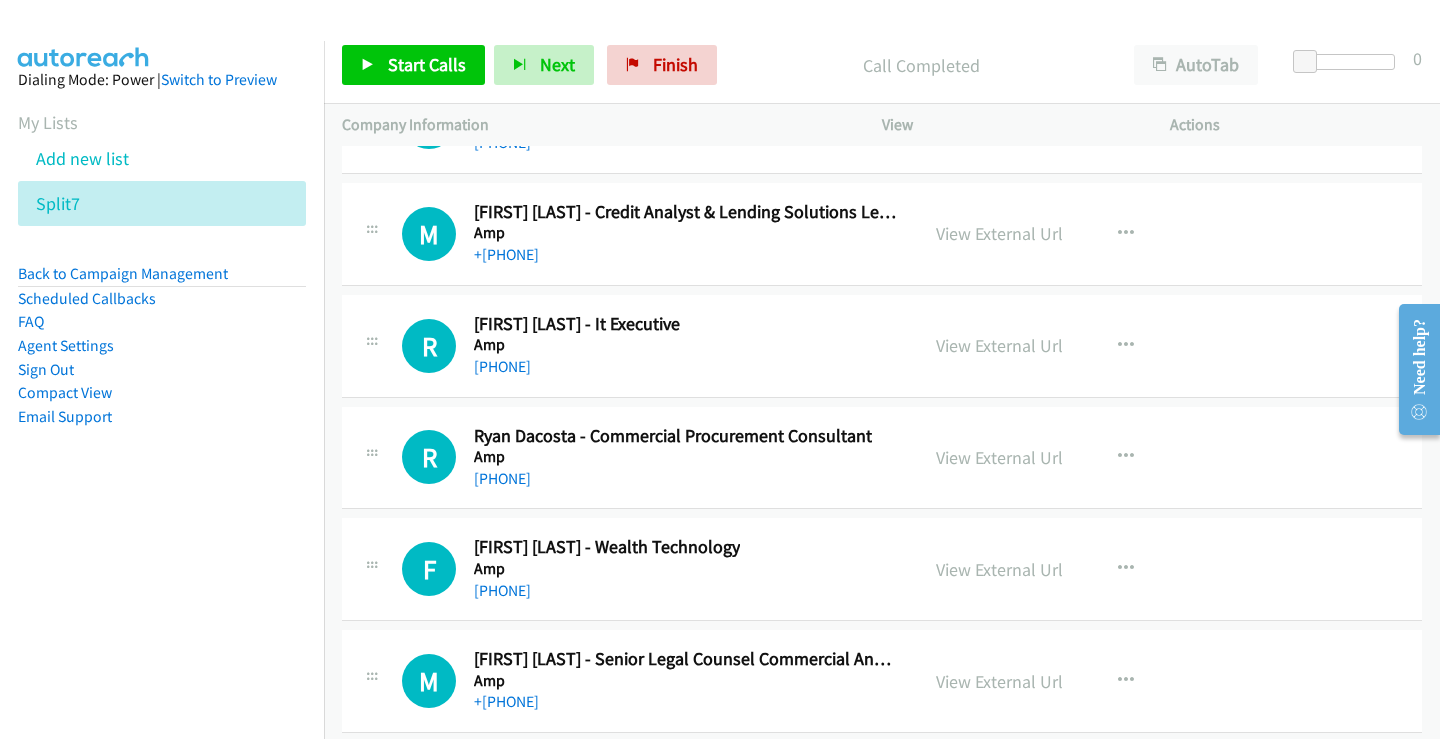 scroll, scrollTop: 37837, scrollLeft: 0, axis: vertical 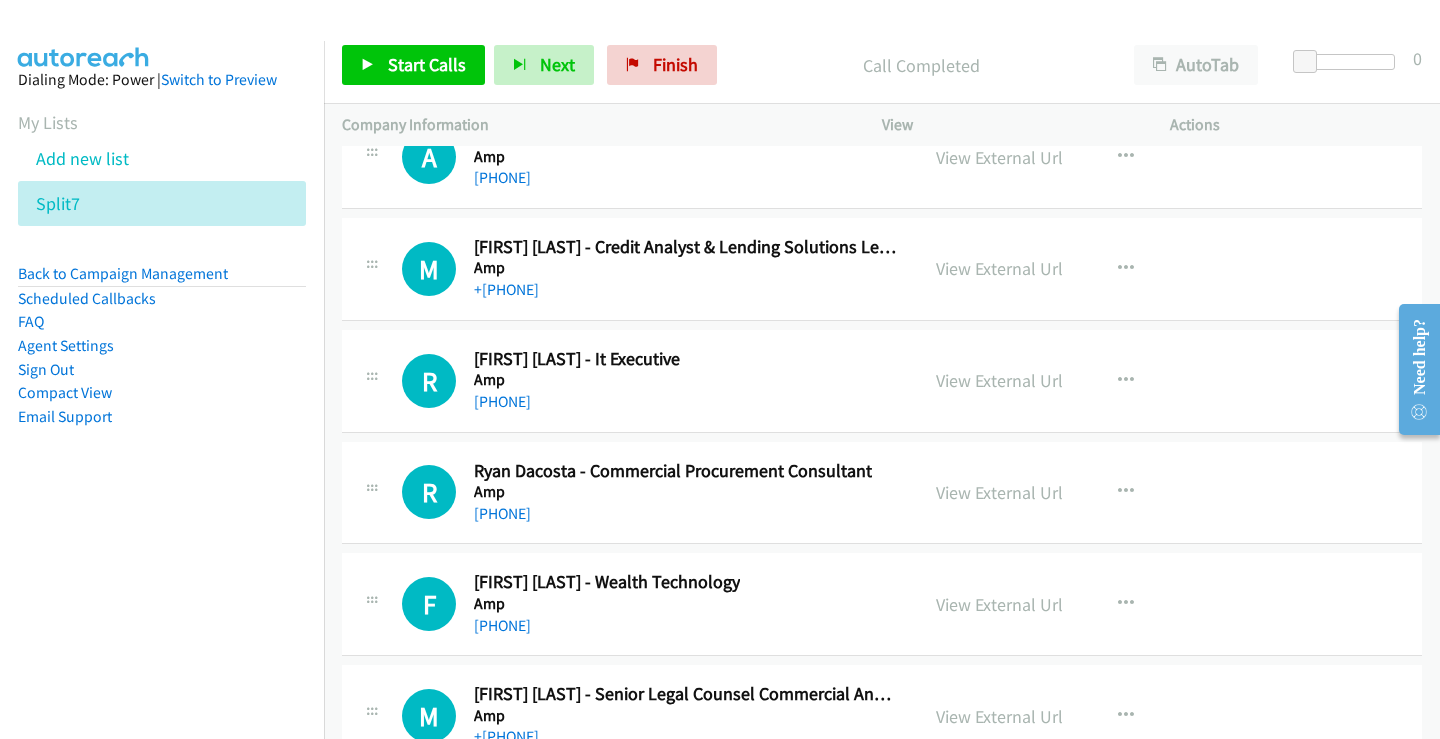 drag, startPoint x: 518, startPoint y: 505, endPoint x: 532, endPoint y: 455, distance: 51.92302 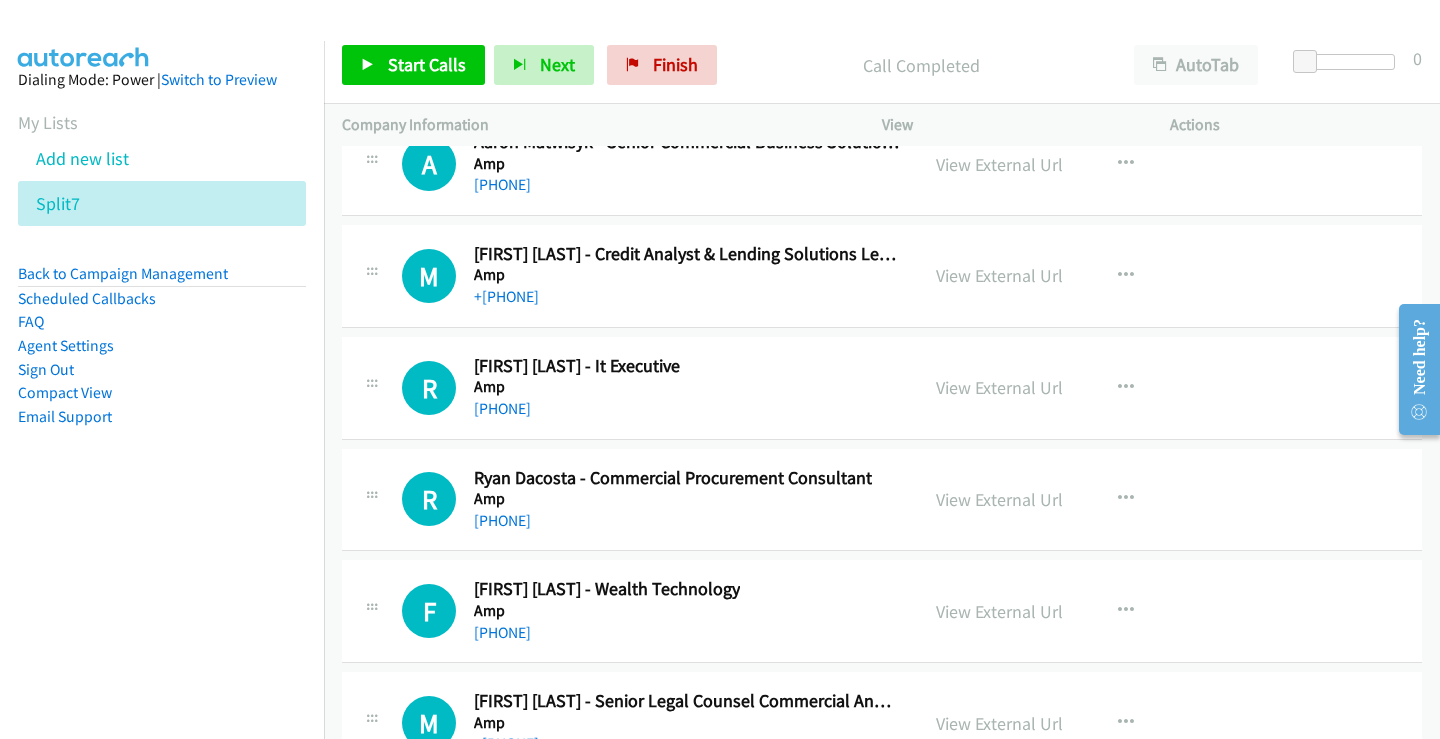 scroll, scrollTop: 37937, scrollLeft: 0, axis: vertical 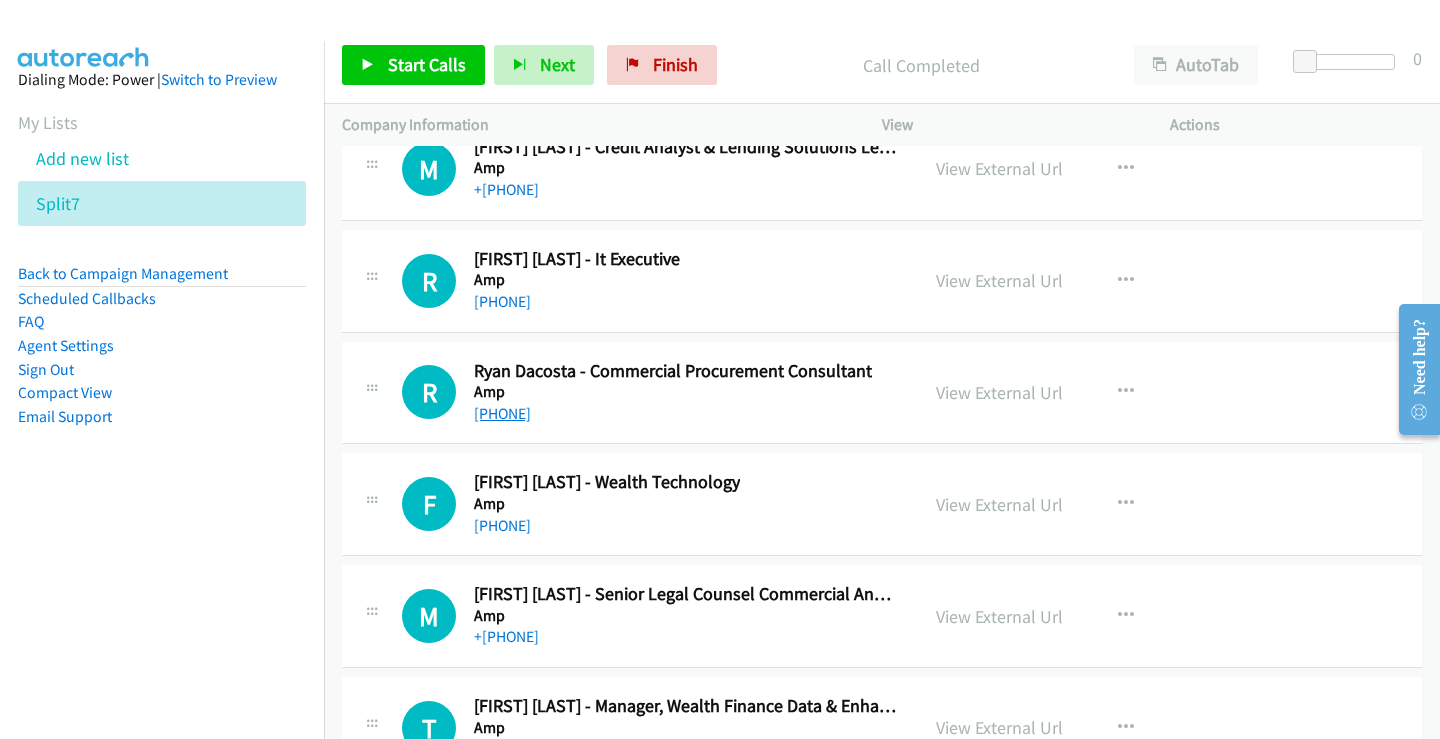 click on "[PHONE]" at bounding box center (502, 413) 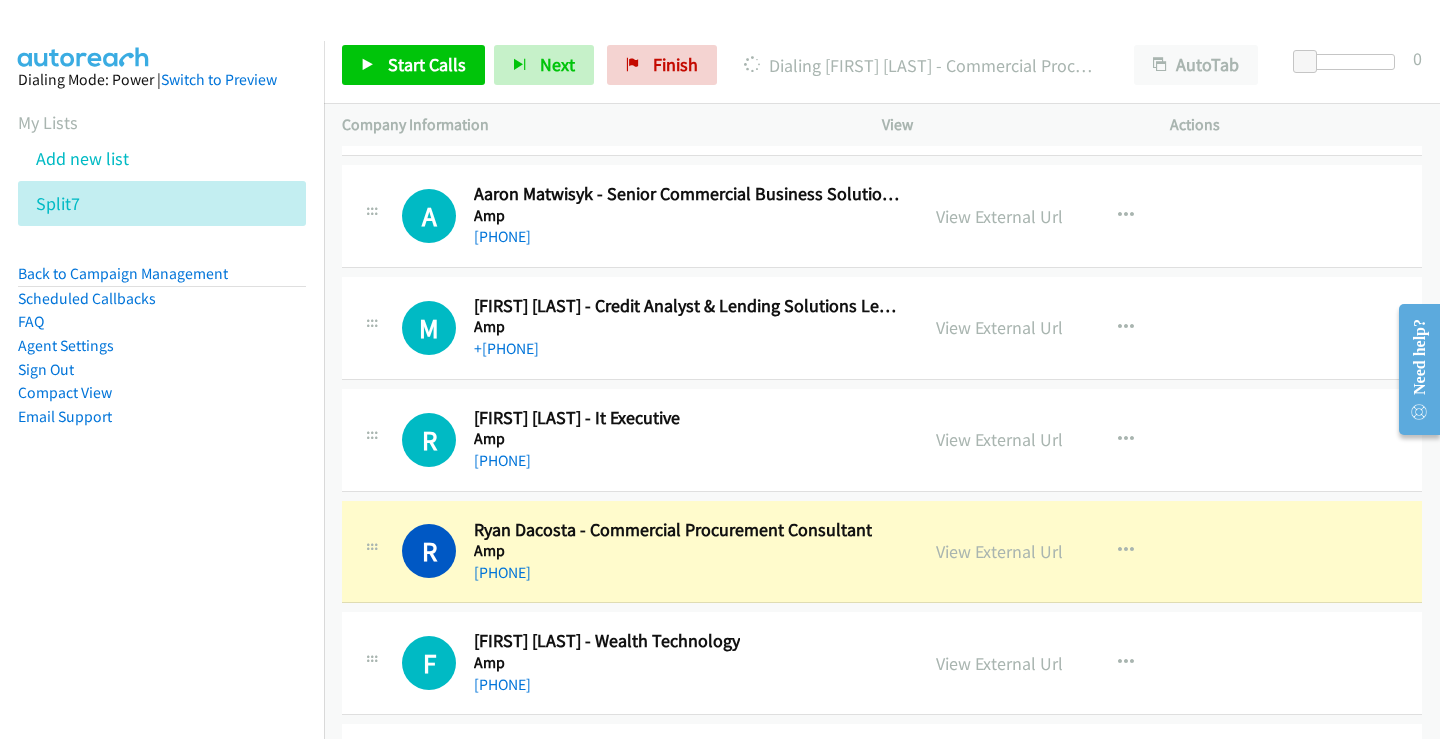 scroll, scrollTop: 37737, scrollLeft: 0, axis: vertical 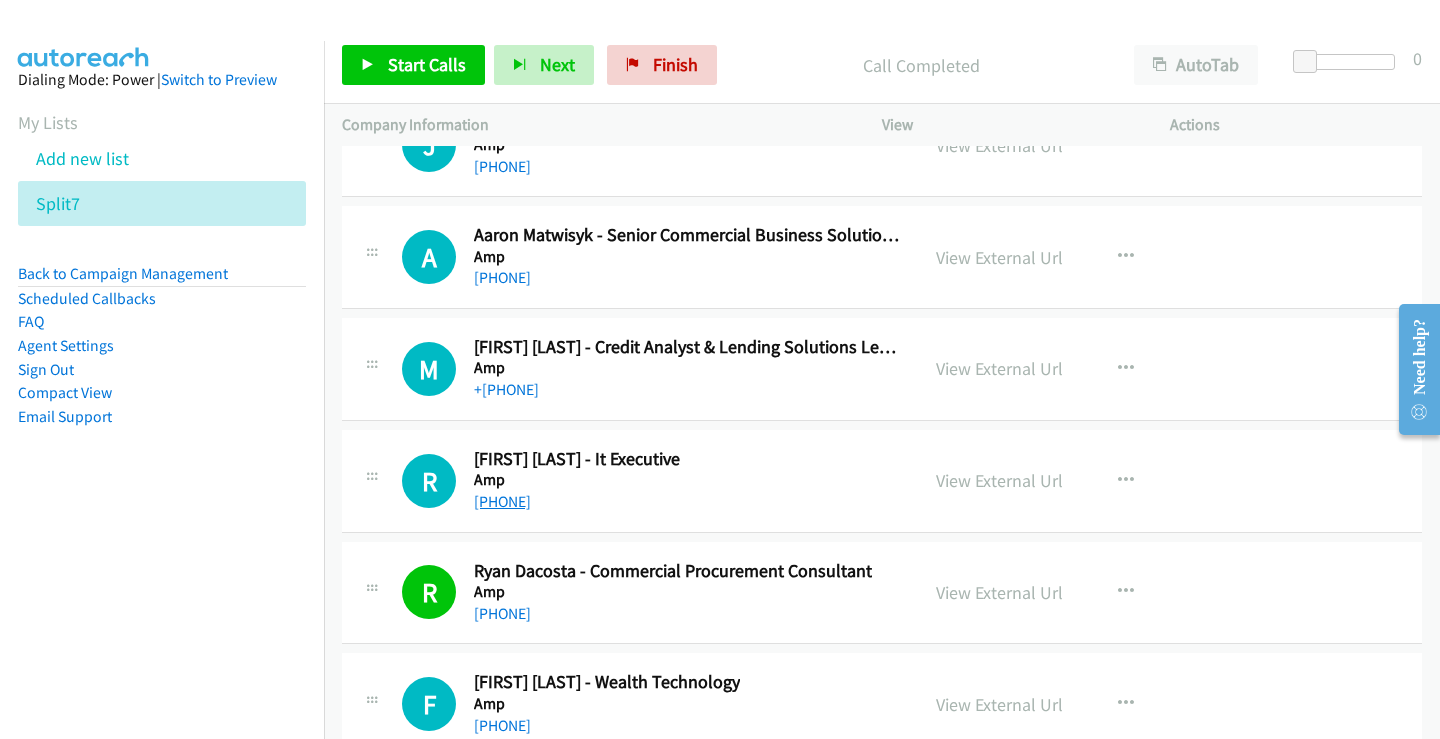 click on "[PHONE]" at bounding box center (502, 501) 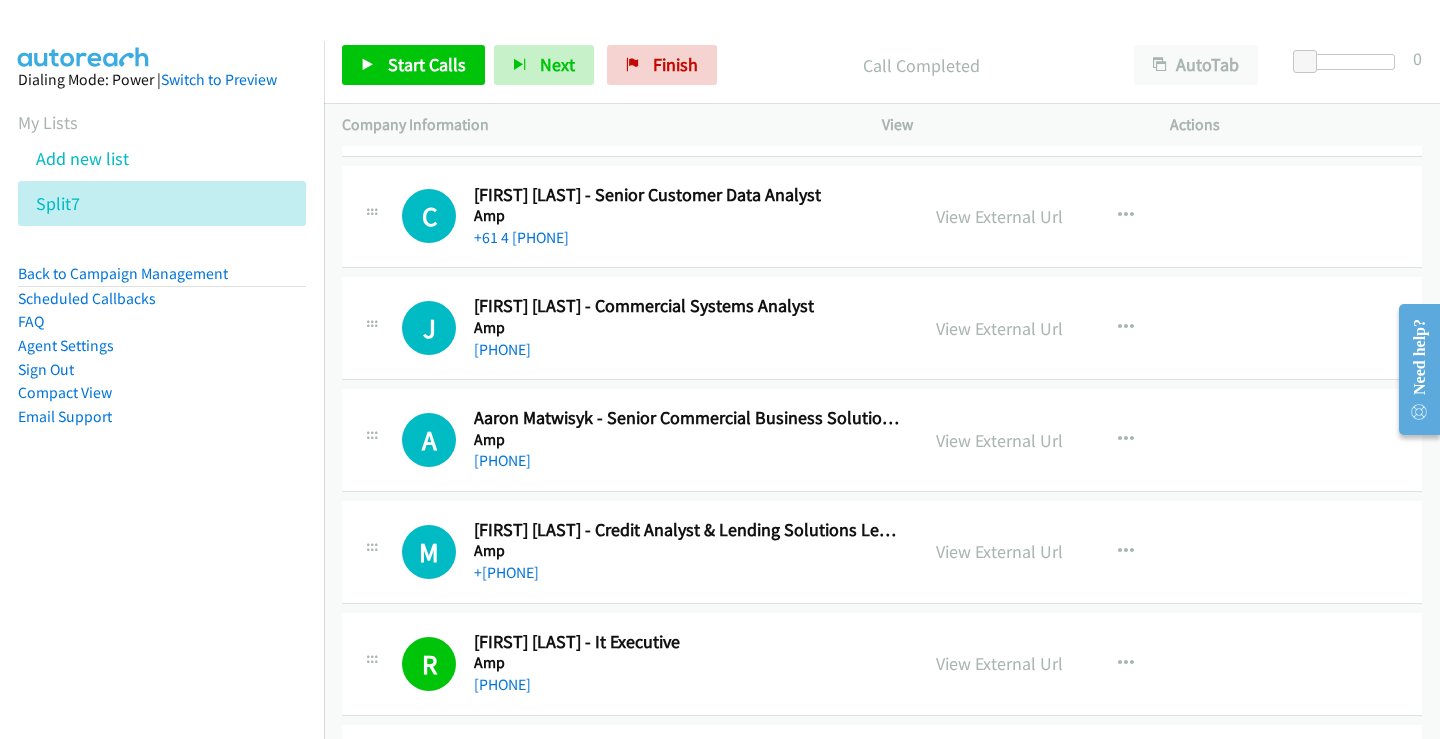 scroll, scrollTop: 37537, scrollLeft: 0, axis: vertical 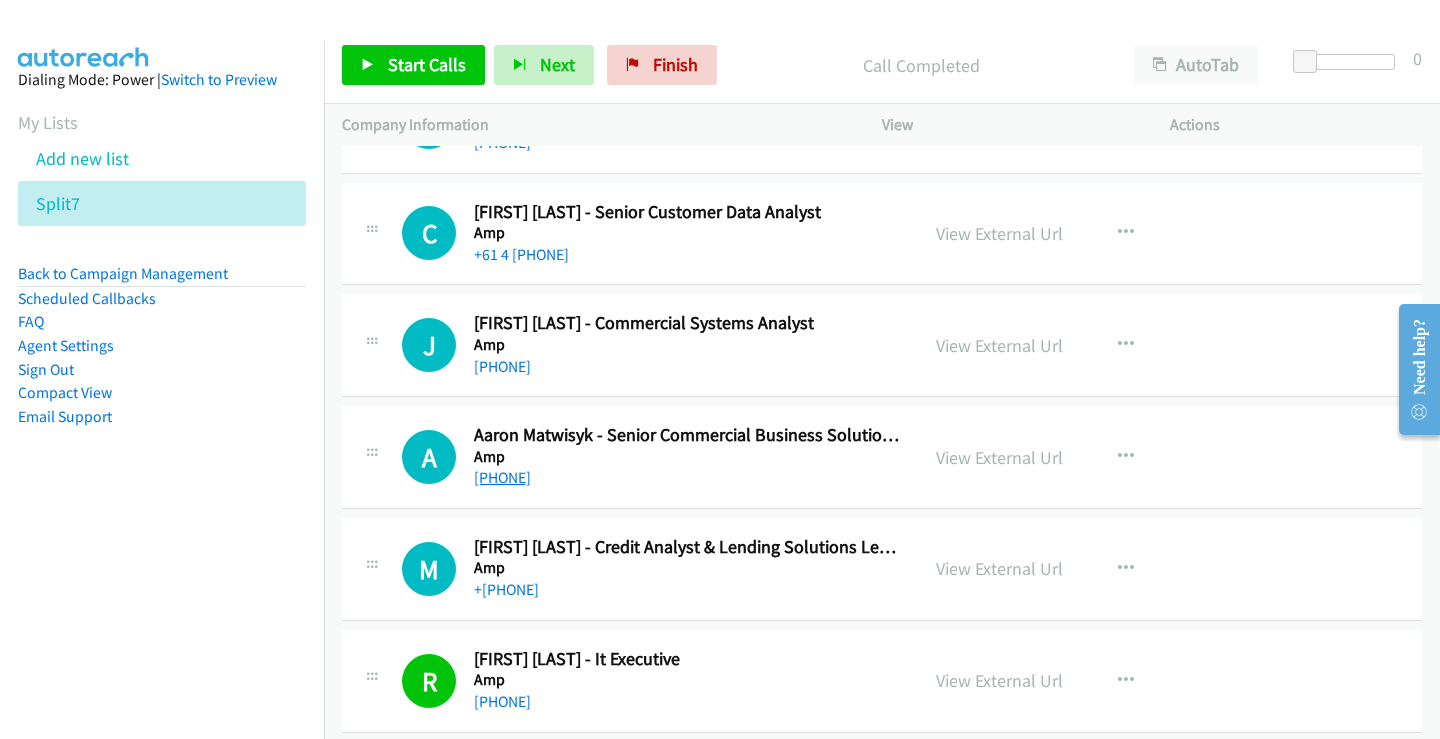 click on "[PHONE]" at bounding box center (502, 477) 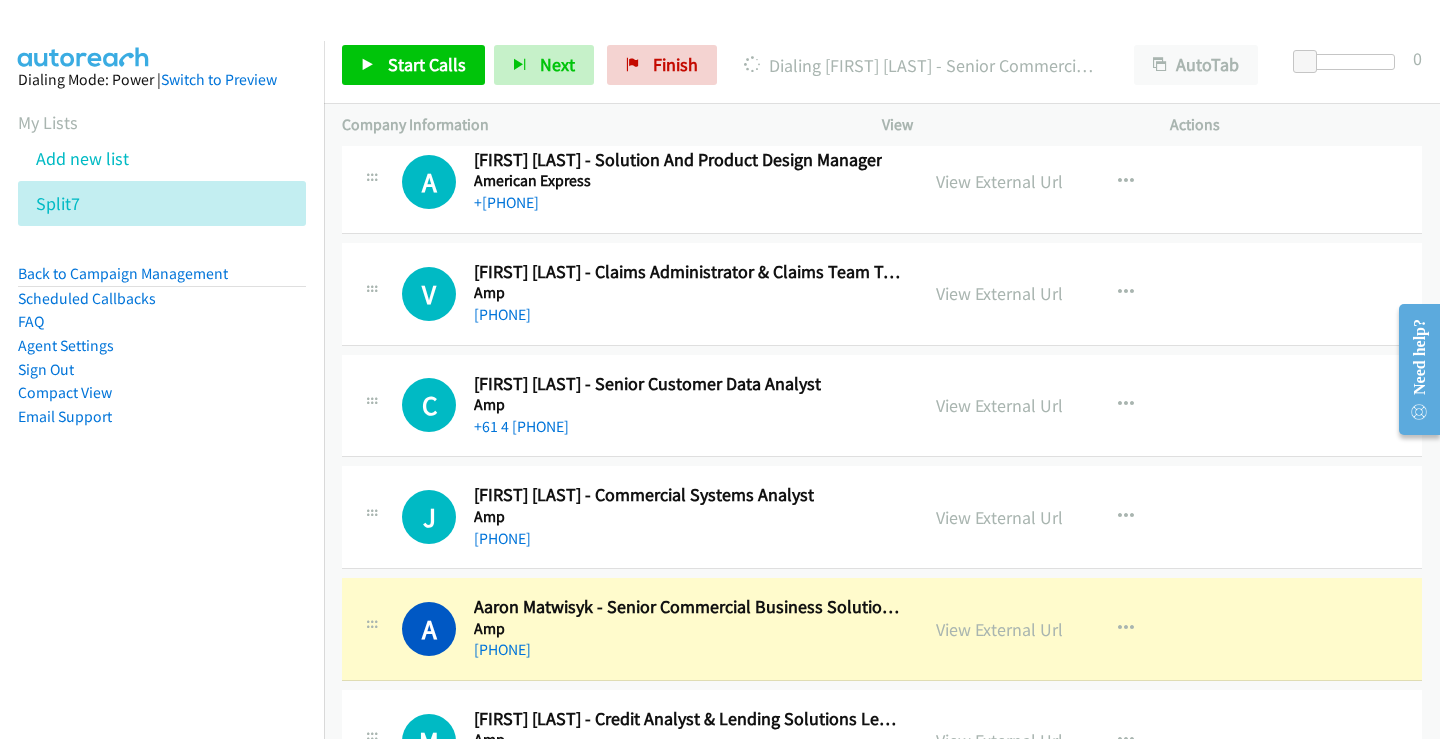 scroll, scrollTop: 37337, scrollLeft: 0, axis: vertical 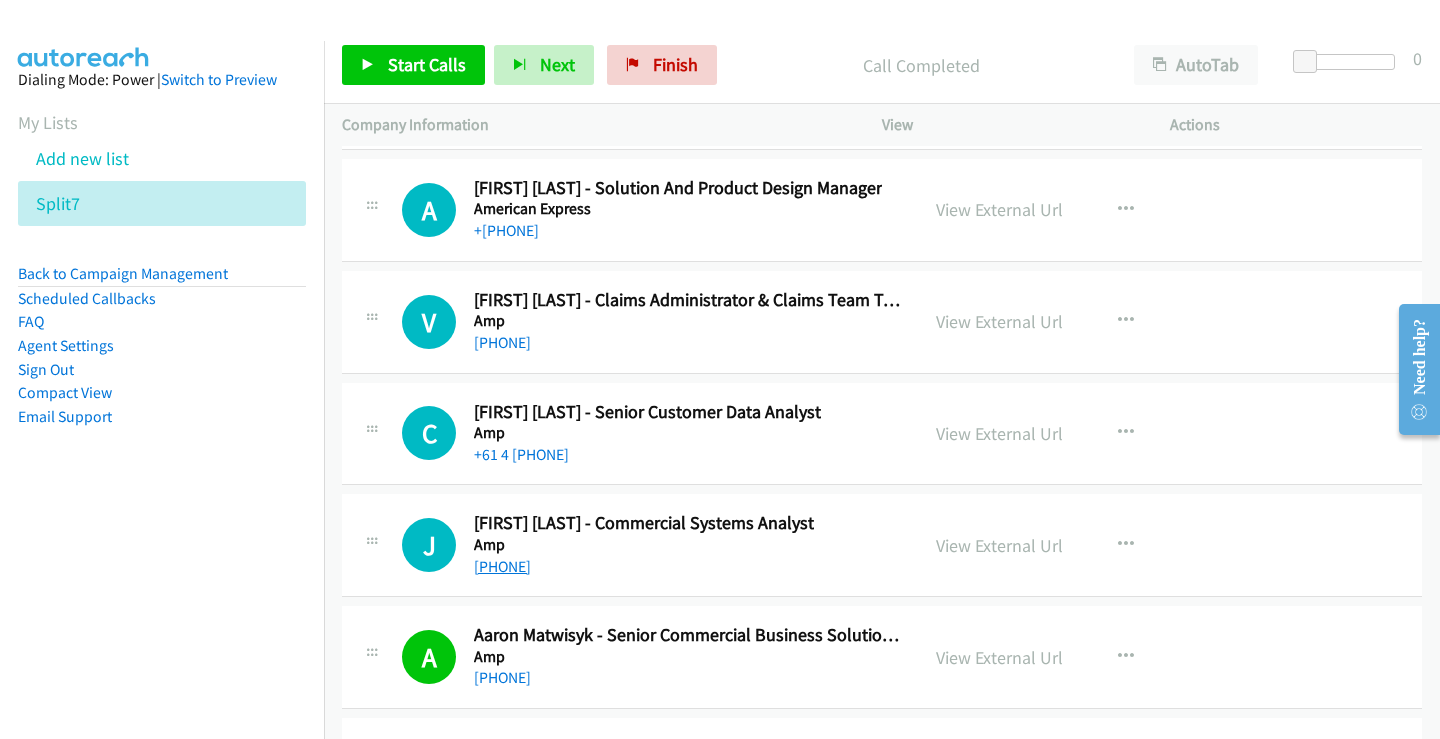 click on "[PHONE]" at bounding box center [502, 566] 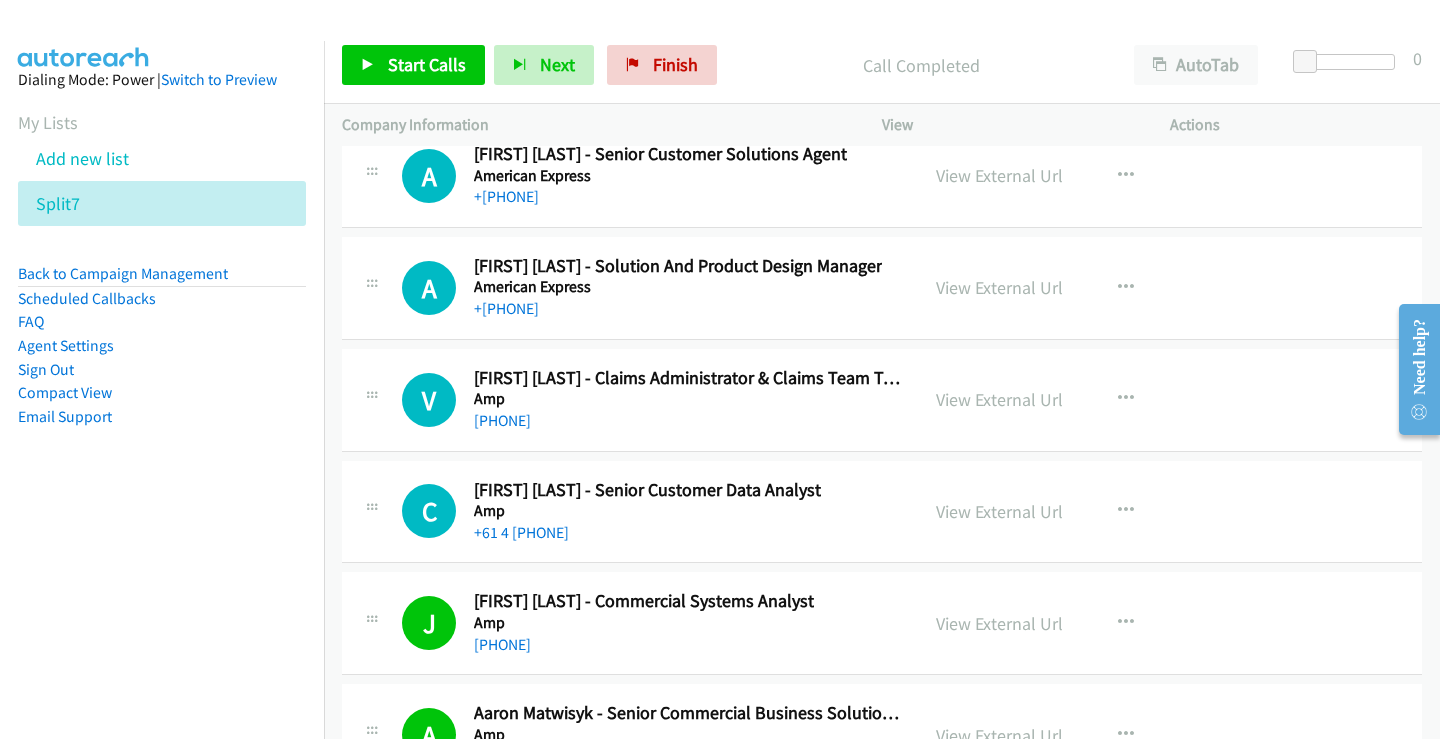 scroll, scrollTop: 37237, scrollLeft: 0, axis: vertical 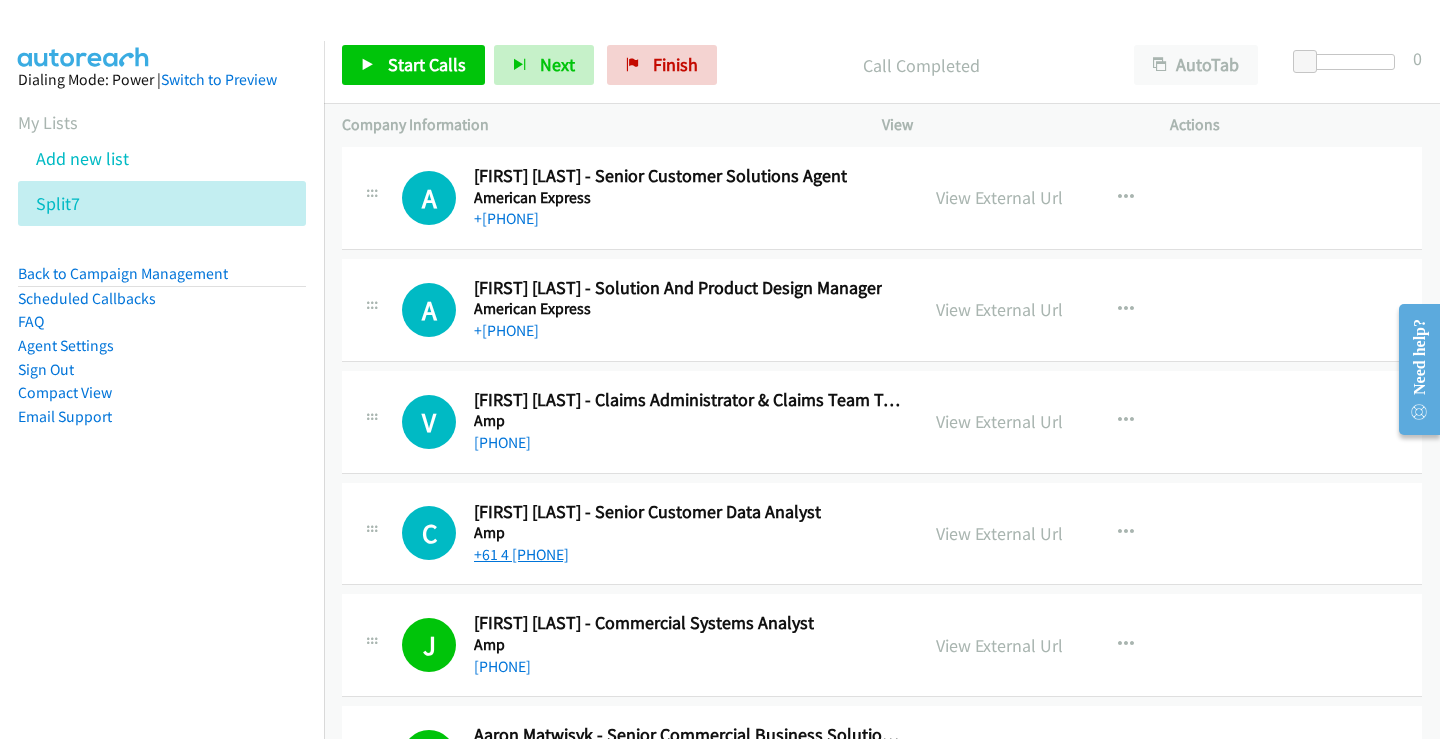 click on "+61 4 [PHONE]" at bounding box center [521, 554] 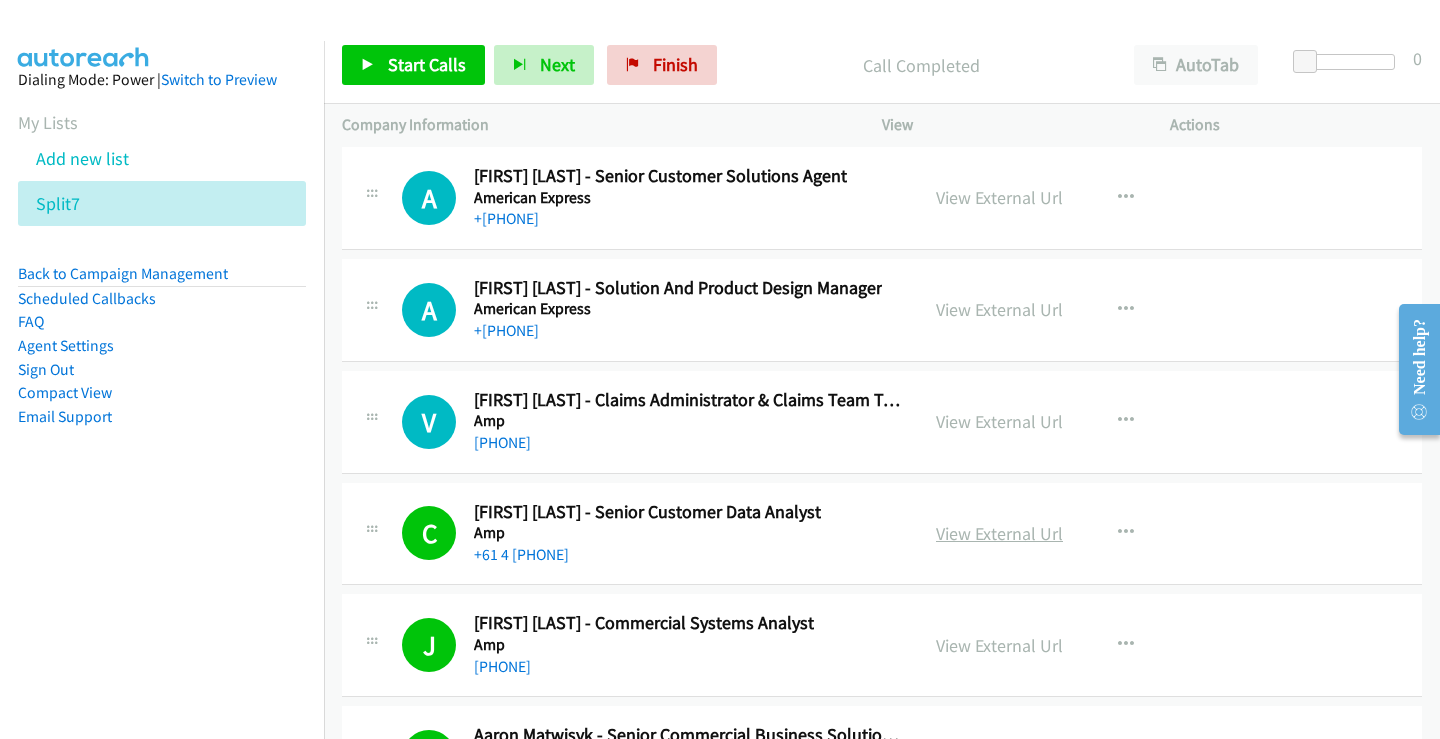 click on "View External Url" at bounding box center (999, 533) 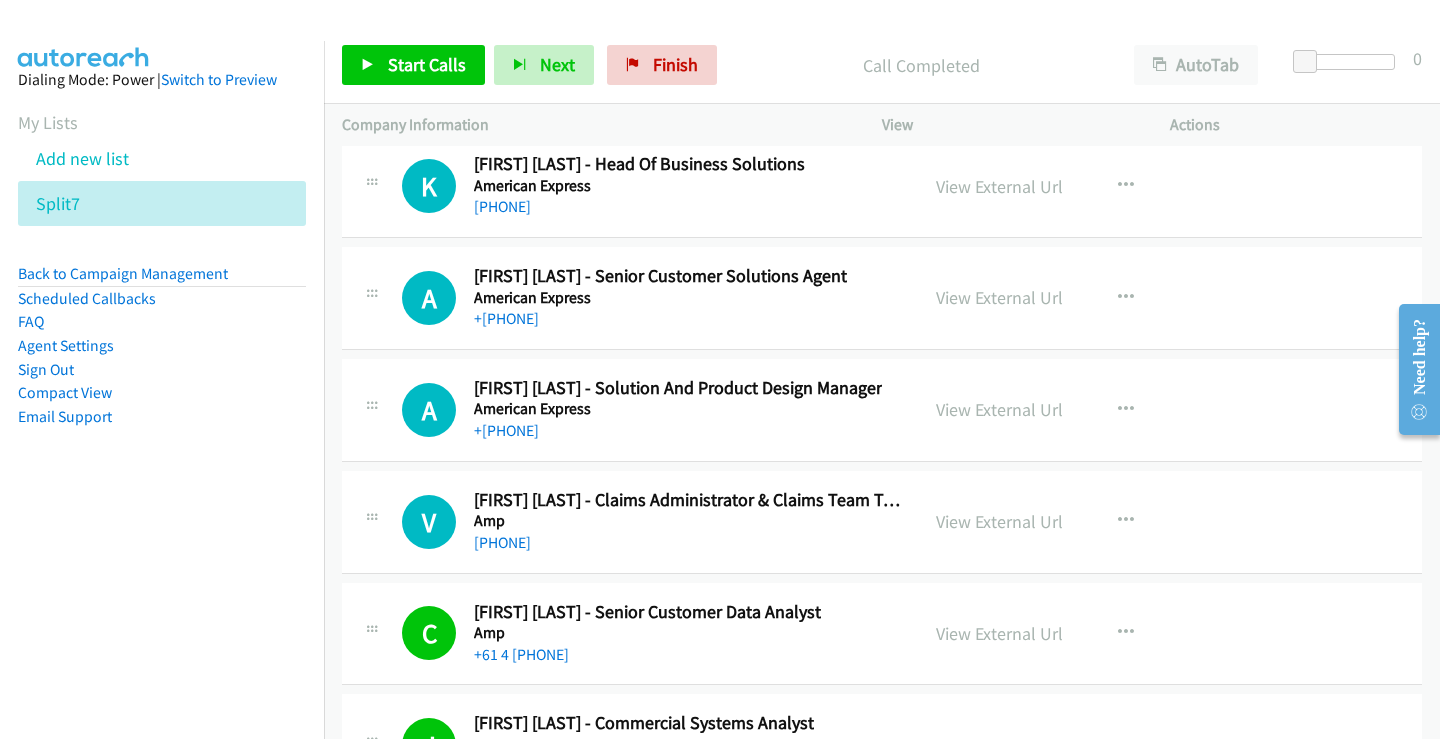 scroll, scrollTop: 37037, scrollLeft: 0, axis: vertical 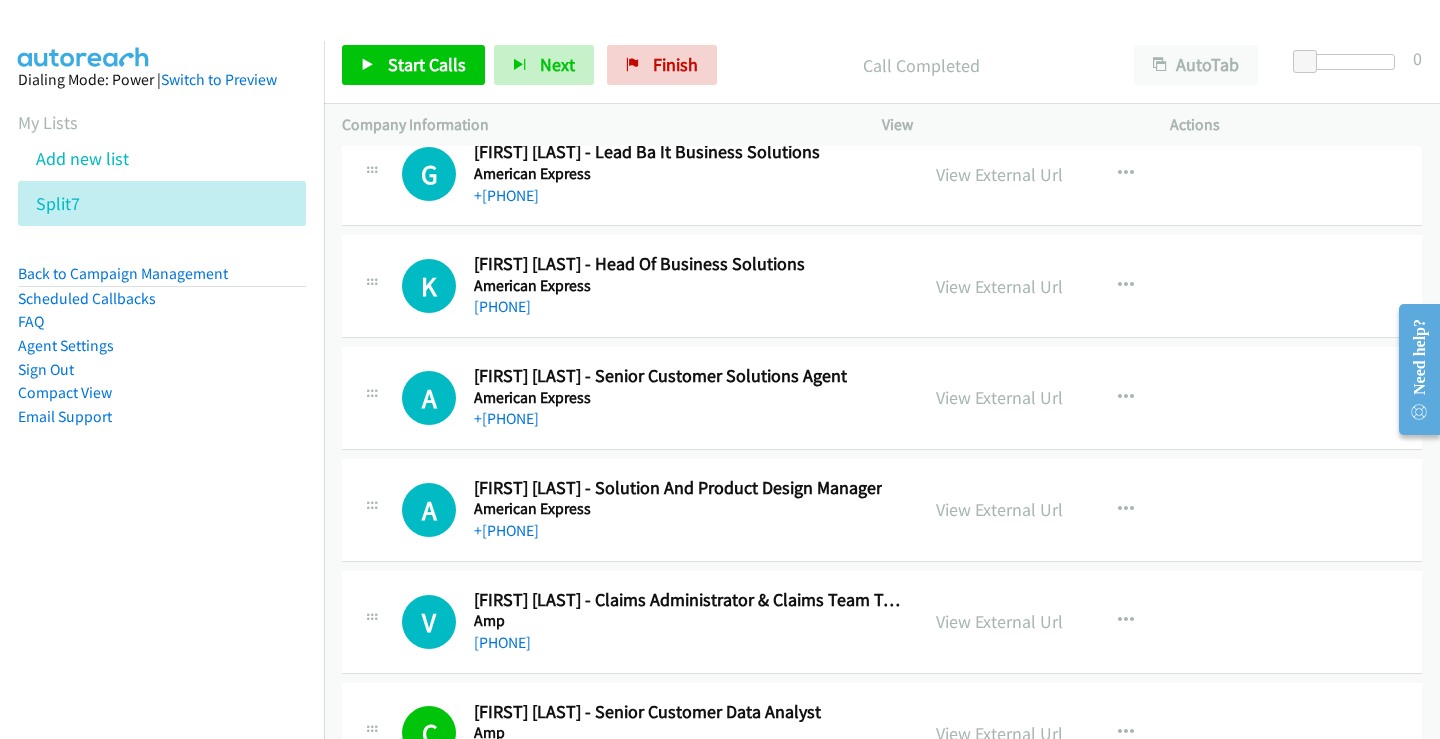 click on "+[PHONE]" at bounding box center (678, 531) 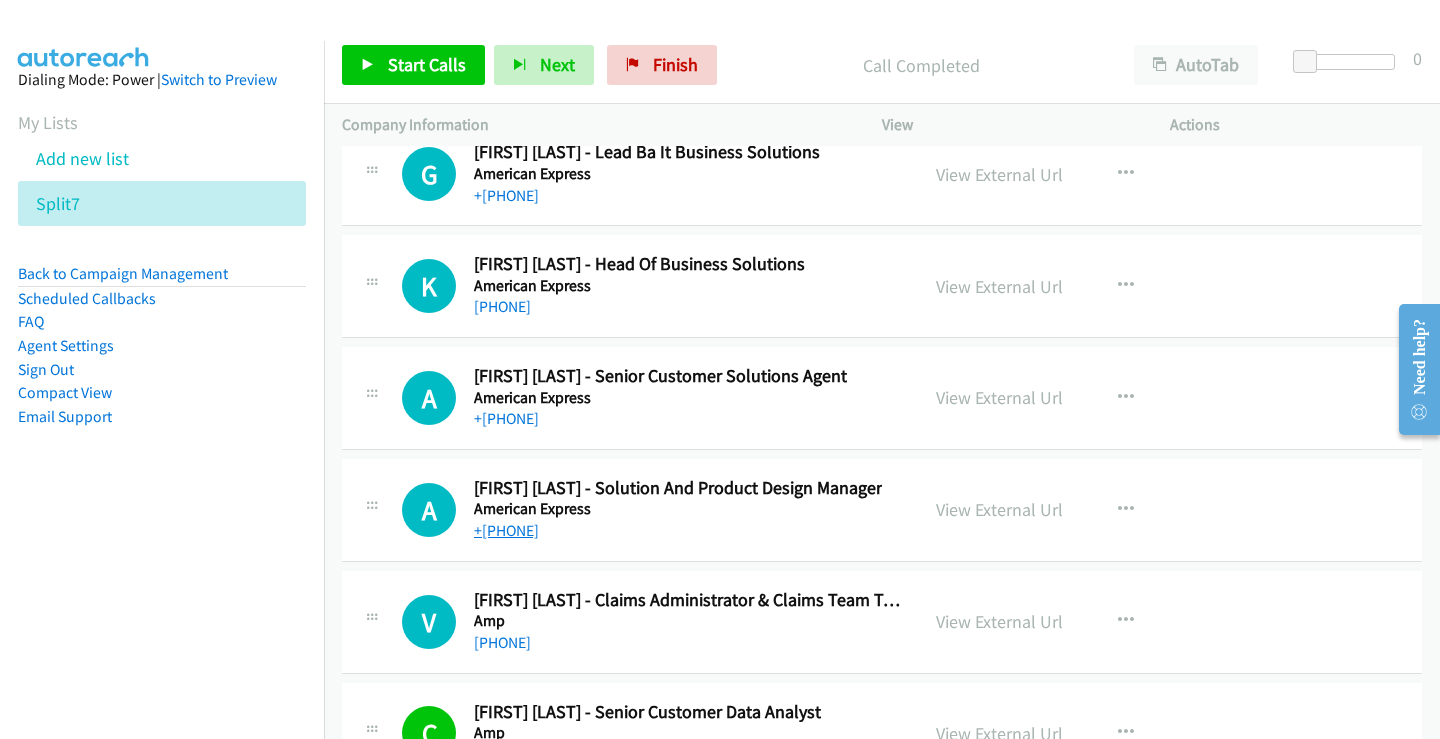click on "+[PHONE]" at bounding box center [506, 530] 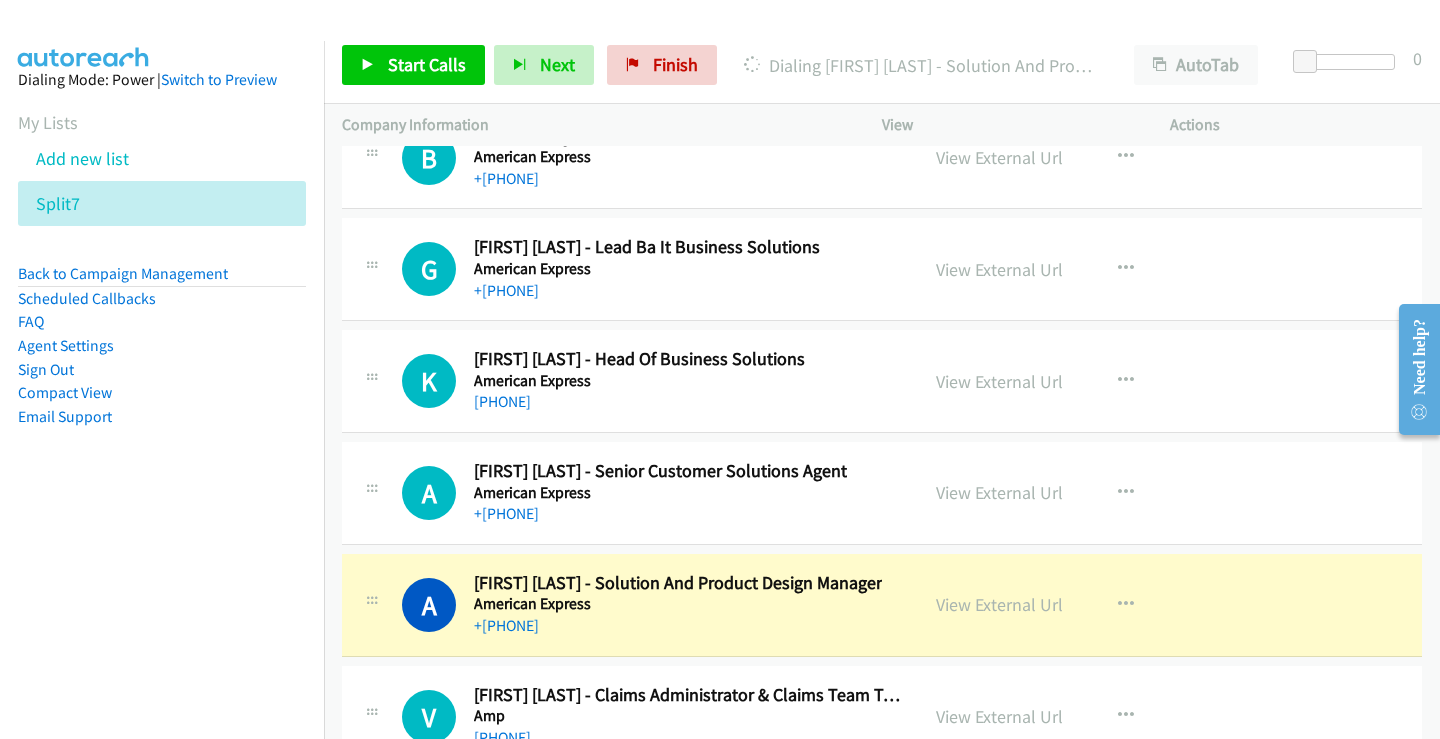 scroll, scrollTop: 36937, scrollLeft: 0, axis: vertical 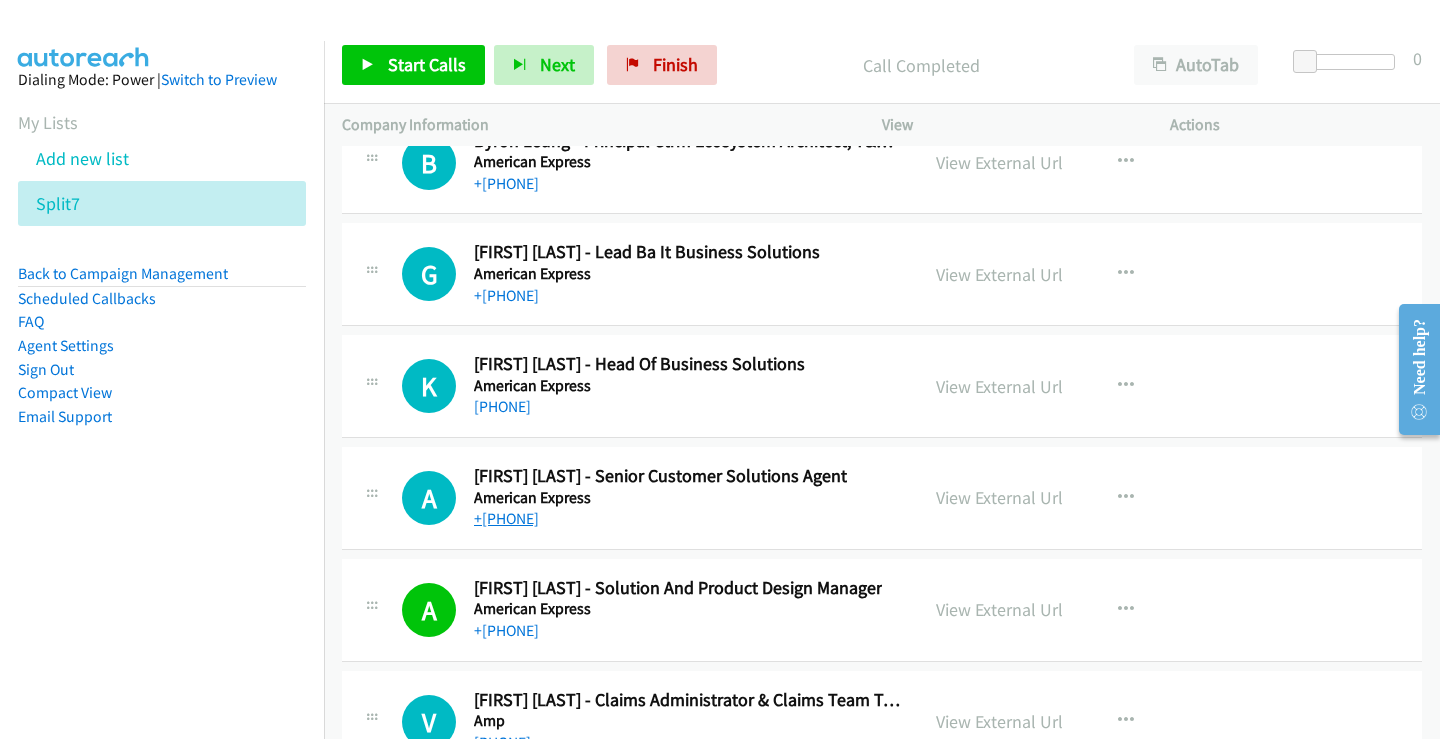 click on "+[PHONE]" at bounding box center [506, 518] 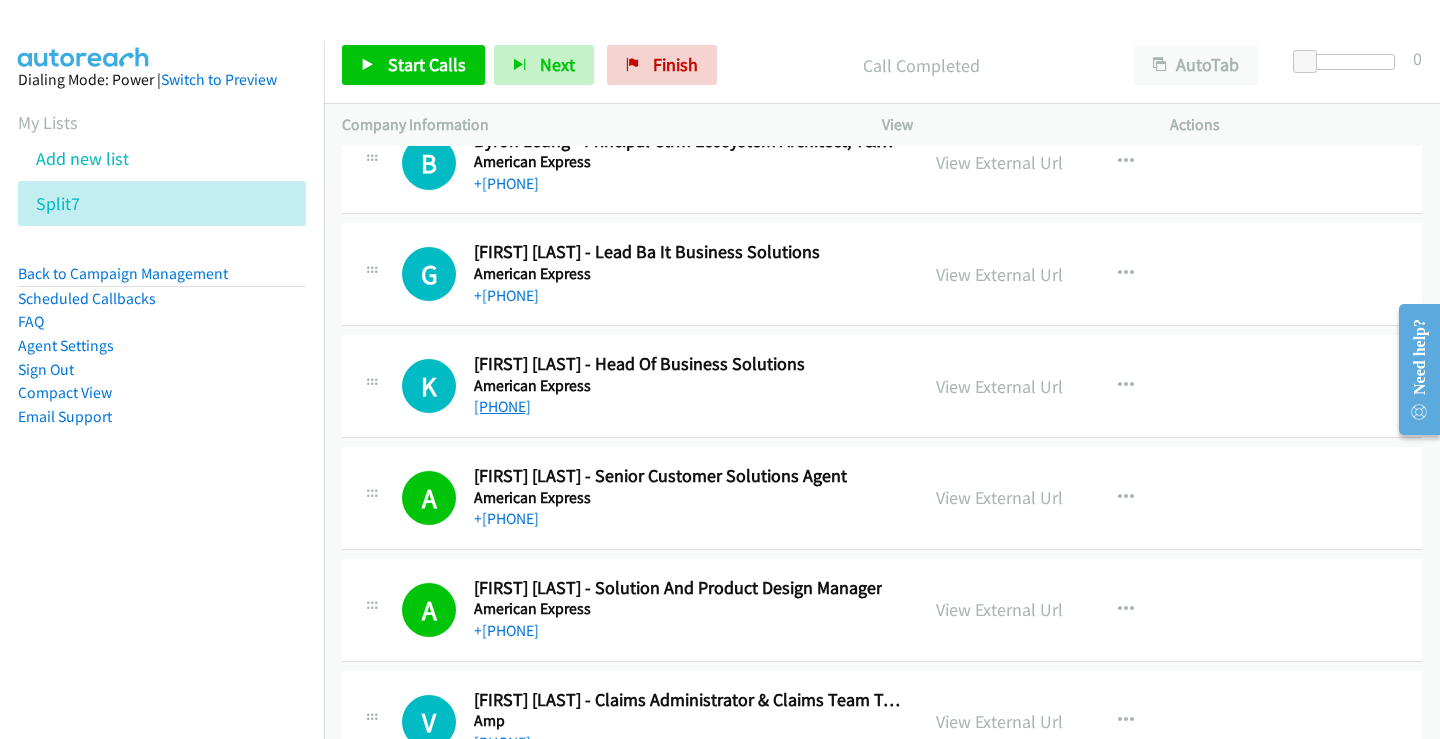 click on "[PHONE]" at bounding box center [502, 406] 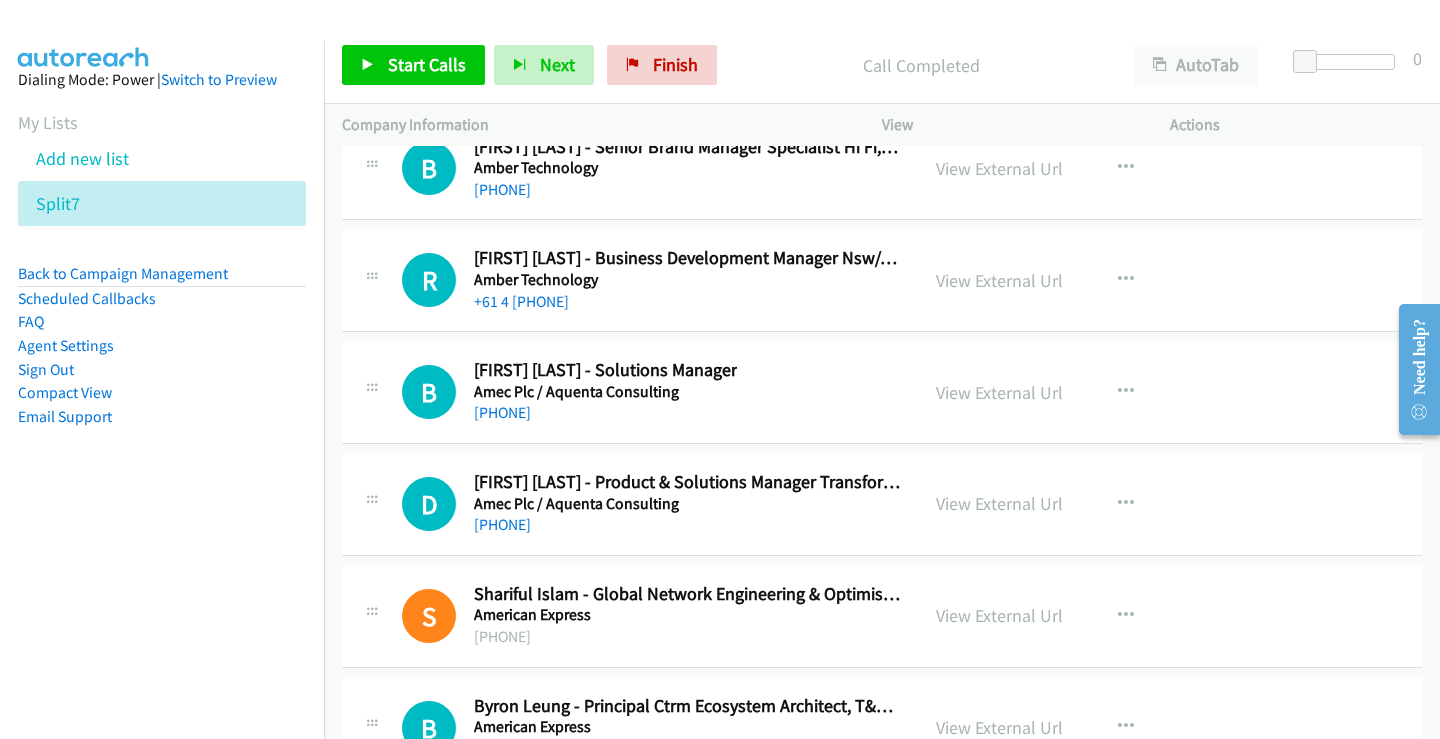 scroll, scrollTop: 36337, scrollLeft: 0, axis: vertical 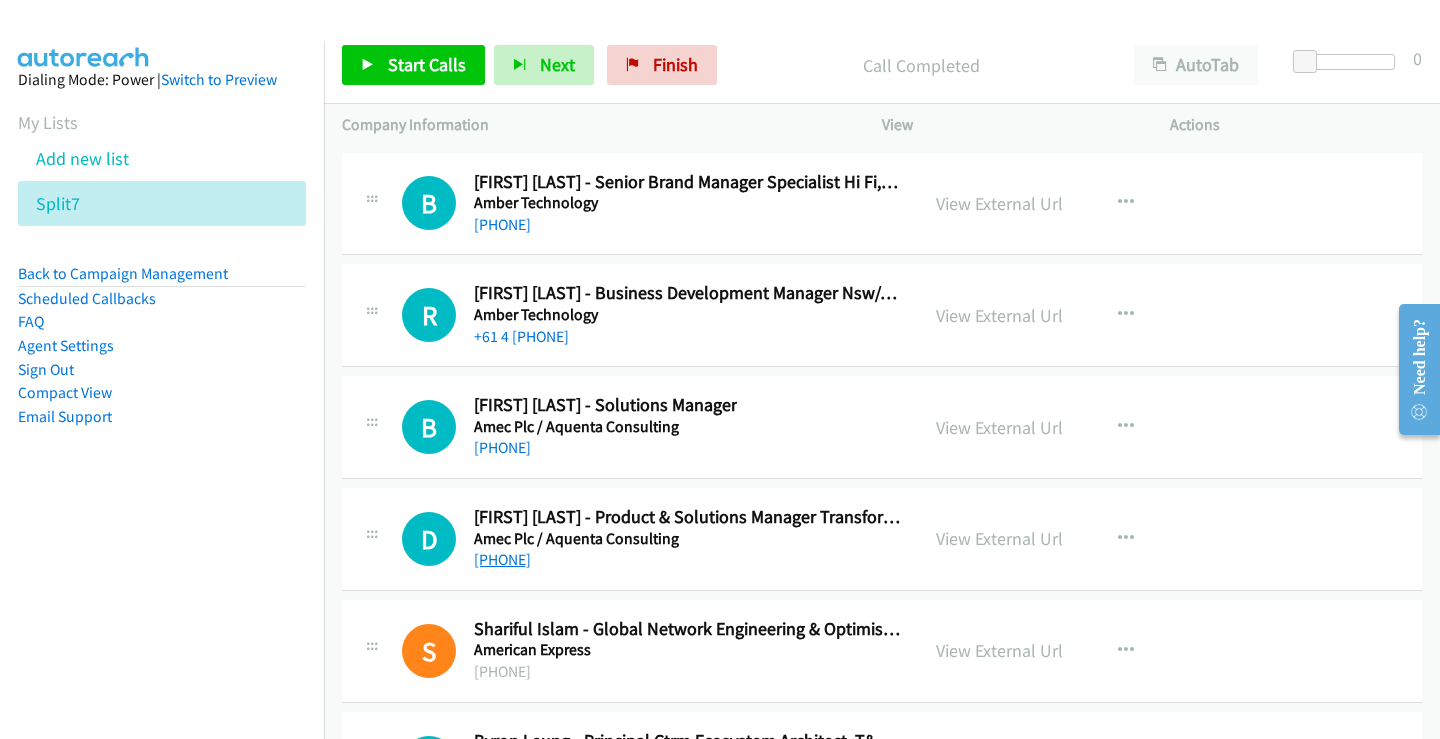 click on "[PHONE]" at bounding box center [502, 559] 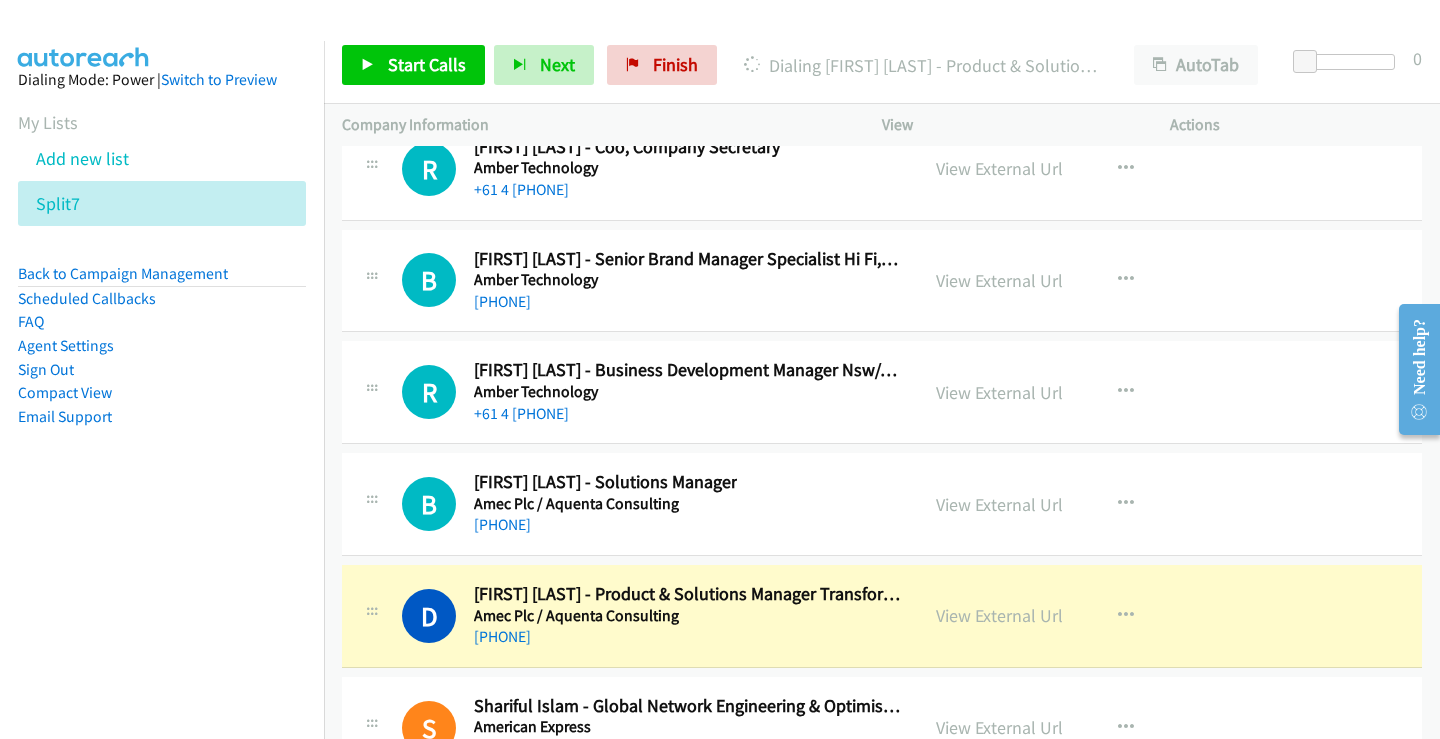 scroll, scrollTop: 36237, scrollLeft: 0, axis: vertical 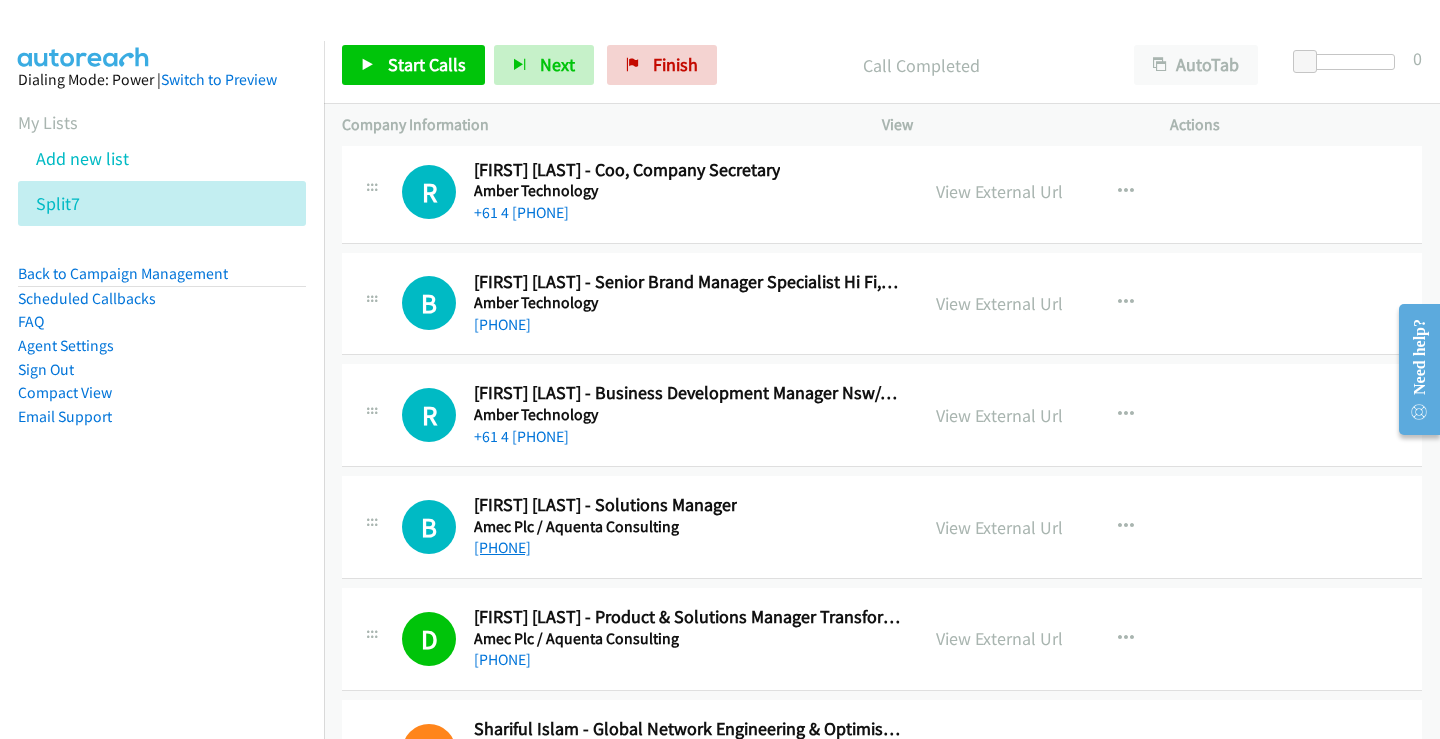 click on "[PHONE]" at bounding box center [502, 547] 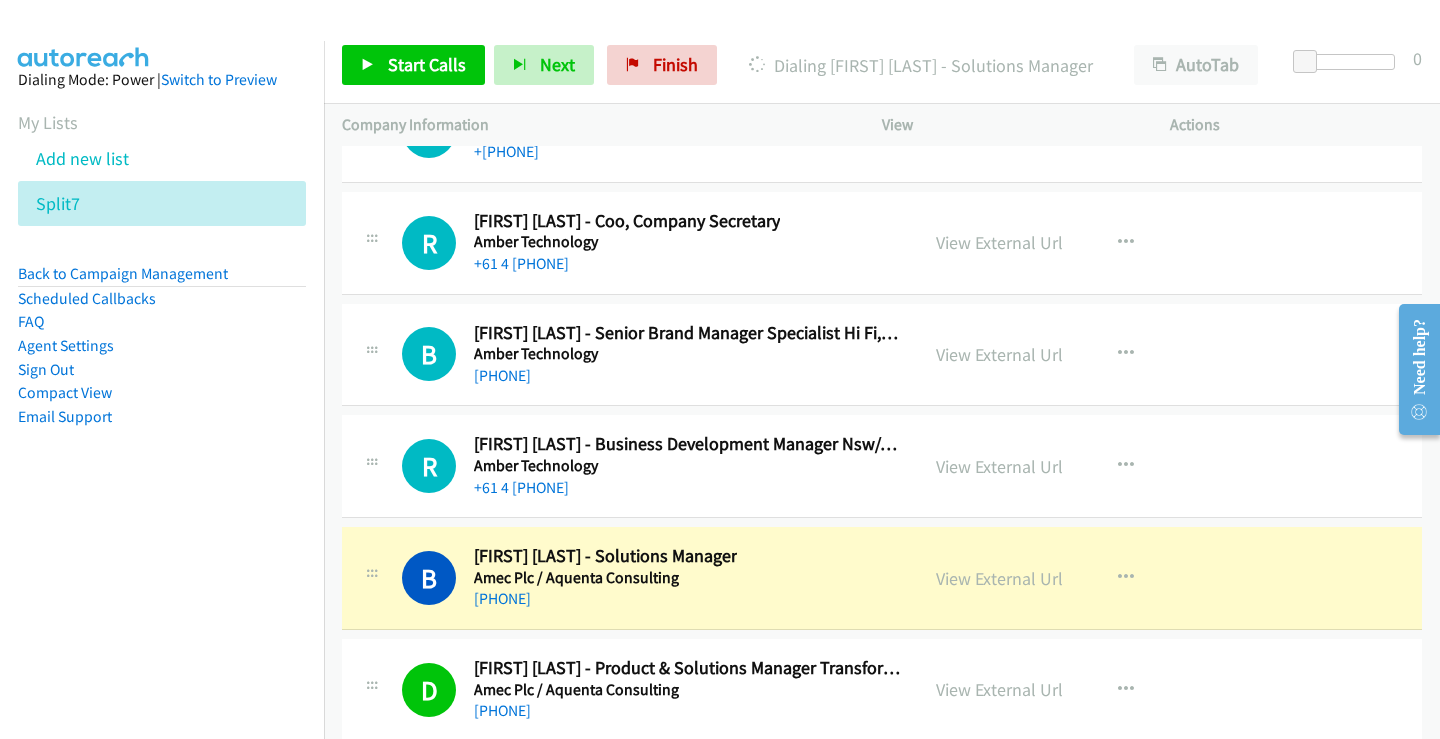 scroll, scrollTop: 36137, scrollLeft: 0, axis: vertical 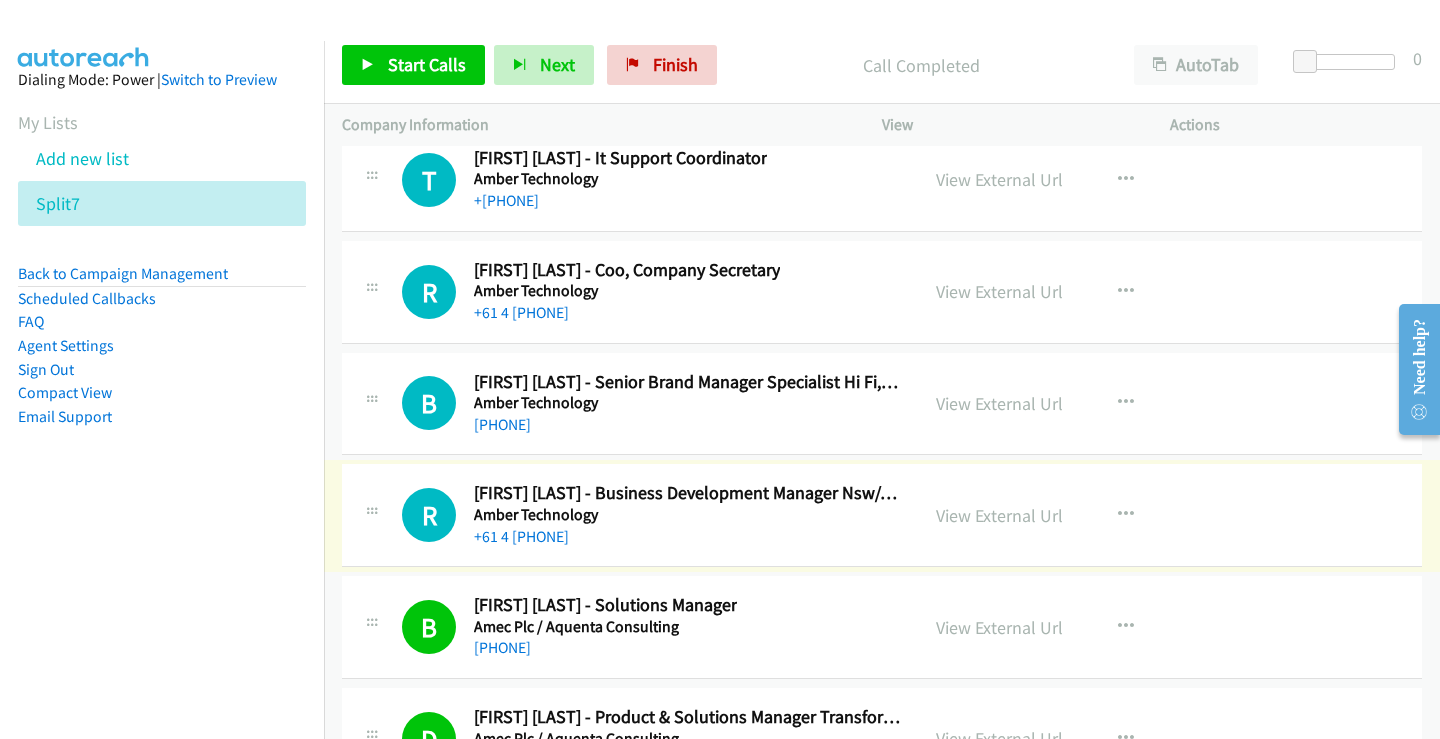 click on "+61 4 [PHONE]" at bounding box center (521, 536) 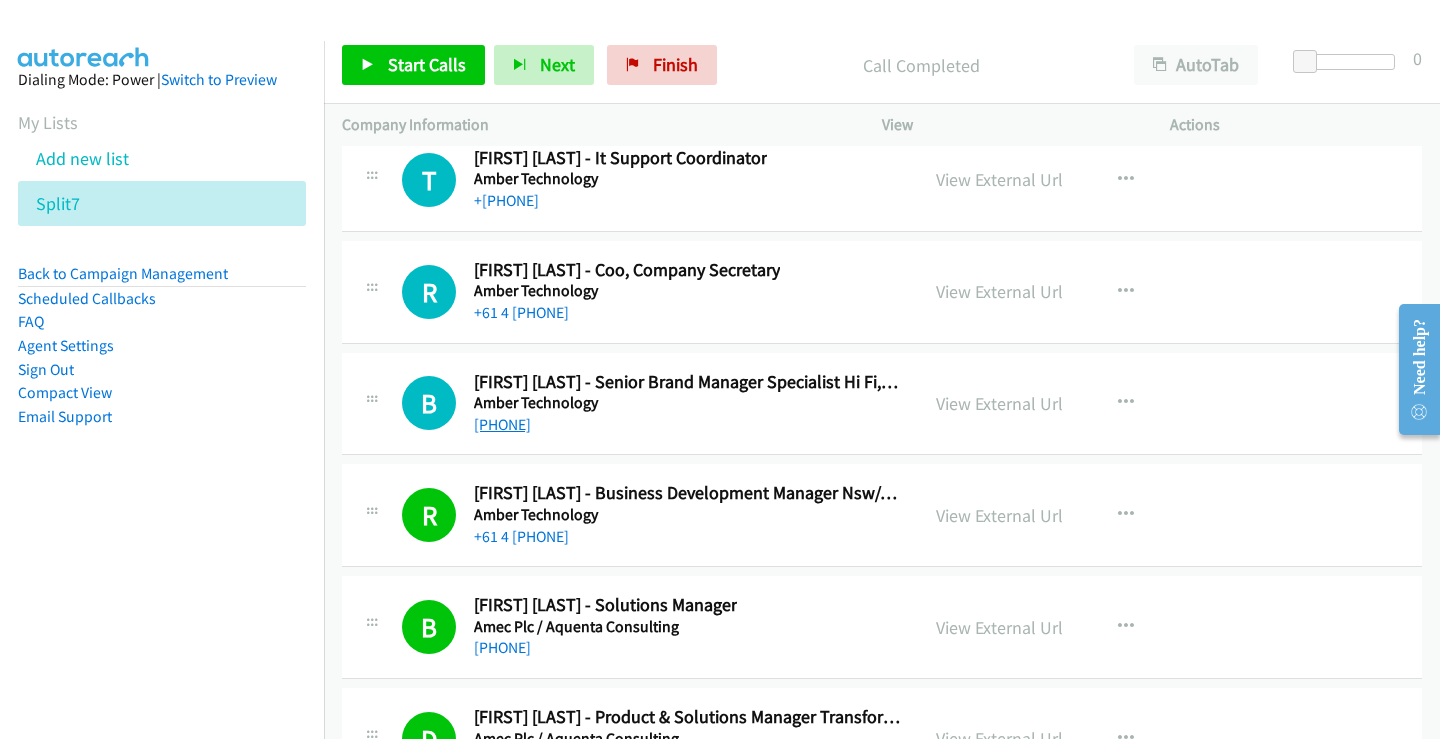 click on "[PHONE]" at bounding box center [502, 424] 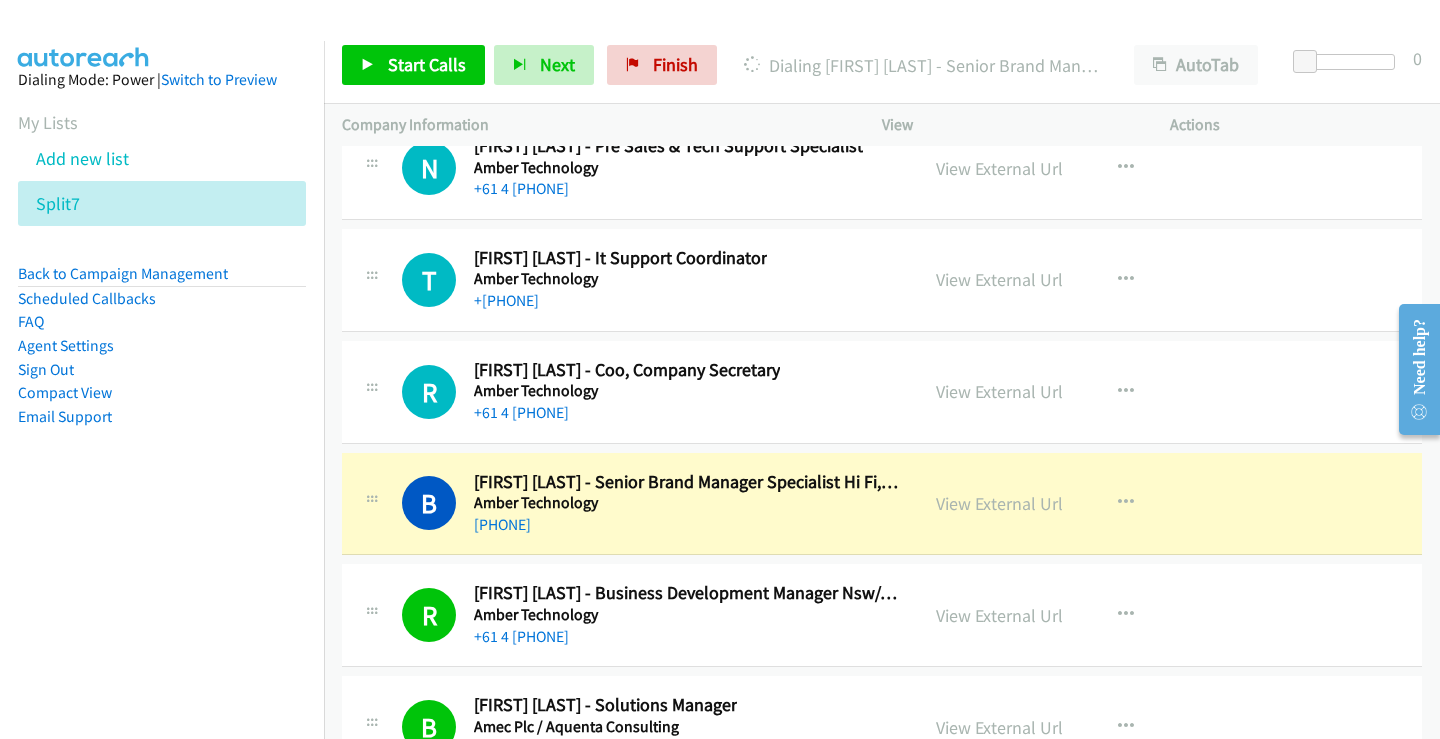 scroll, scrollTop: 36137, scrollLeft: 0, axis: vertical 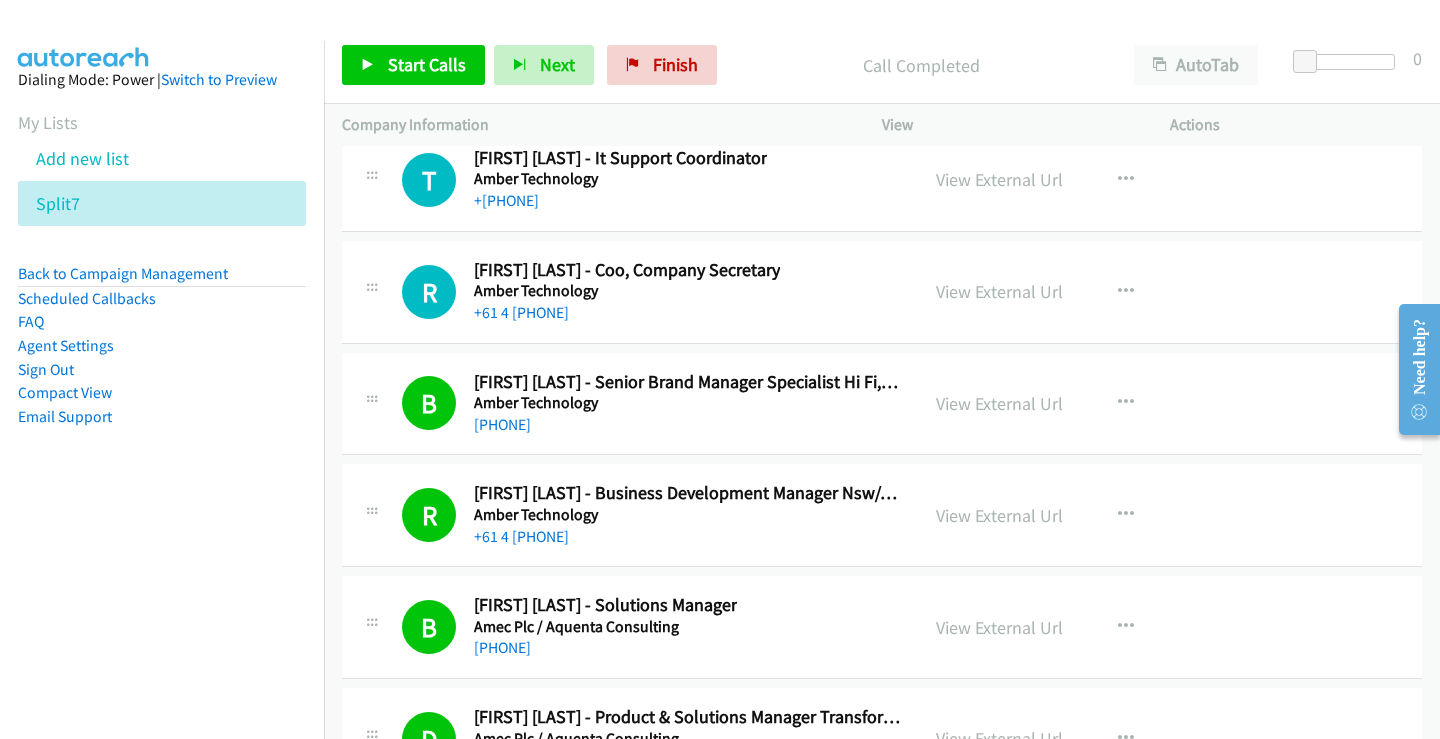 click on "R
Callback Scheduled
[FIRST] [LAST] - Coo, Company Secretary
Amber Technology
Australia/Sydney
+61 413 550 950" at bounding box center [651, 292] 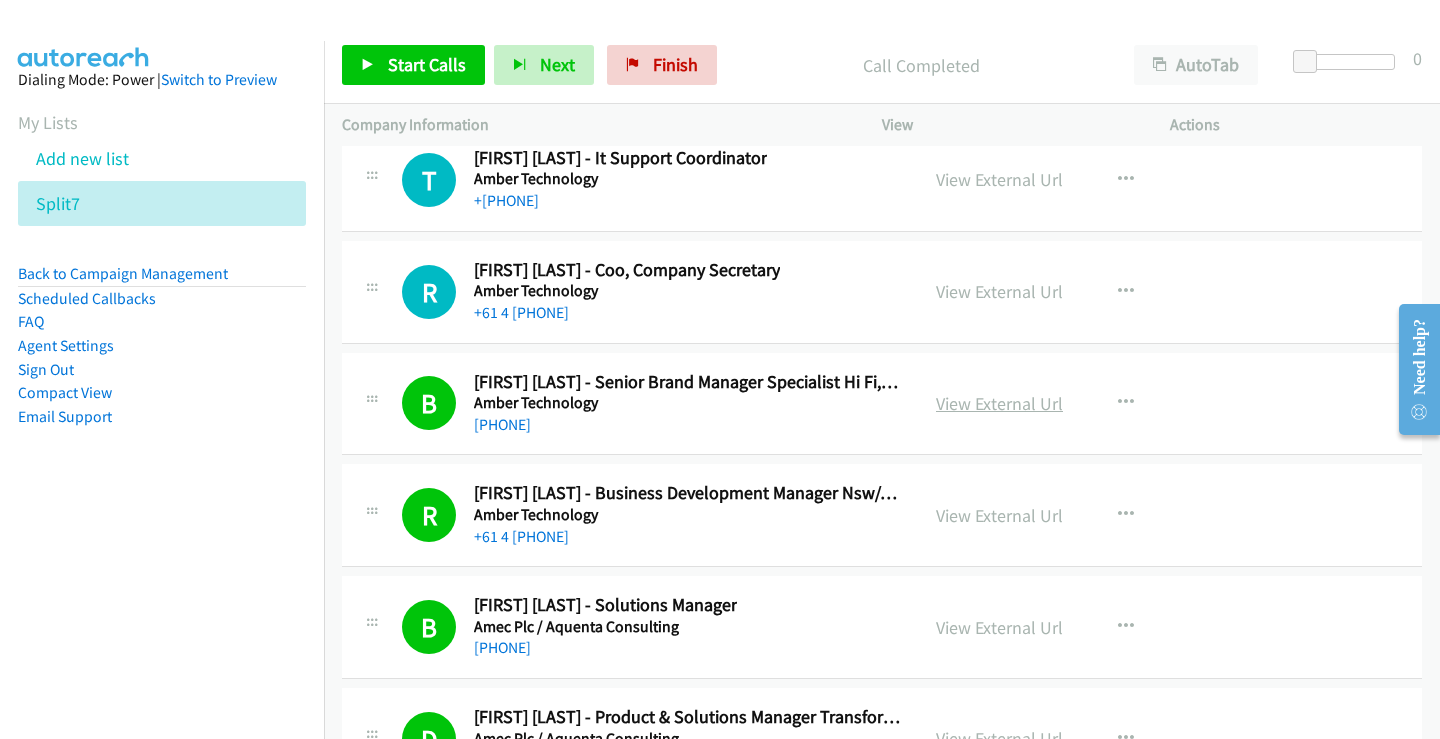 click on "View External Url" at bounding box center (999, 403) 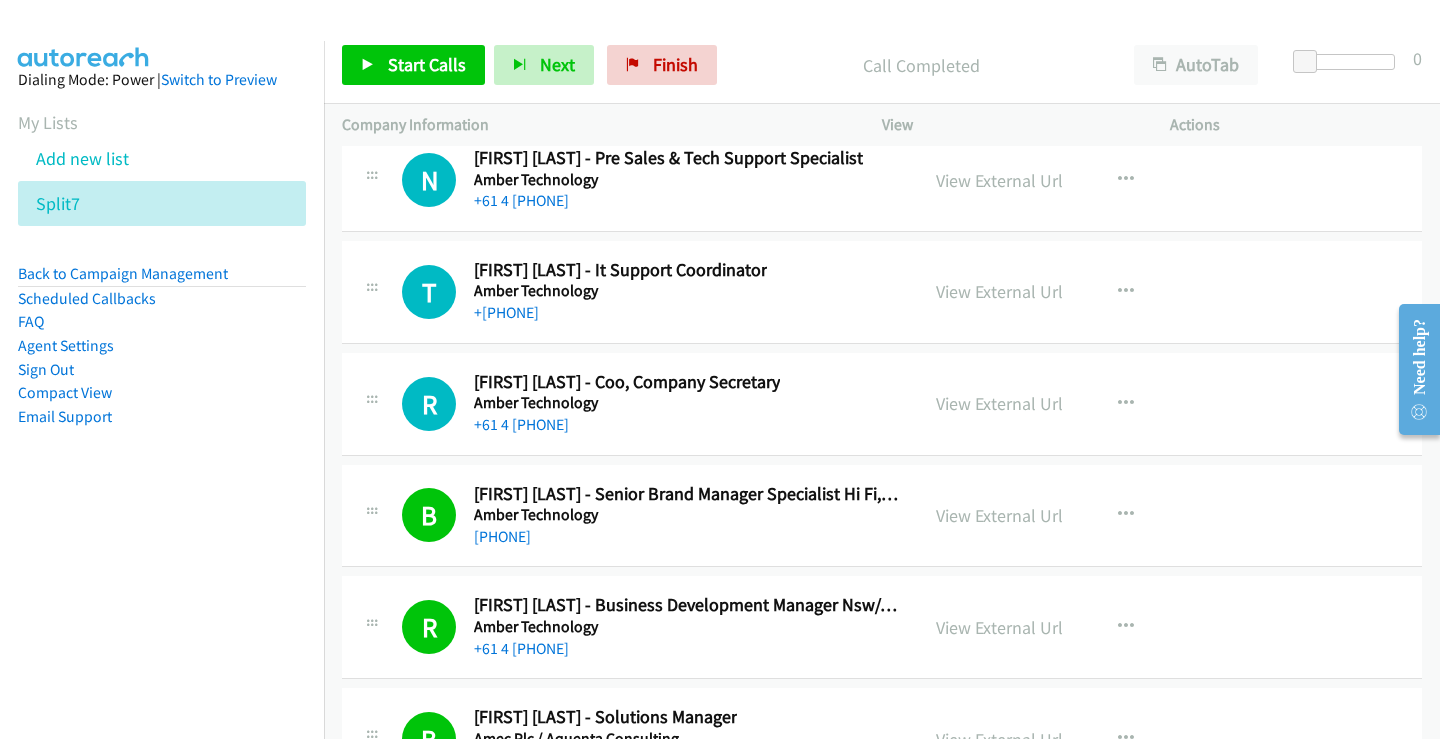 scroll, scrollTop: 36037, scrollLeft: 0, axis: vertical 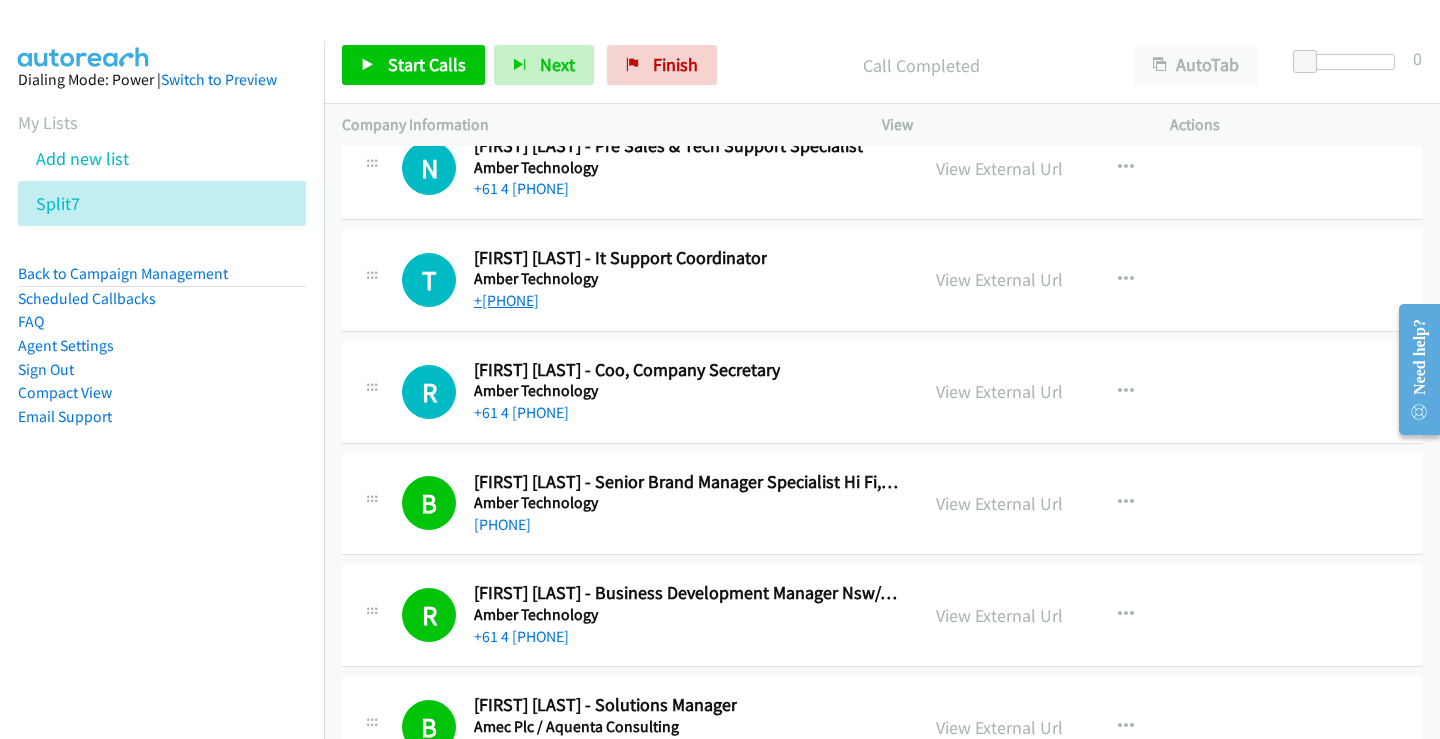 click on "+[PHONE]" at bounding box center [506, 300] 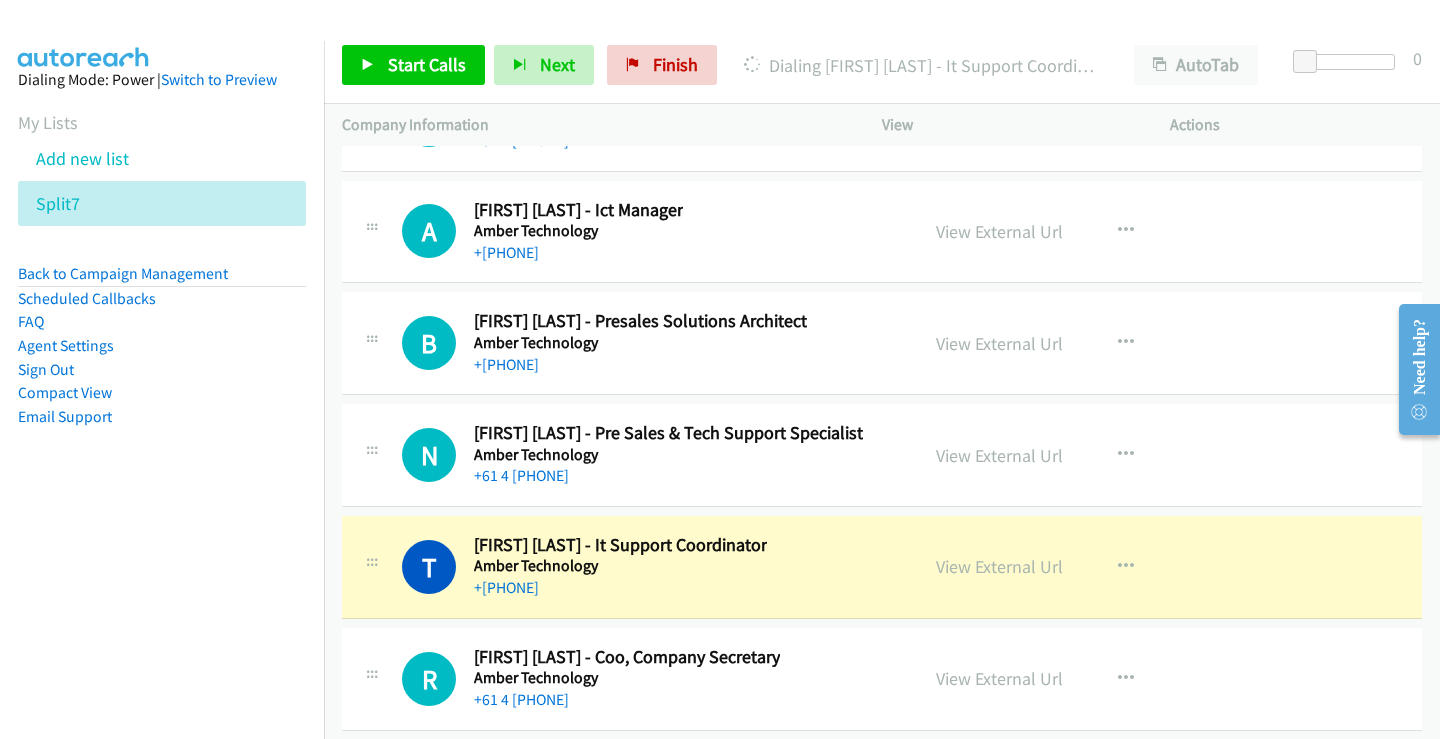scroll, scrollTop: 35737, scrollLeft: 0, axis: vertical 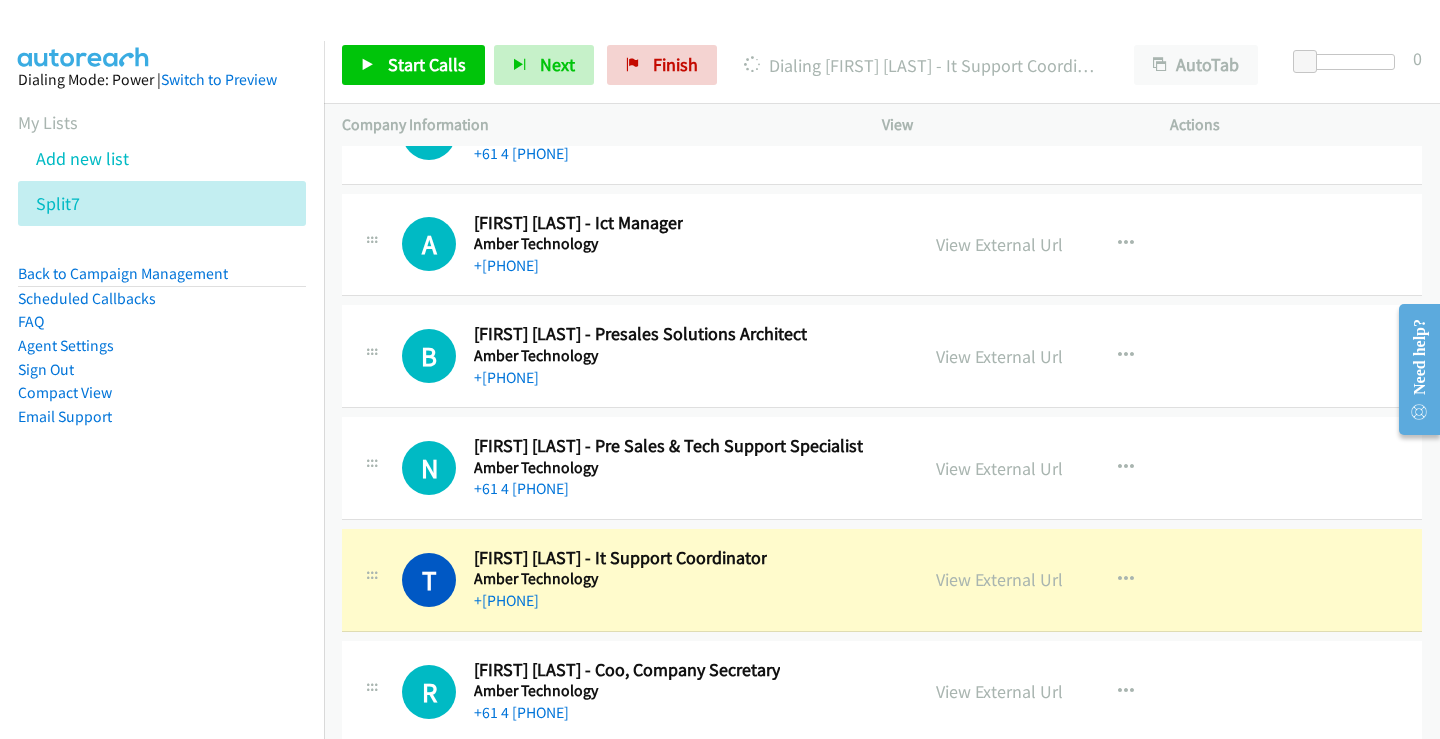 drag, startPoint x: 941, startPoint y: 575, endPoint x: 611, endPoint y: 23, distance: 643.12054 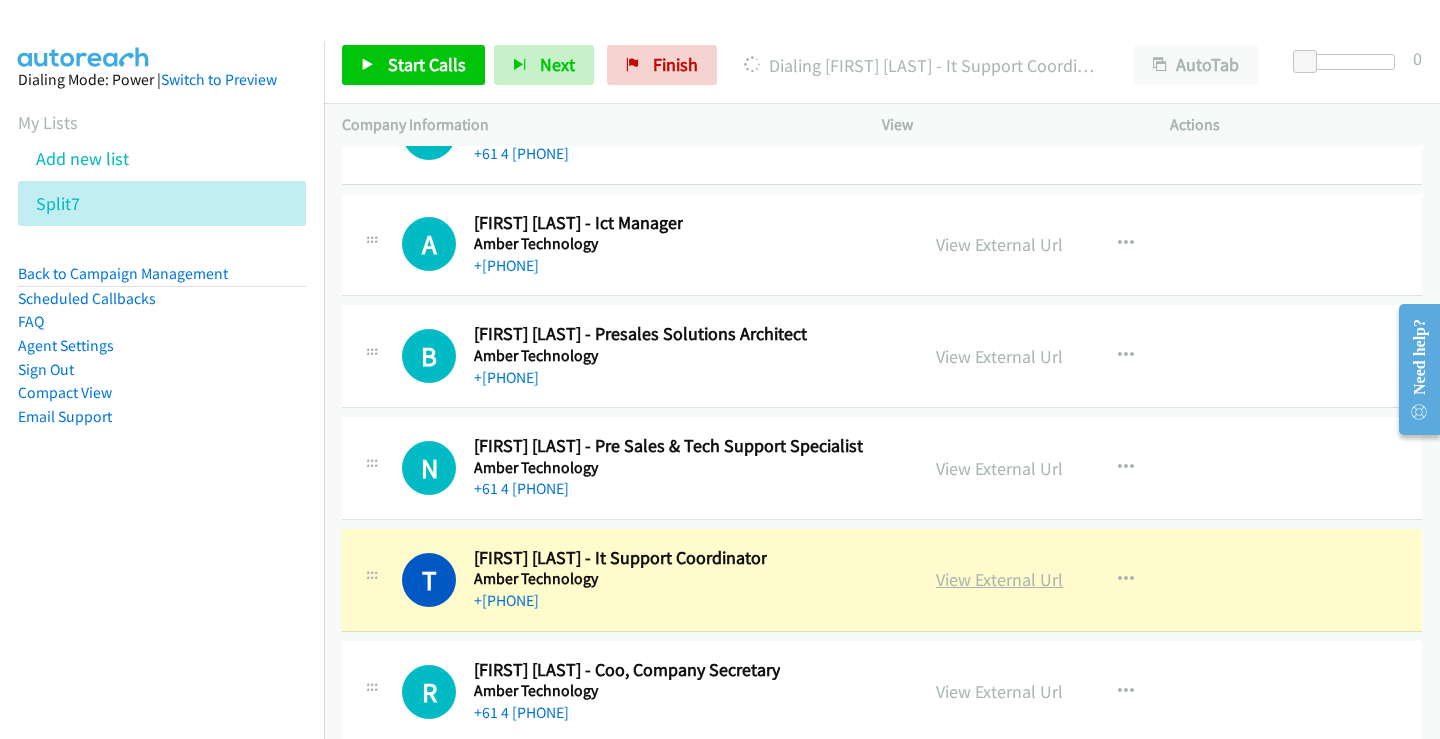 click on "View External Url" at bounding box center (999, 579) 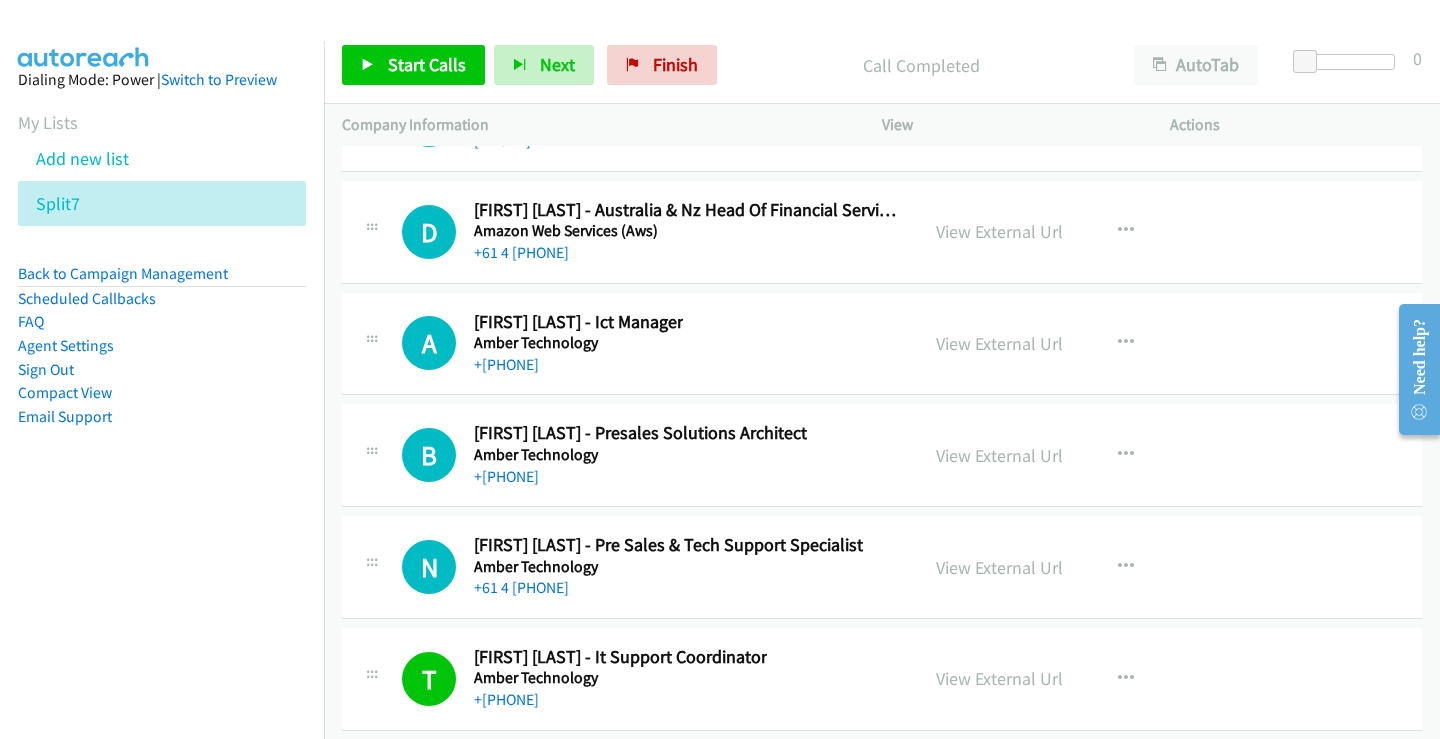 scroll, scrollTop: 35637, scrollLeft: 0, axis: vertical 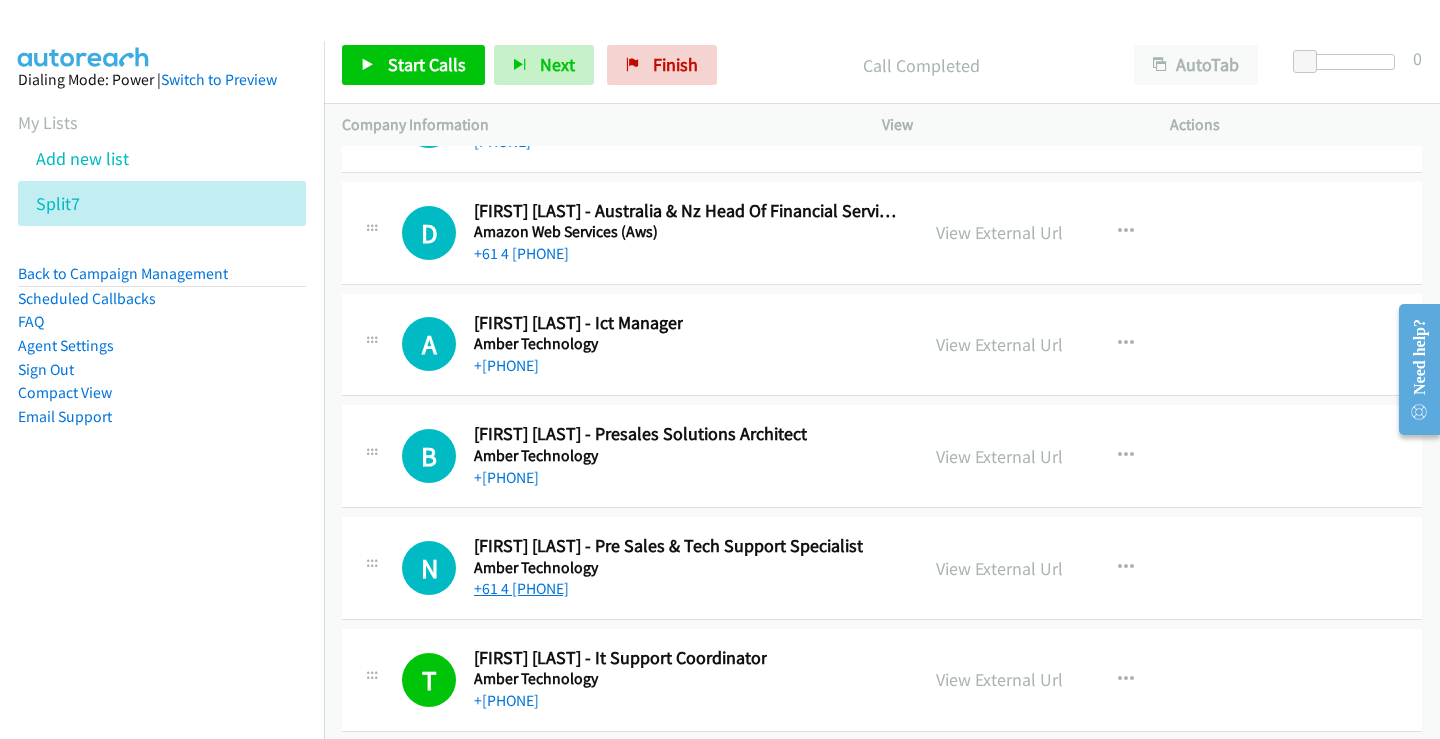 click on "+61 4 [PHONE]" at bounding box center [521, 588] 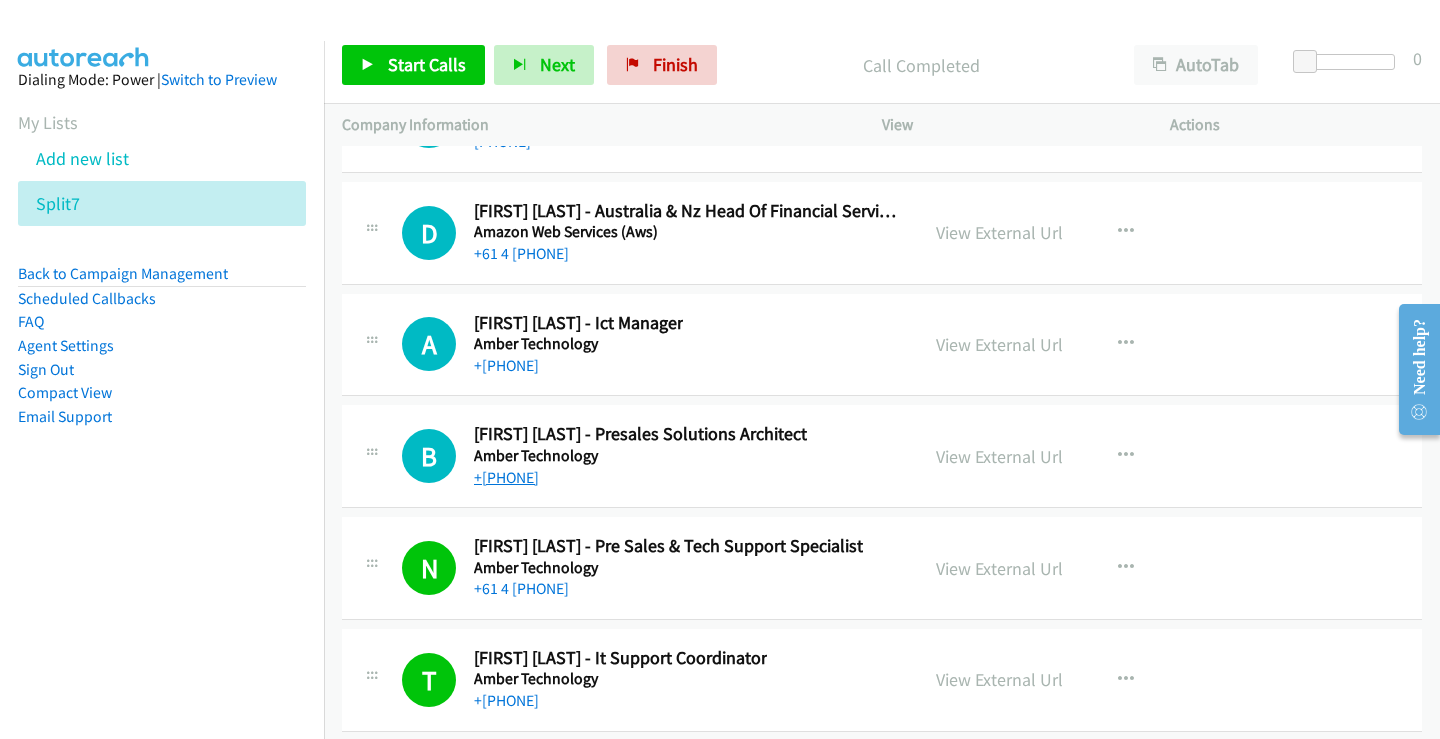 click on "+[PHONE]" at bounding box center (506, 477) 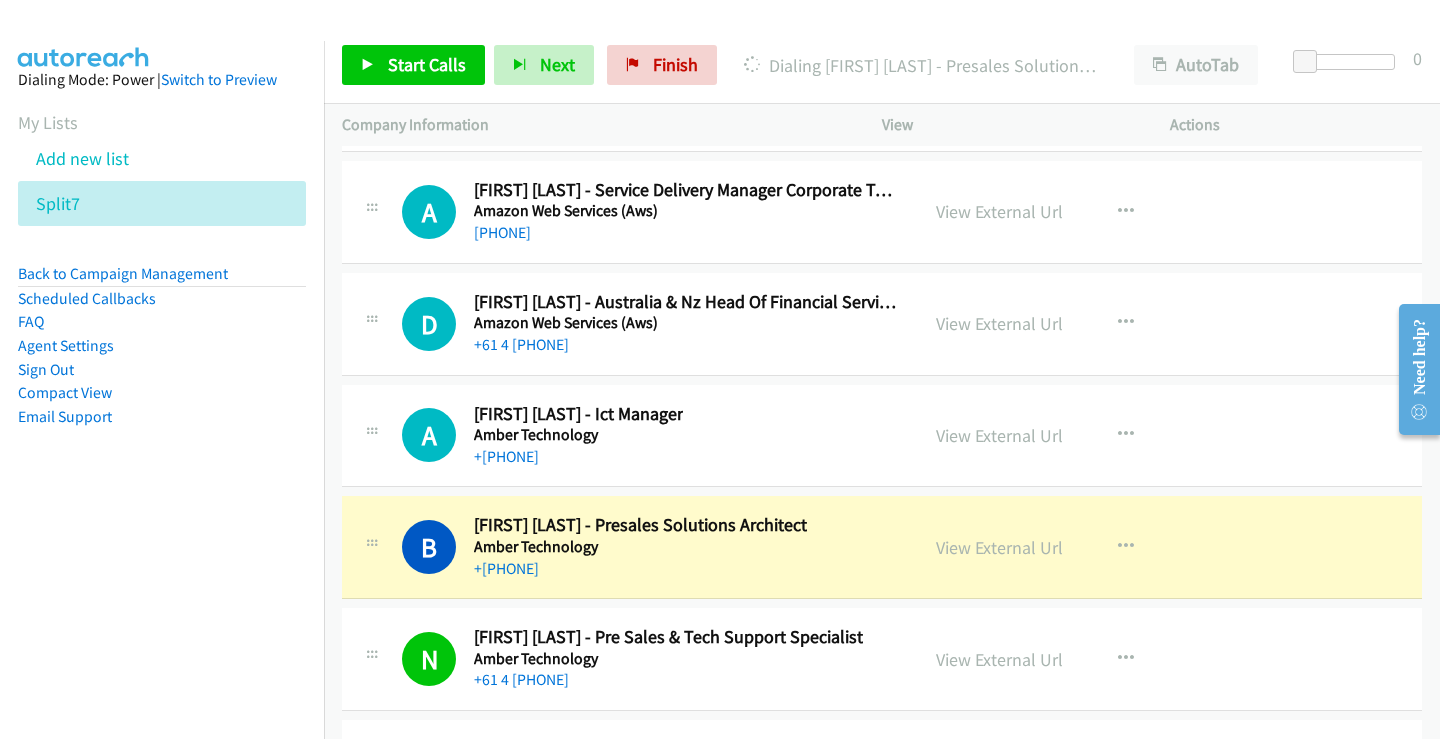 scroll, scrollTop: 35437, scrollLeft: 0, axis: vertical 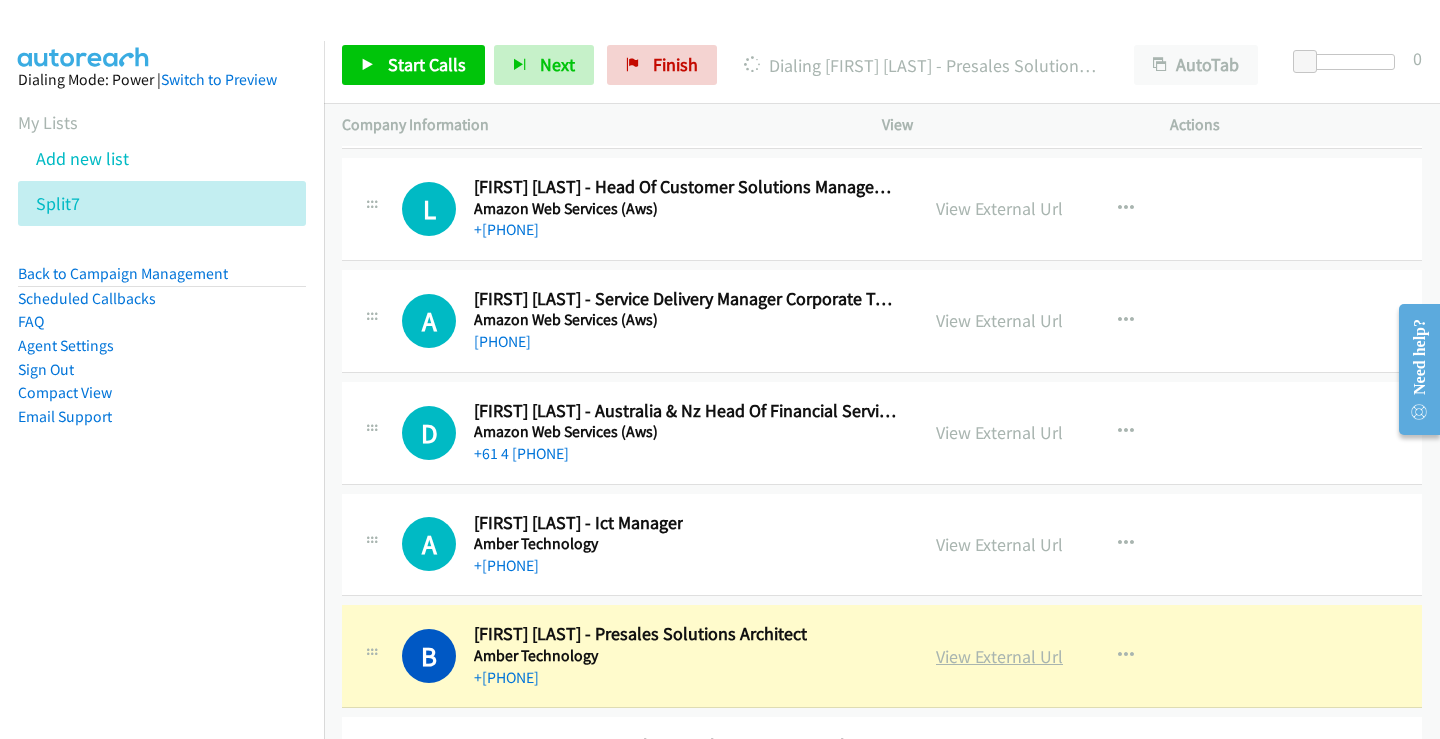 click on "View External Url" at bounding box center (999, 656) 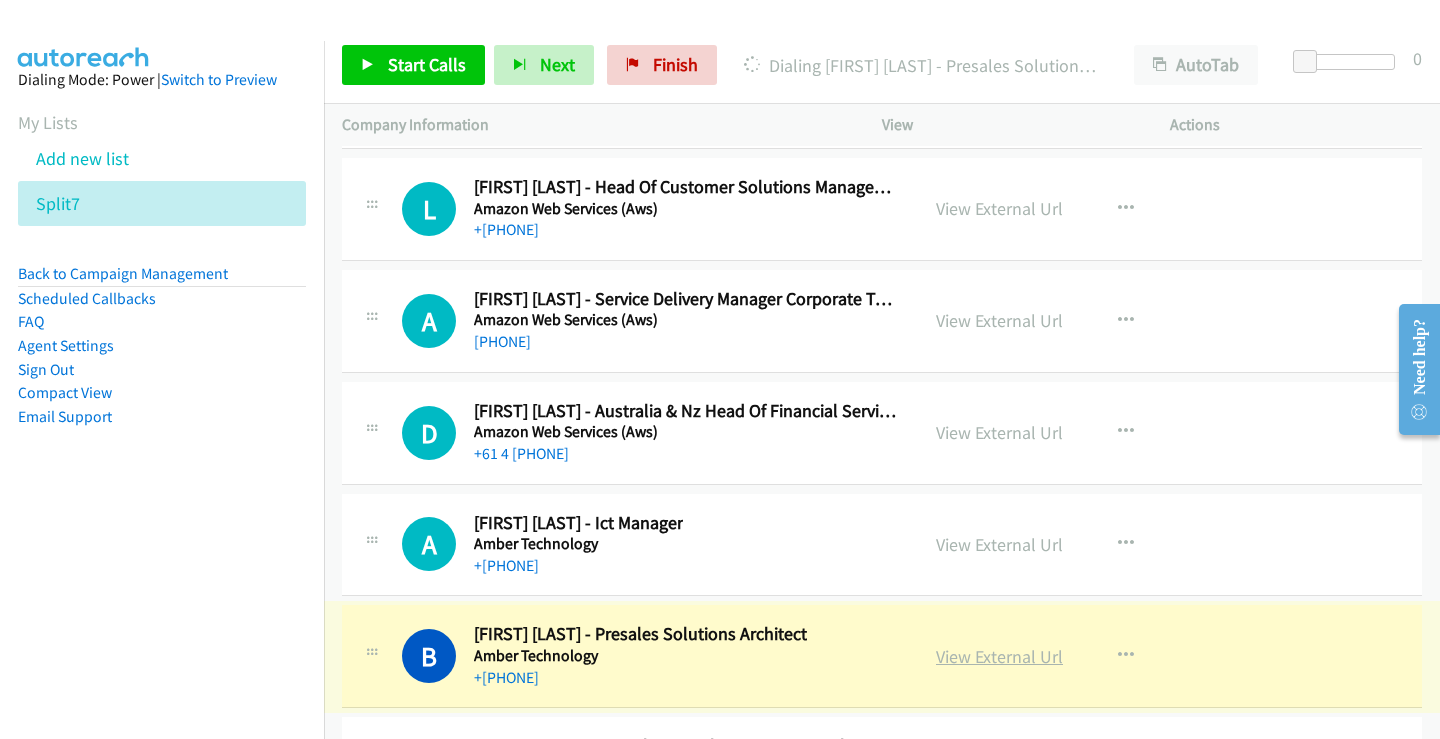 click on "View External Url" at bounding box center (999, 656) 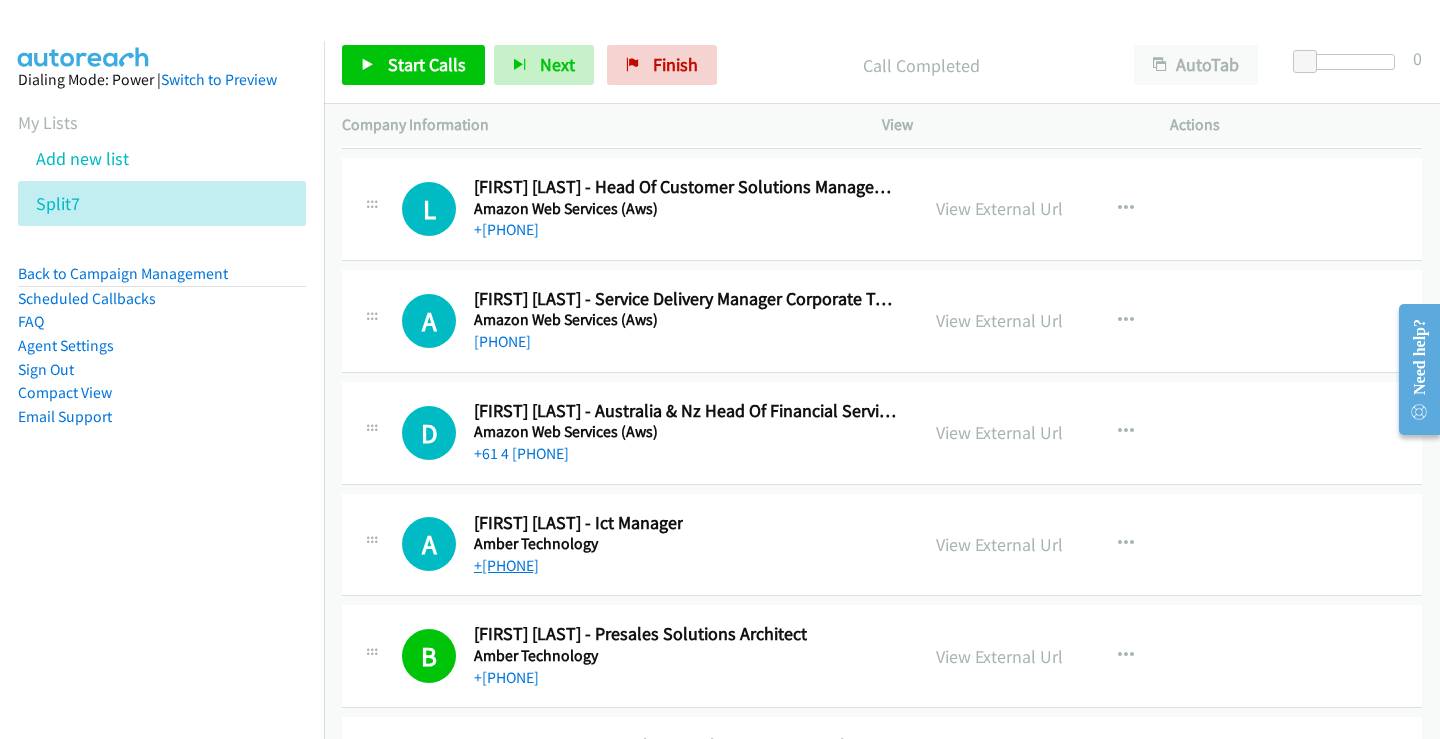 drag, startPoint x: 534, startPoint y: 559, endPoint x: 529, endPoint y: 568, distance: 10.29563 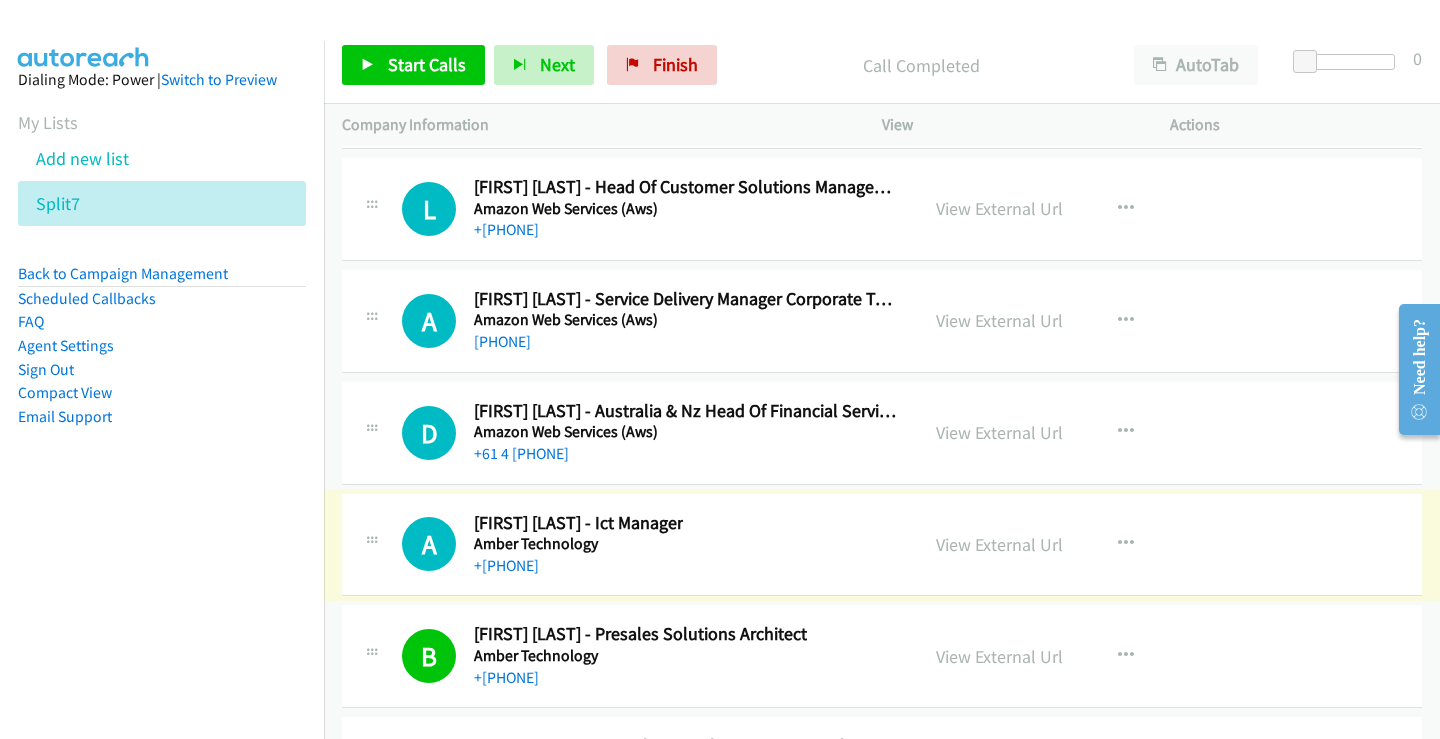 click on "+[PHONE]" at bounding box center (506, 565) 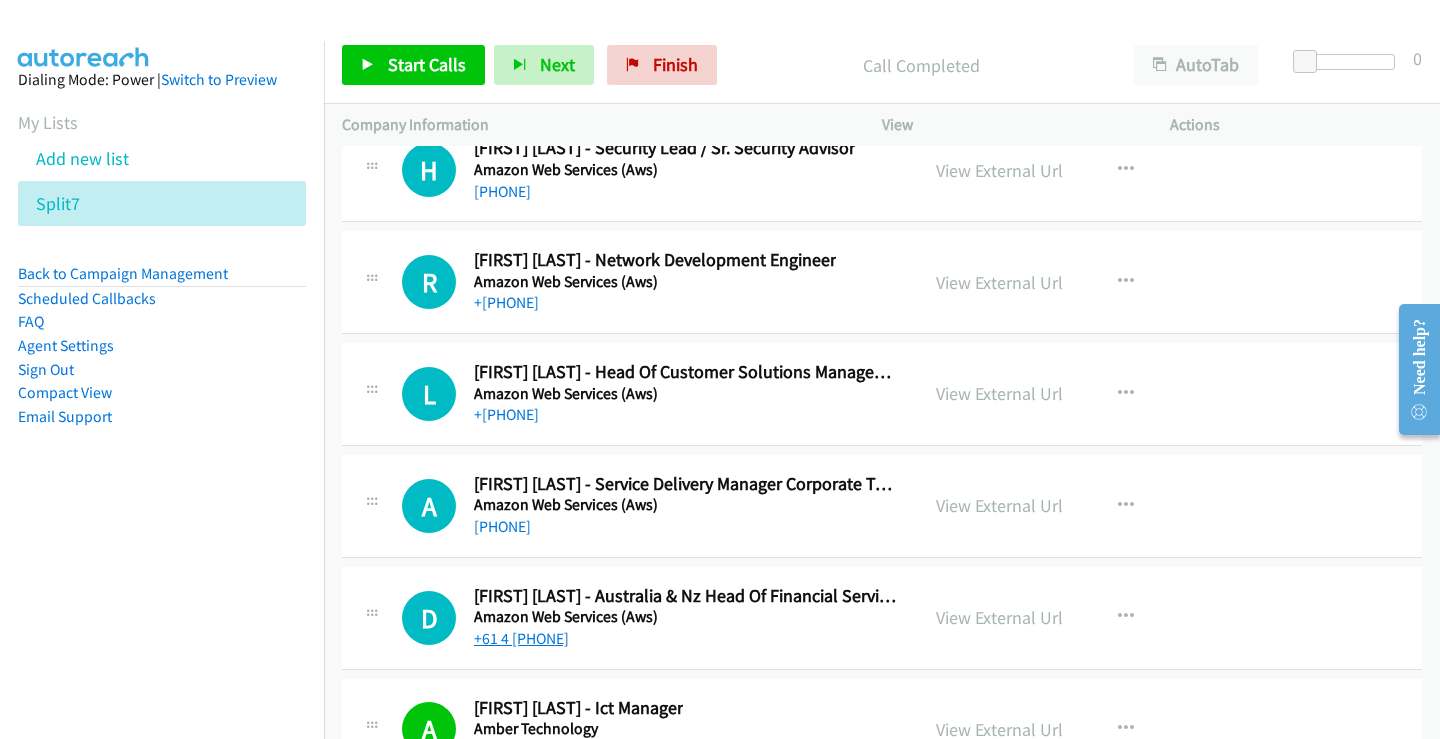 scroll, scrollTop: 35237, scrollLeft: 0, axis: vertical 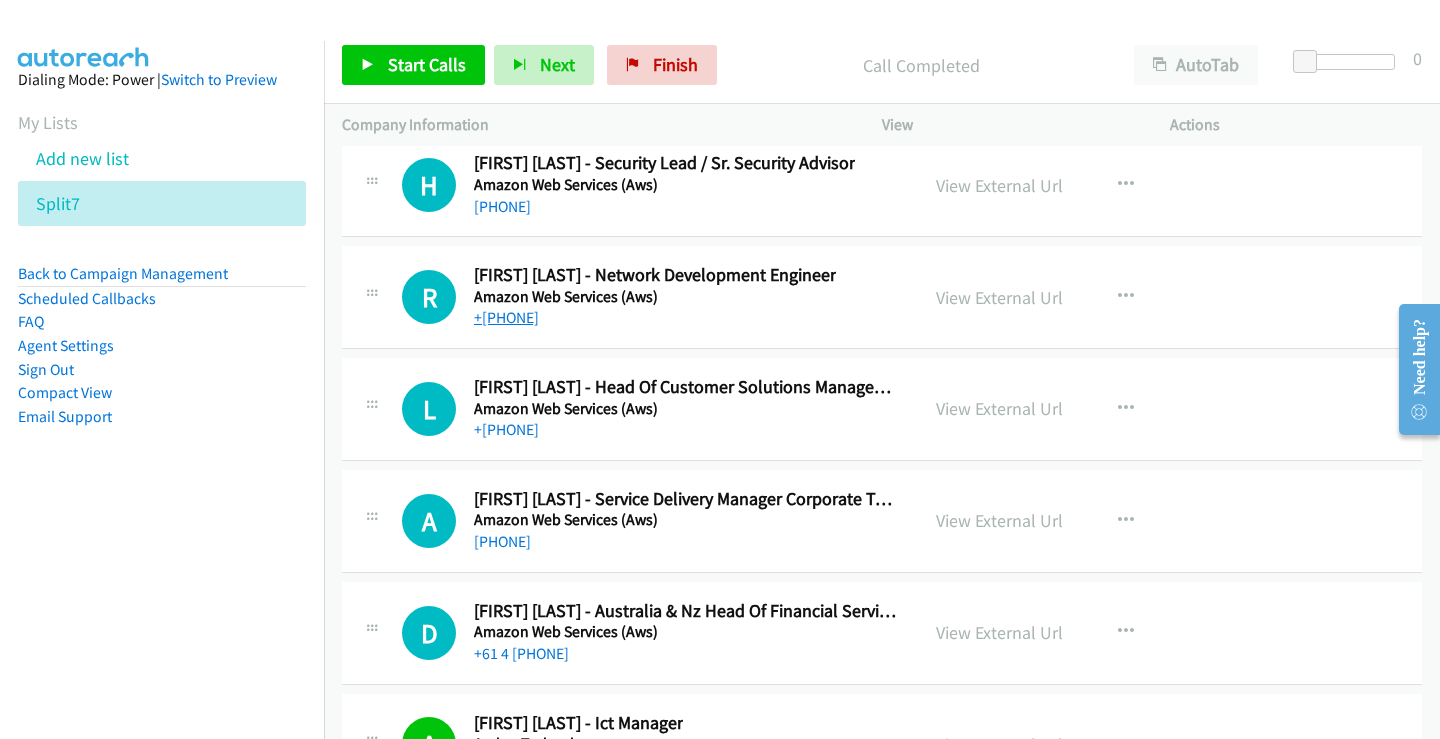 click on "+[PHONE]" at bounding box center [506, 317] 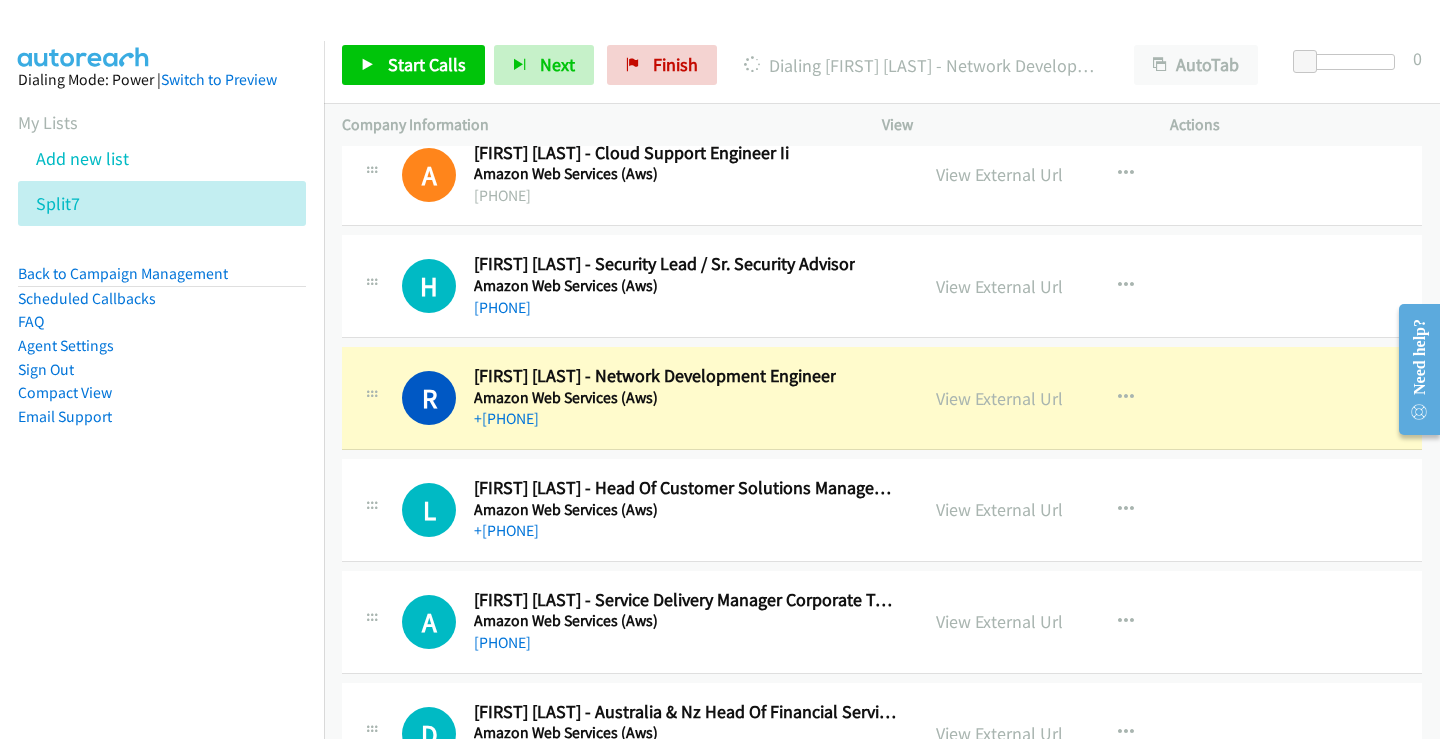 scroll, scrollTop: 35037, scrollLeft: 0, axis: vertical 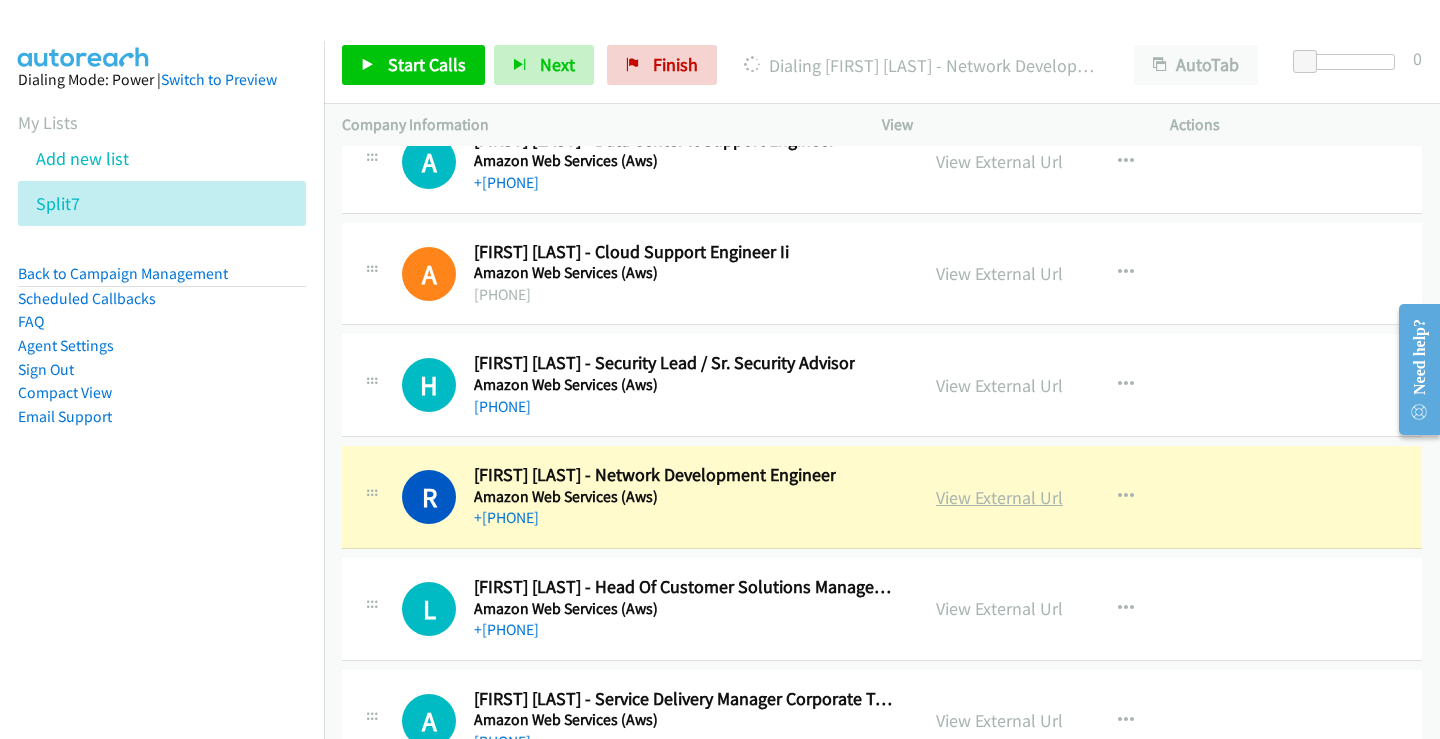 click on "View External Url" at bounding box center (999, 497) 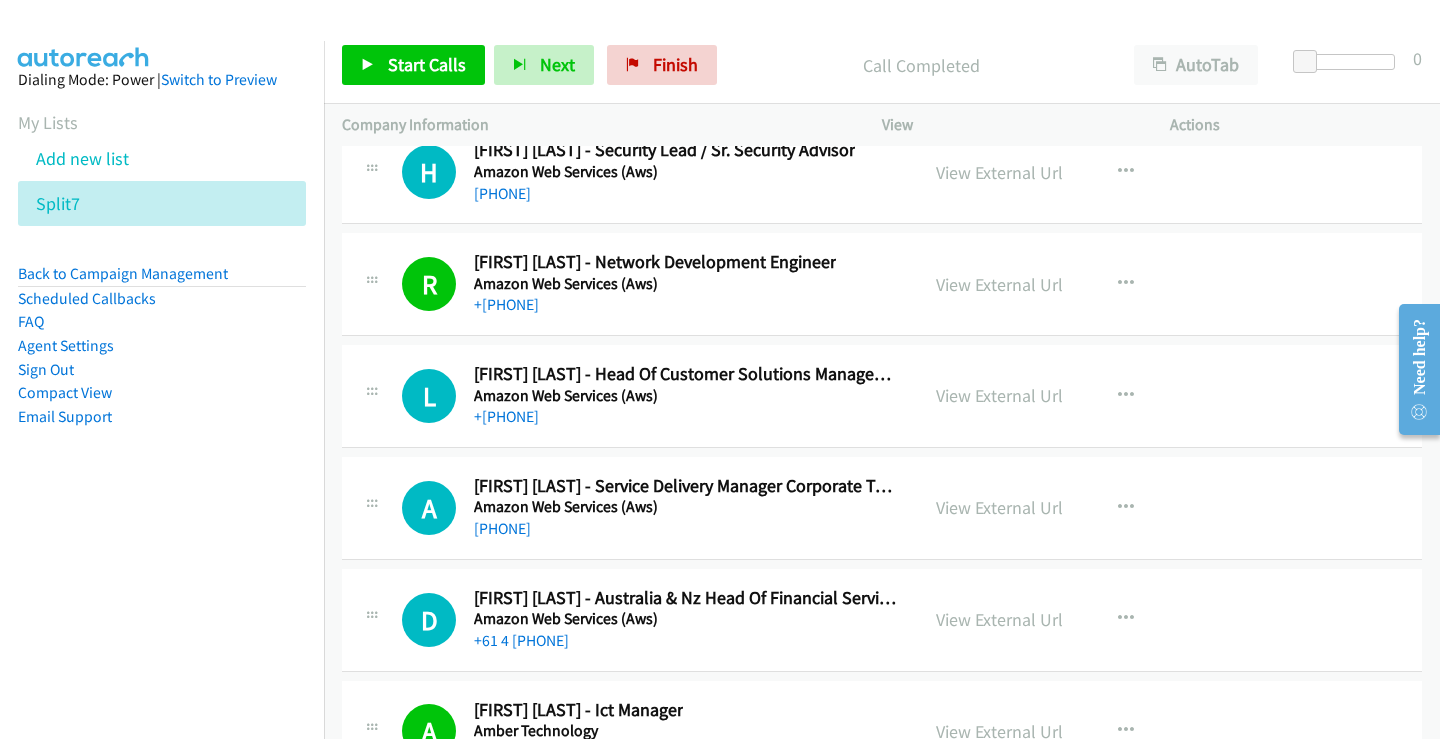 scroll, scrollTop: 35237, scrollLeft: 0, axis: vertical 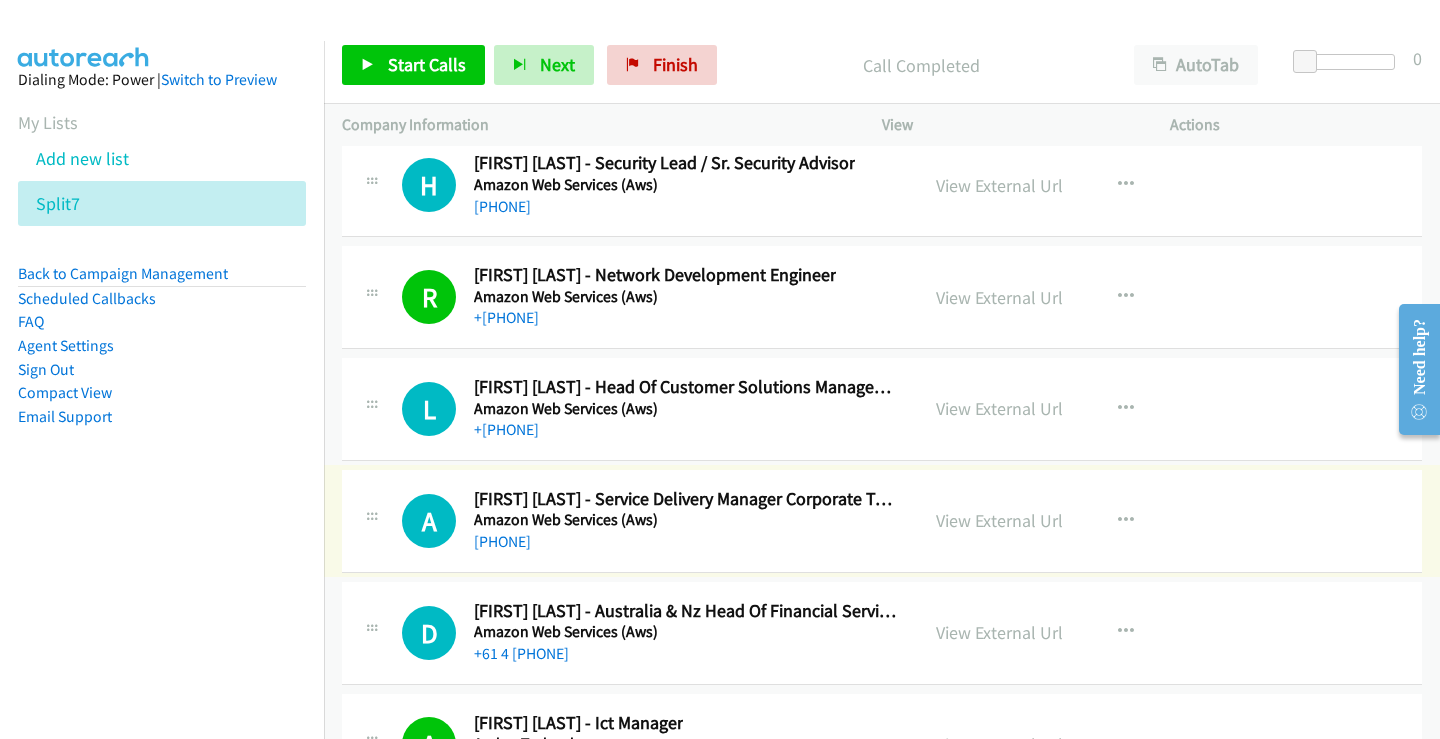 click on "[PHONE]" at bounding box center (502, 541) 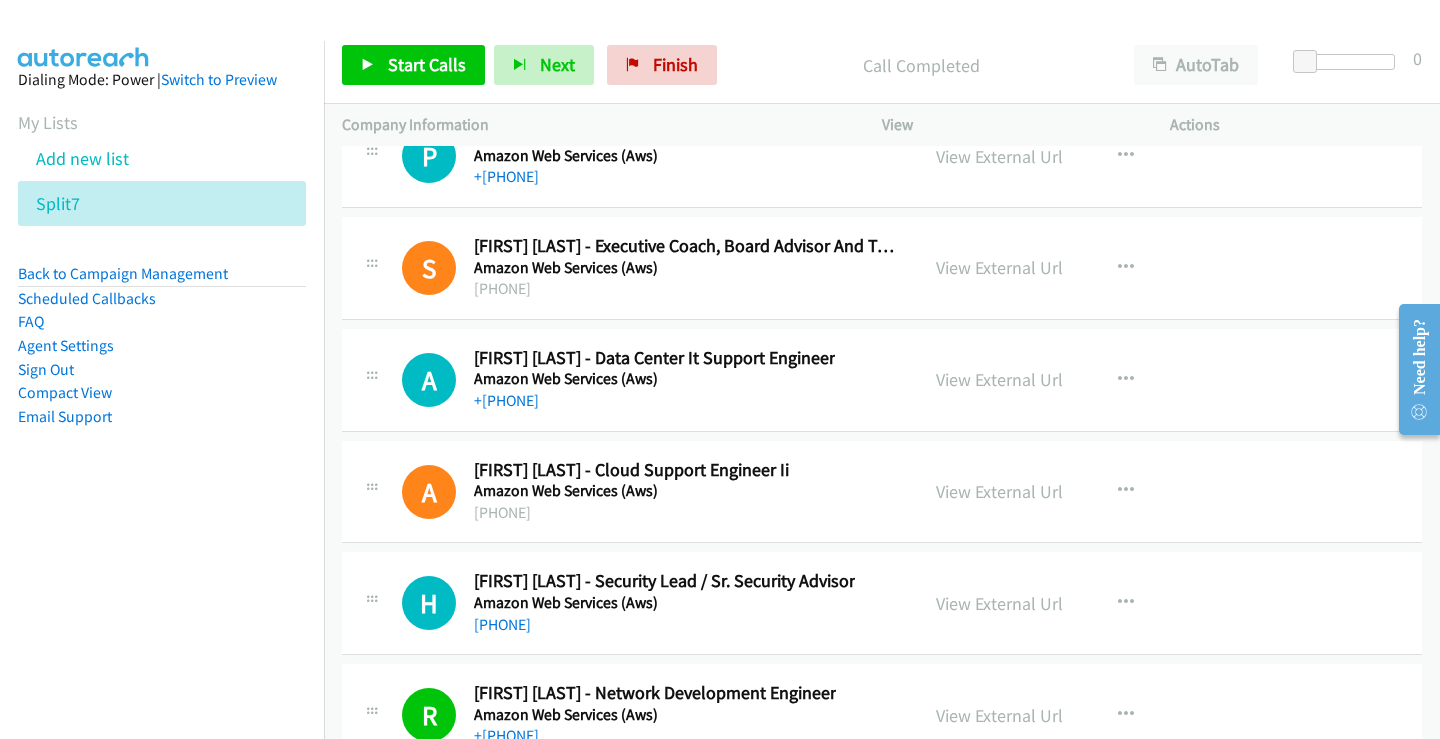 scroll, scrollTop: 34737, scrollLeft: 0, axis: vertical 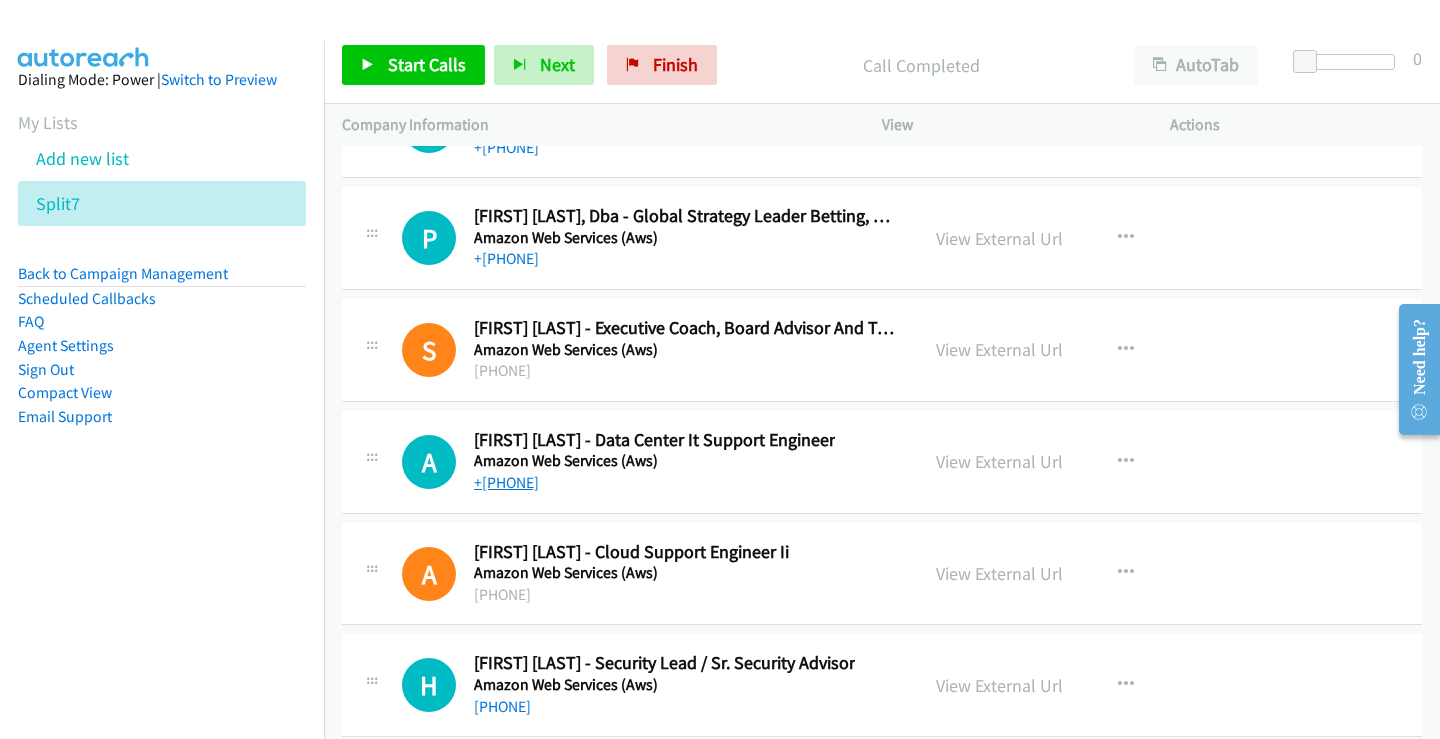 click on "+[PHONE]" at bounding box center [506, 482] 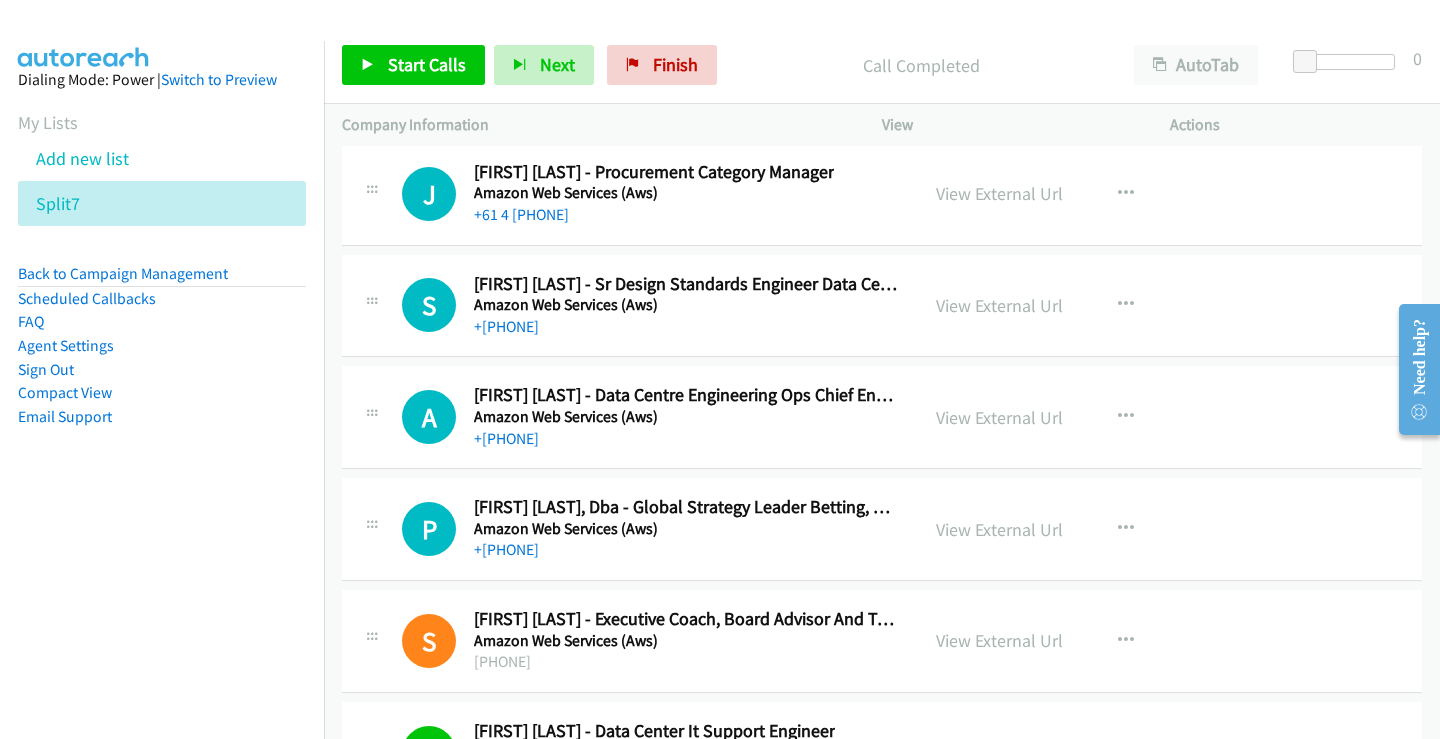 scroll, scrollTop: 34437, scrollLeft: 0, axis: vertical 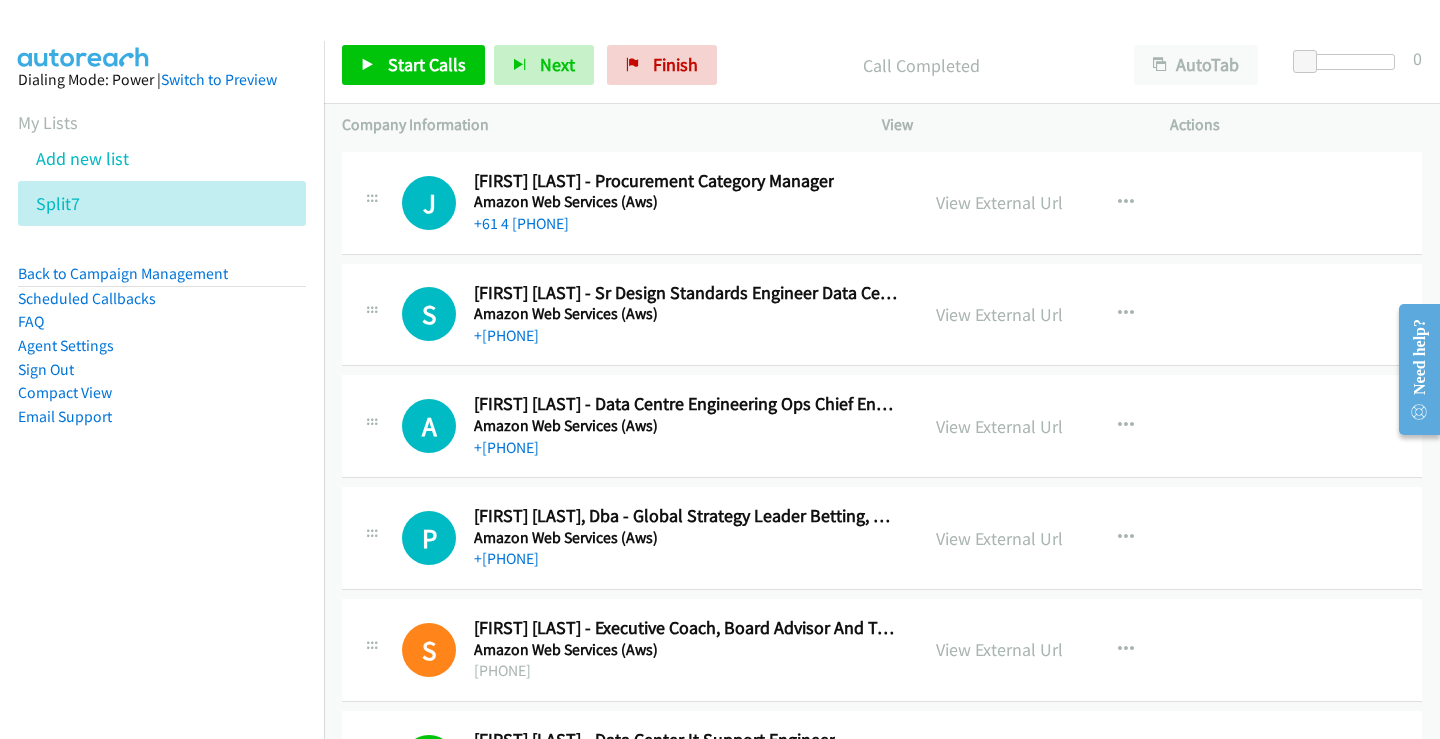 drag, startPoint x: 482, startPoint y: 451, endPoint x: 471, endPoint y: 447, distance: 11.7046995 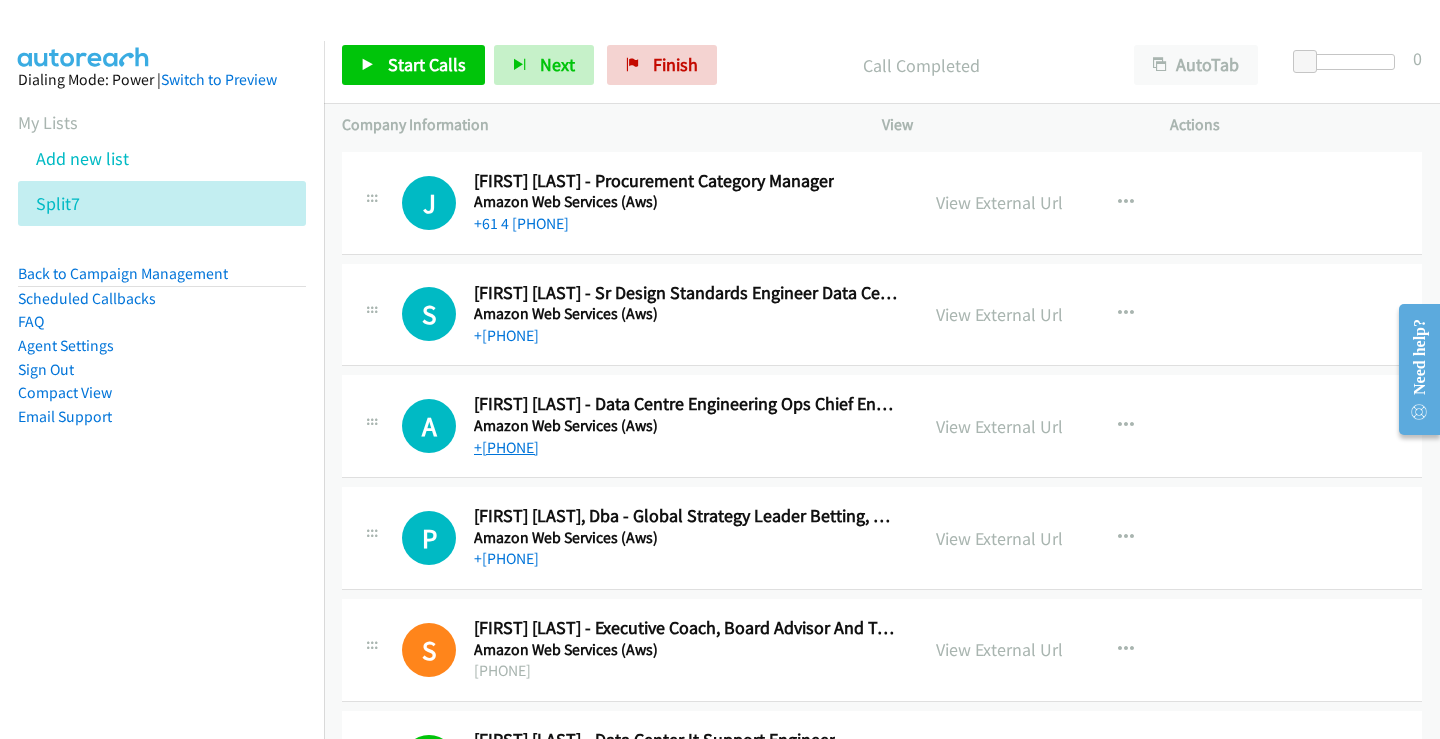 click on "+[PHONE]" at bounding box center (506, 447) 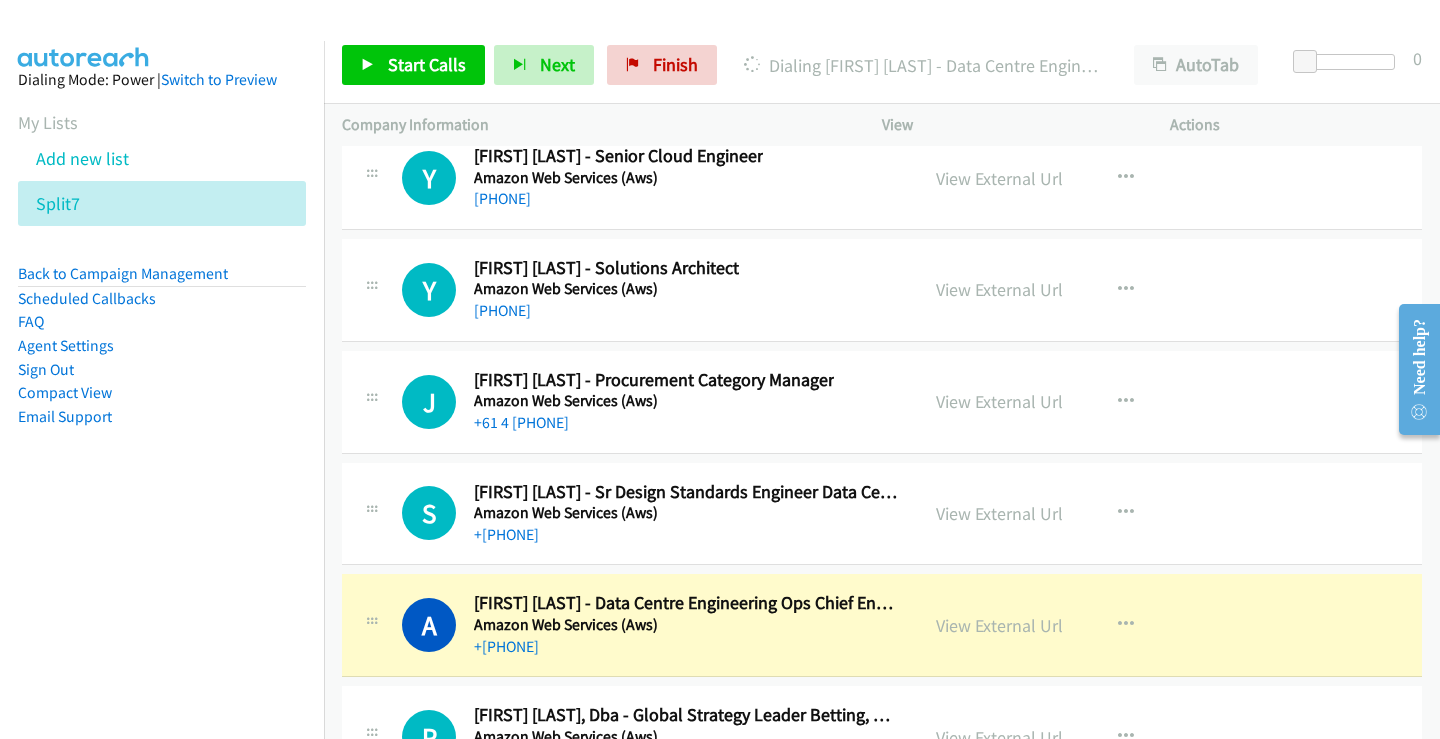 scroll, scrollTop: 34237, scrollLeft: 0, axis: vertical 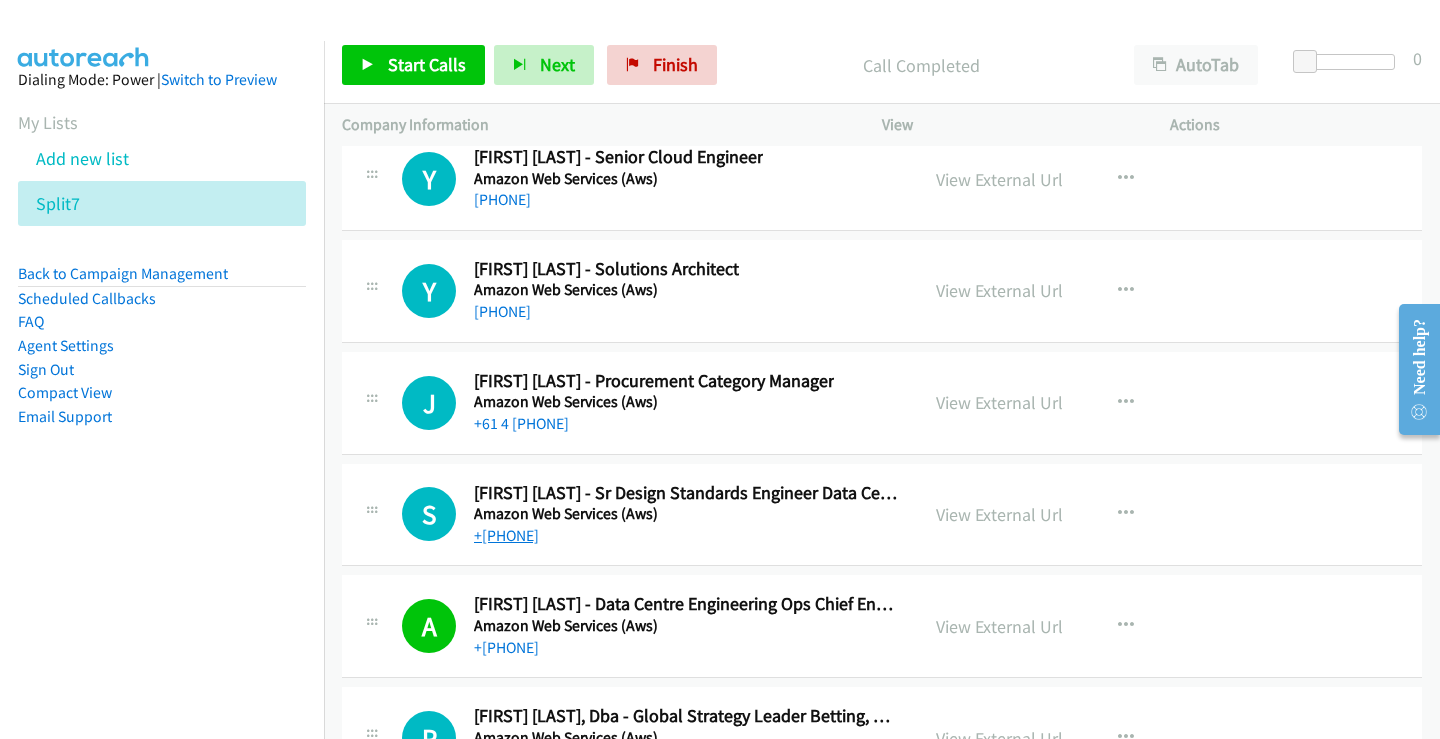click on "+[PHONE]" at bounding box center (506, 535) 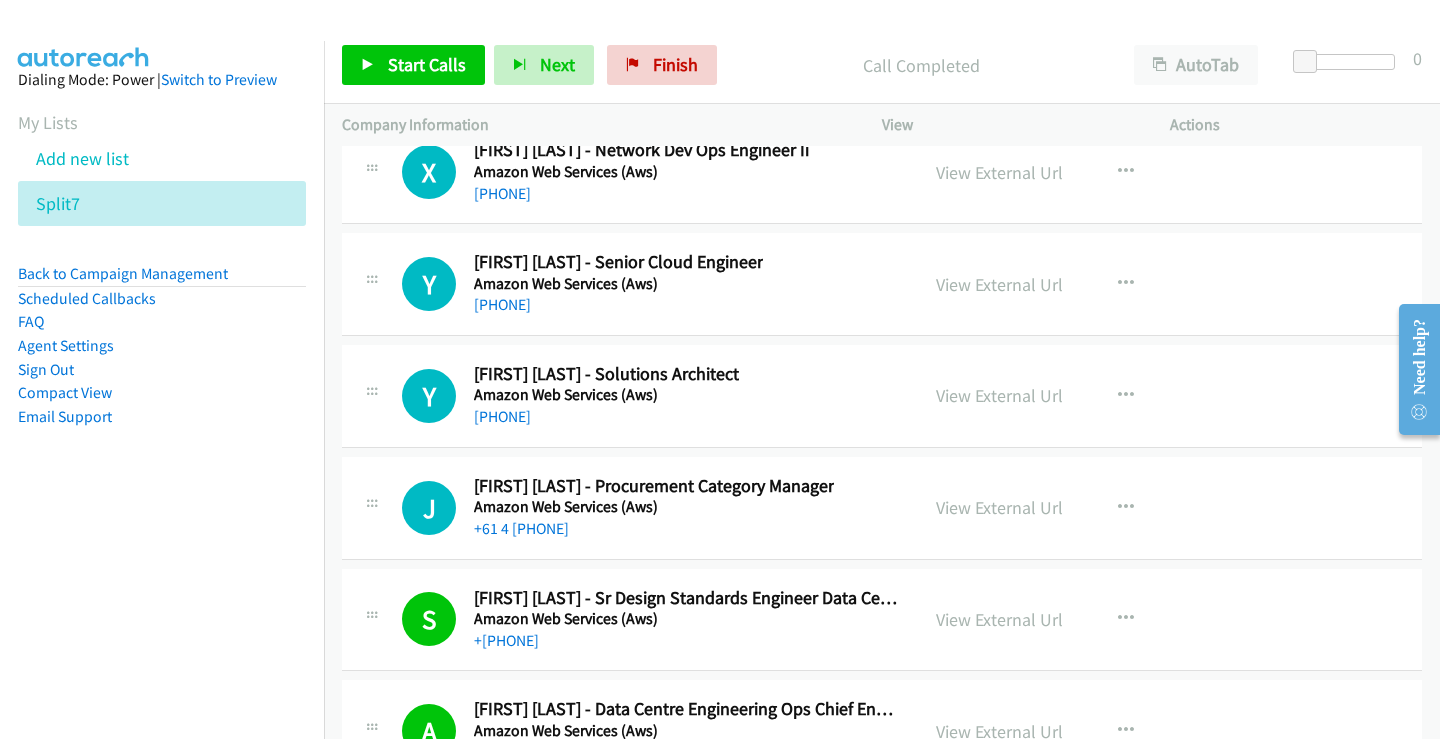 scroll, scrollTop: 34137, scrollLeft: 0, axis: vertical 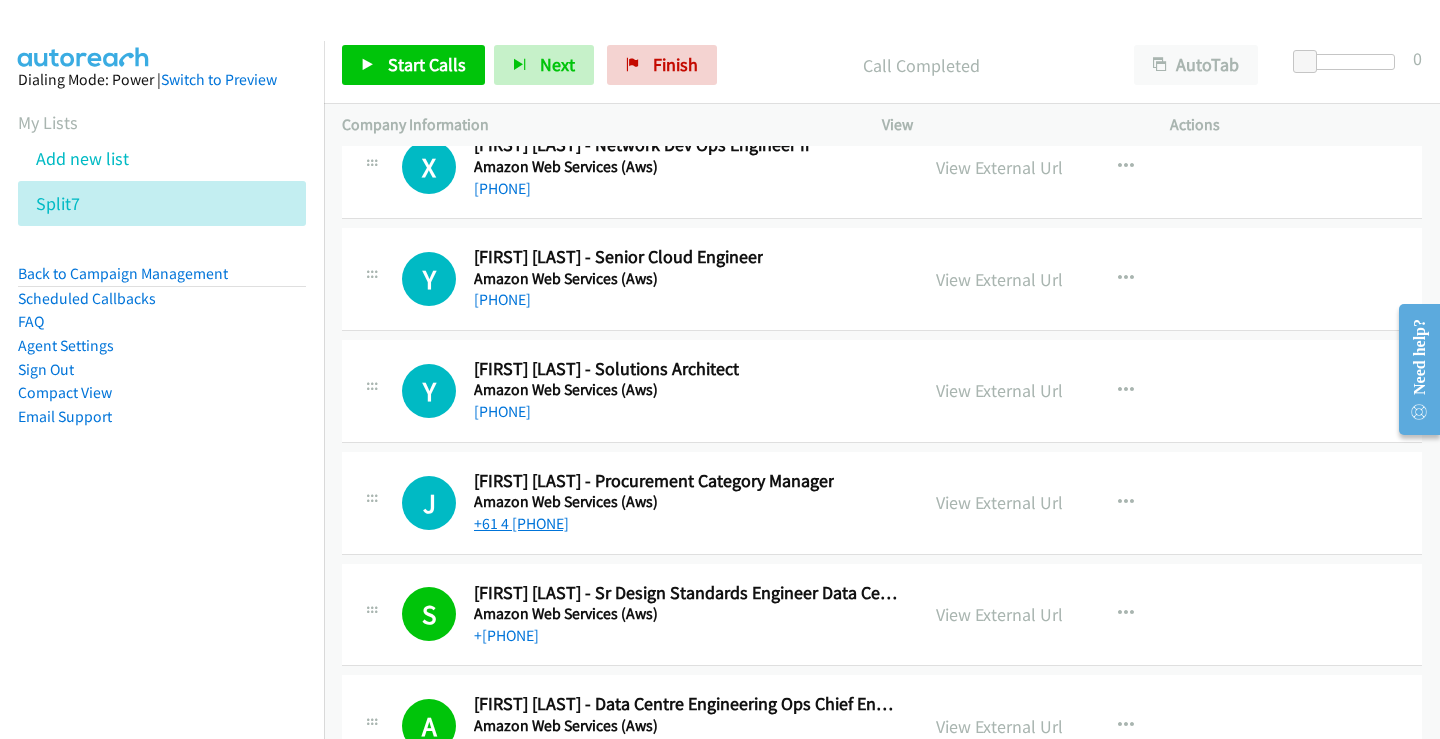 click on "+61 4 [PHONE]" at bounding box center (521, 523) 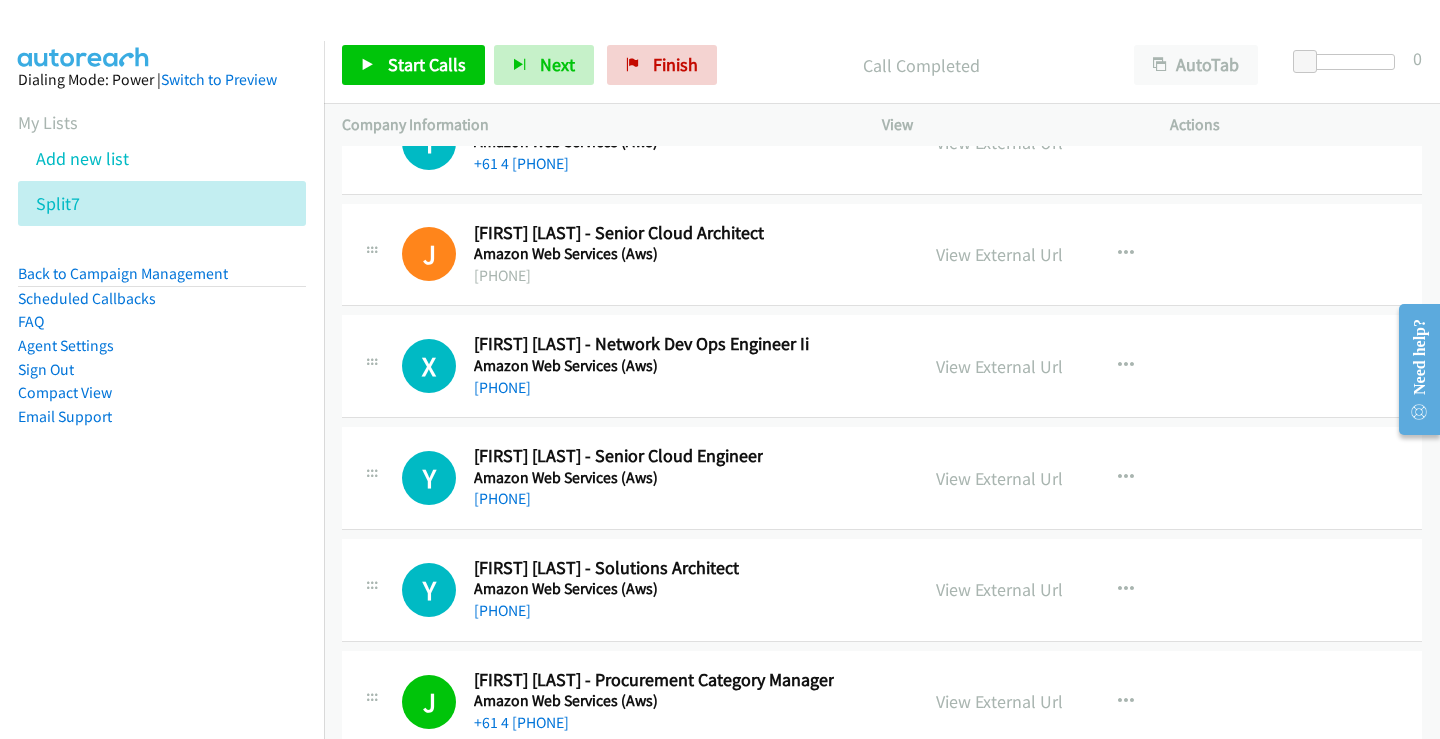 scroll, scrollTop: 33937, scrollLeft: 0, axis: vertical 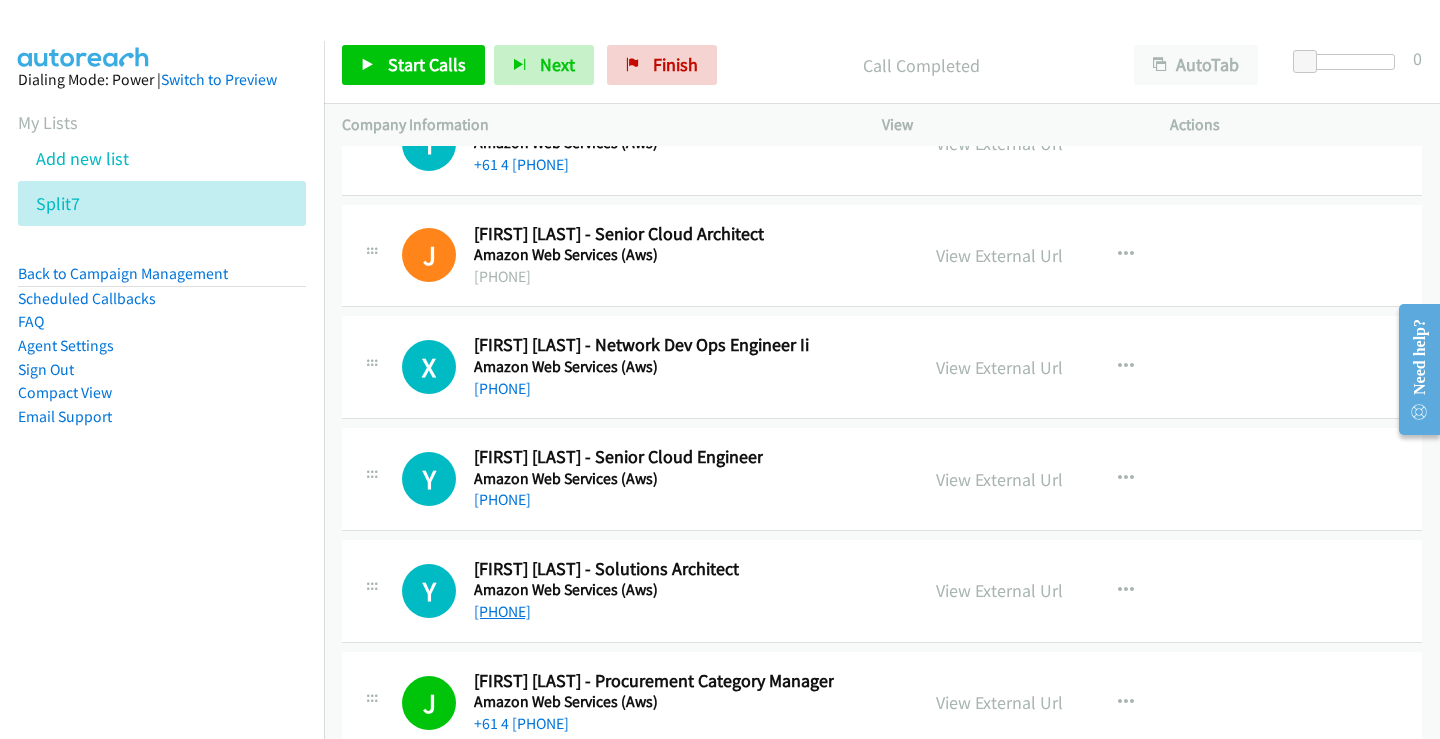 click on "[PHONE]" at bounding box center [502, 611] 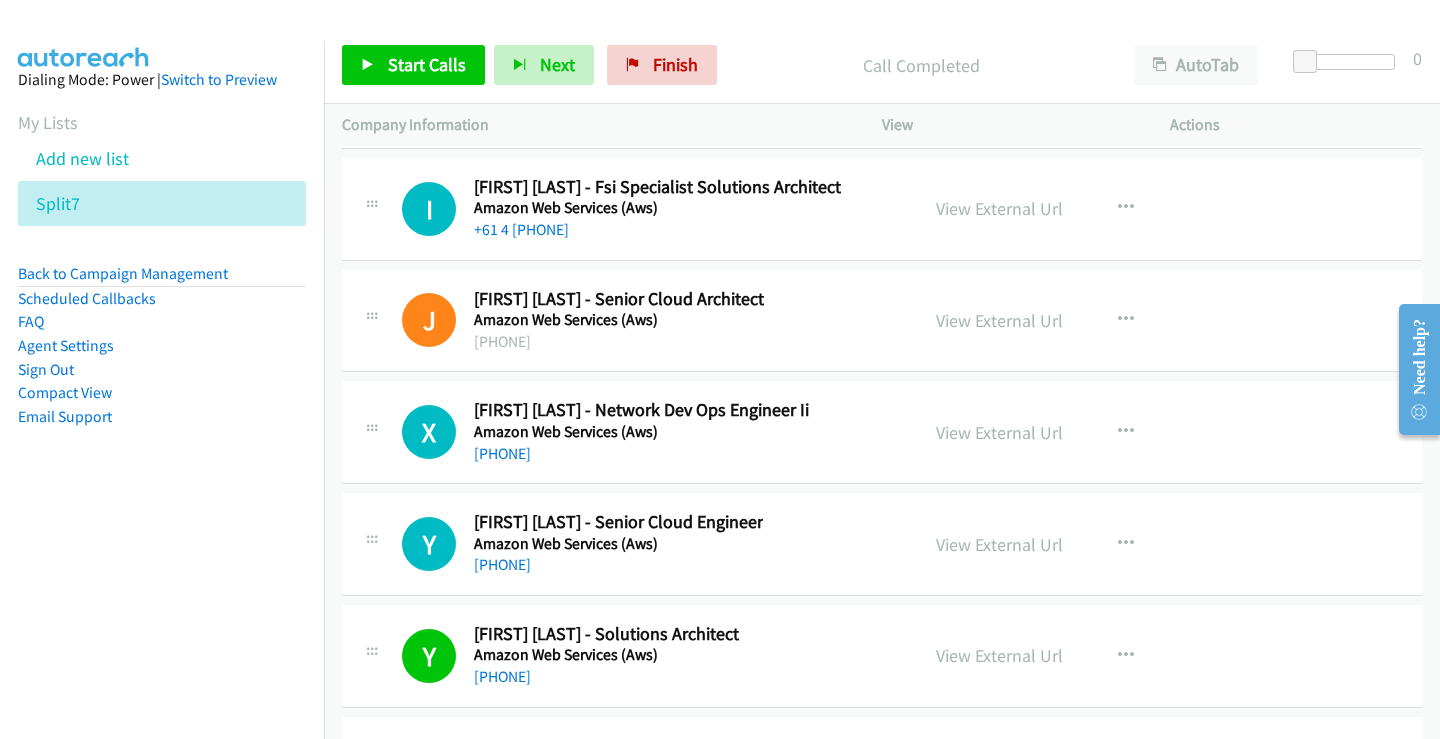 scroll, scrollTop: 33837, scrollLeft: 0, axis: vertical 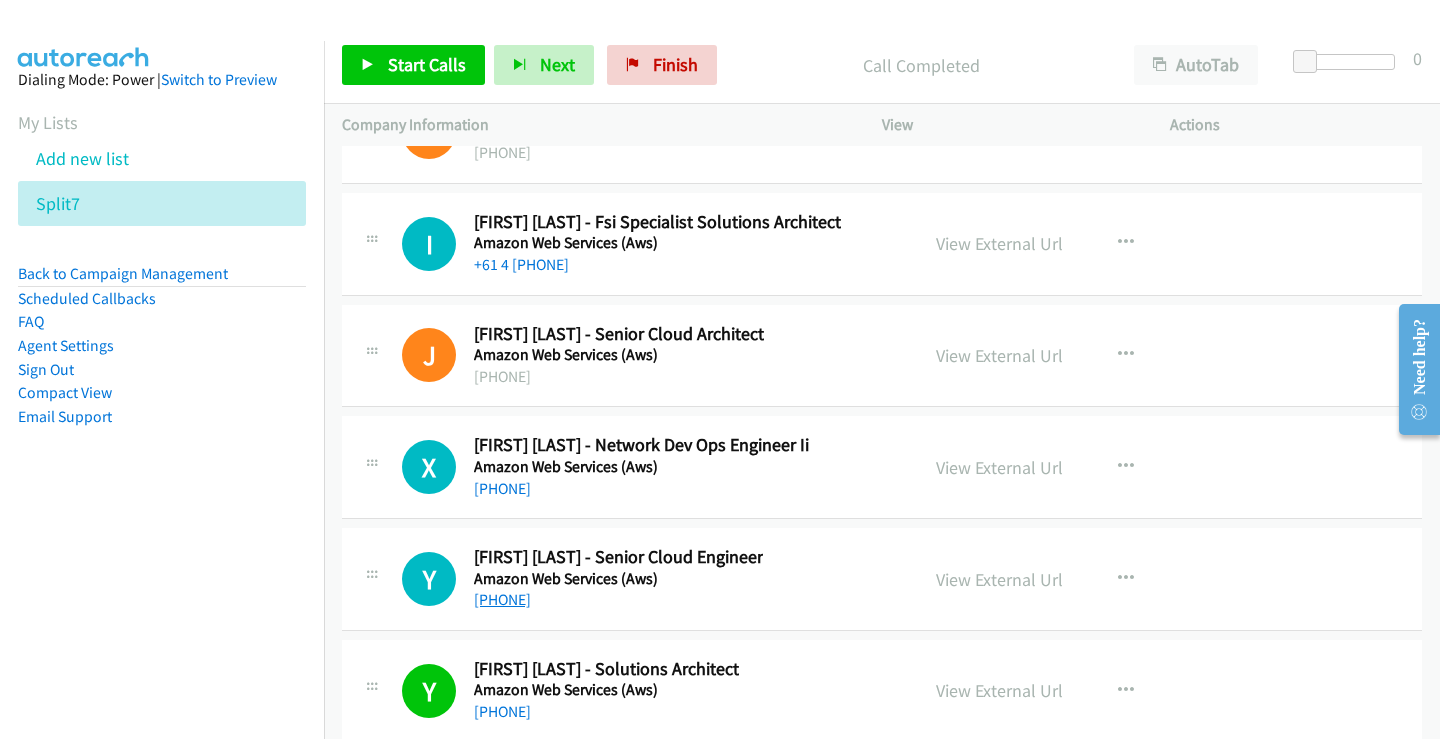 click on "[PHONE]" at bounding box center (502, 599) 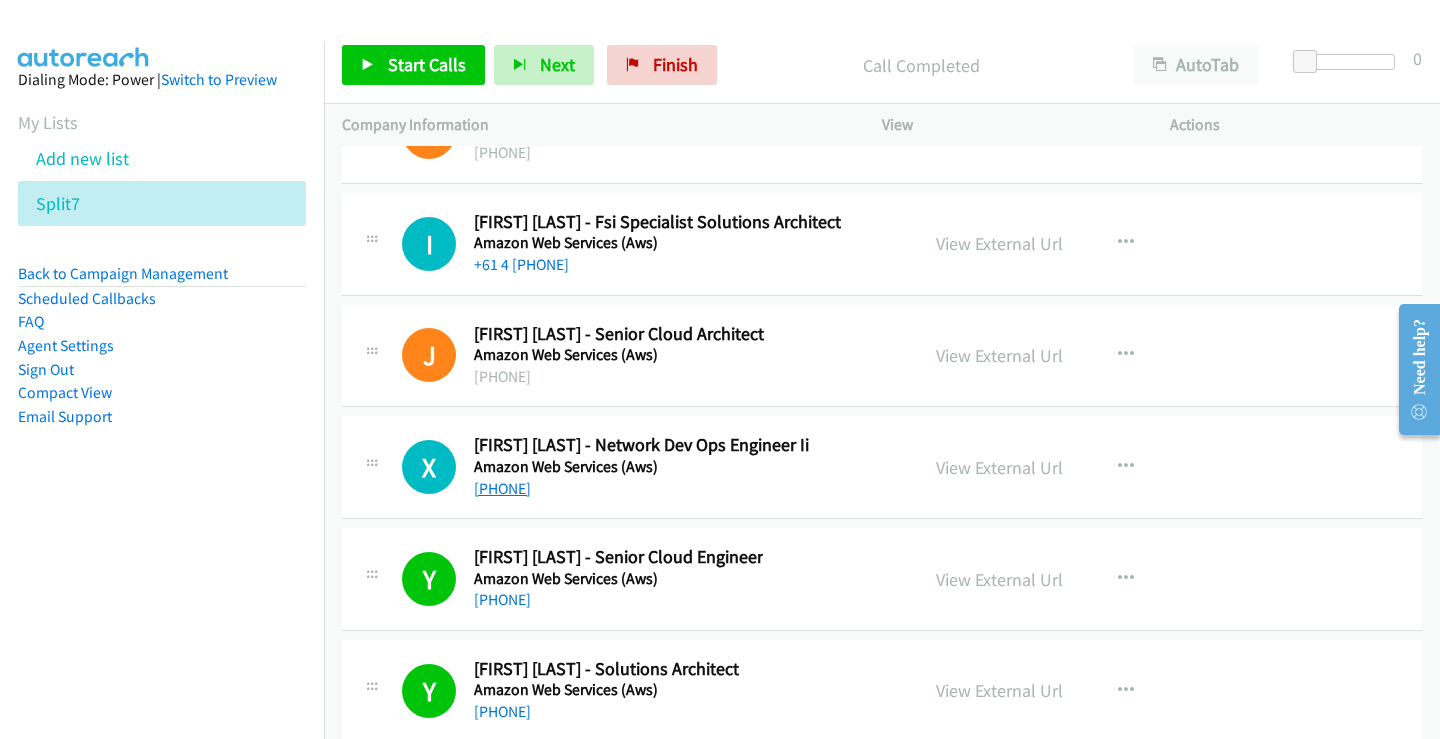 click on "[PHONE]" at bounding box center (502, 488) 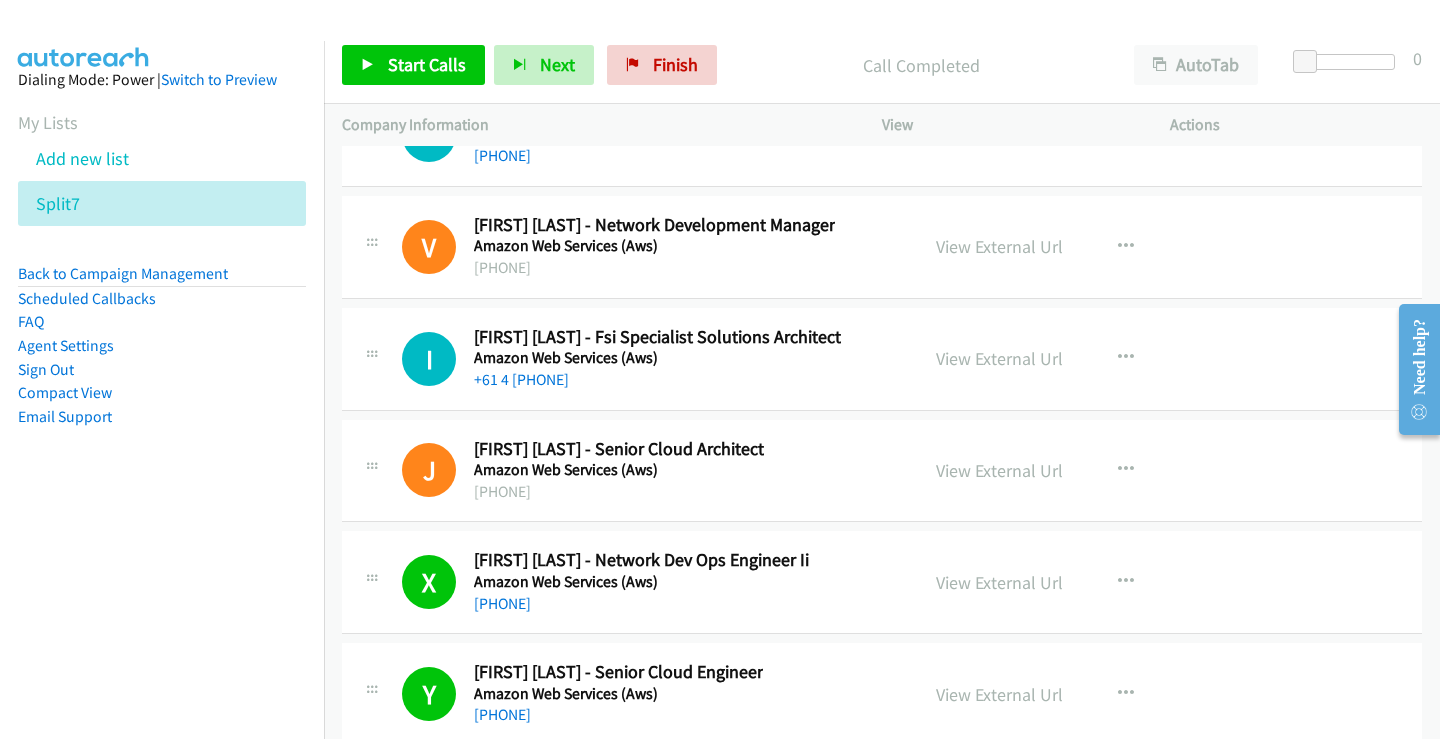 scroll, scrollTop: 33637, scrollLeft: 0, axis: vertical 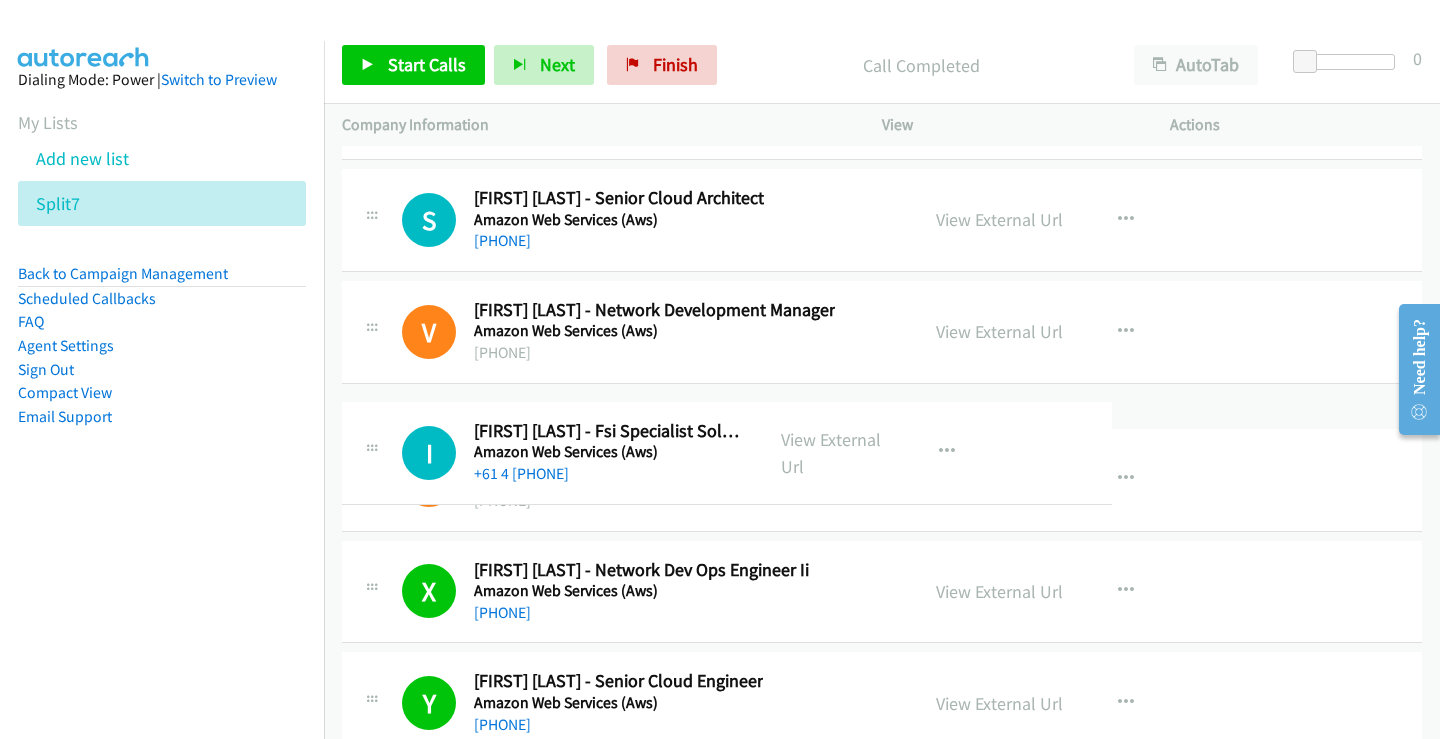 drag, startPoint x: 604, startPoint y: 419, endPoint x: 749, endPoint y: 428, distance: 145.27904 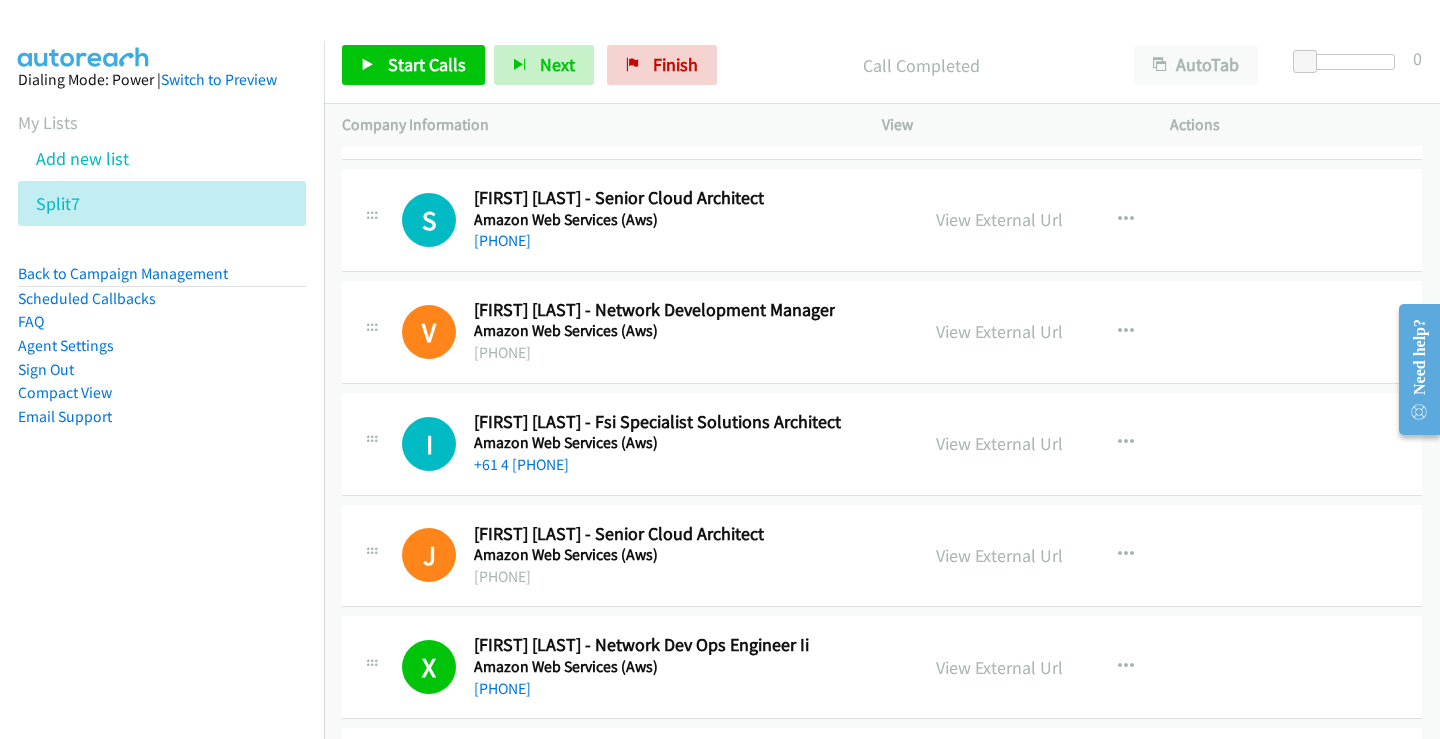 click on "[FIRST] [LAST] - Fsi Specialist Solutions Architect" at bounding box center [657, 422] 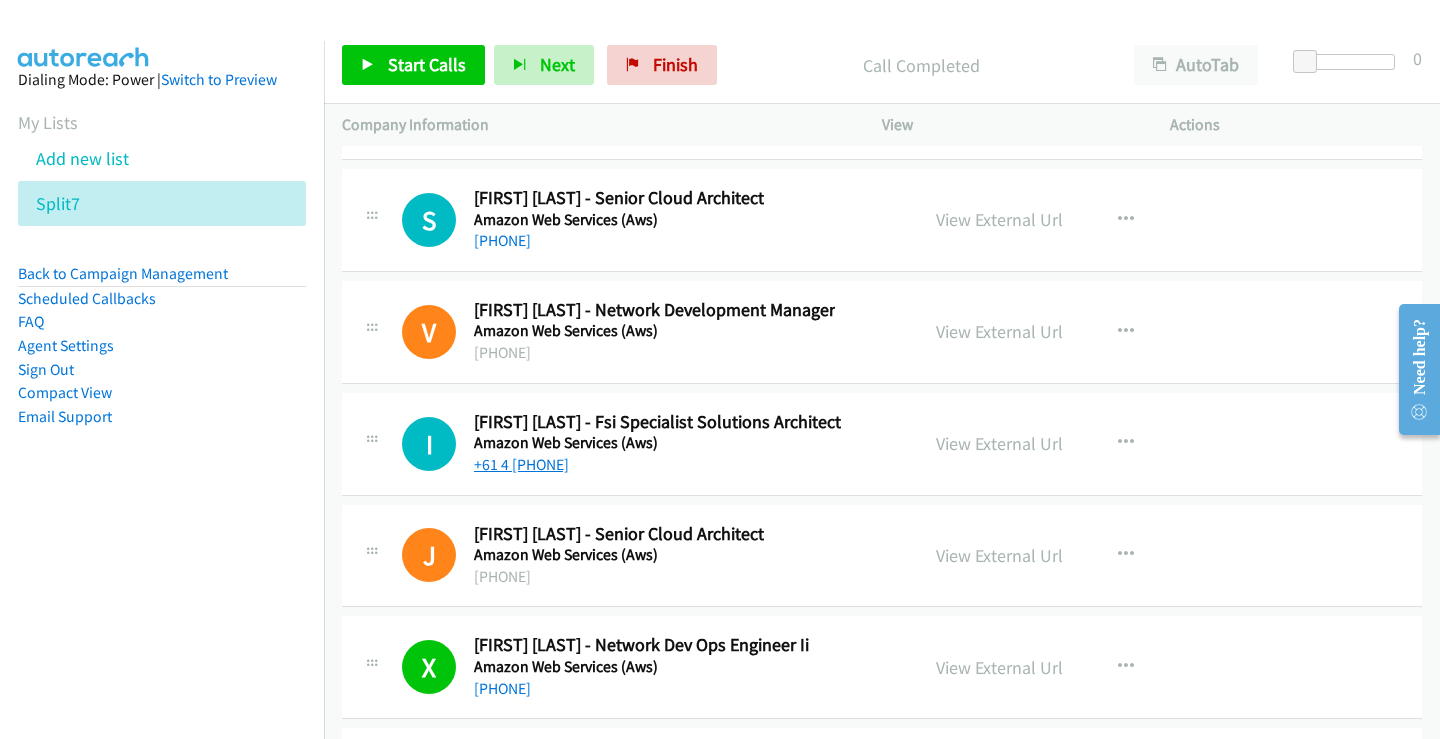 click on "+61 4 [PHONE]" at bounding box center (521, 464) 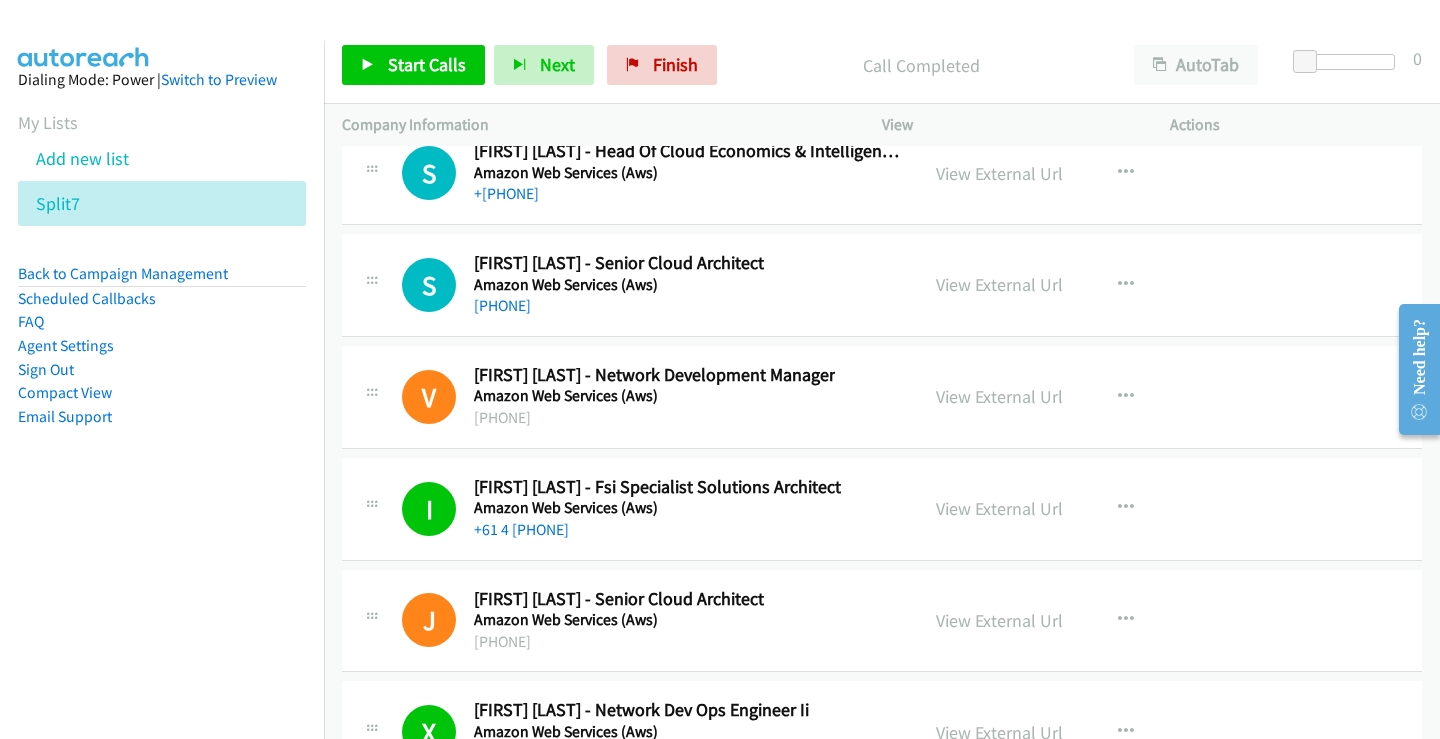 scroll, scrollTop: 33537, scrollLeft: 0, axis: vertical 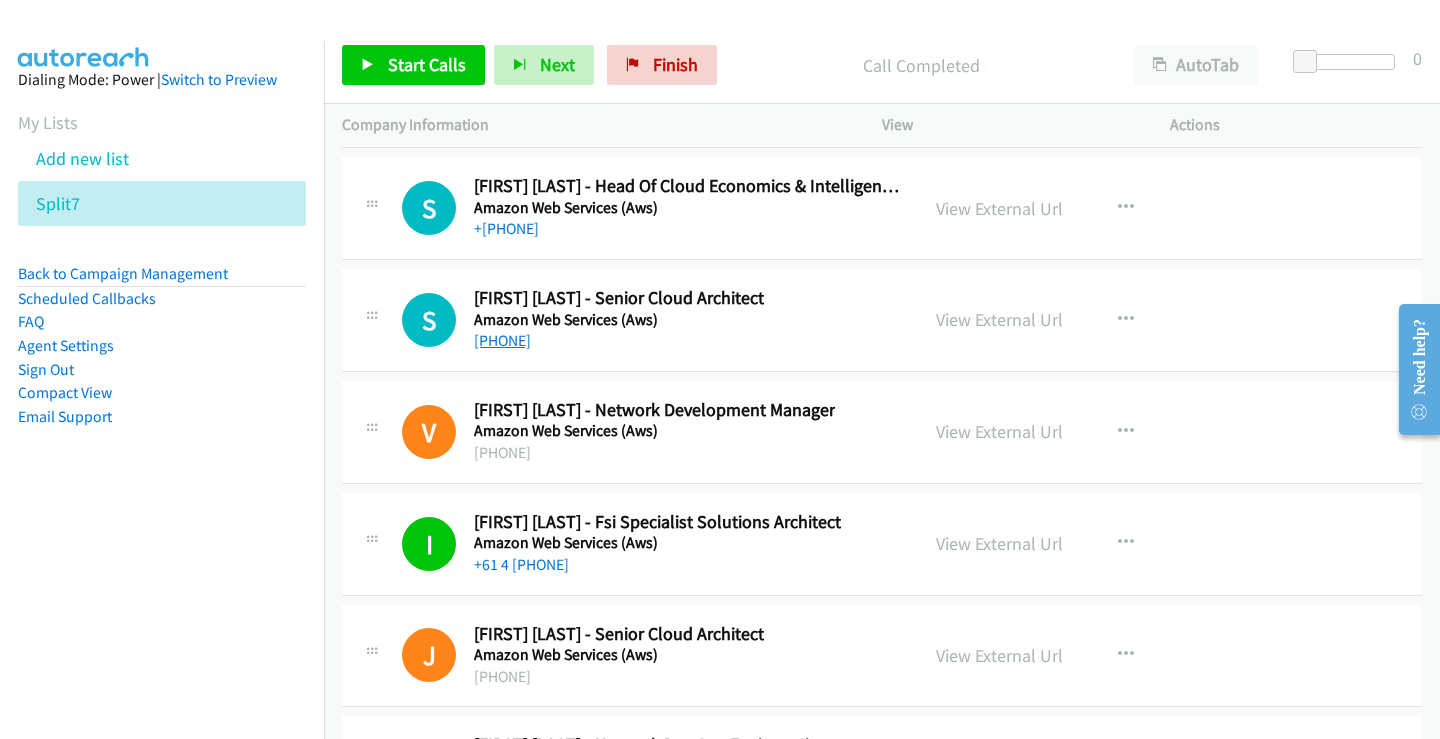 click on "[PHONE]" at bounding box center (502, 340) 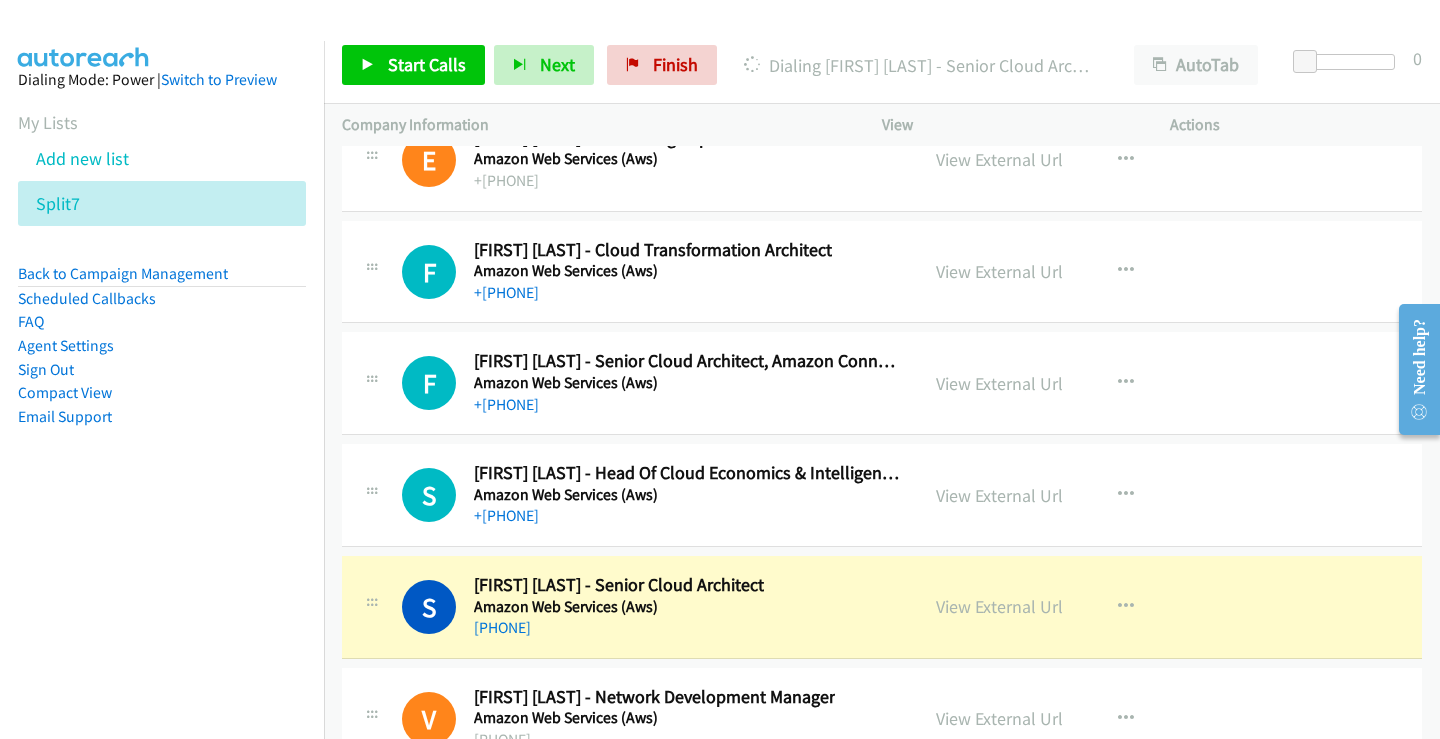 scroll, scrollTop: 33237, scrollLeft: 0, axis: vertical 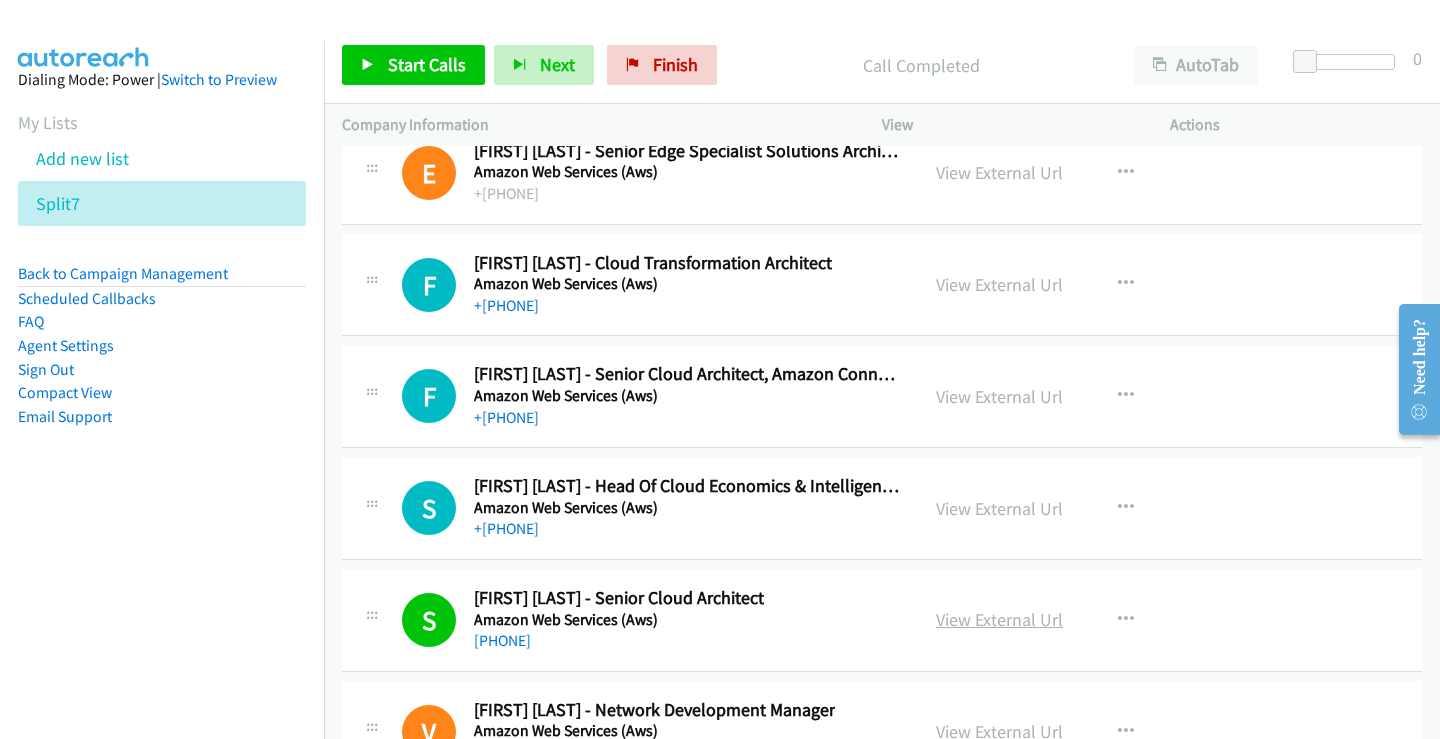 click on "View External Url" at bounding box center [999, 619] 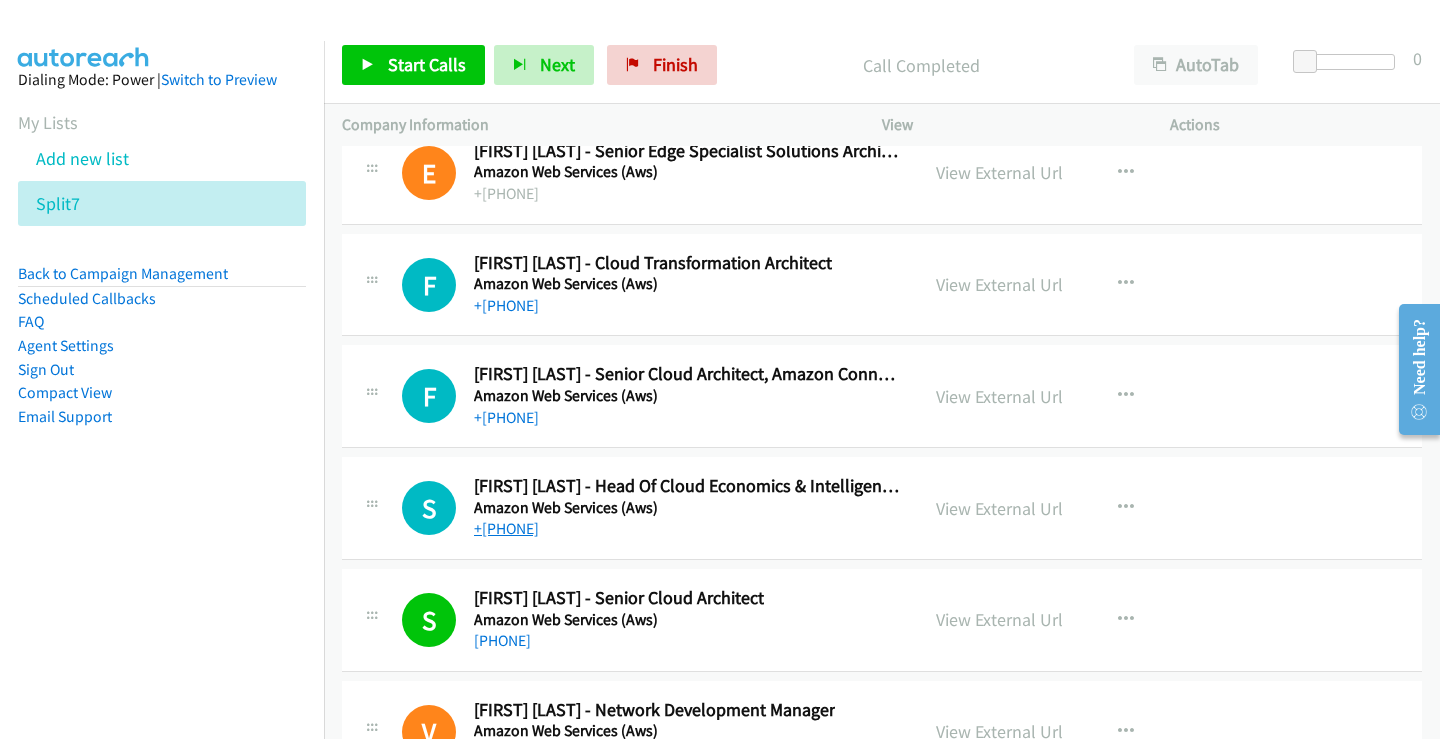 click on "+[PHONE]" at bounding box center [506, 528] 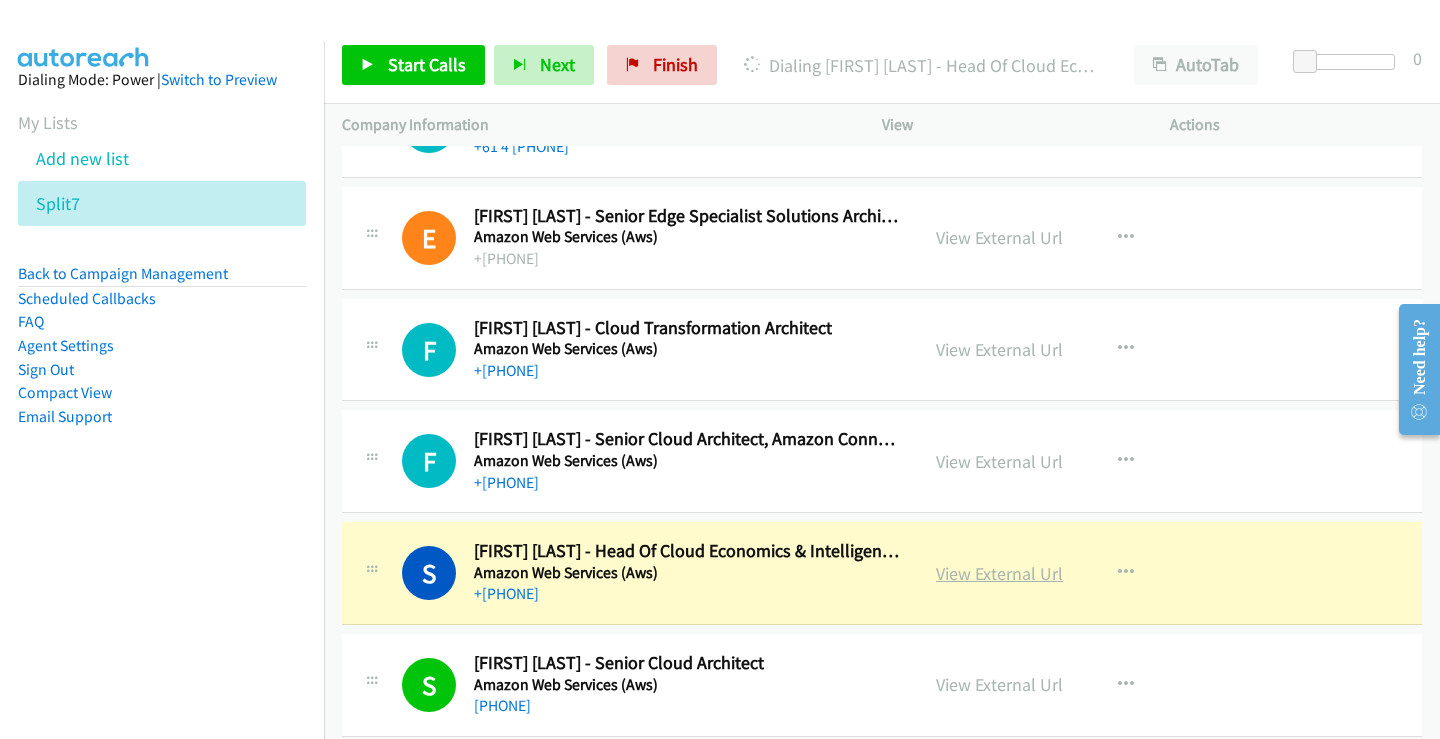 scroll, scrollTop: 33137, scrollLeft: 0, axis: vertical 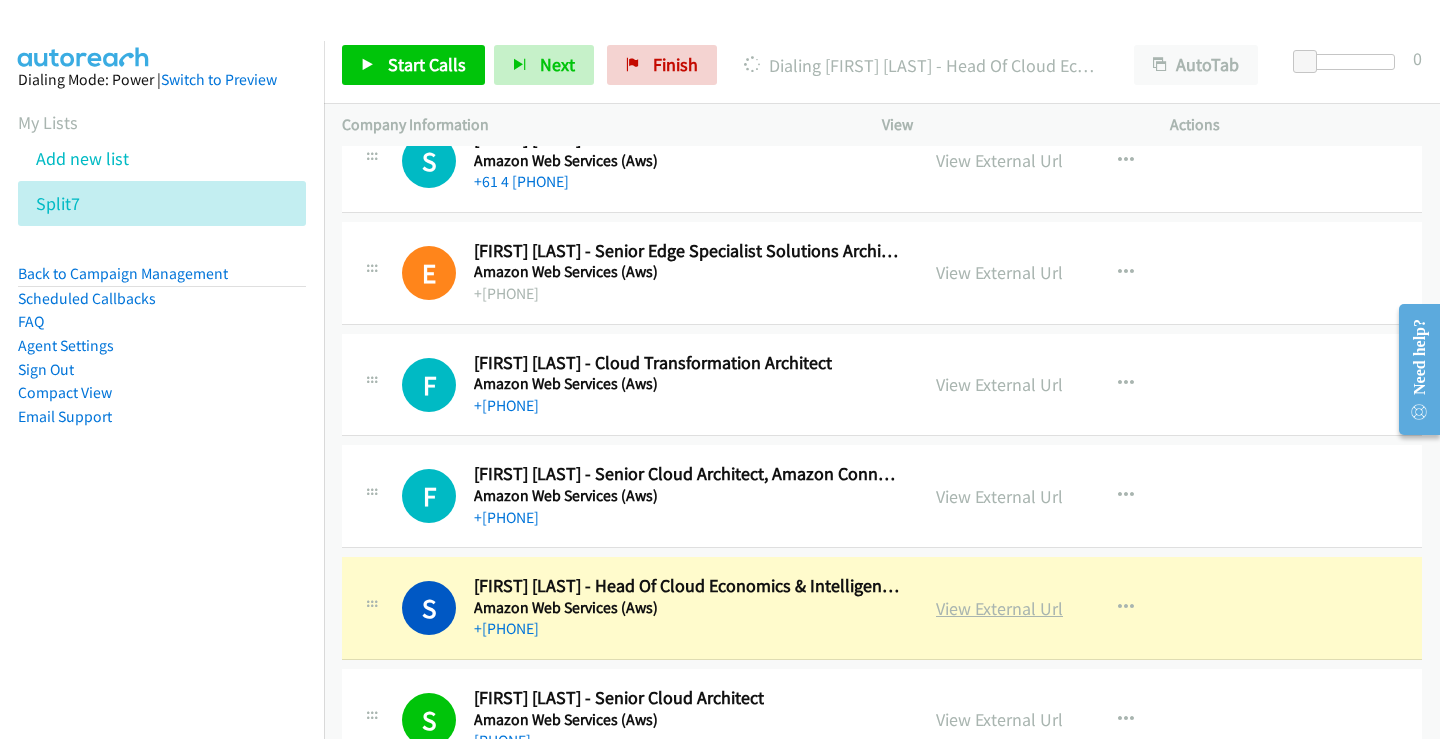 click on "View External Url" at bounding box center [999, 608] 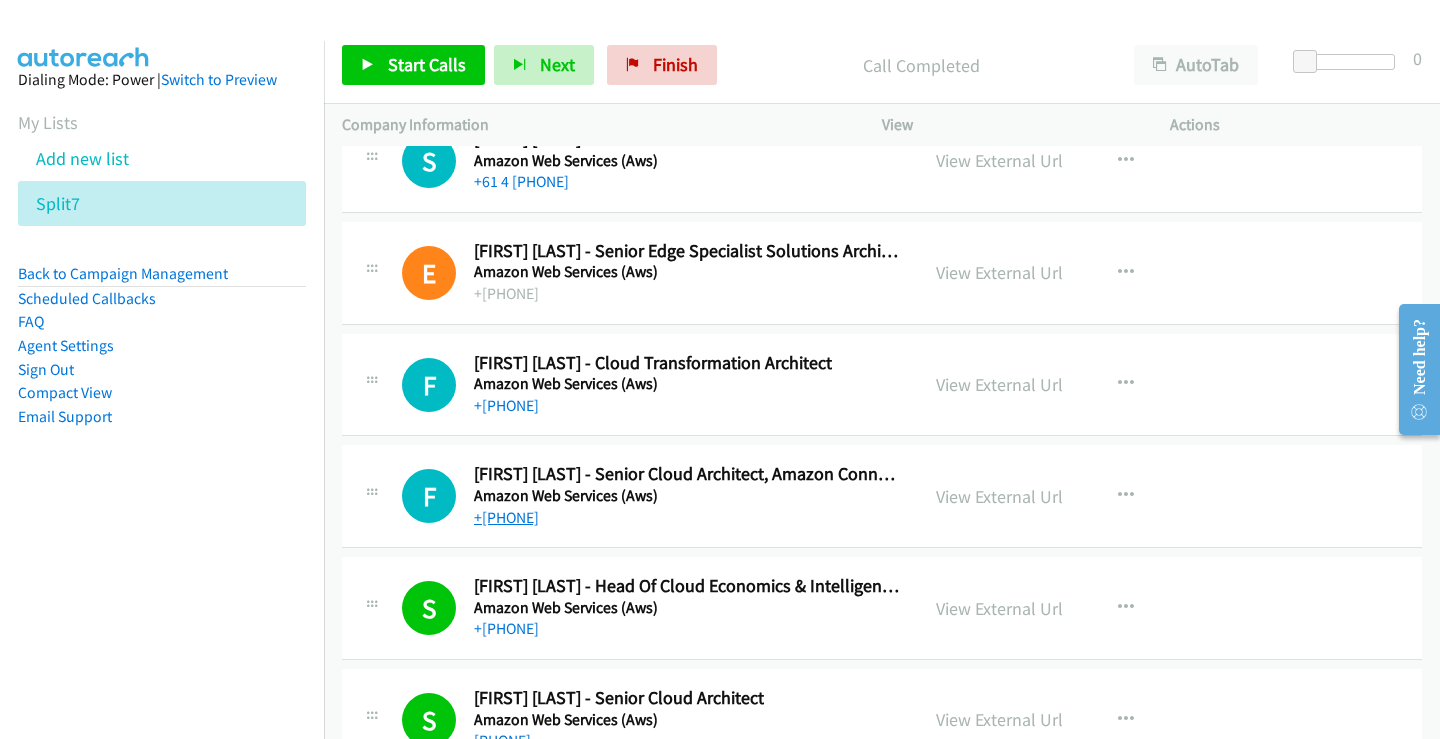 click on "+[PHONE]" at bounding box center [506, 517] 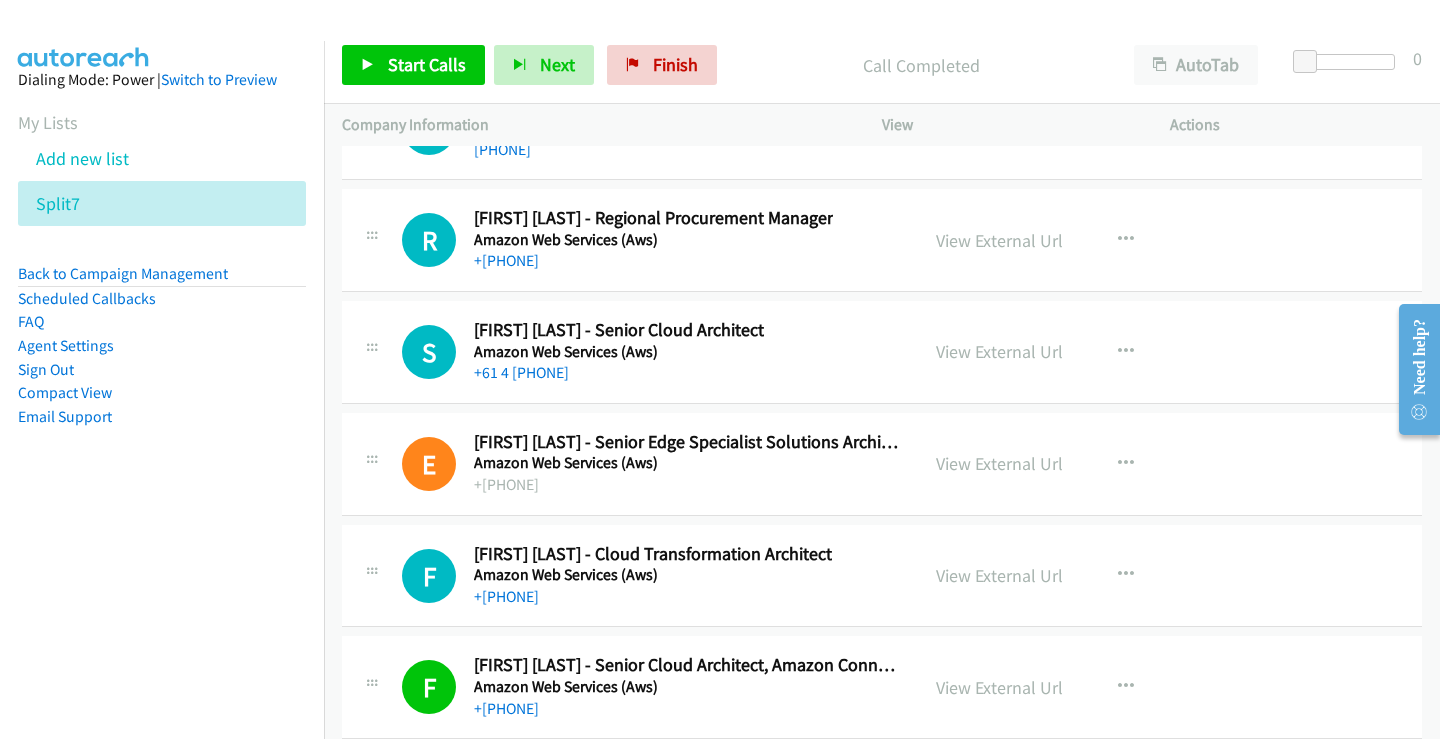 scroll, scrollTop: 32937, scrollLeft: 0, axis: vertical 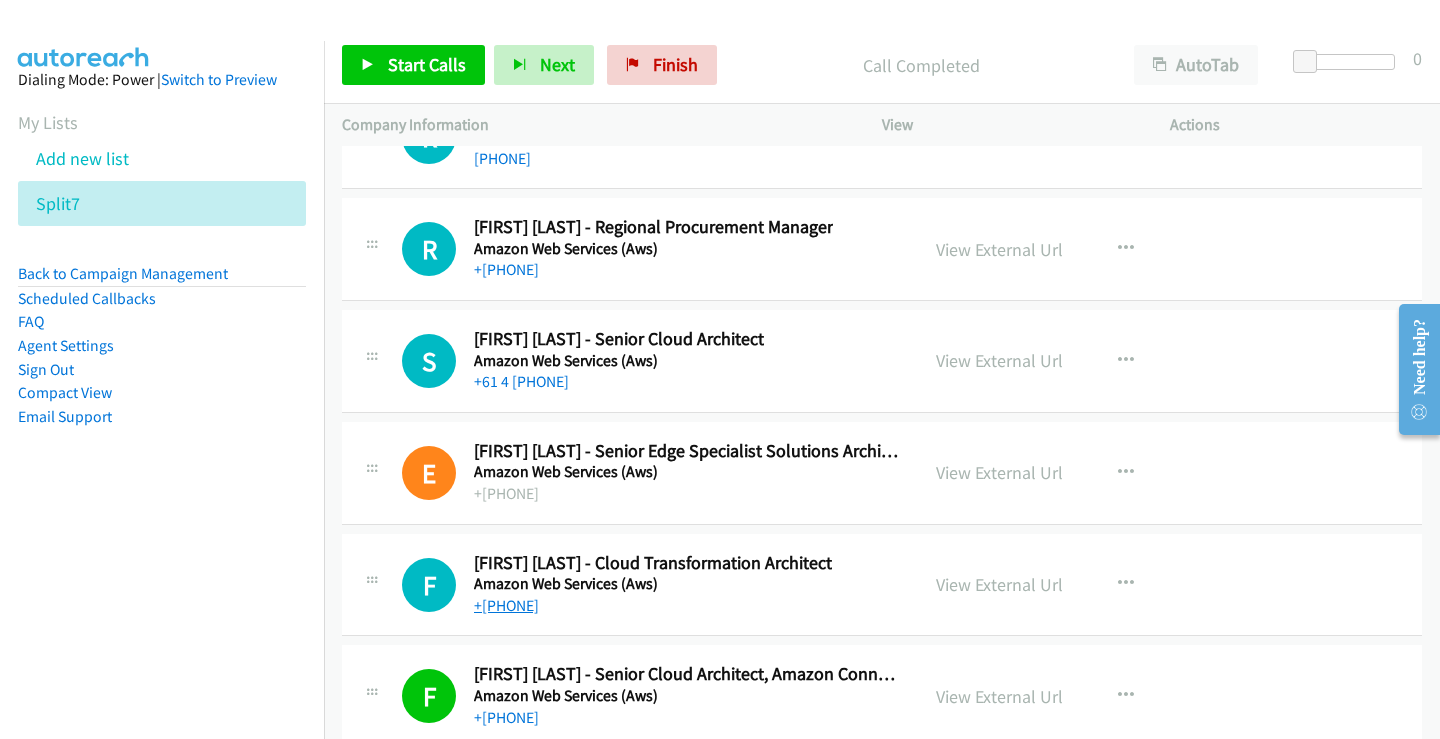 click on "+[PHONE]" at bounding box center (506, 605) 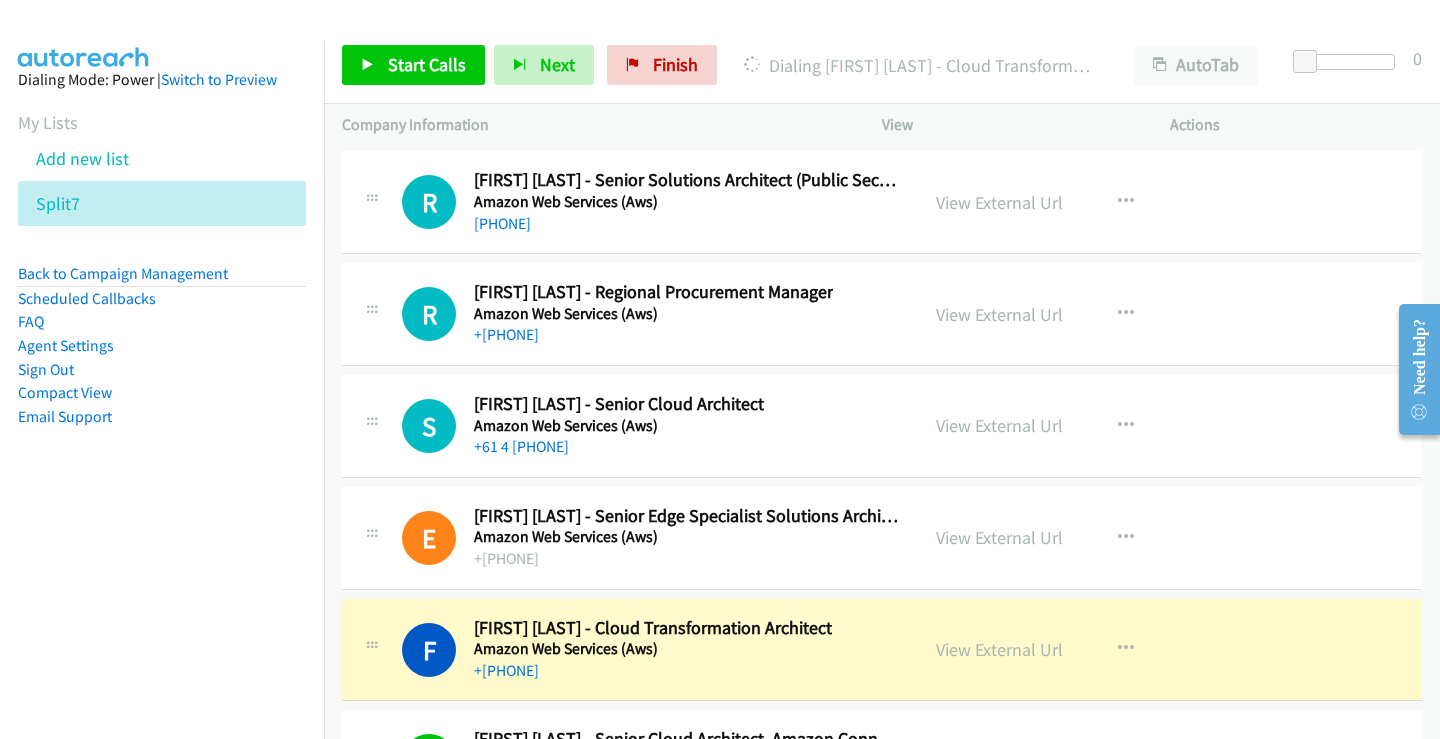 scroll, scrollTop: 32837, scrollLeft: 0, axis: vertical 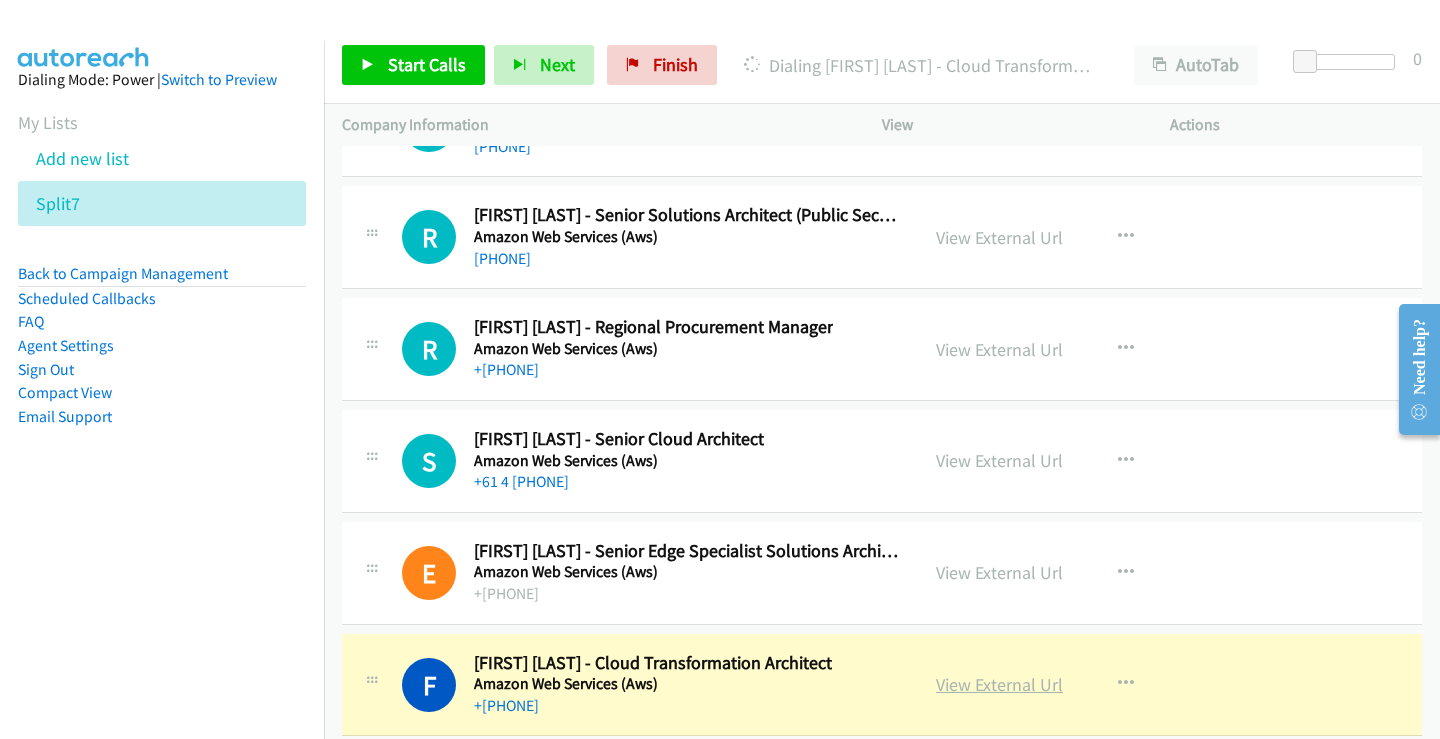 click on "View External Url" at bounding box center [999, 684] 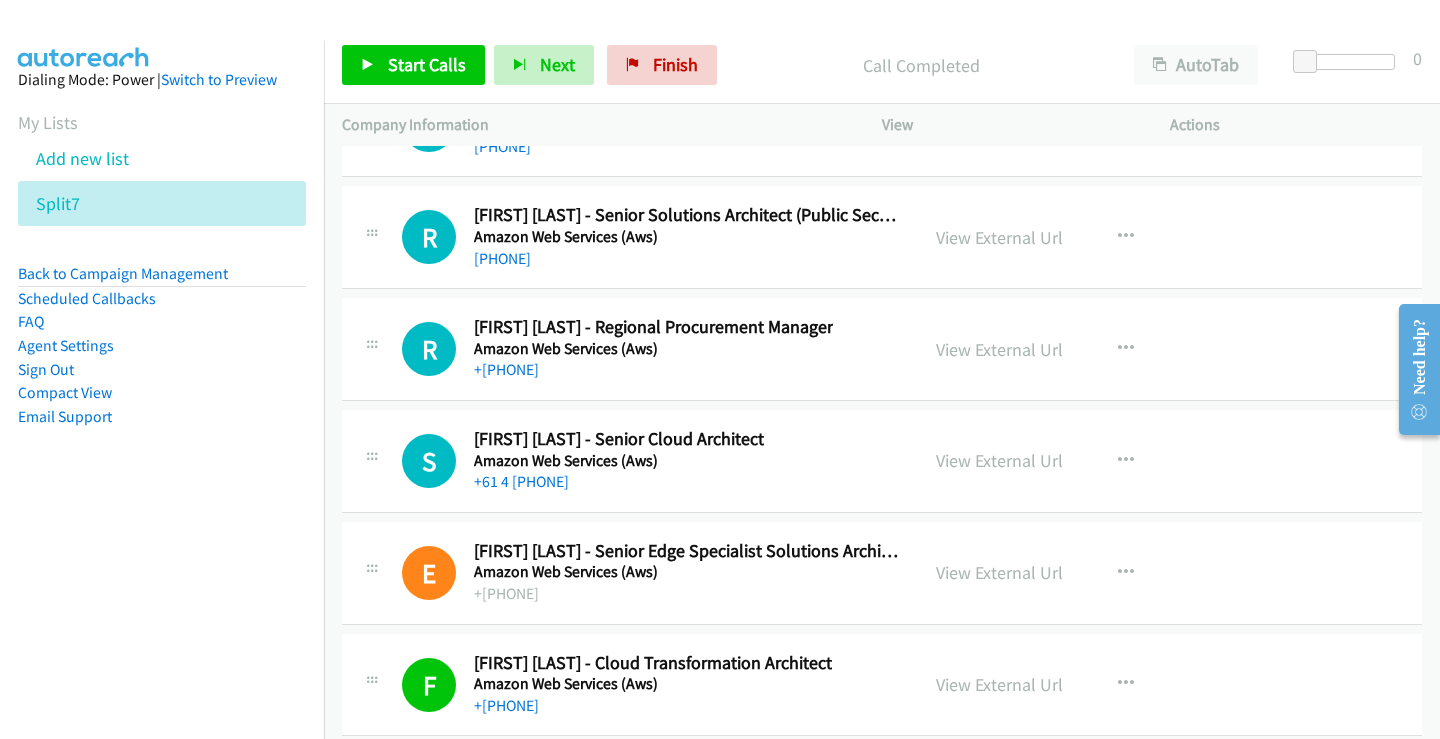 scroll, scrollTop: 32737, scrollLeft: 0, axis: vertical 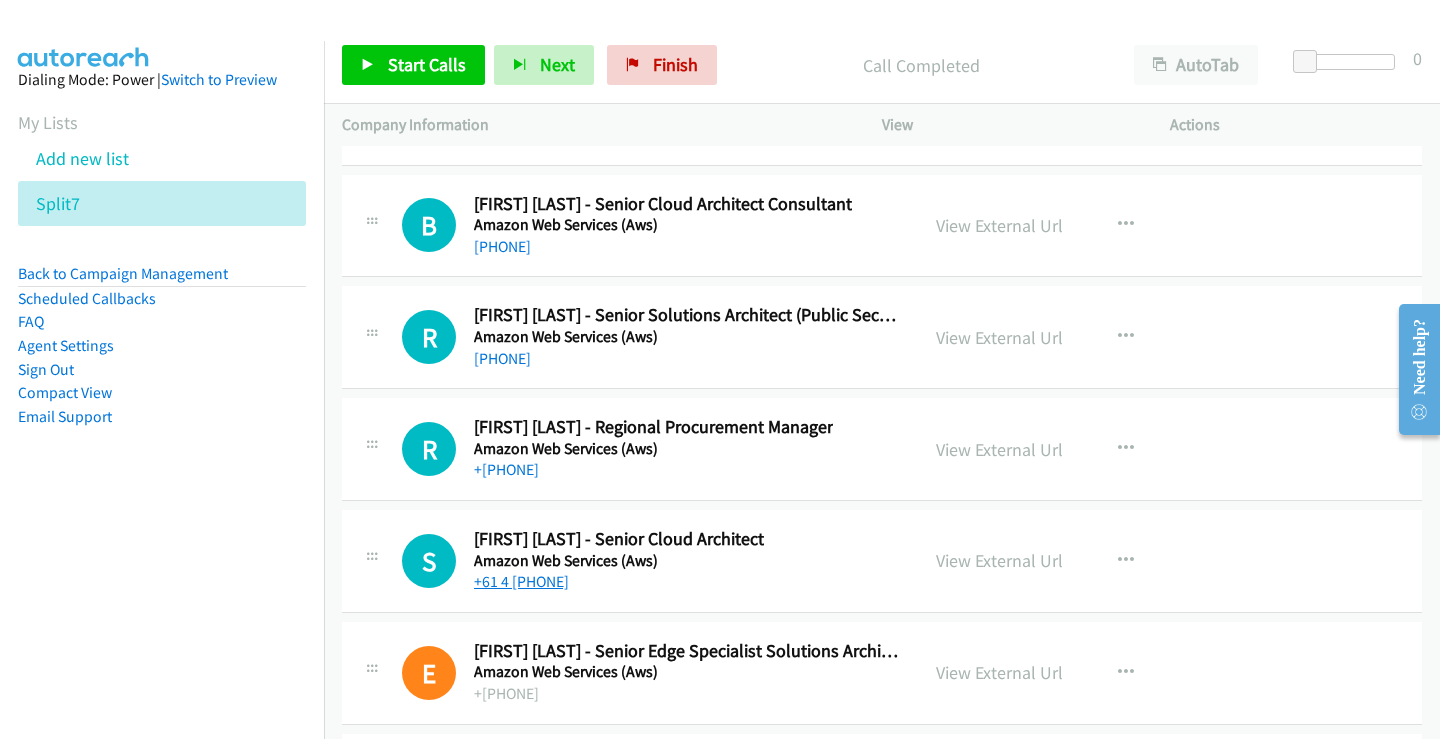 click on "+61 4 [PHONE]" at bounding box center [521, 581] 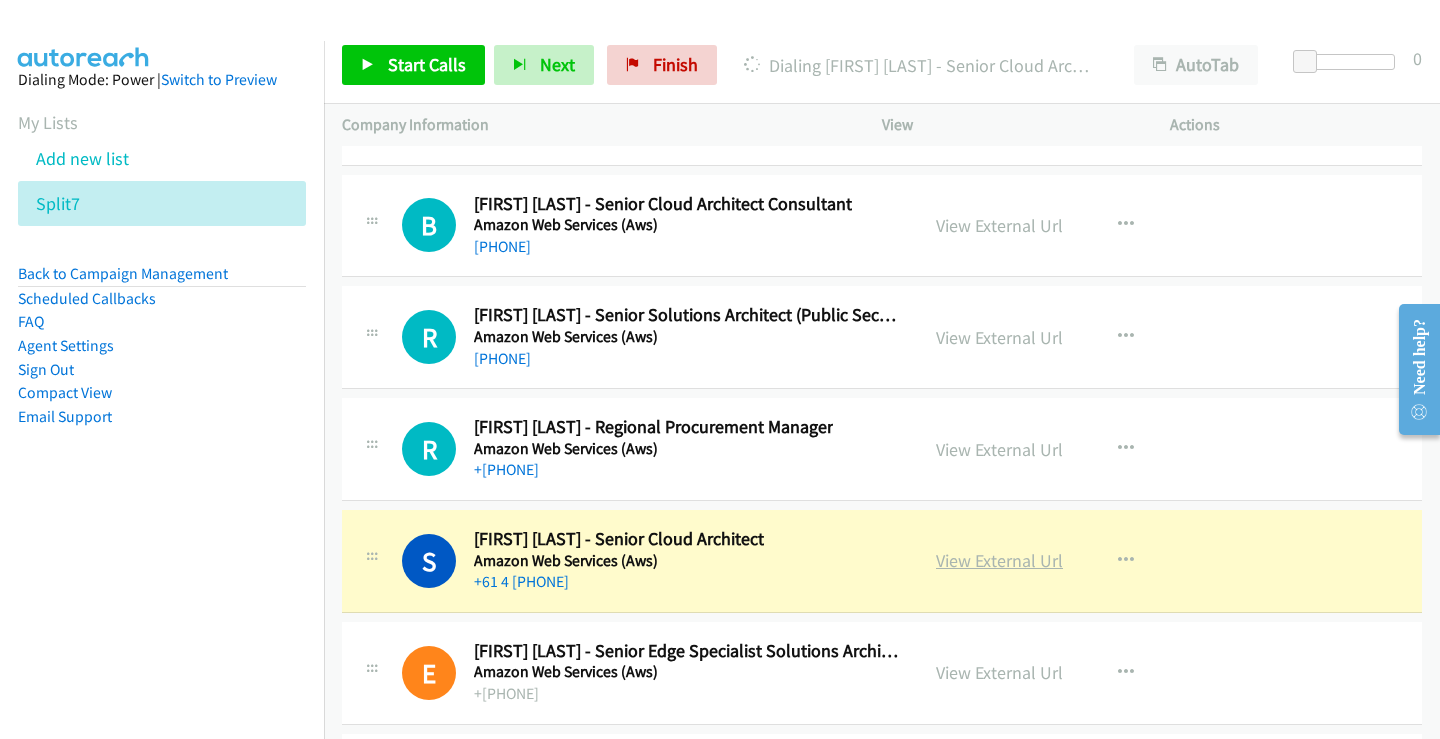 click on "View External Url" at bounding box center [999, 560] 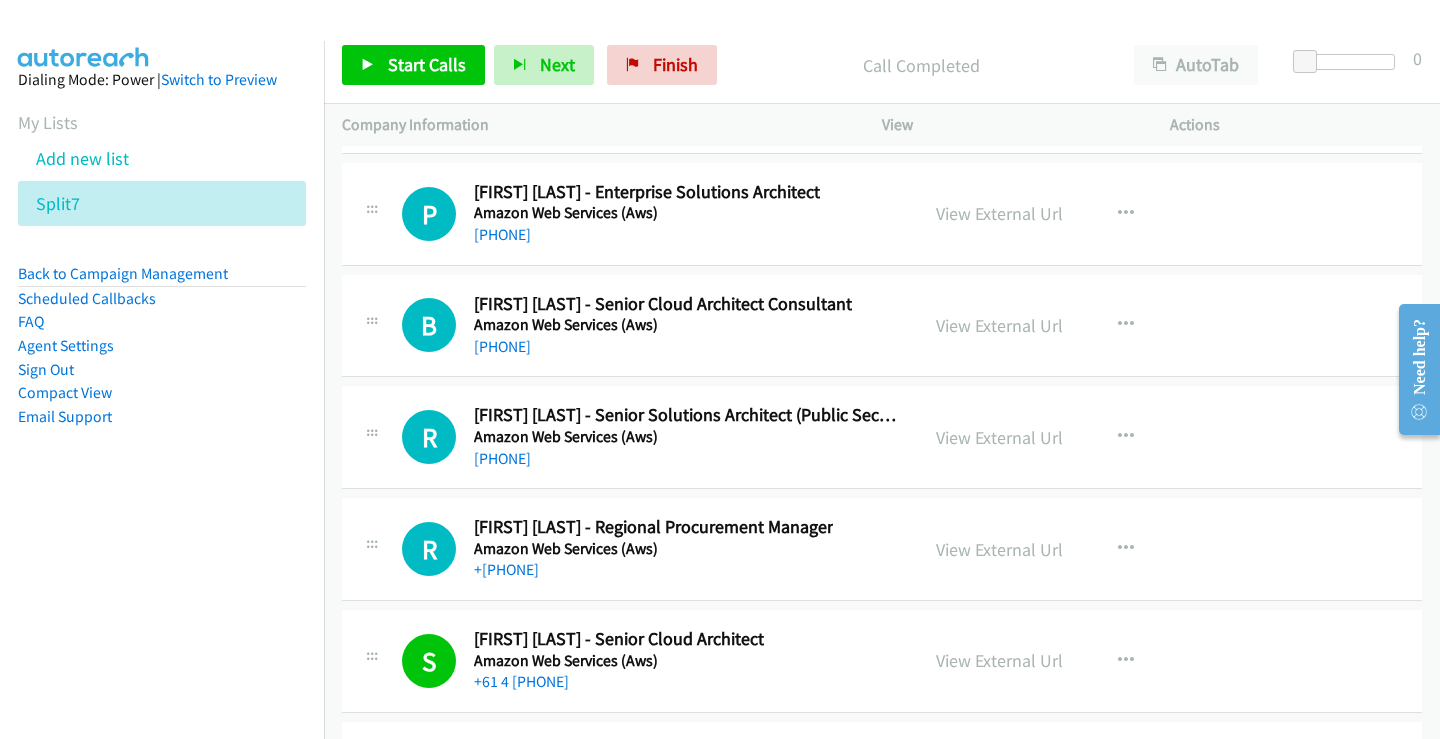 scroll, scrollTop: 32537, scrollLeft: 0, axis: vertical 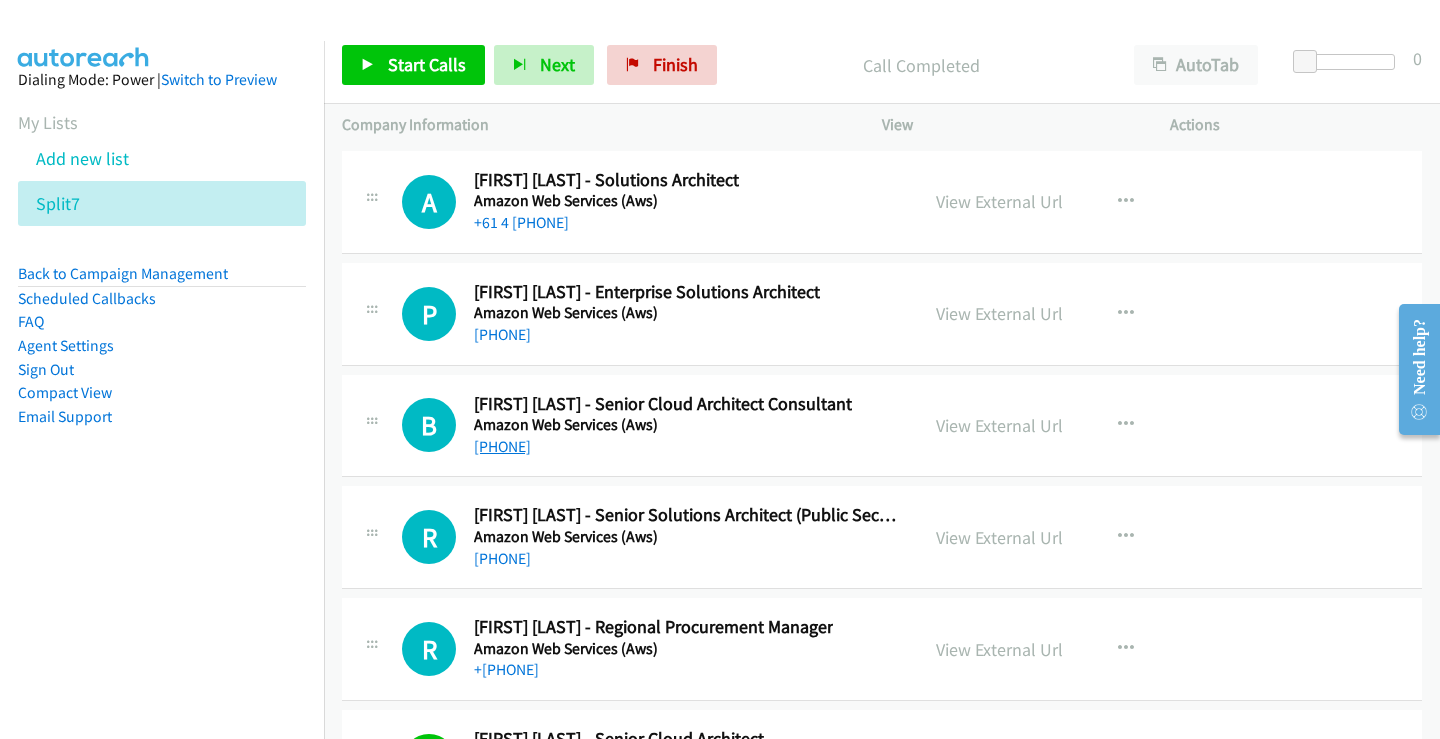 click on "[PHONE]" at bounding box center (502, 446) 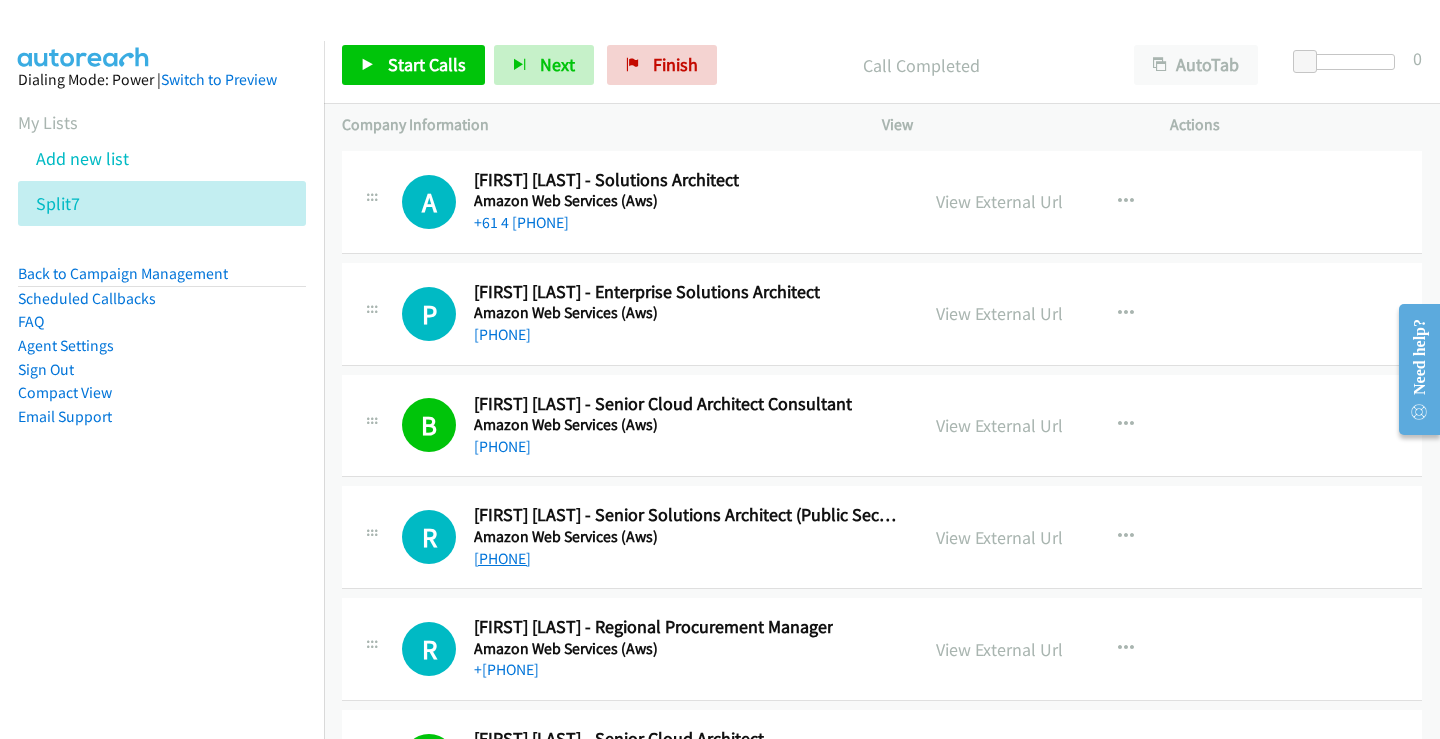 click on "[PHONE]" at bounding box center (502, 558) 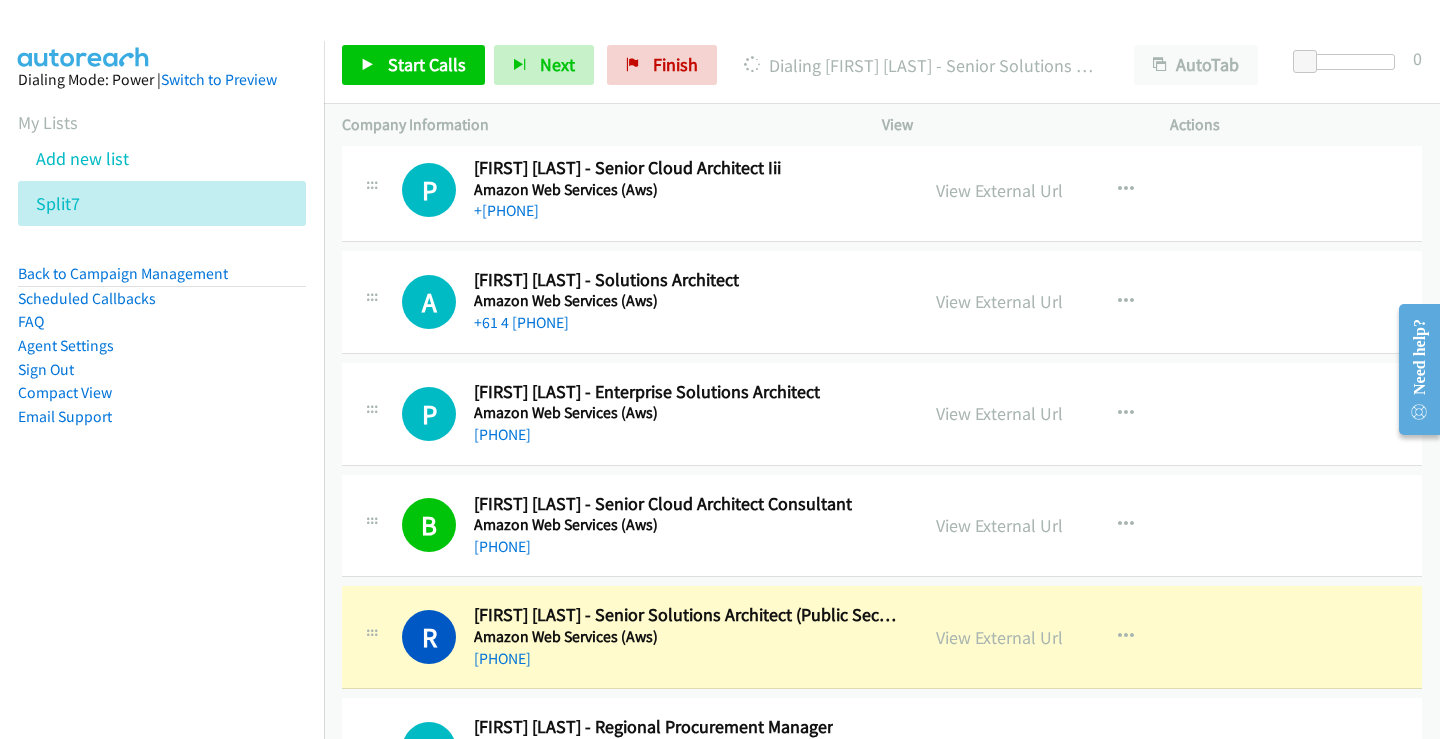 scroll, scrollTop: 32537, scrollLeft: 0, axis: vertical 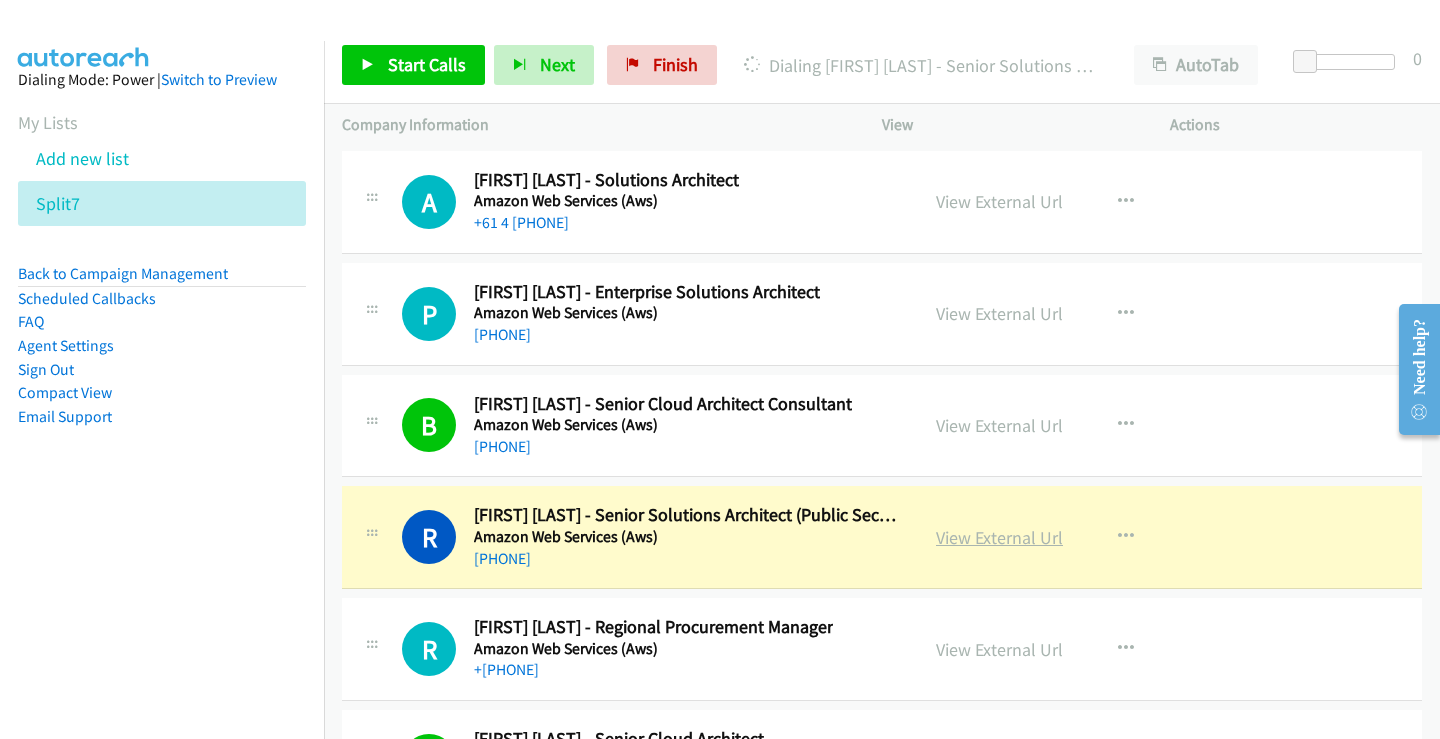 click on "View External Url" at bounding box center (999, 537) 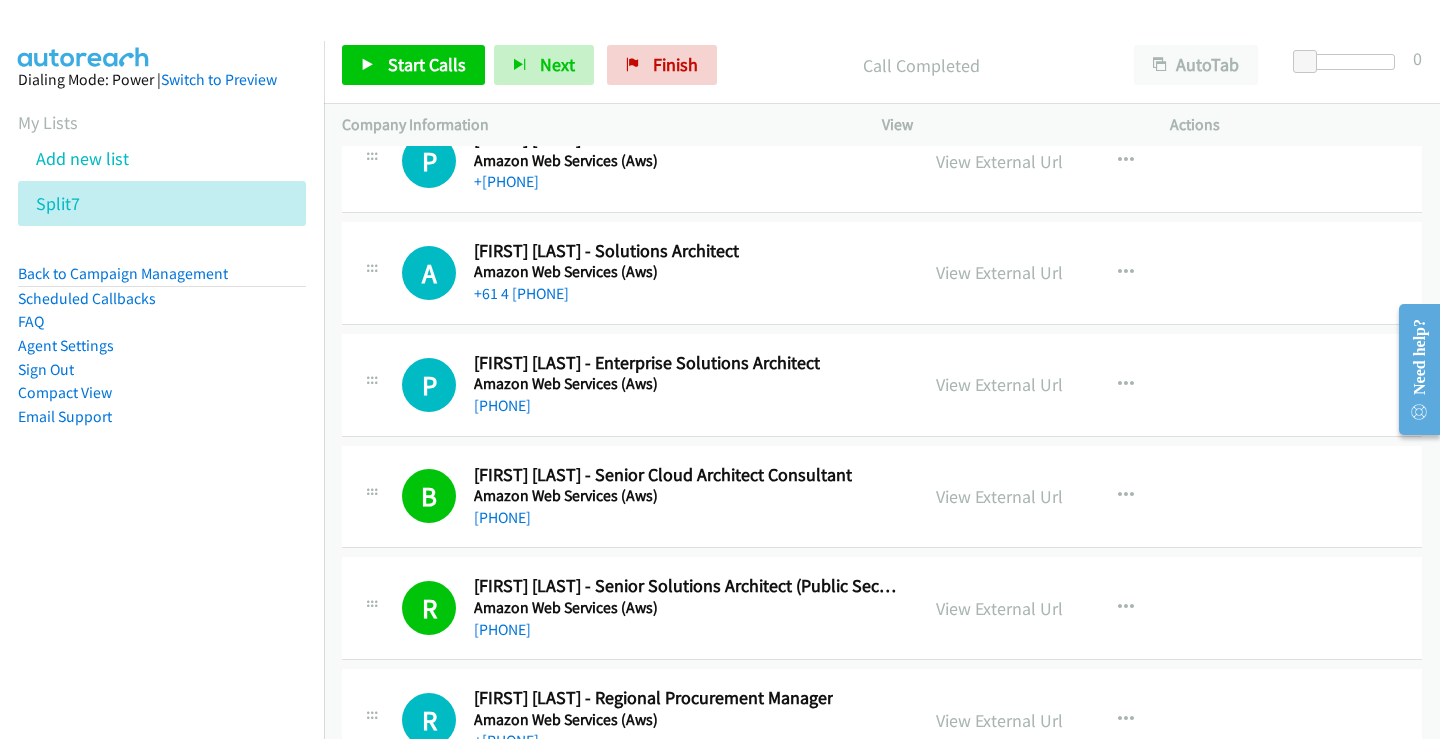 scroll, scrollTop: 32437, scrollLeft: 0, axis: vertical 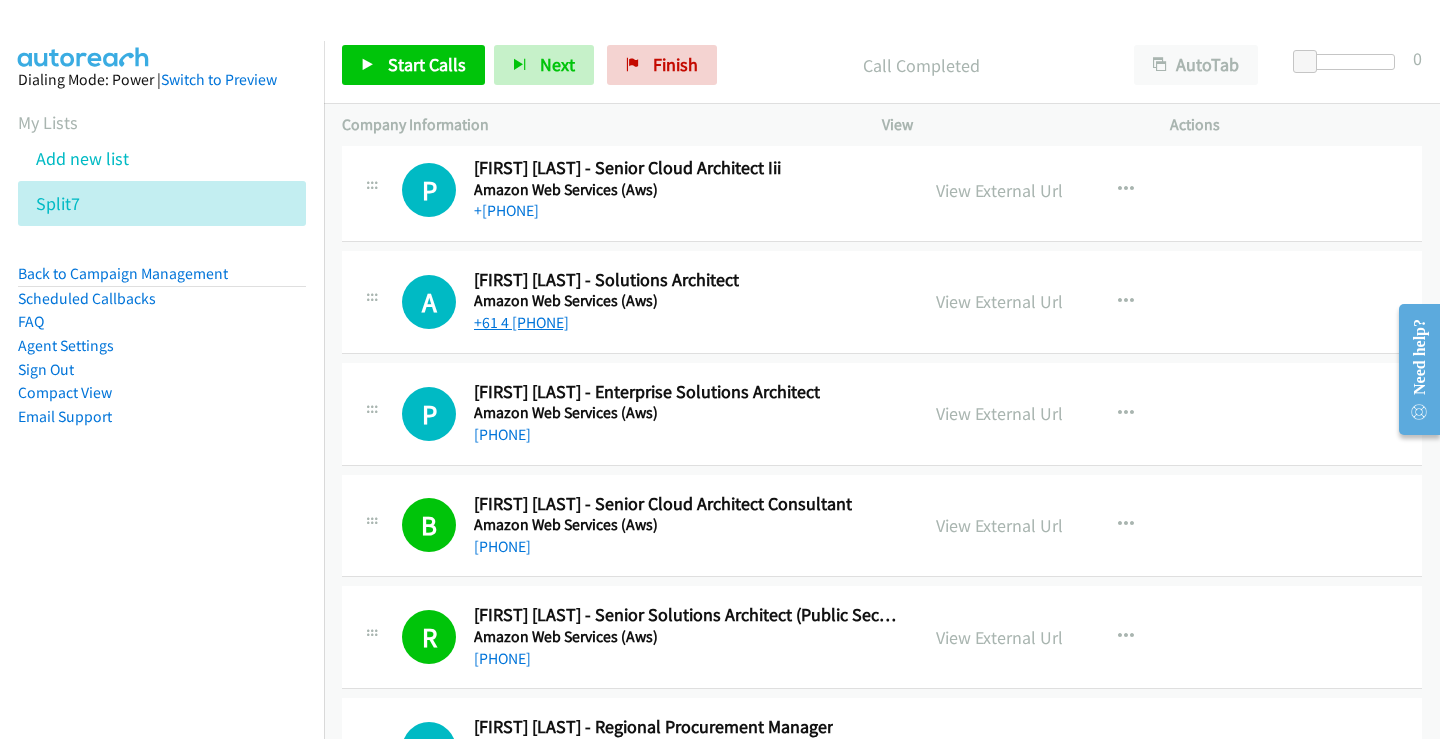 click on "+61 4 [PHONE]" at bounding box center (521, 322) 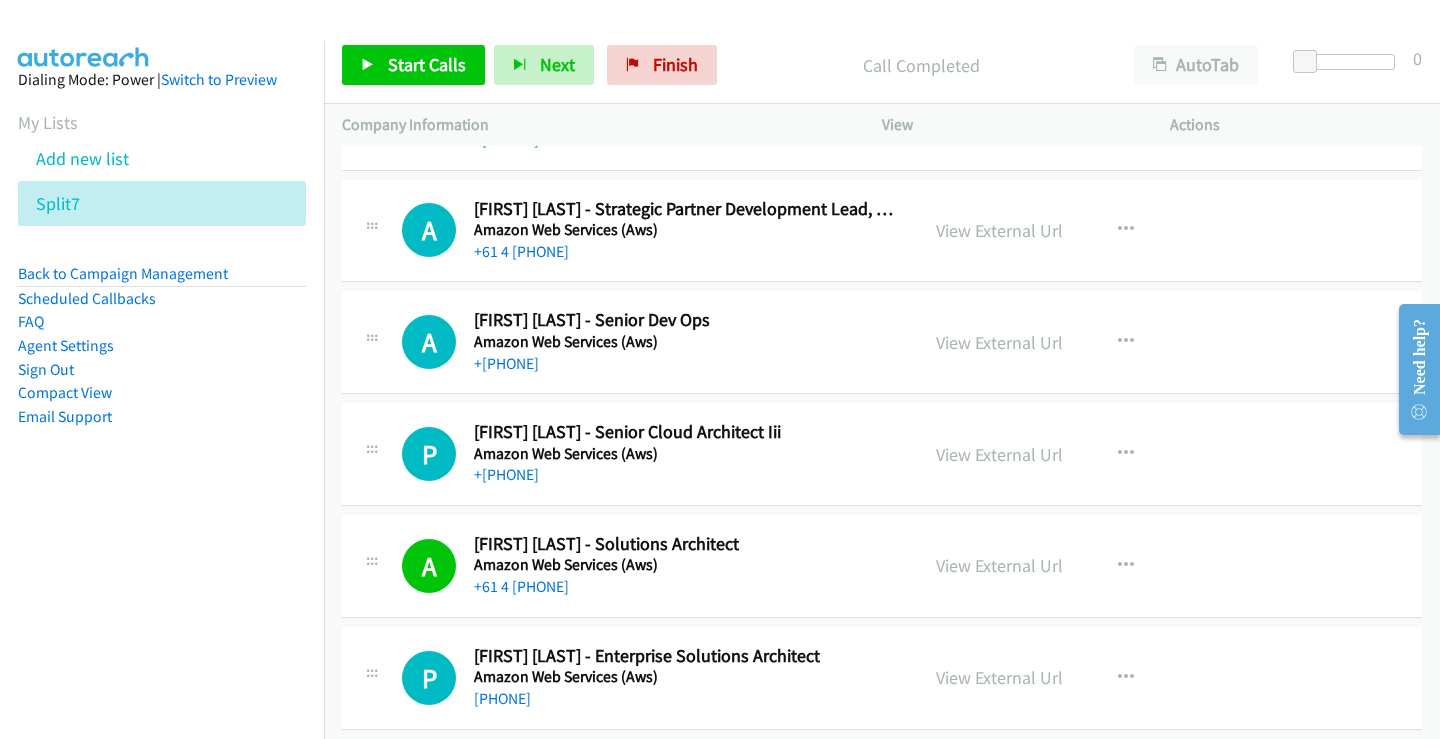scroll, scrollTop: 32137, scrollLeft: 0, axis: vertical 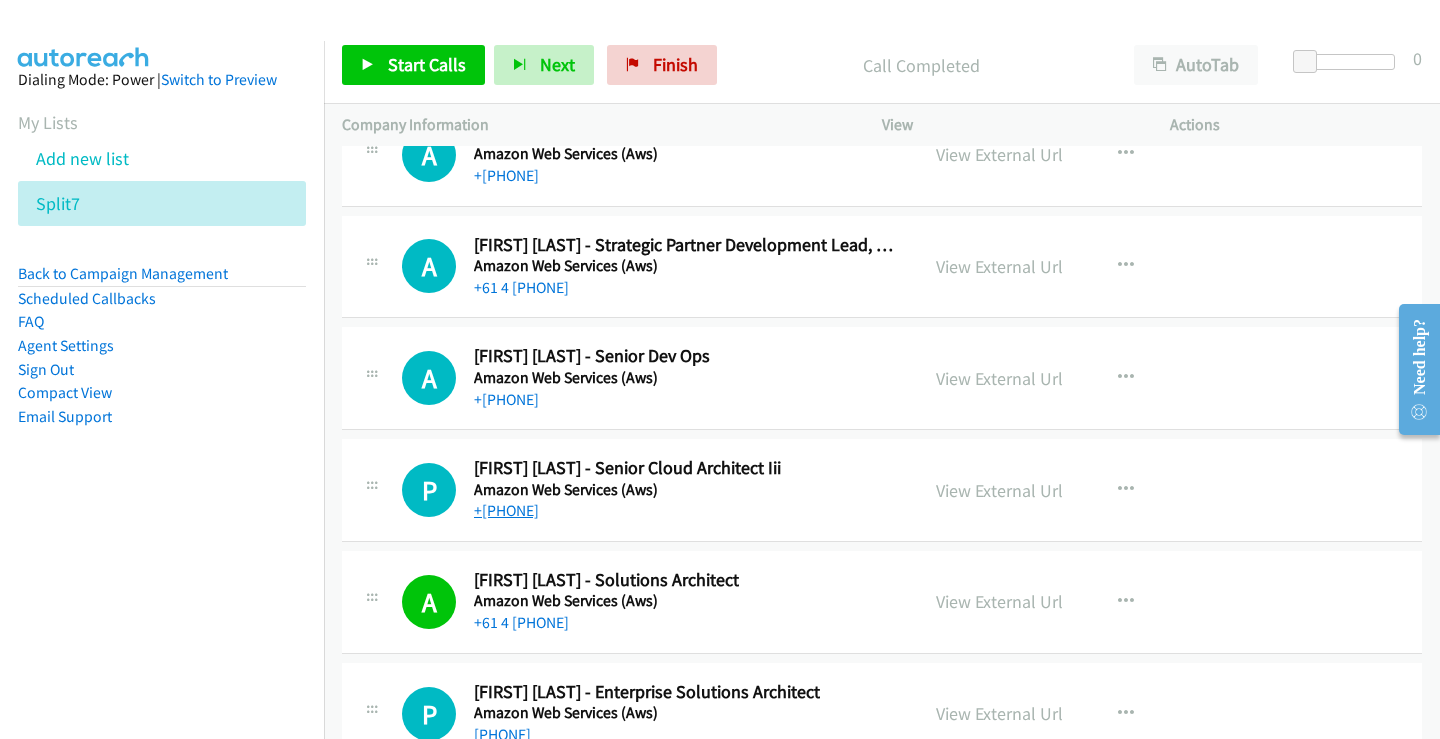 click on "+[PHONE]" at bounding box center (506, 510) 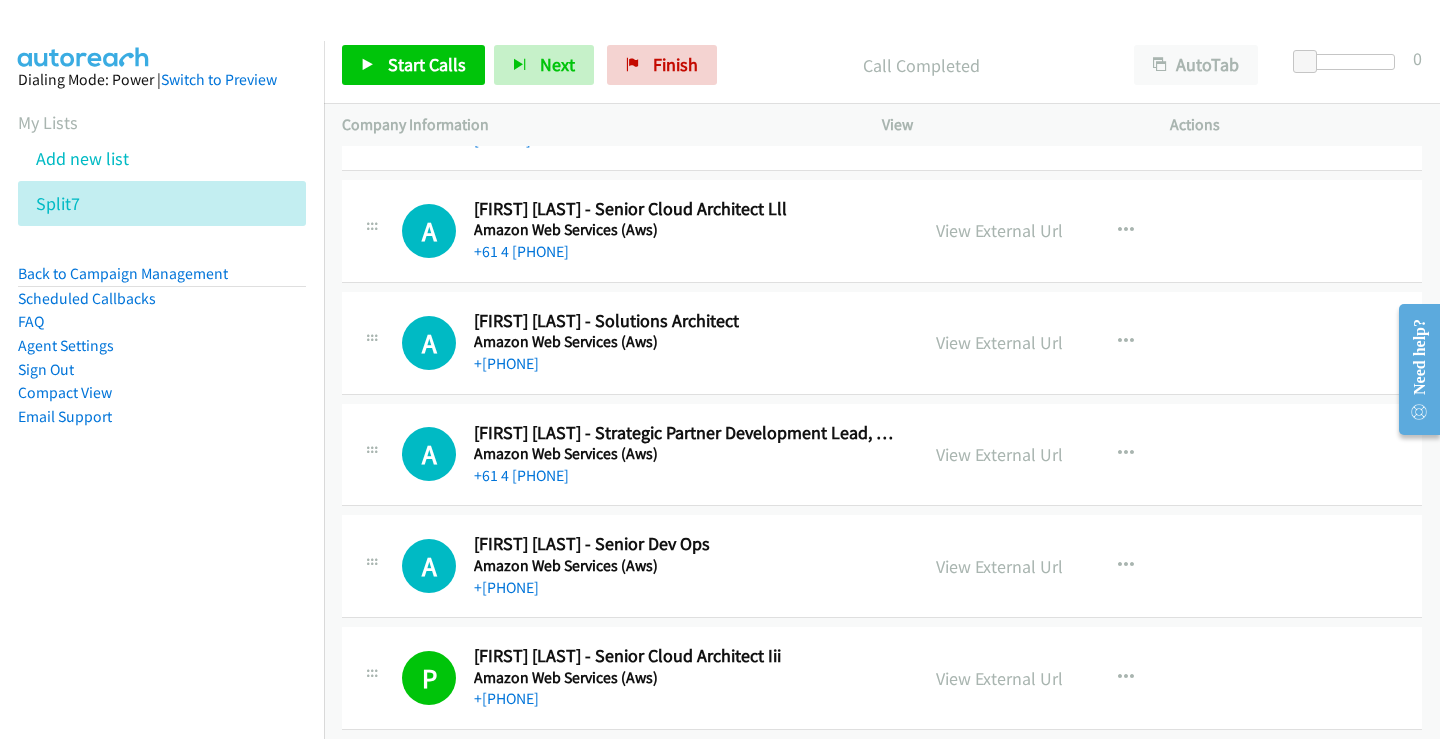 scroll, scrollTop: 31937, scrollLeft: 0, axis: vertical 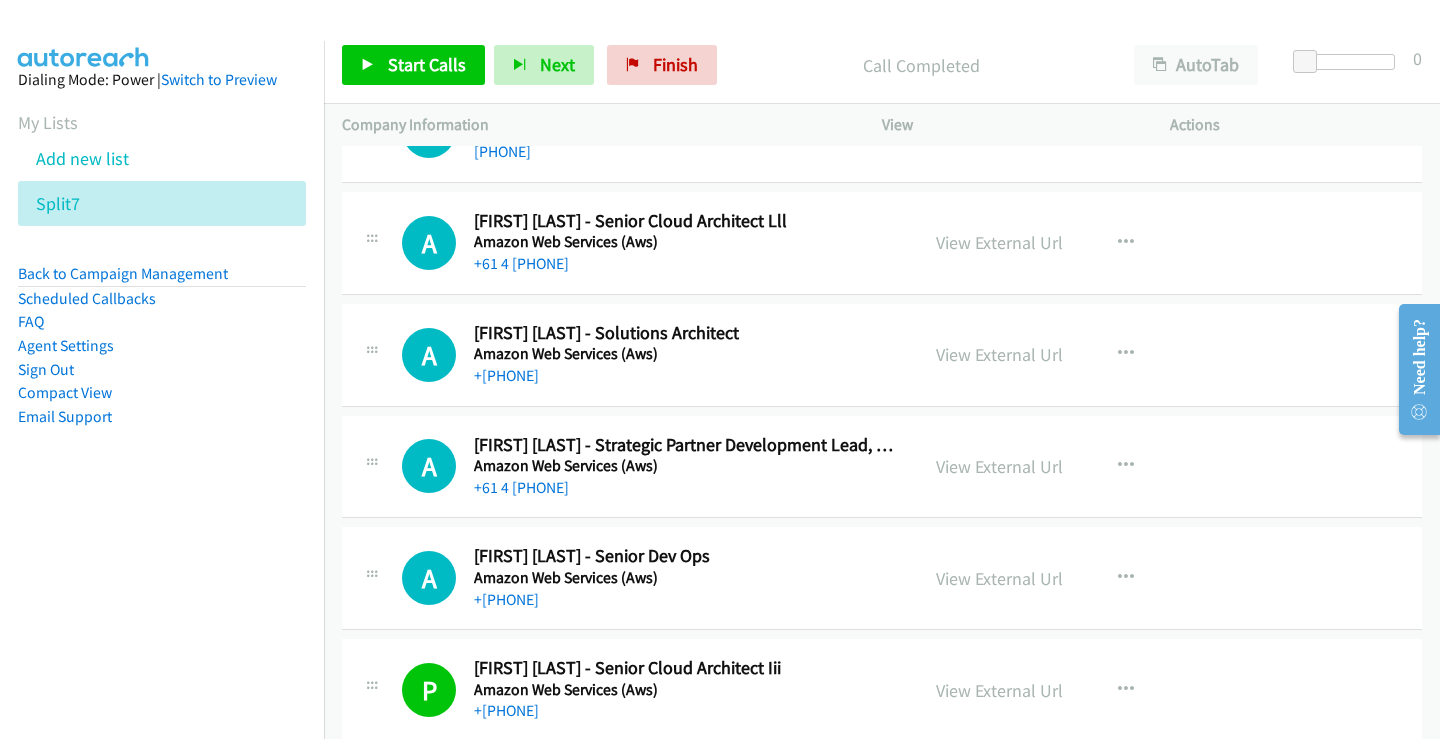 drag, startPoint x: 503, startPoint y: 594, endPoint x: 489, endPoint y: 573, distance: 25.23886 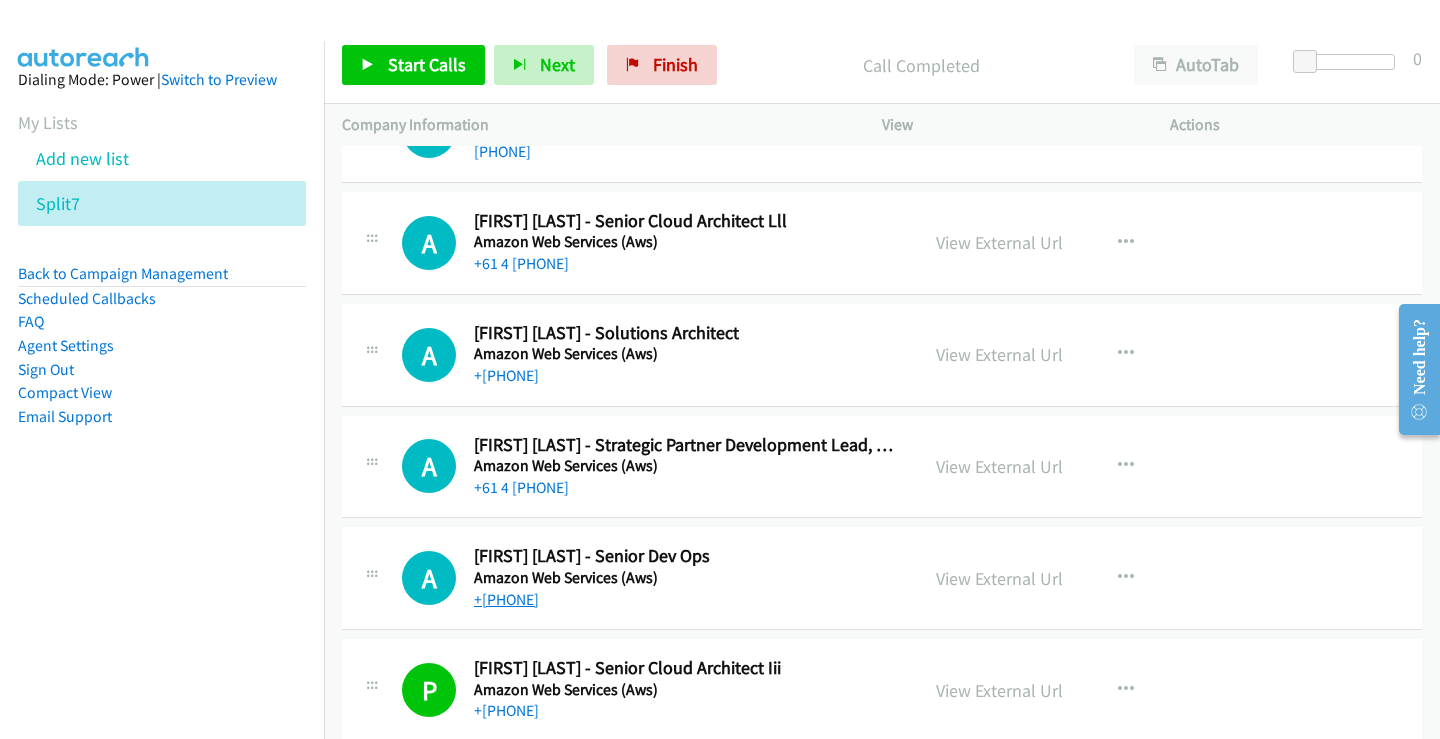 click on "+[PHONE]" at bounding box center [506, 599] 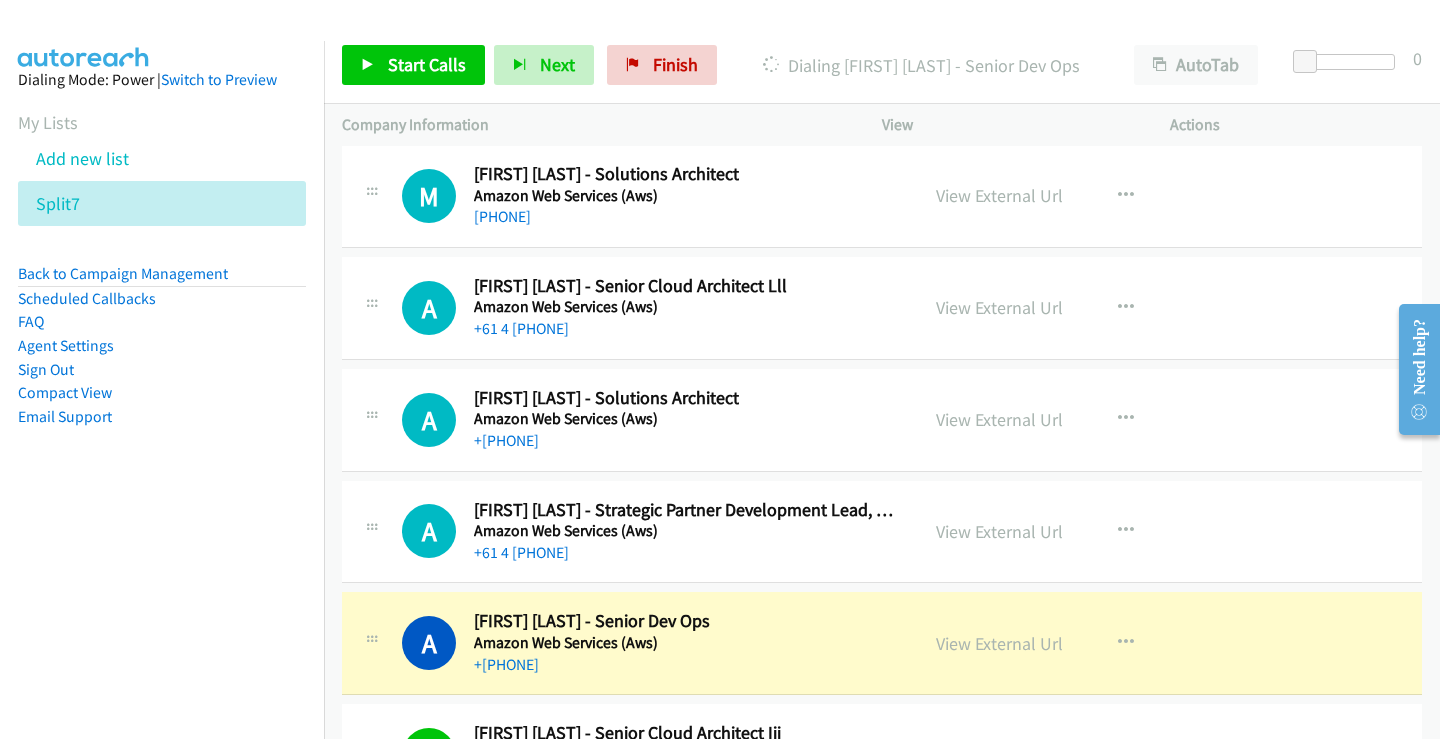 scroll, scrollTop: 31837, scrollLeft: 0, axis: vertical 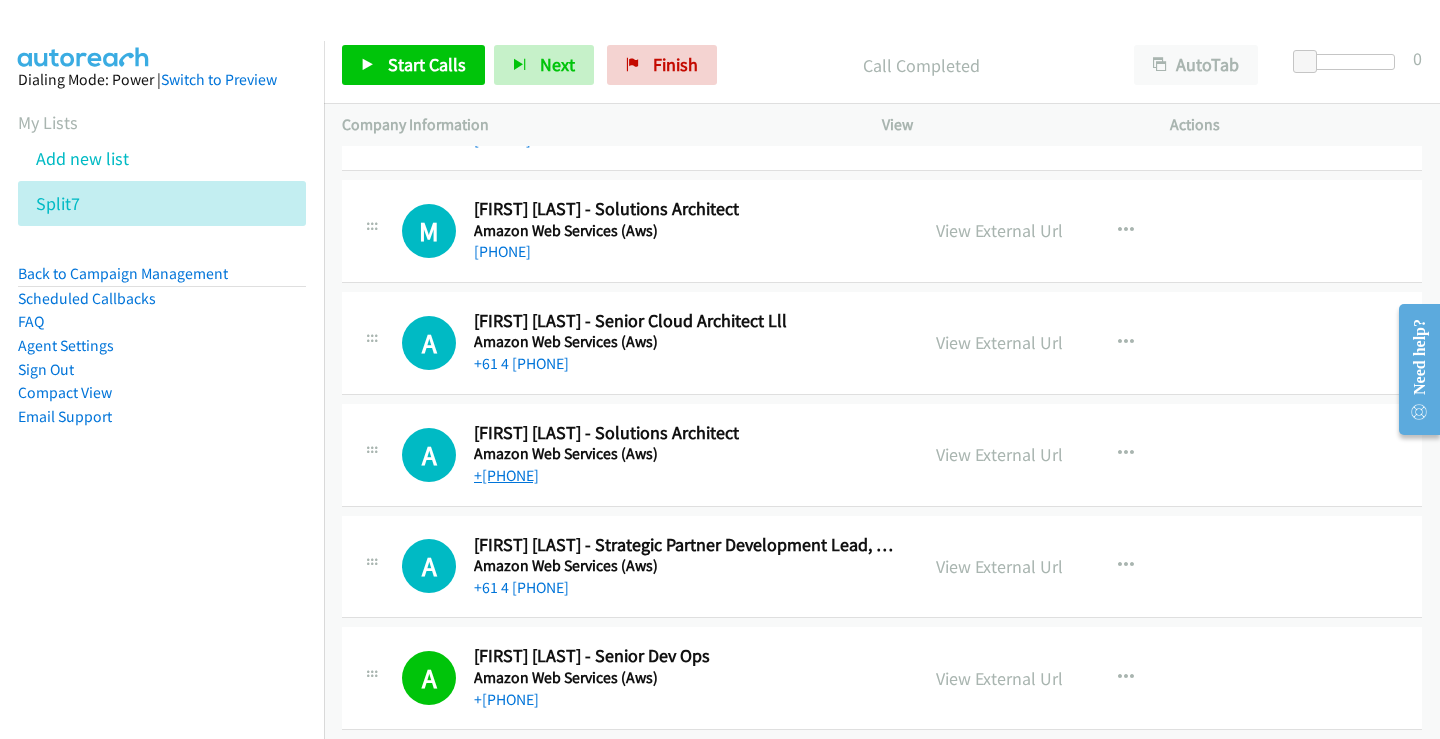 click on "+[PHONE]" at bounding box center (506, 475) 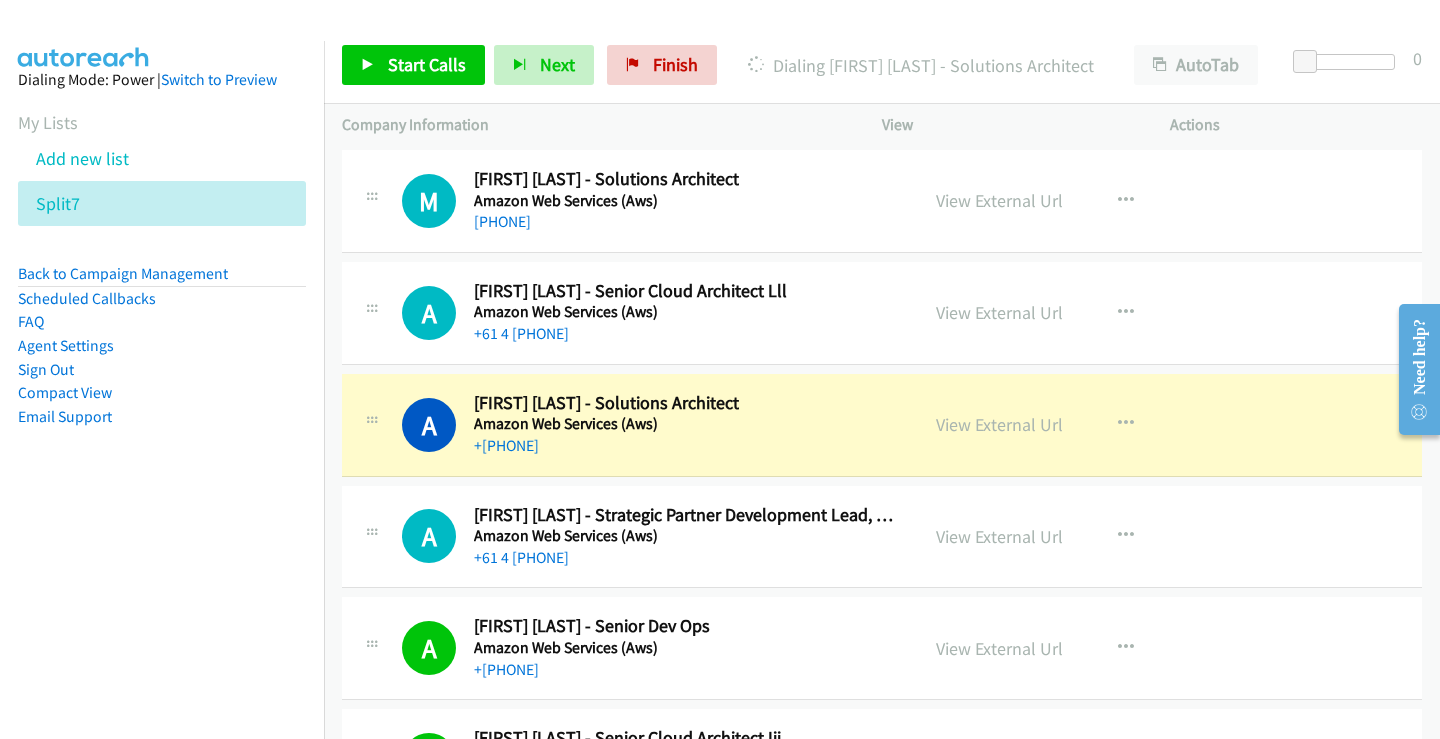 scroll, scrollTop: 31937, scrollLeft: 0, axis: vertical 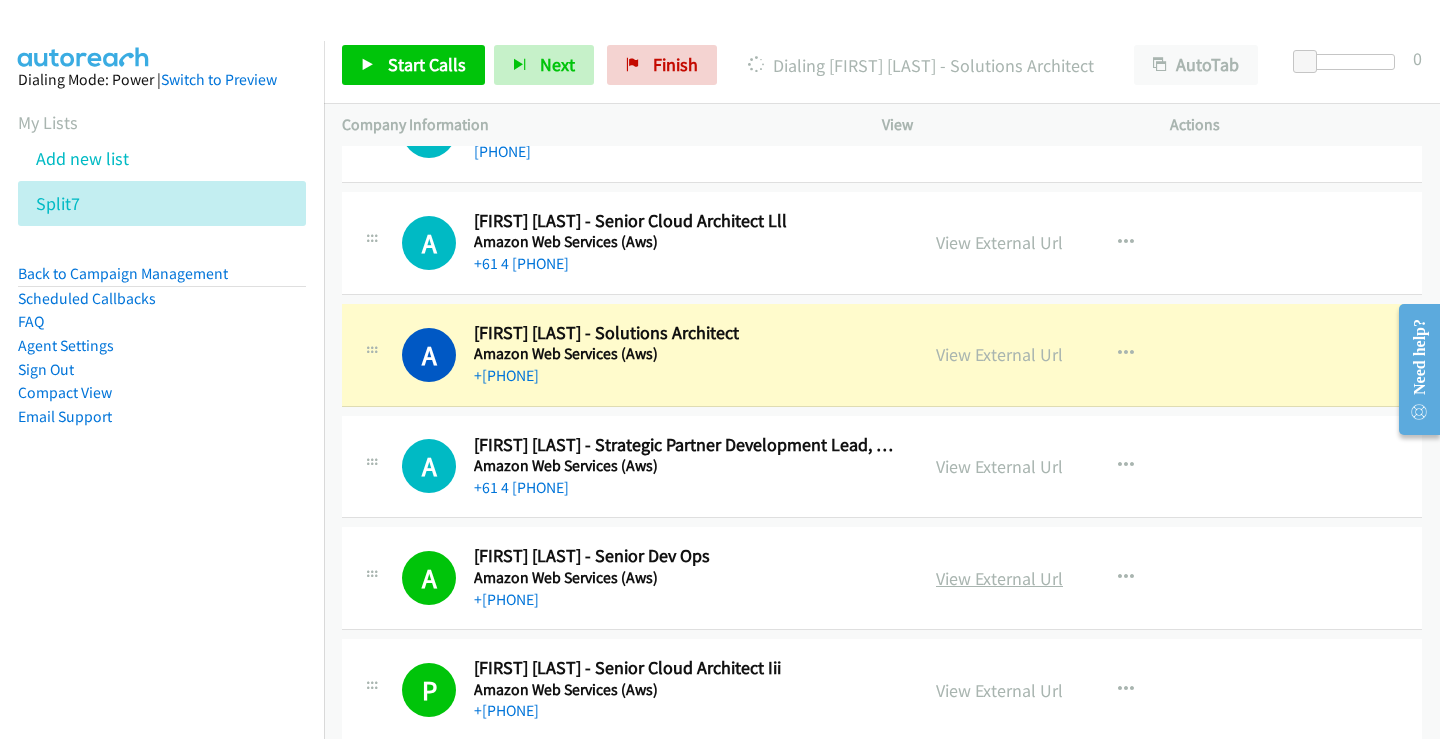 click on "View External Url" at bounding box center (999, 578) 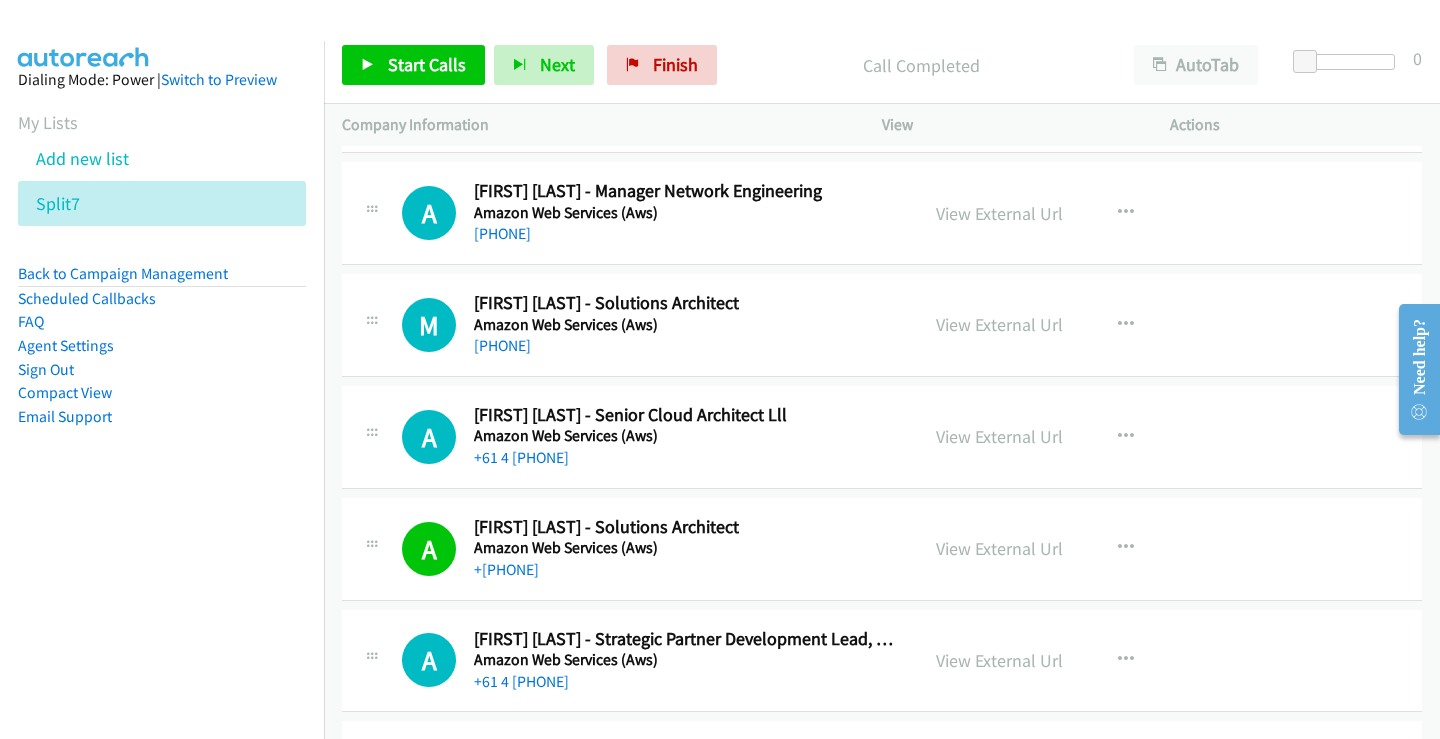 scroll, scrollTop: 31737, scrollLeft: 0, axis: vertical 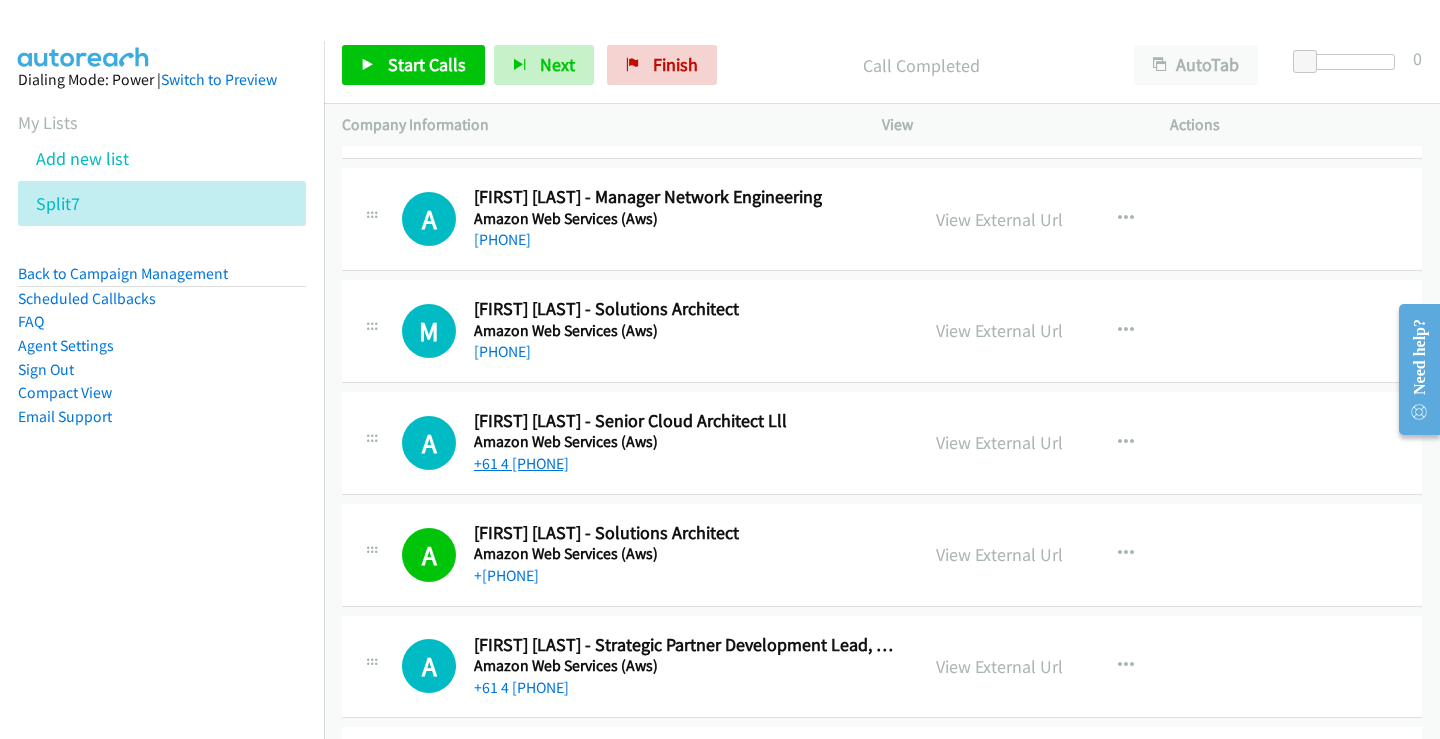 click on "+61 4 [PHONE]" at bounding box center (521, 463) 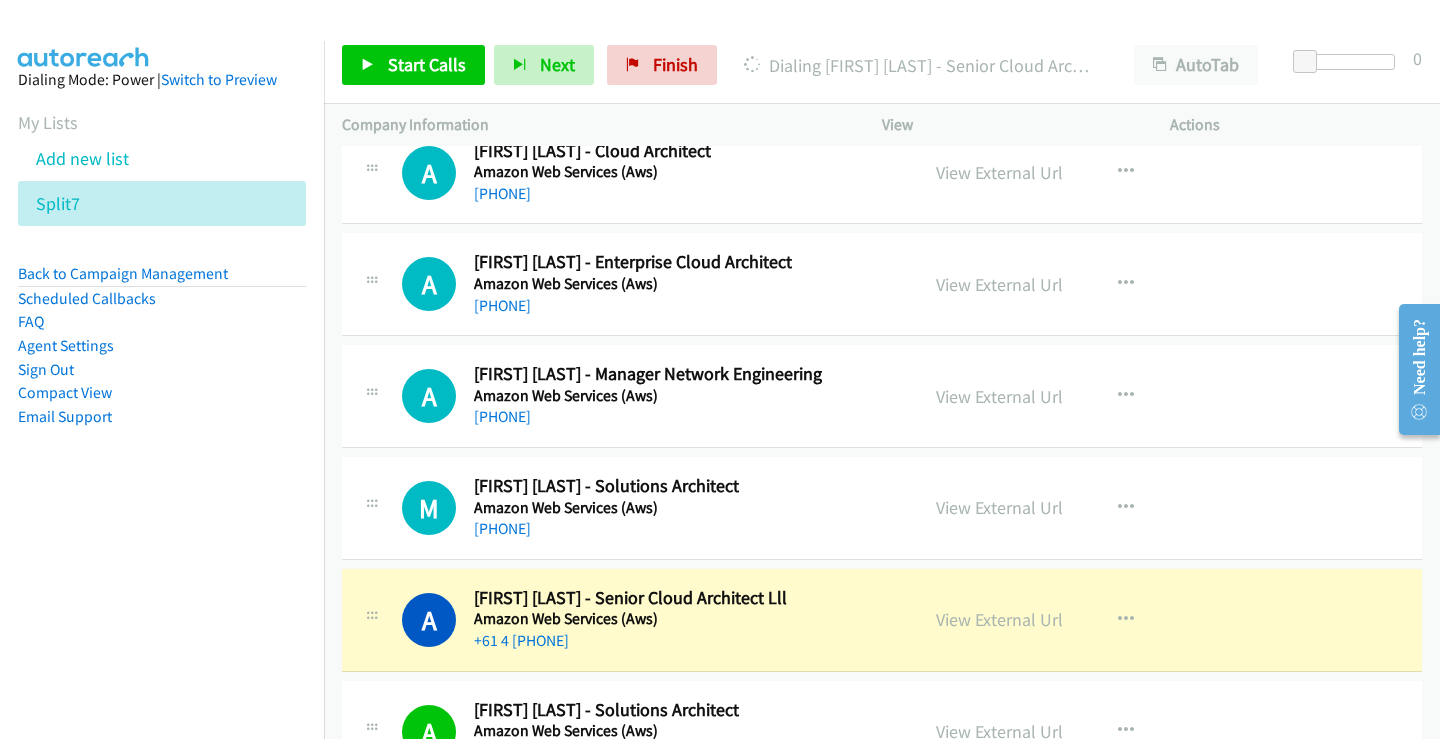 scroll, scrollTop: 31537, scrollLeft: 0, axis: vertical 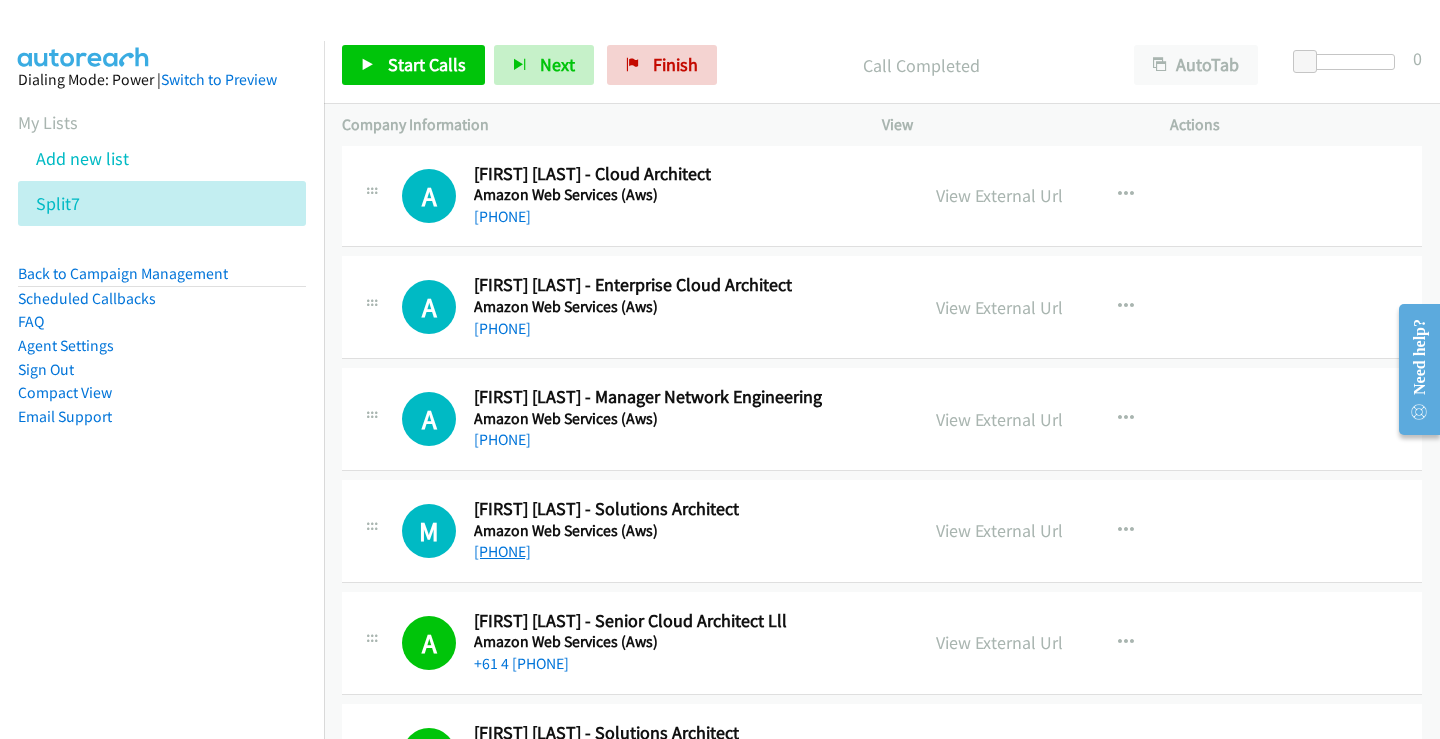 click on "[PHONE]" at bounding box center [502, 551] 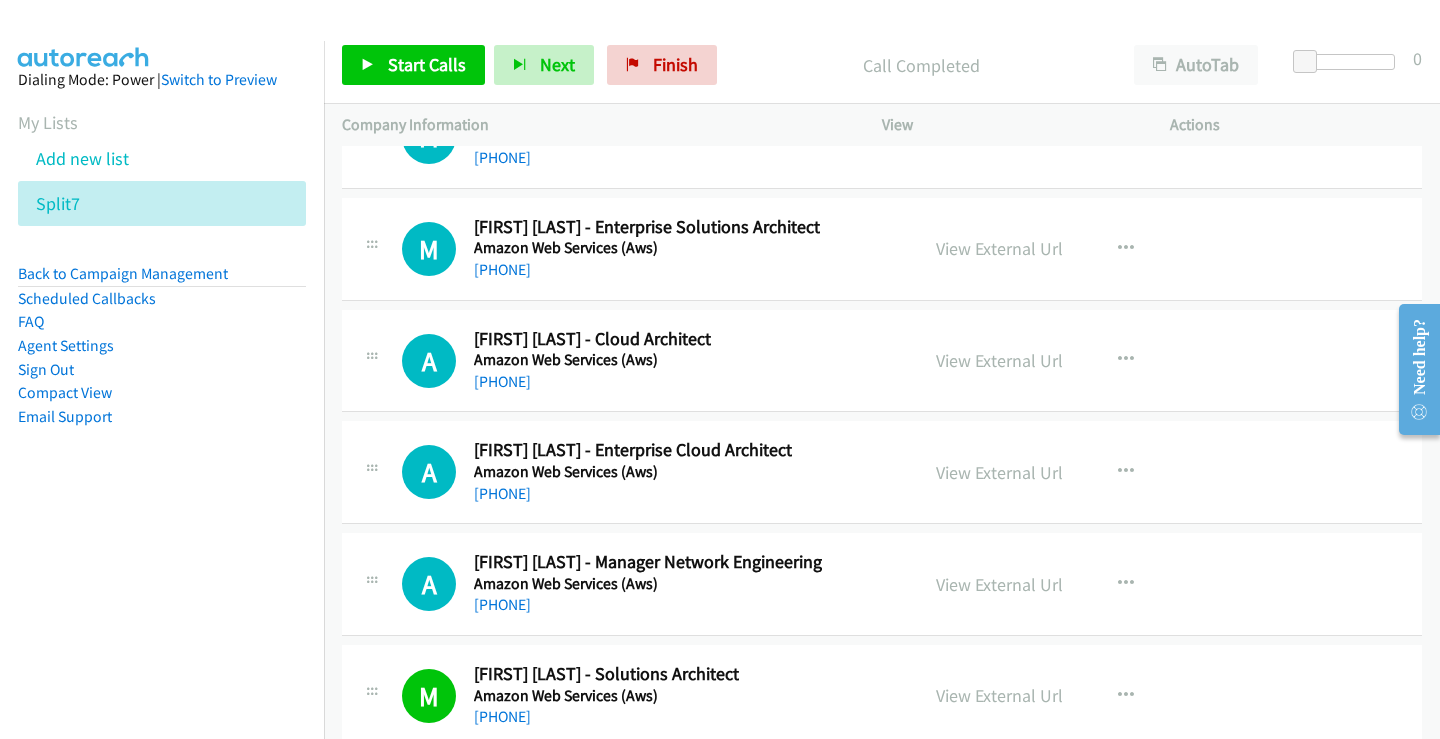 scroll, scrollTop: 31337, scrollLeft: 0, axis: vertical 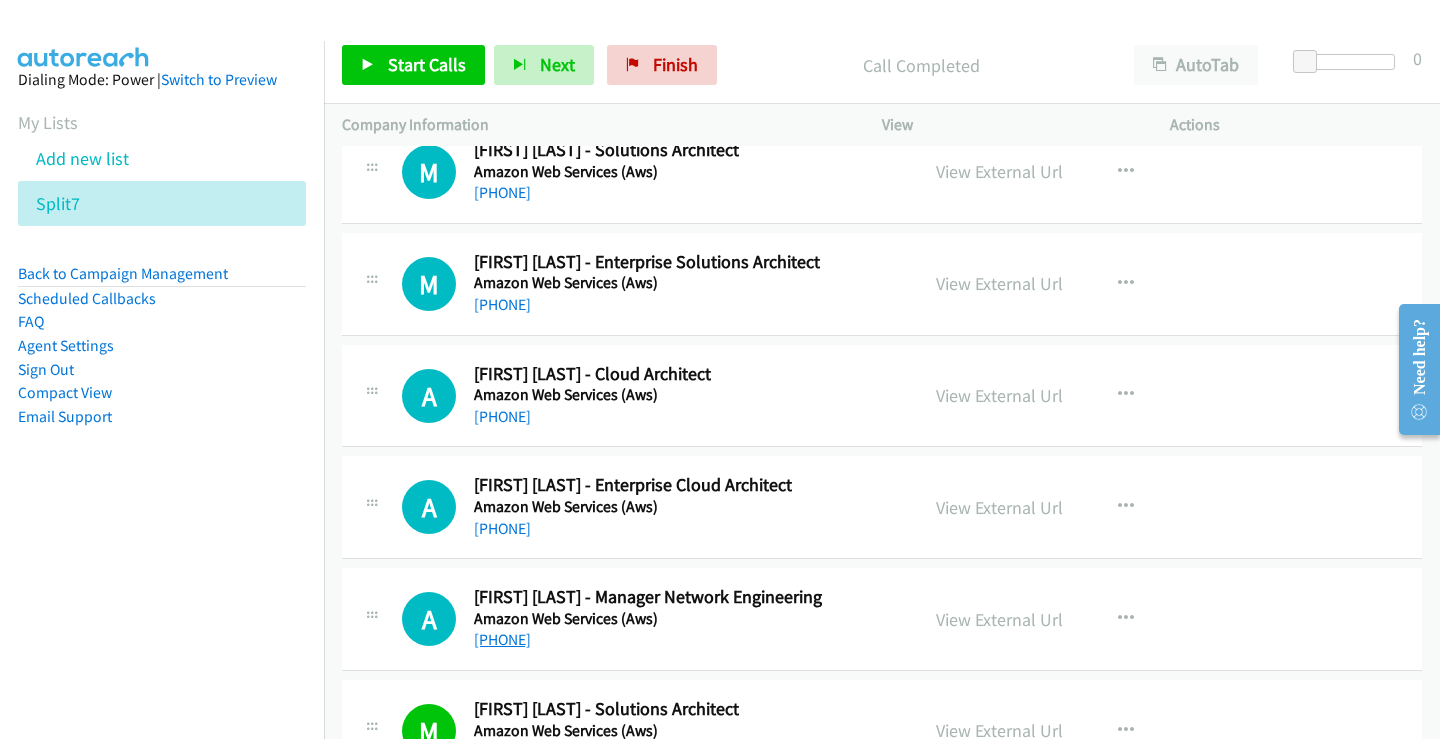 click on "[PHONE]" at bounding box center [502, 639] 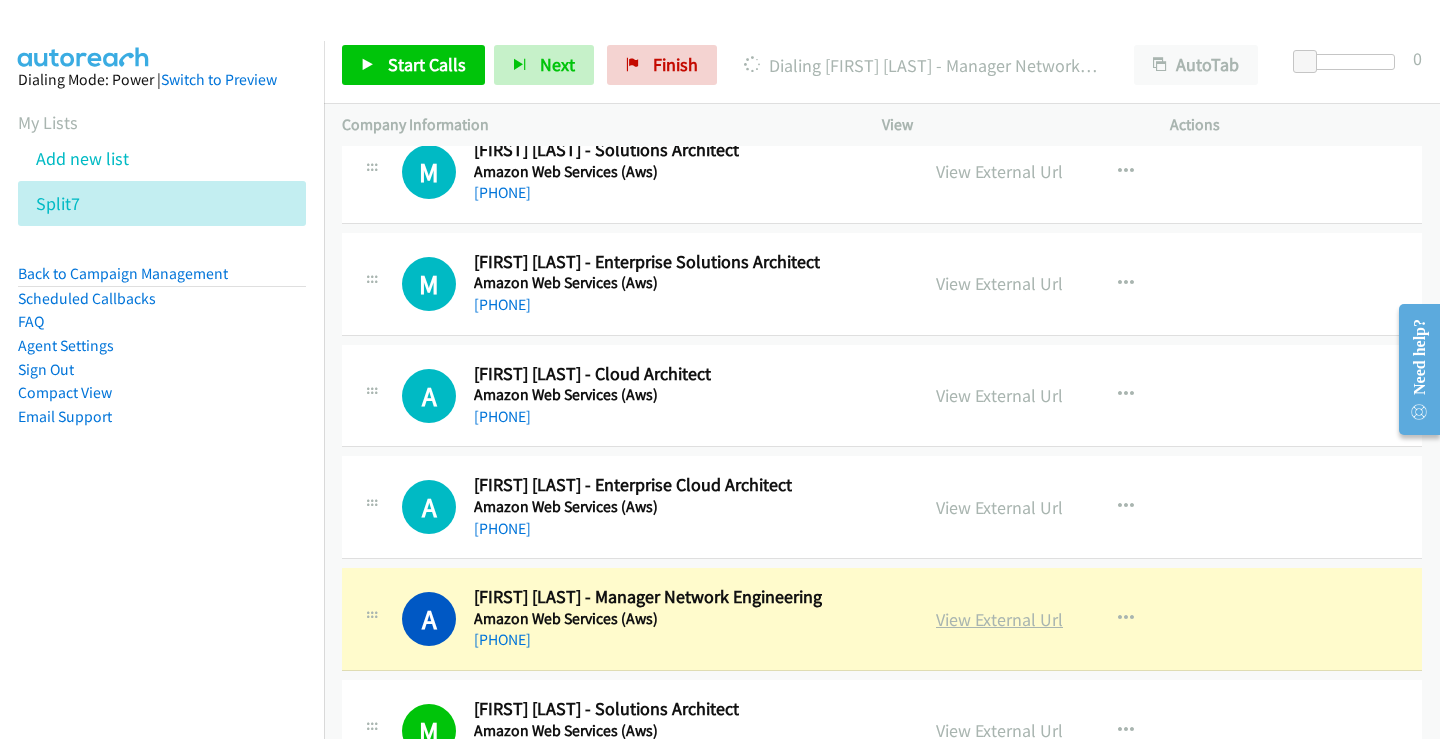 click on "View External Url" at bounding box center (999, 619) 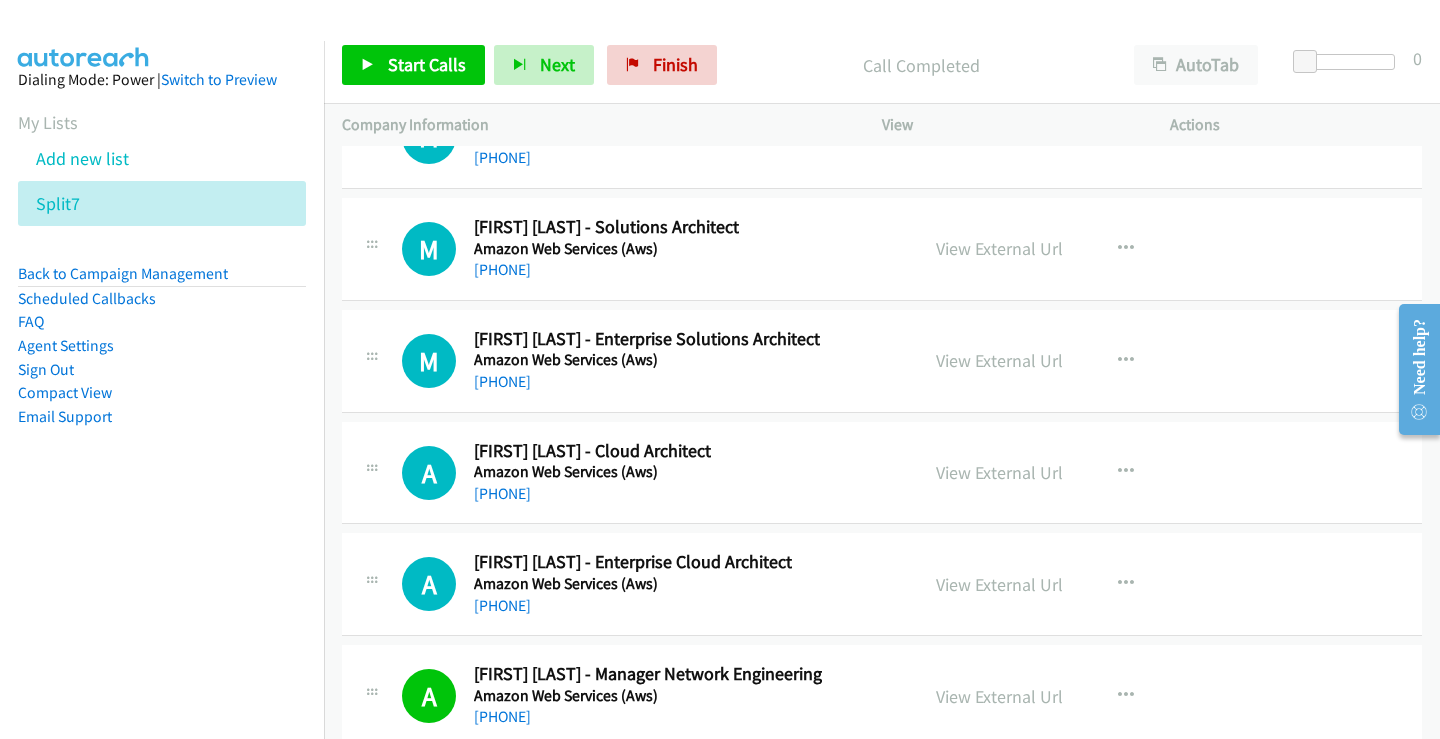 scroll, scrollTop: 31237, scrollLeft: 0, axis: vertical 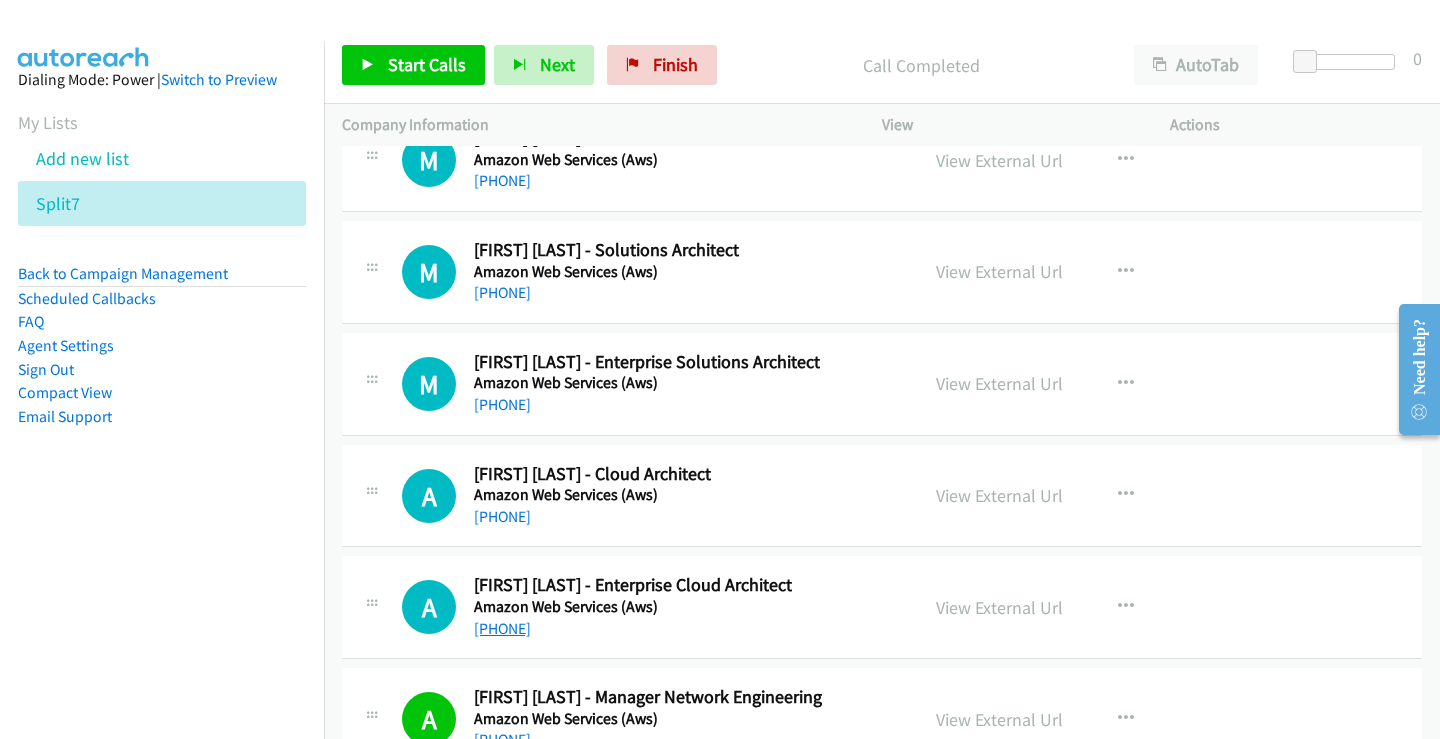 click on "[PHONE]" at bounding box center (502, 628) 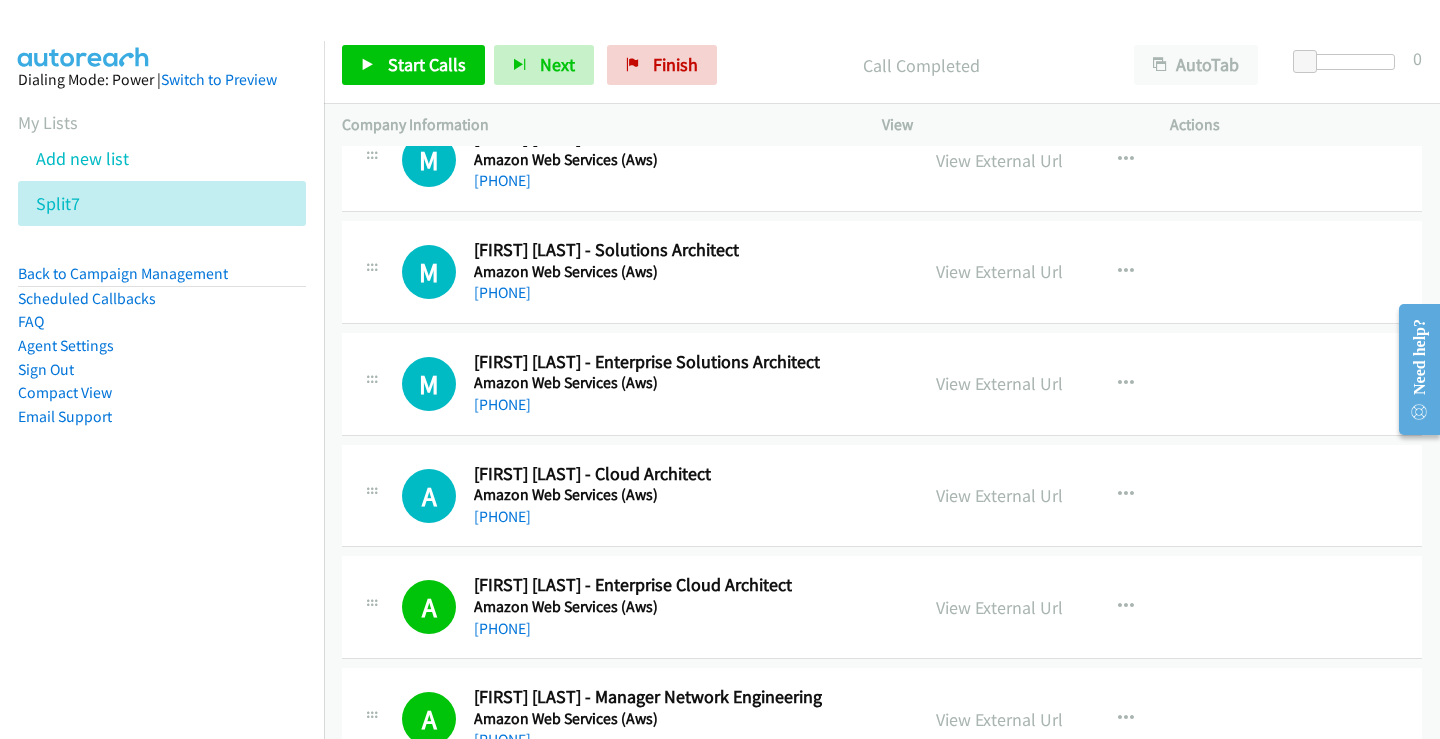 scroll, scrollTop: 31137, scrollLeft: 0, axis: vertical 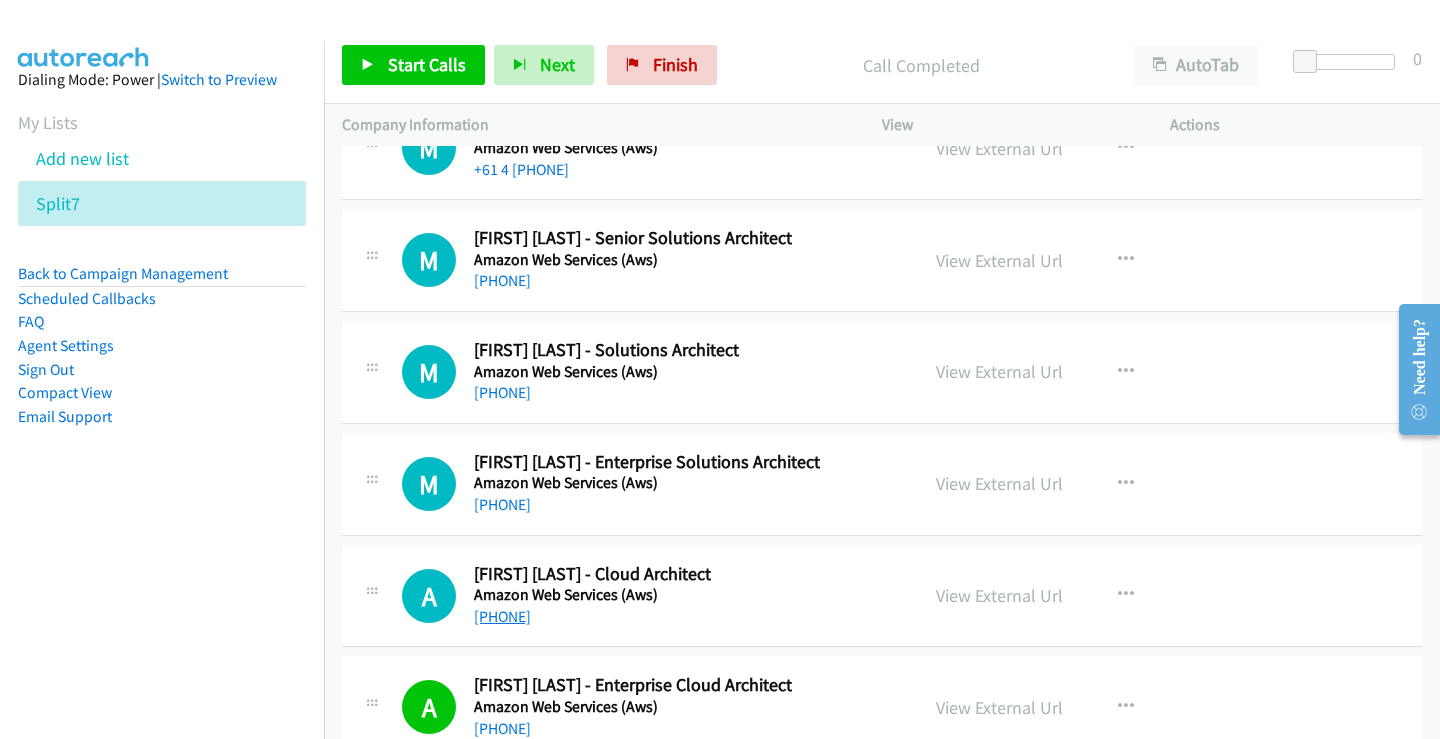click on "[PHONE]" at bounding box center [502, 616] 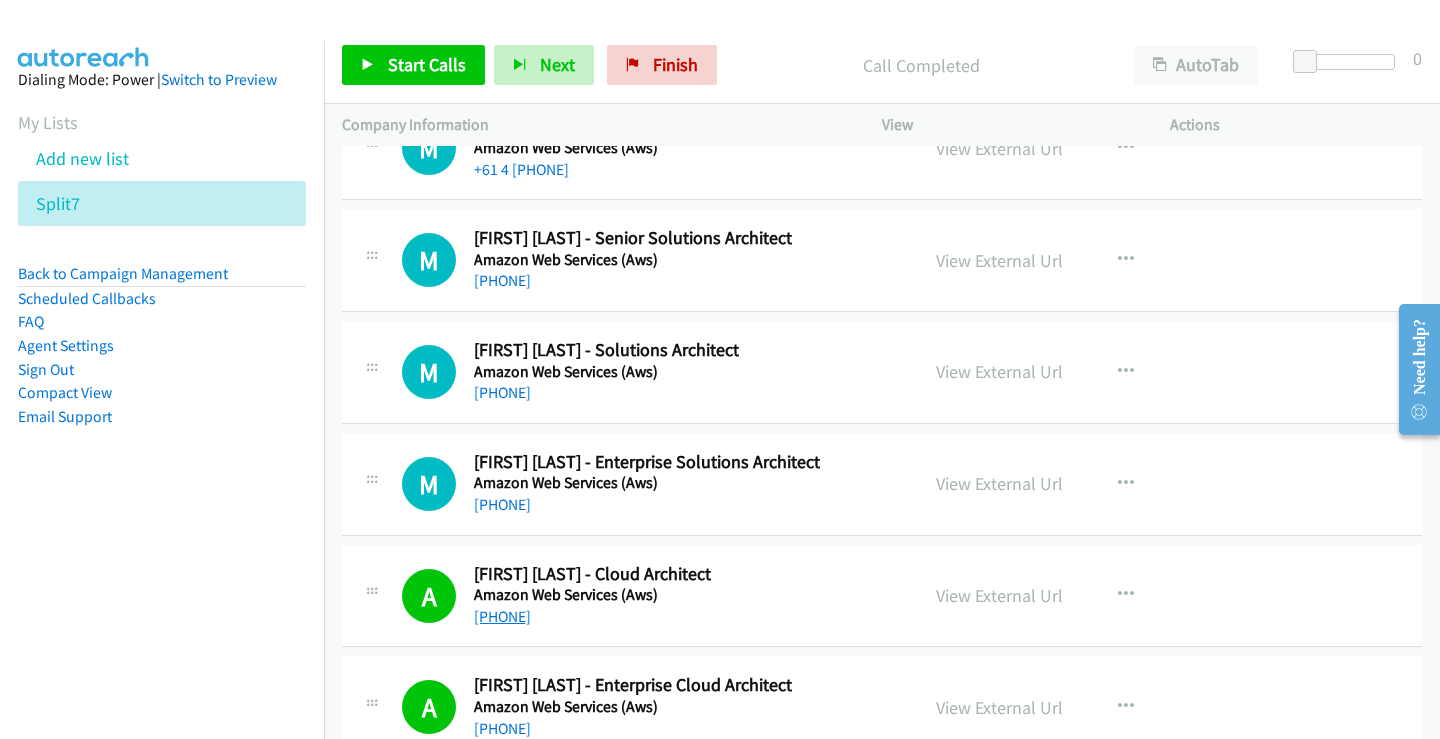 click on "[PHONE]" at bounding box center (502, 616) 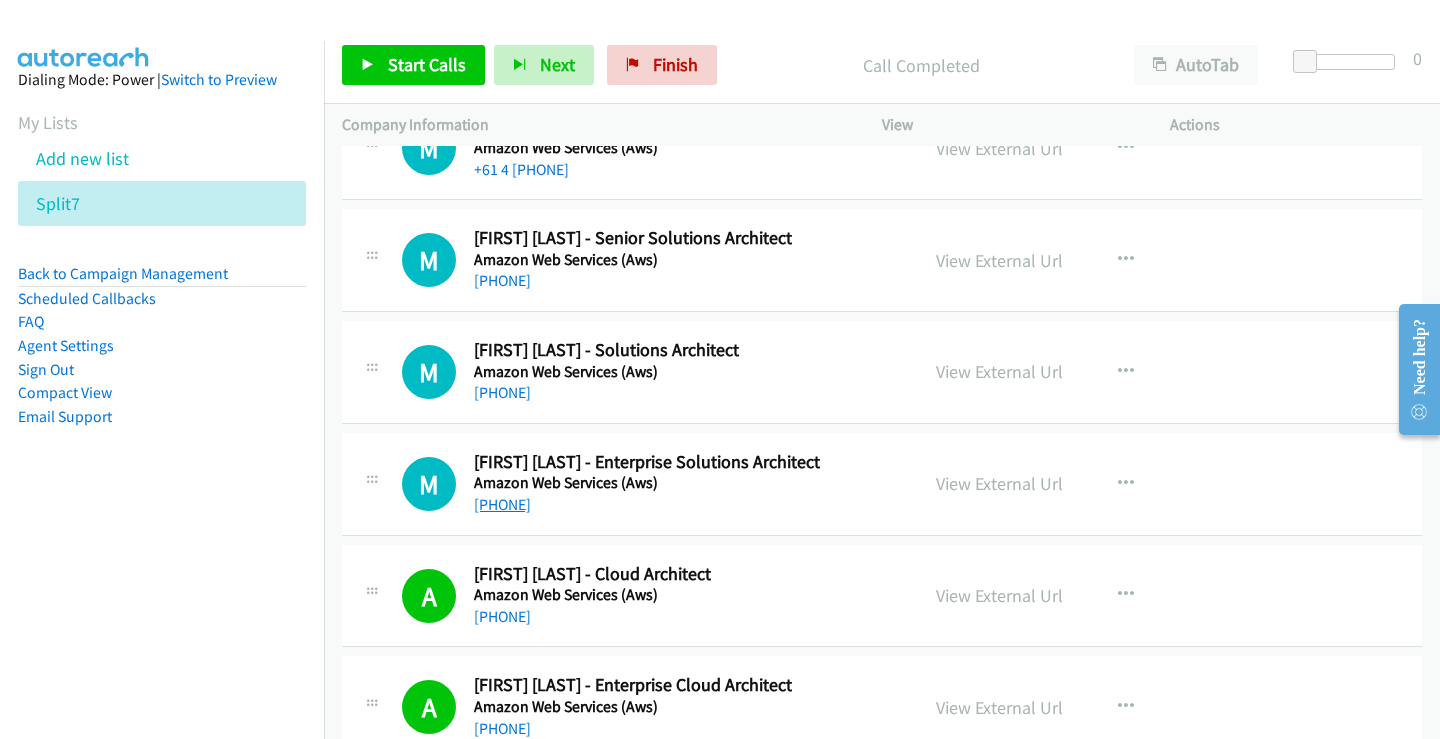 click on "[PHONE]" at bounding box center [502, 504] 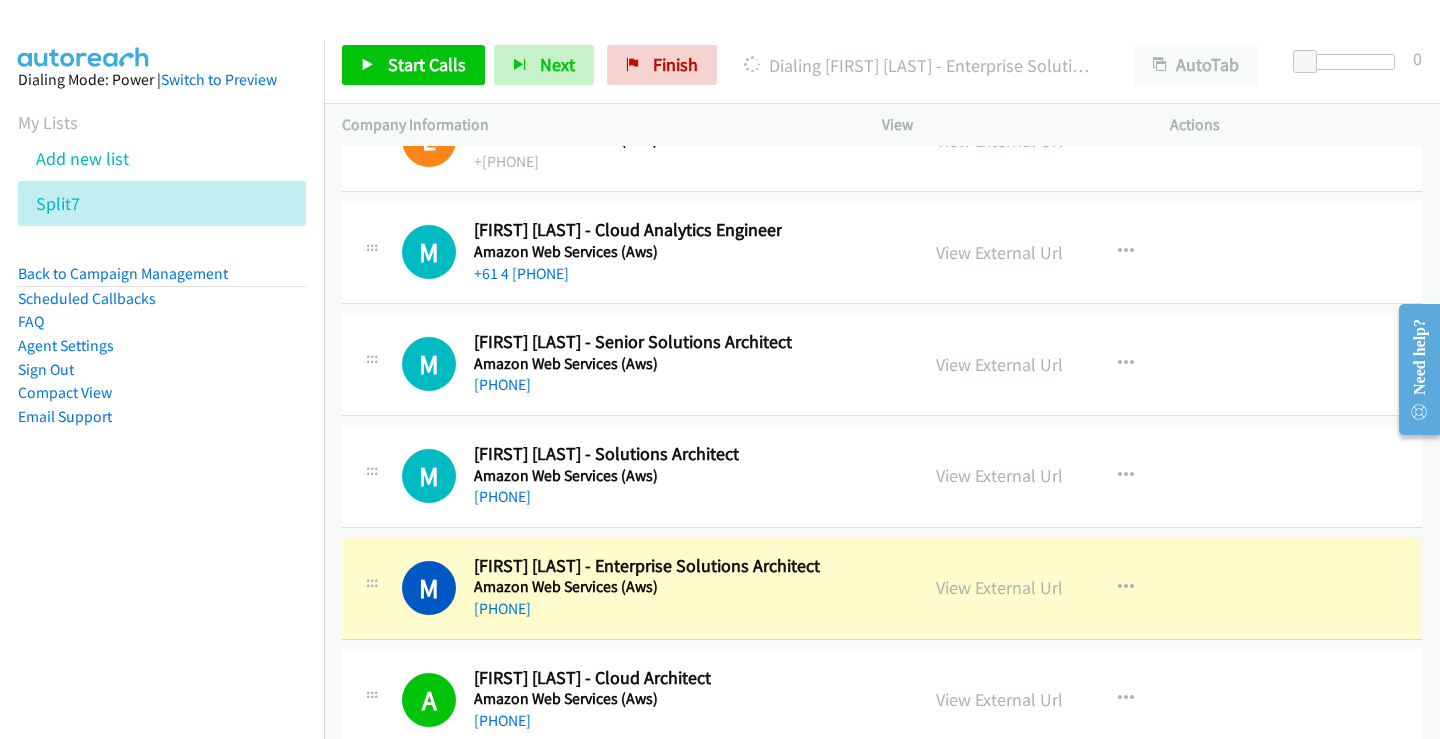scroll, scrollTop: 30937, scrollLeft: 0, axis: vertical 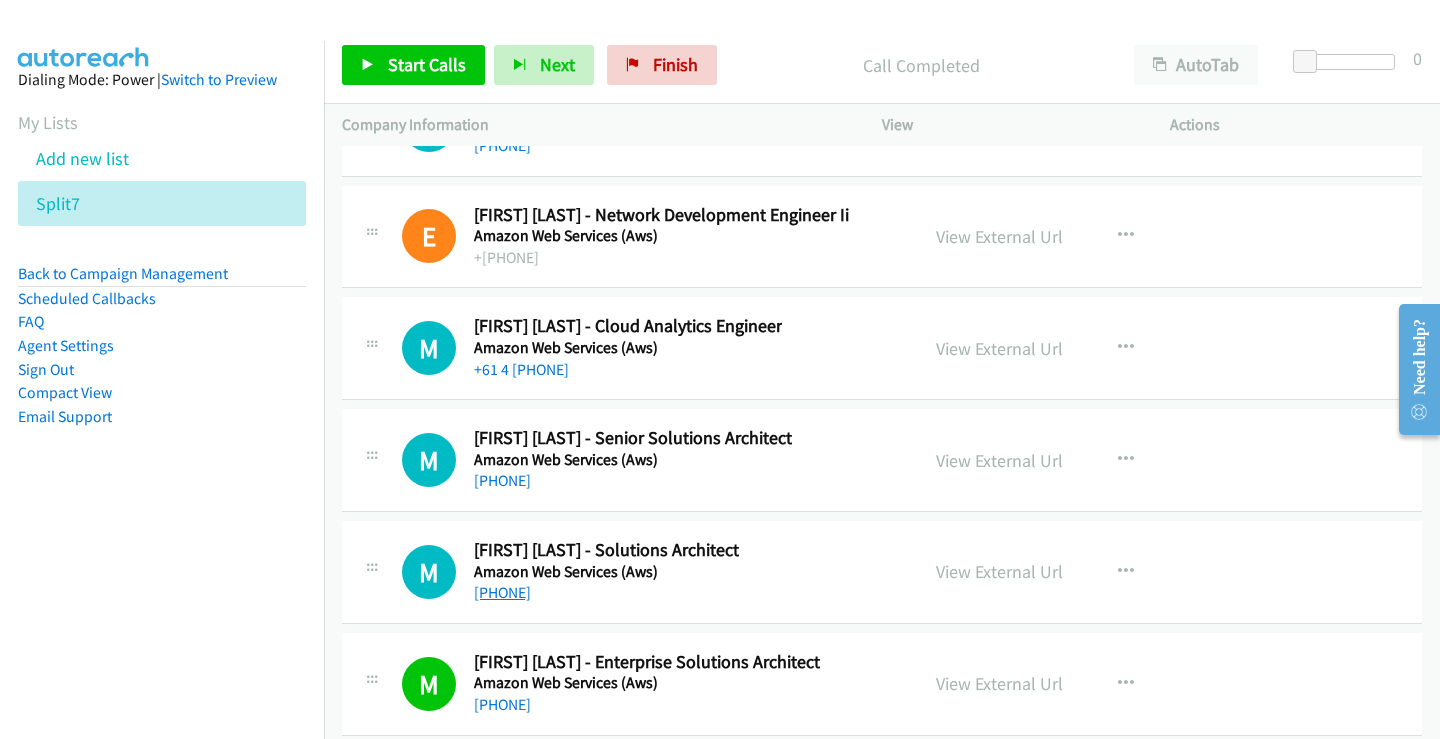 click on "[PHONE]" at bounding box center (502, 592) 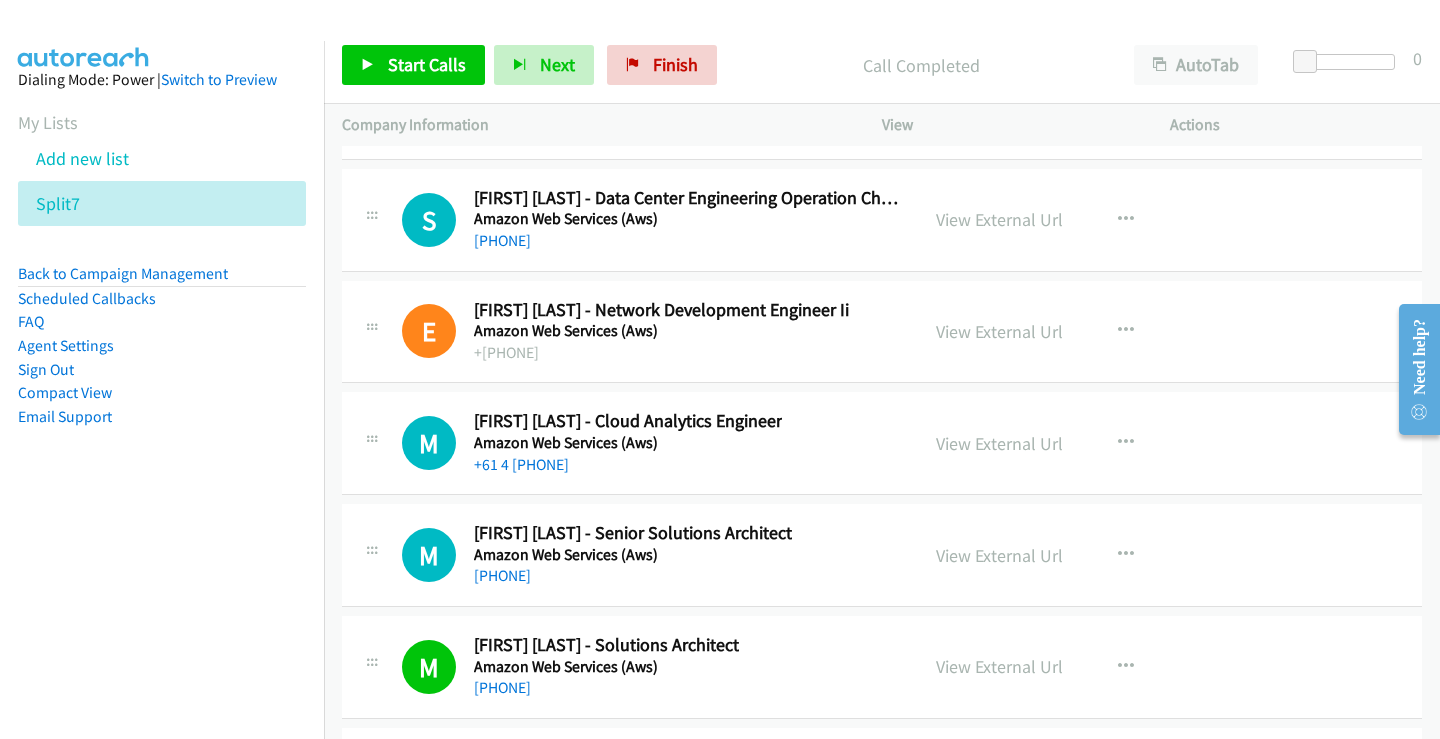 scroll, scrollTop: 30837, scrollLeft: 0, axis: vertical 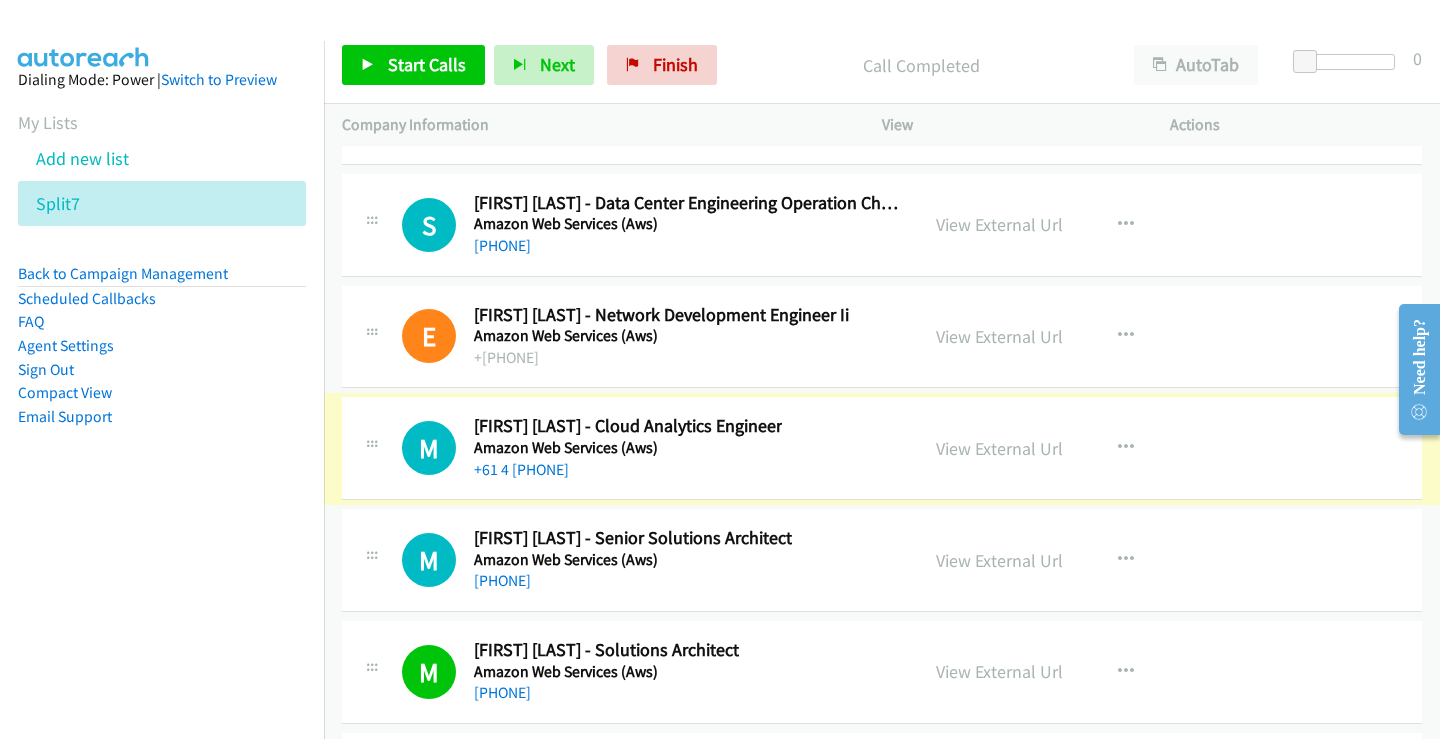 click on "+61 4 [PHONE]" at bounding box center (521, 469) 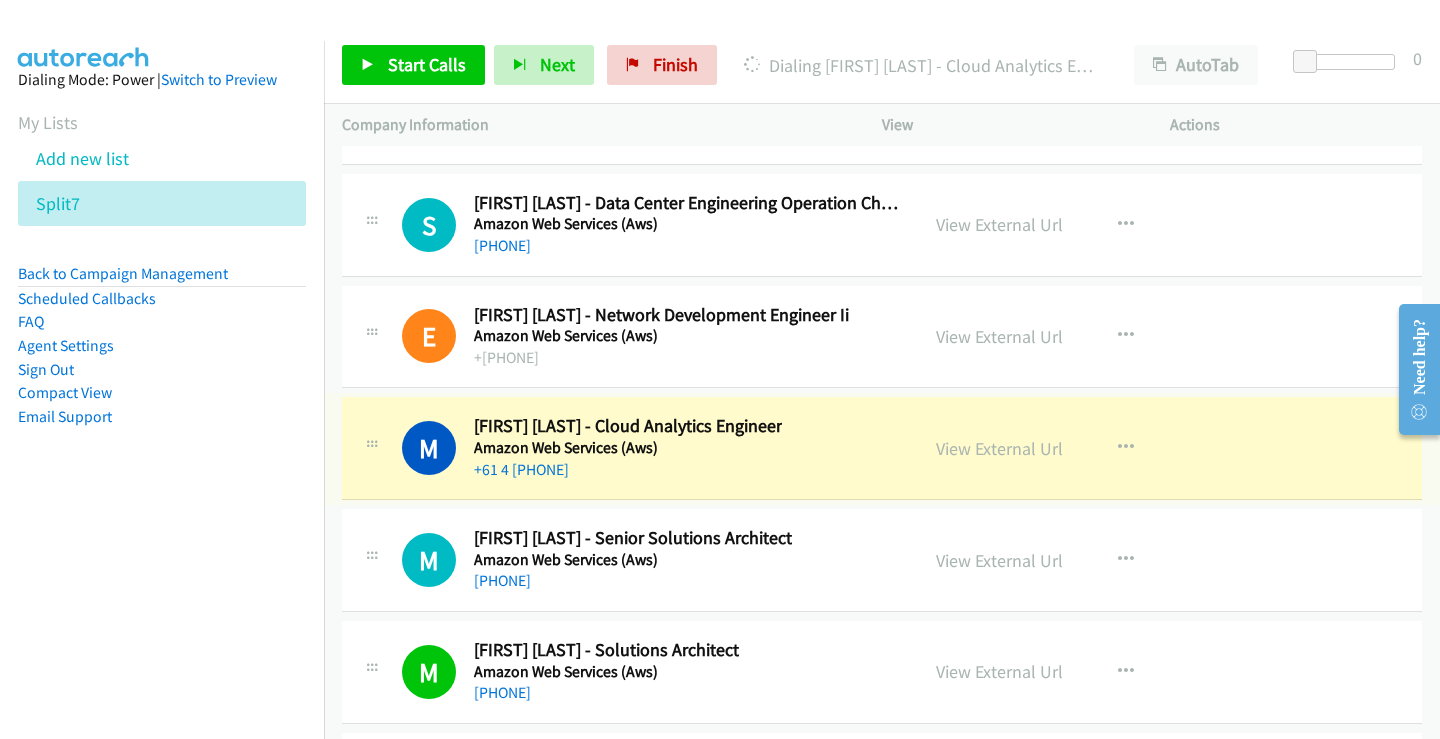 click on "View External Url" at bounding box center (999, 448) 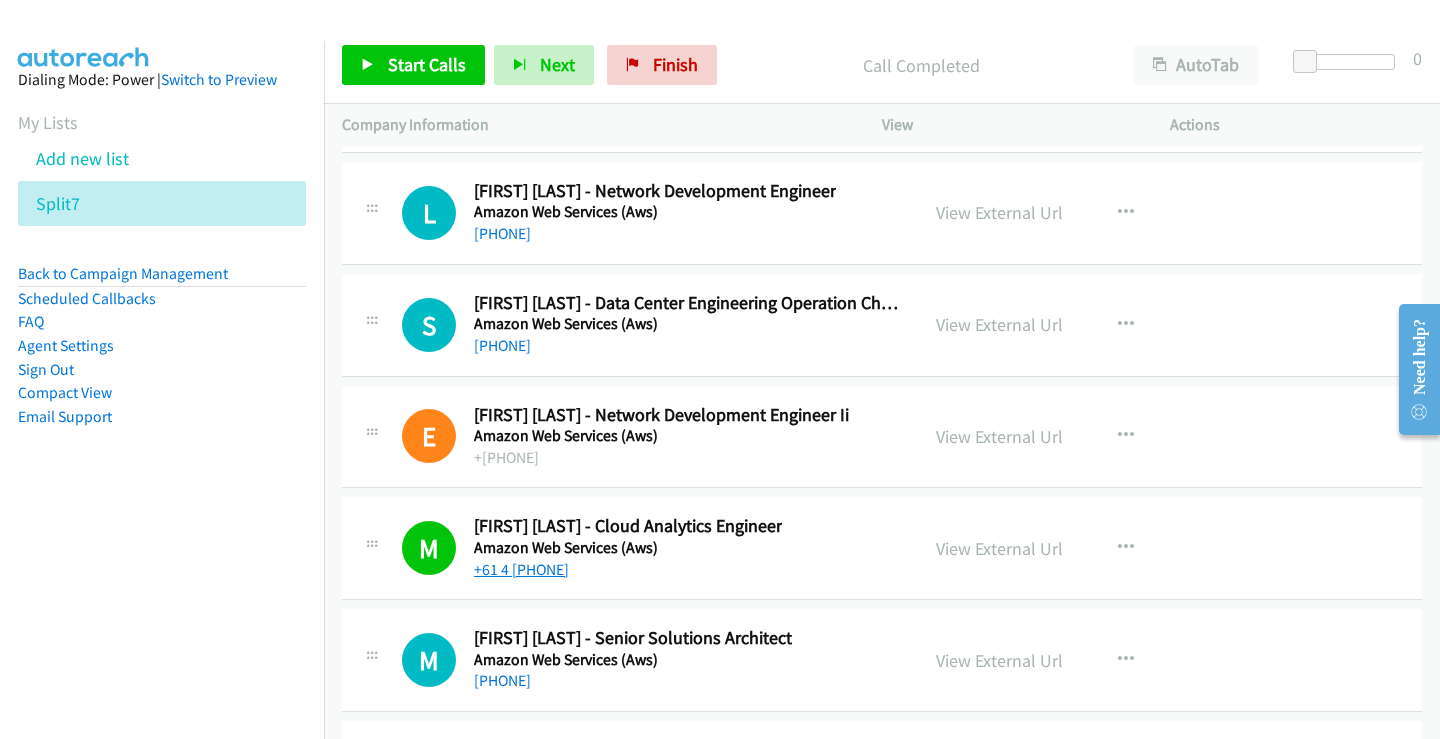 scroll, scrollTop: 30637, scrollLeft: 0, axis: vertical 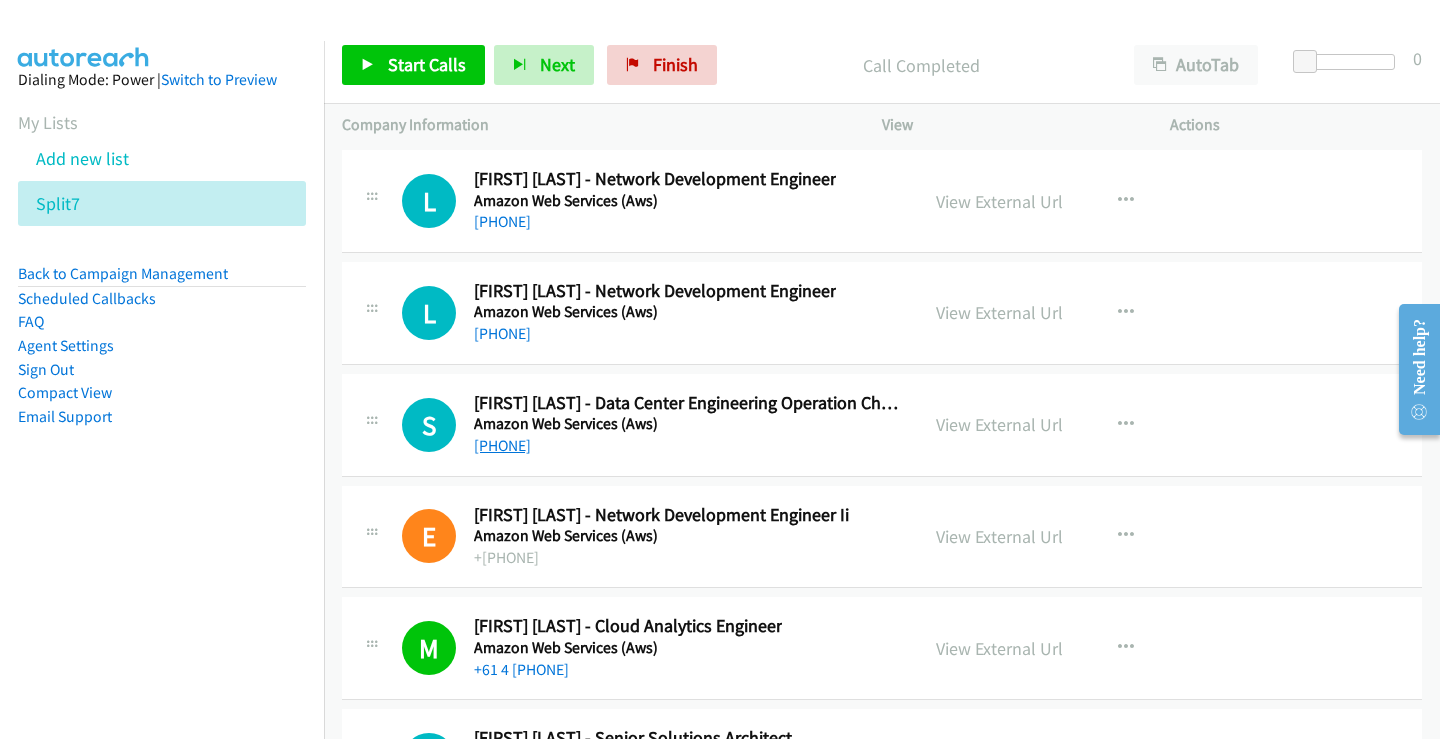 click on "[PHONE]" at bounding box center [502, 445] 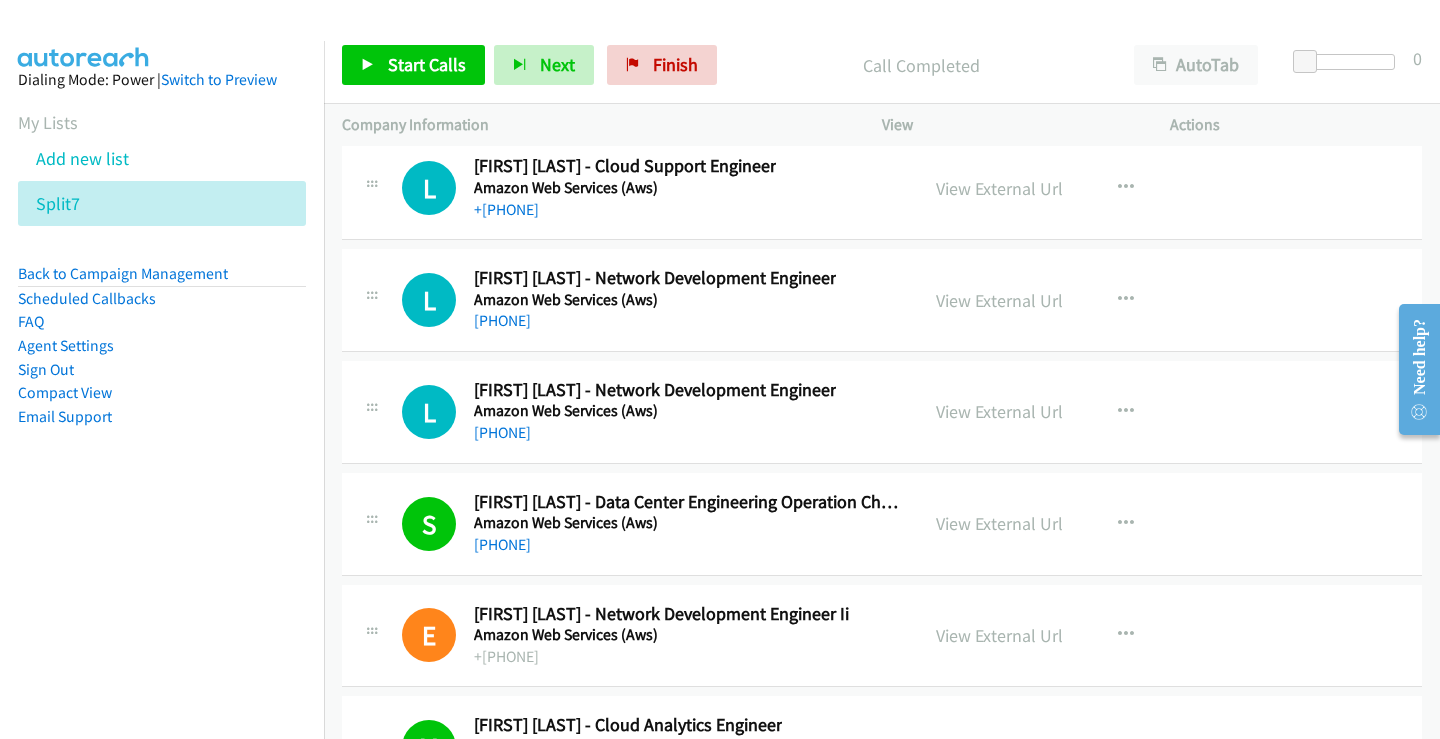 scroll, scrollTop: 30537, scrollLeft: 0, axis: vertical 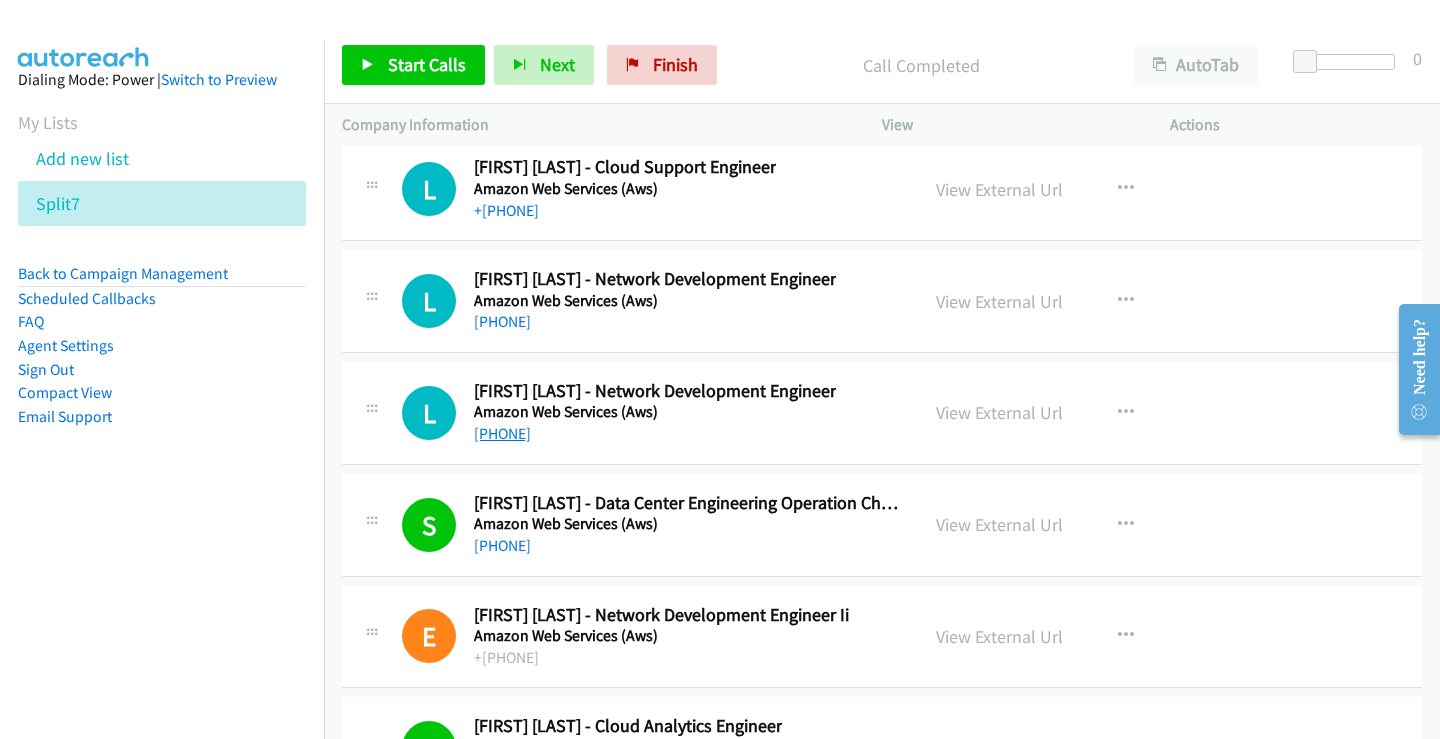 click on "[PHONE]" at bounding box center (502, 433) 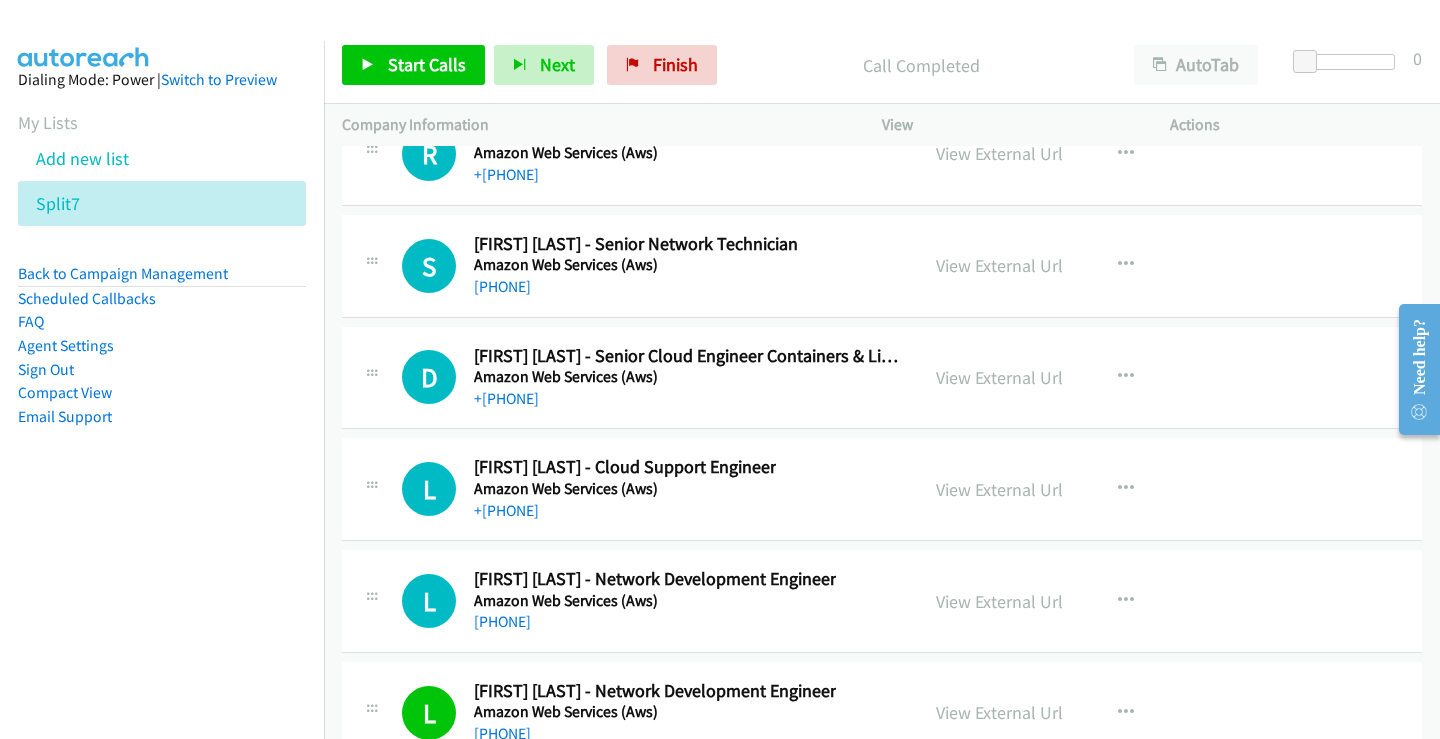 scroll, scrollTop: 30337, scrollLeft: 0, axis: vertical 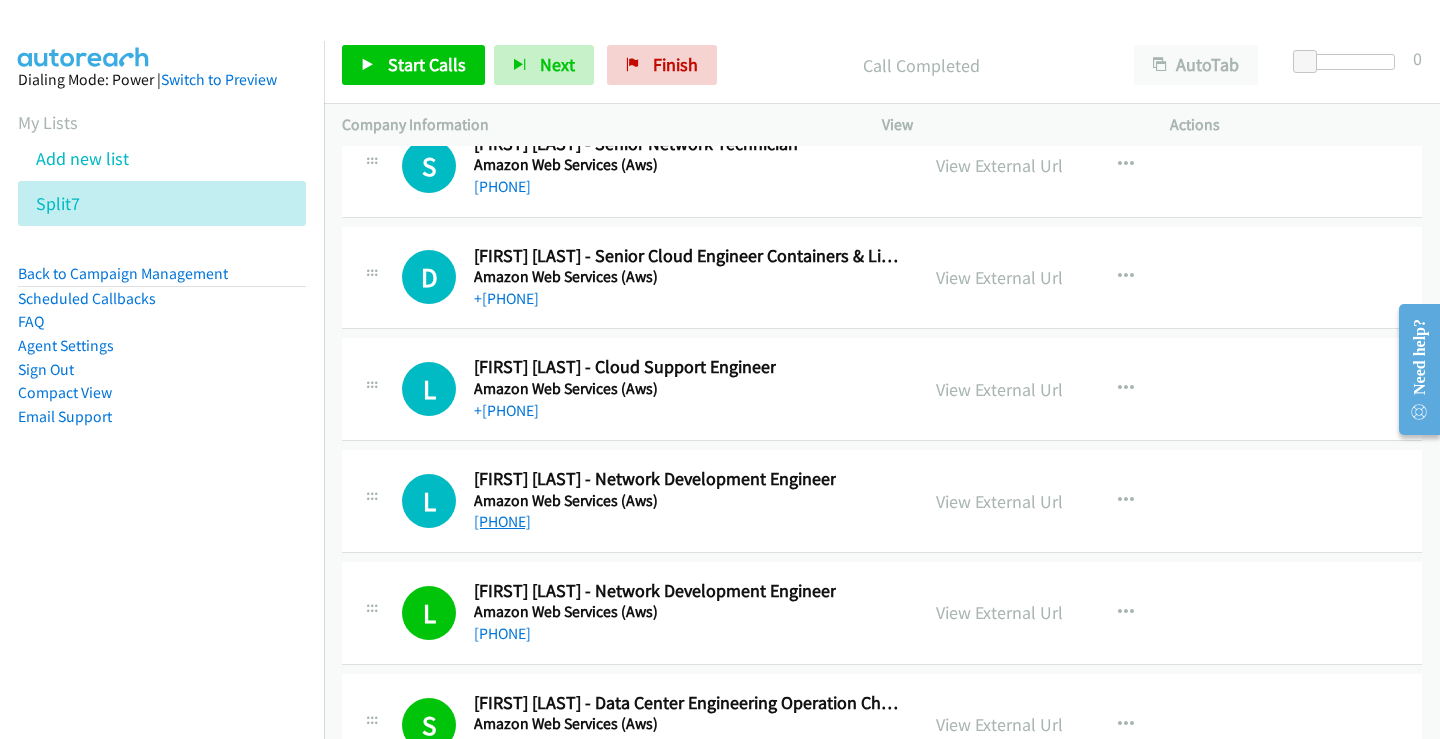 drag, startPoint x: 538, startPoint y: 532, endPoint x: 539, endPoint y: 517, distance: 15.033297 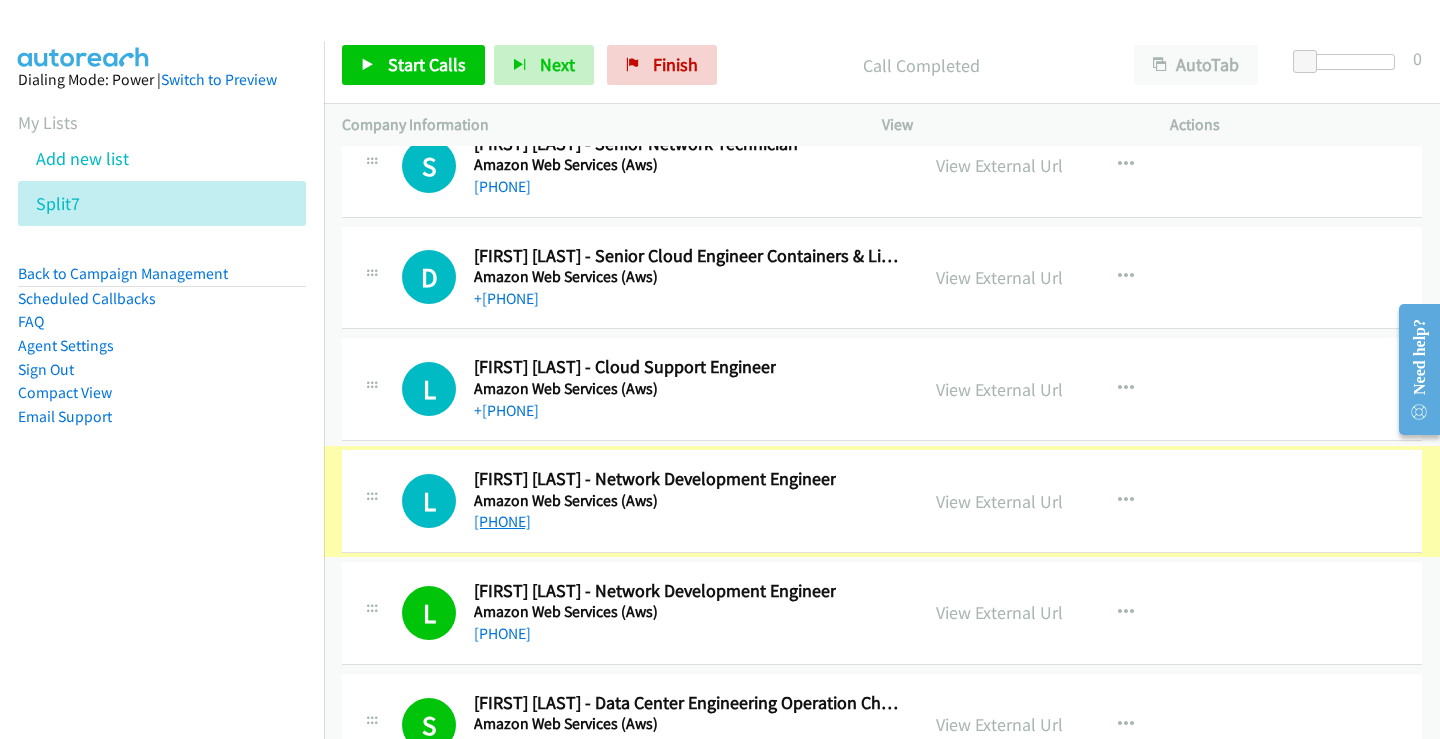 click on "[PHONE]" at bounding box center (502, 521) 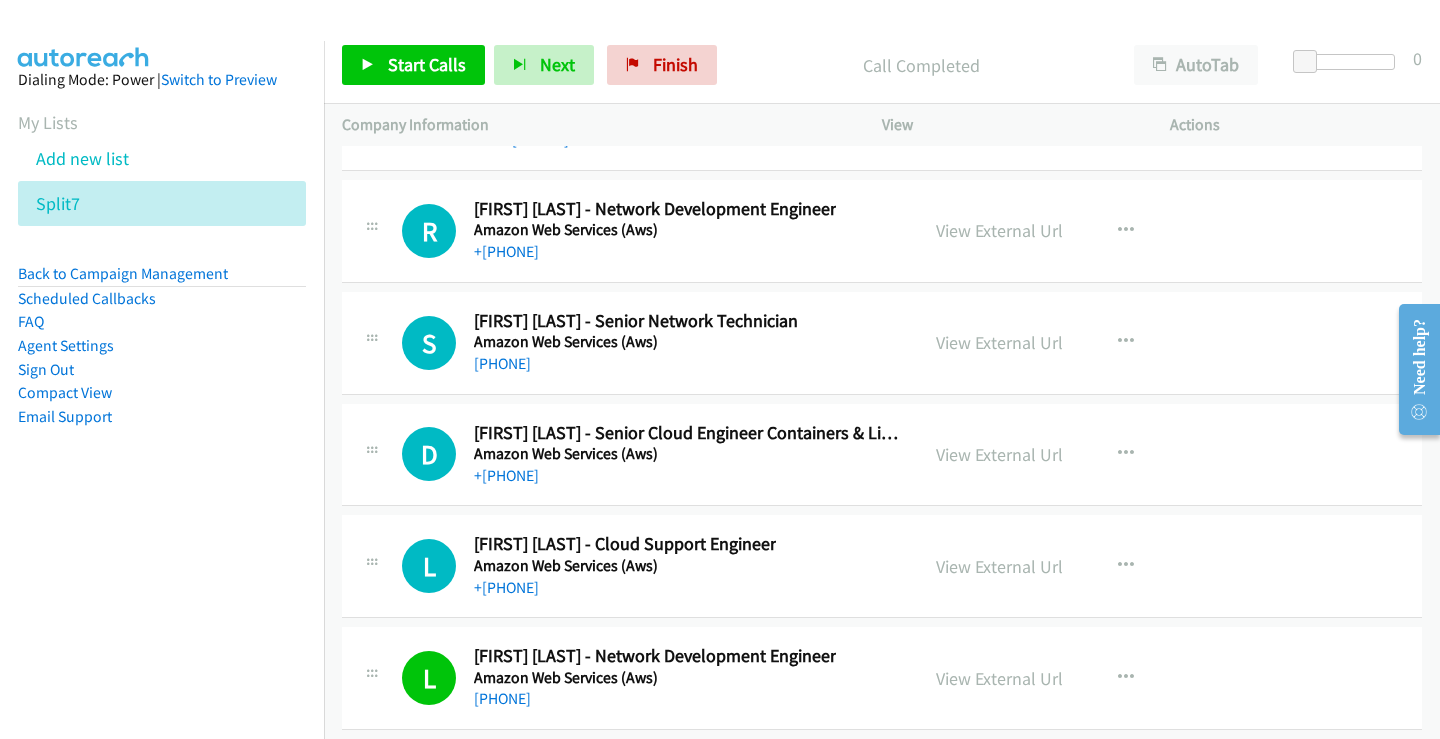 scroll, scrollTop: 30137, scrollLeft: 0, axis: vertical 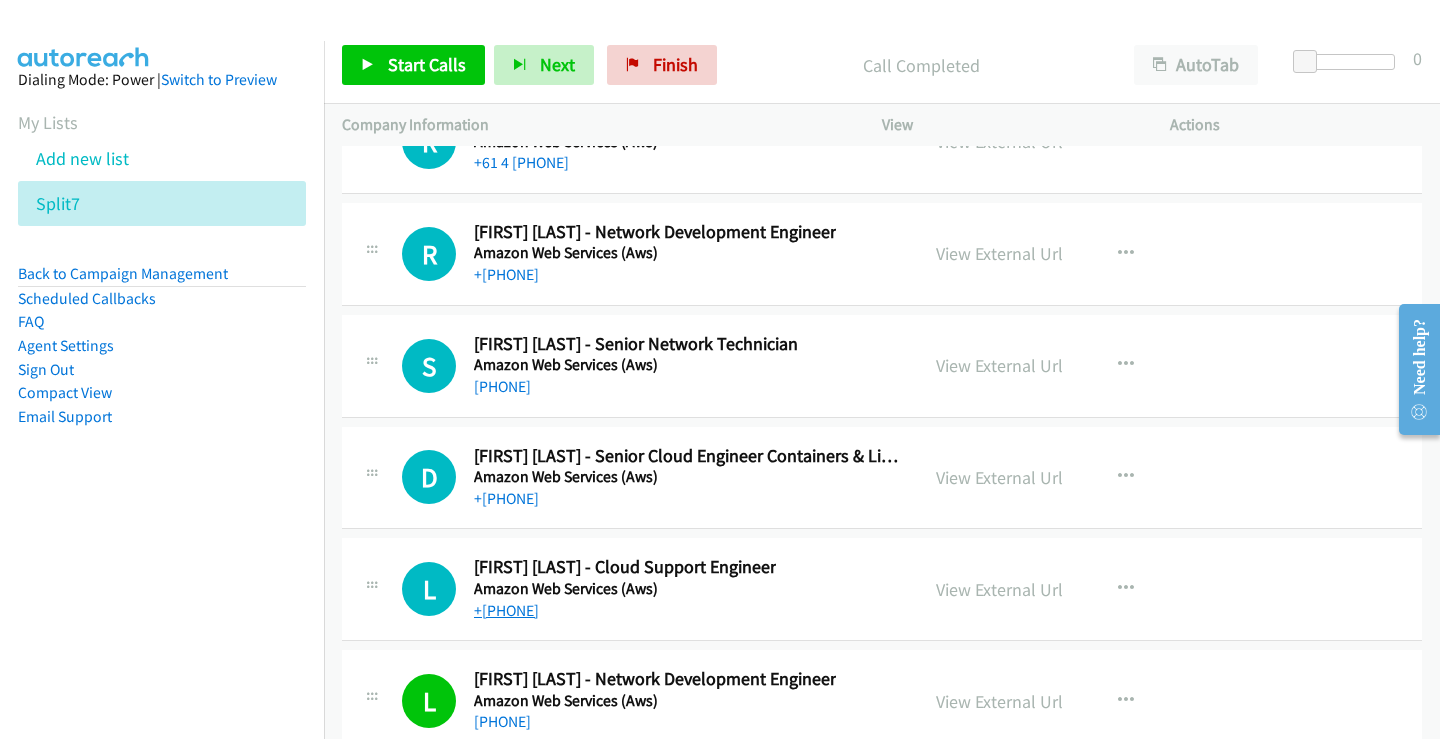 click on "+[PHONE]" at bounding box center [506, 610] 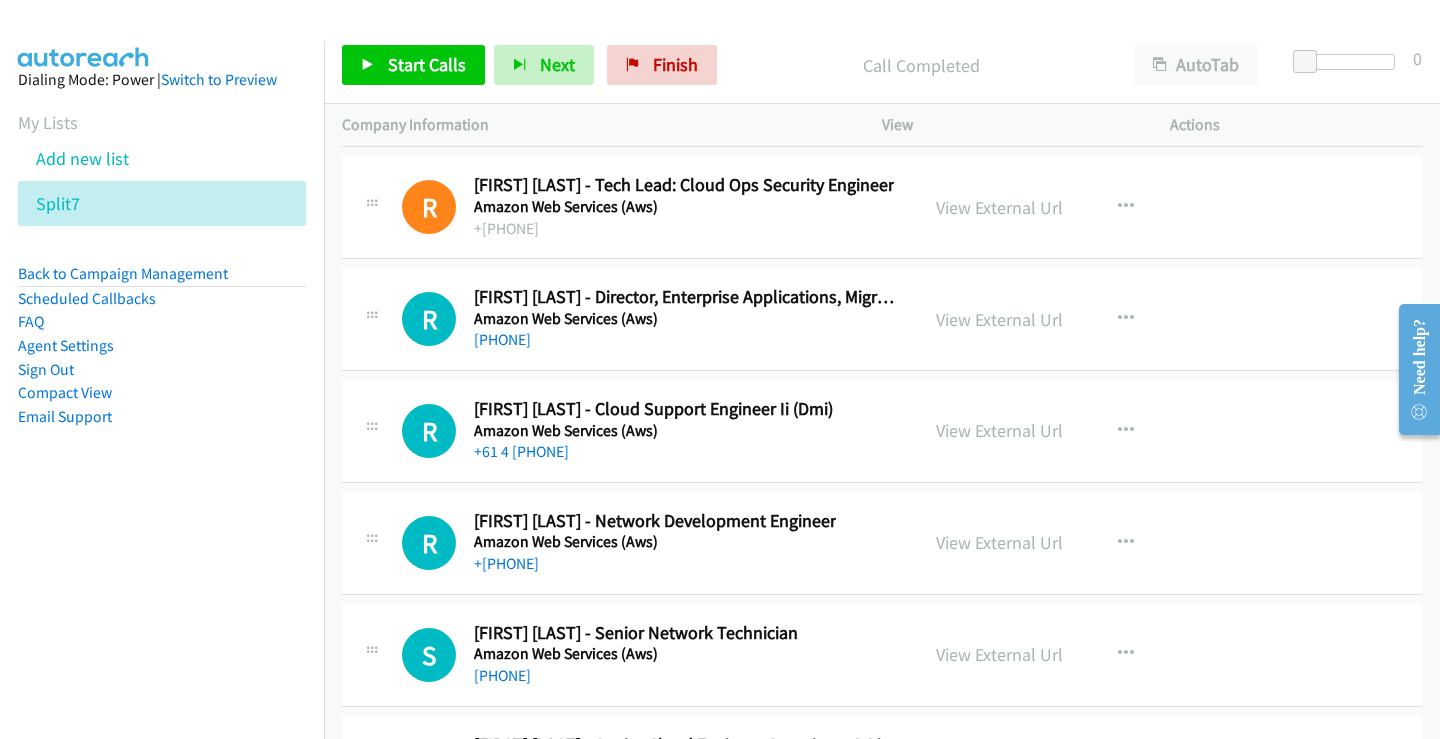 scroll, scrollTop: 29837, scrollLeft: 0, axis: vertical 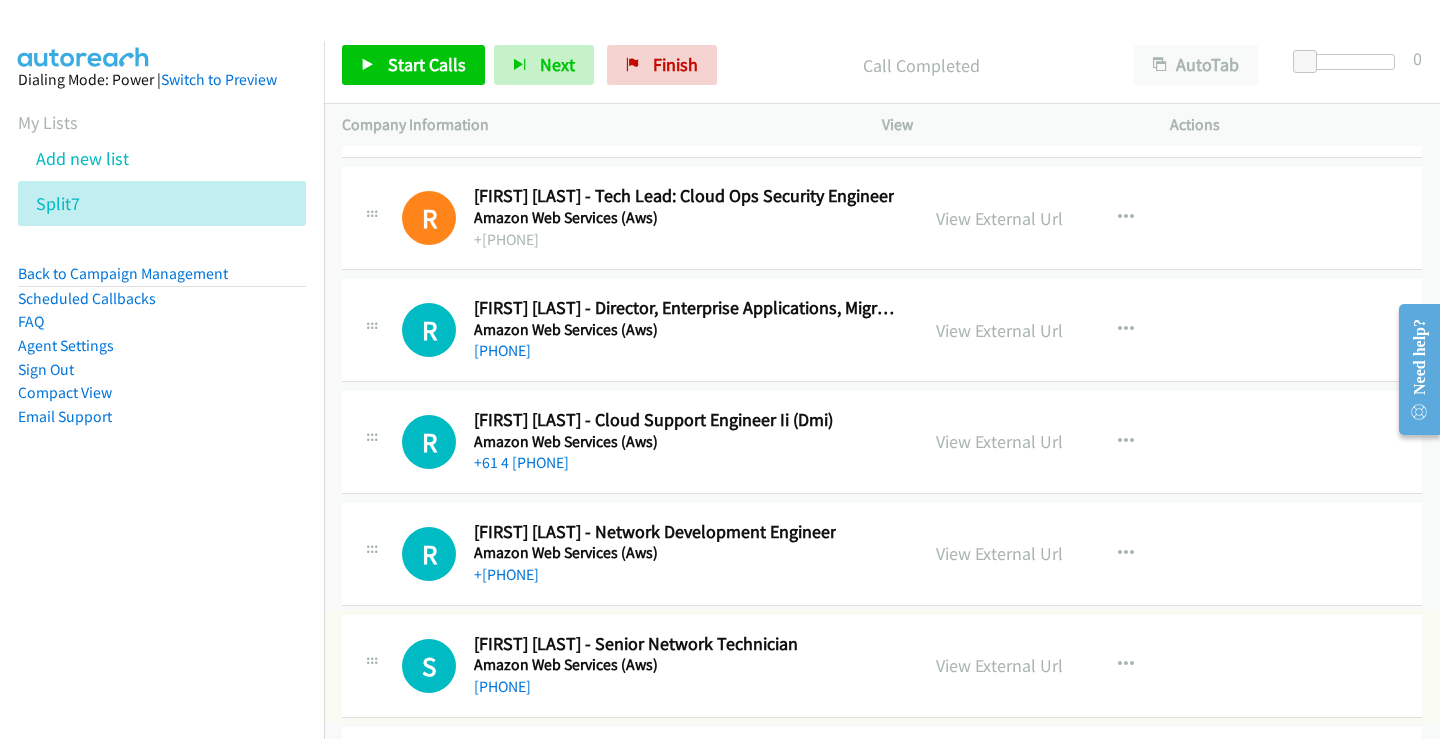 click on "[PHONE]" at bounding box center (502, 686) 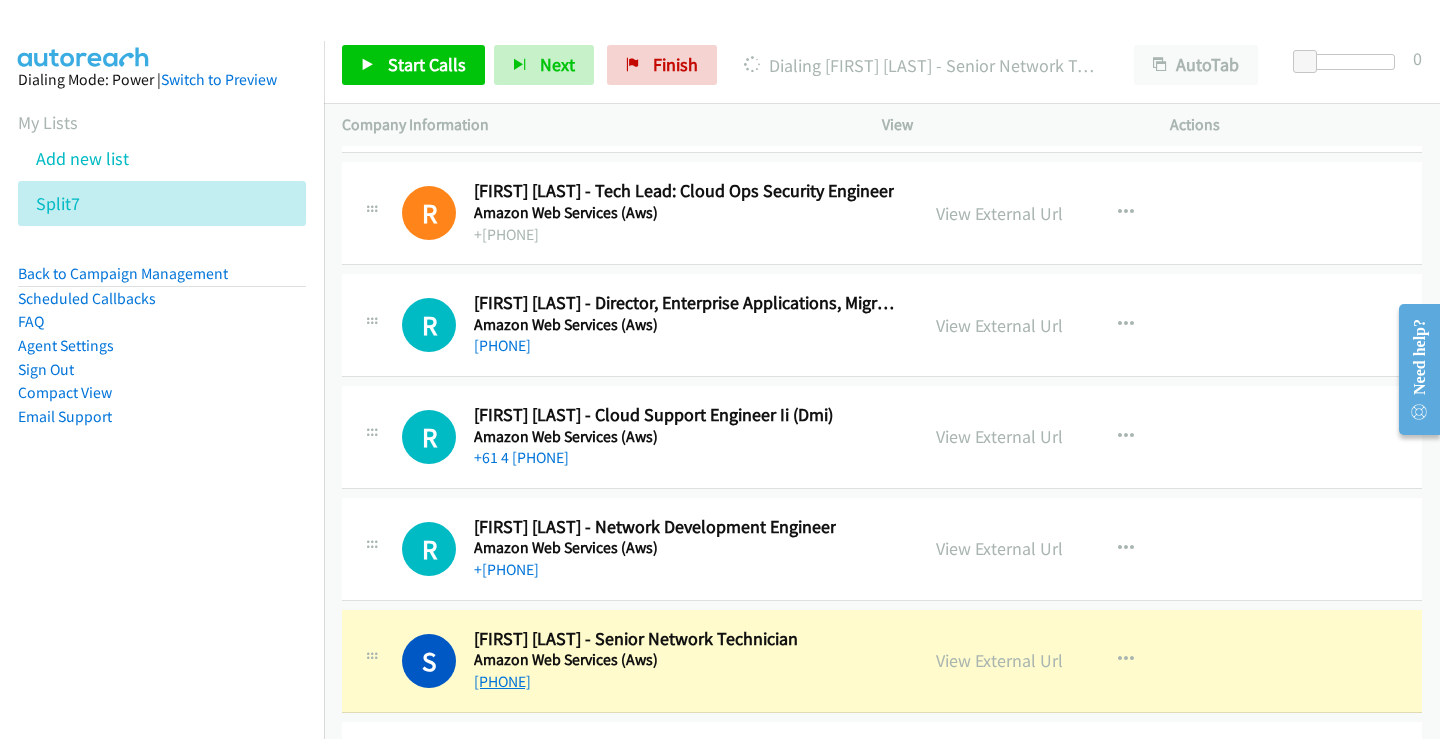 scroll, scrollTop: 29837, scrollLeft: 0, axis: vertical 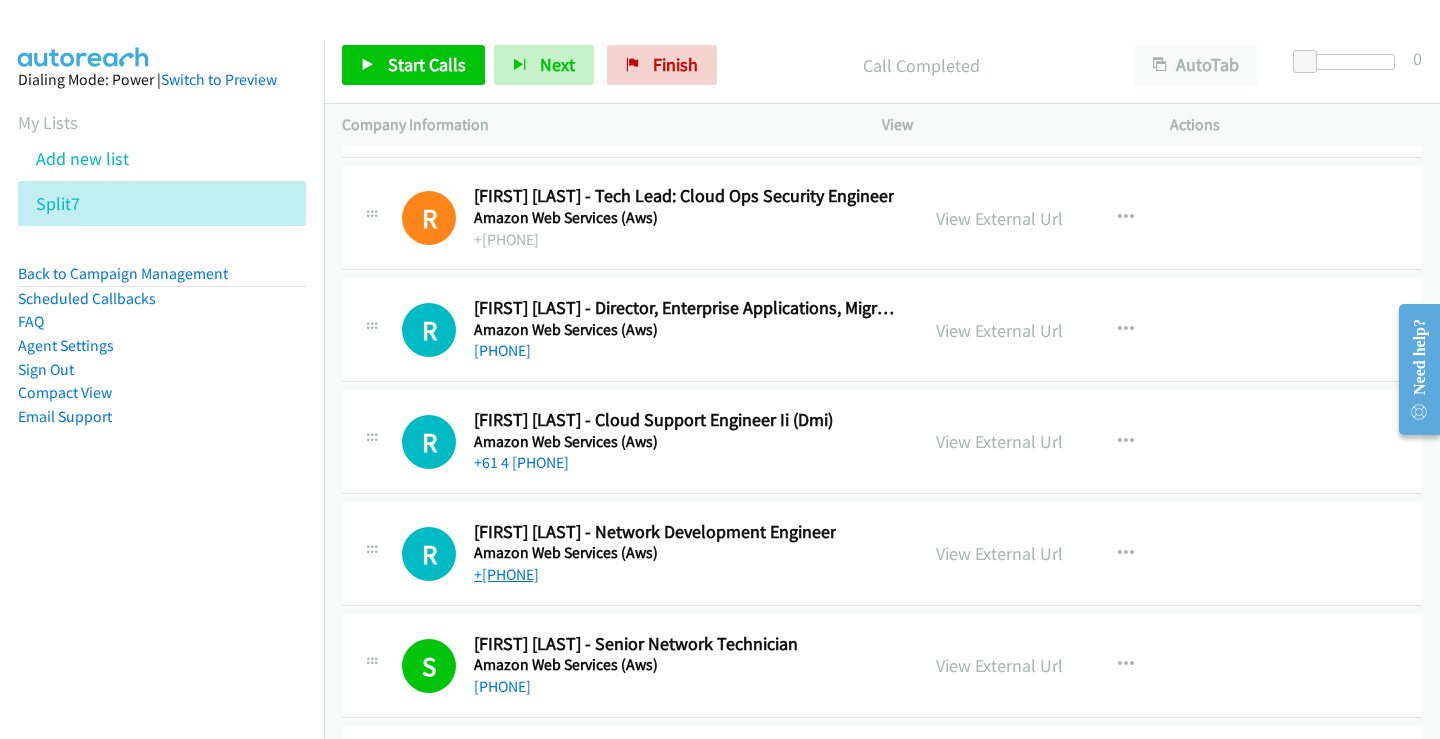 click on "+[PHONE]" at bounding box center (506, 574) 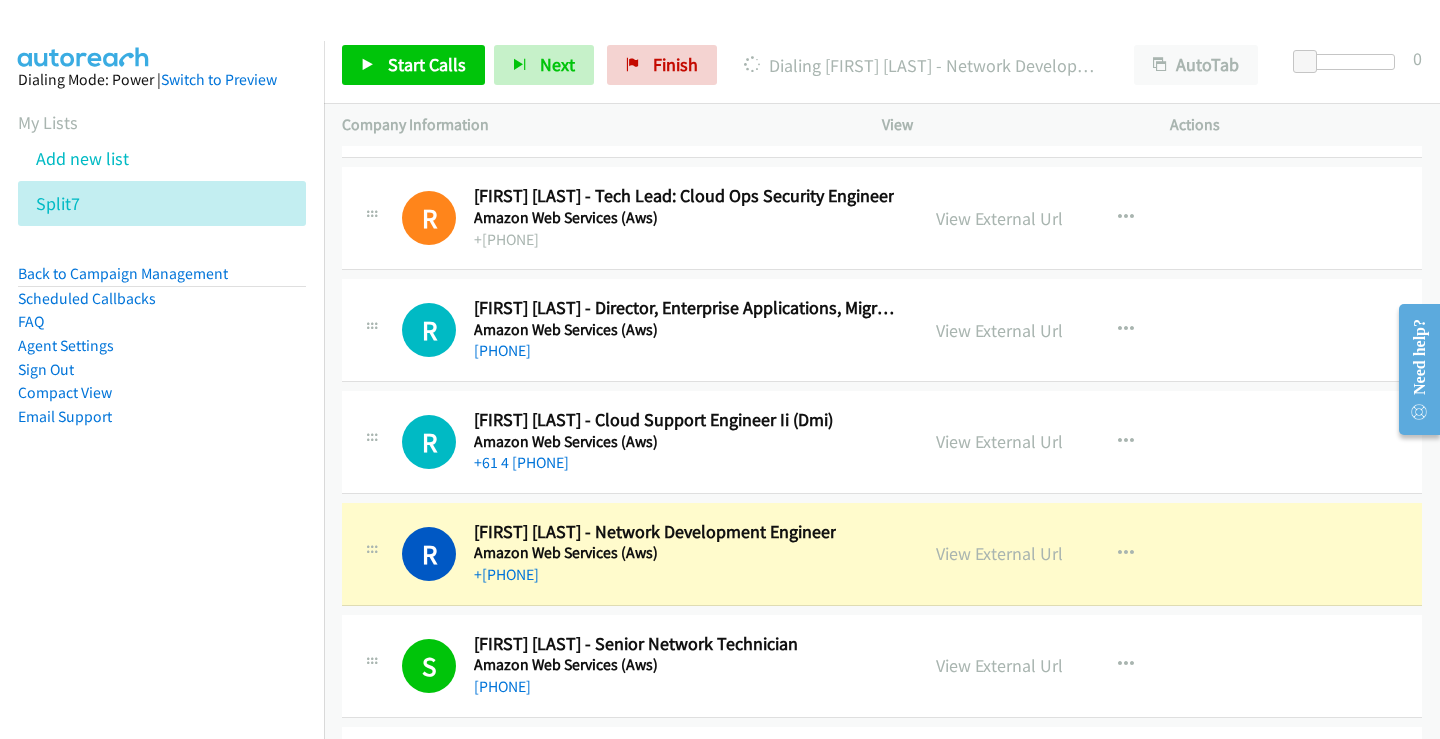 scroll, scrollTop: 29737, scrollLeft: 0, axis: vertical 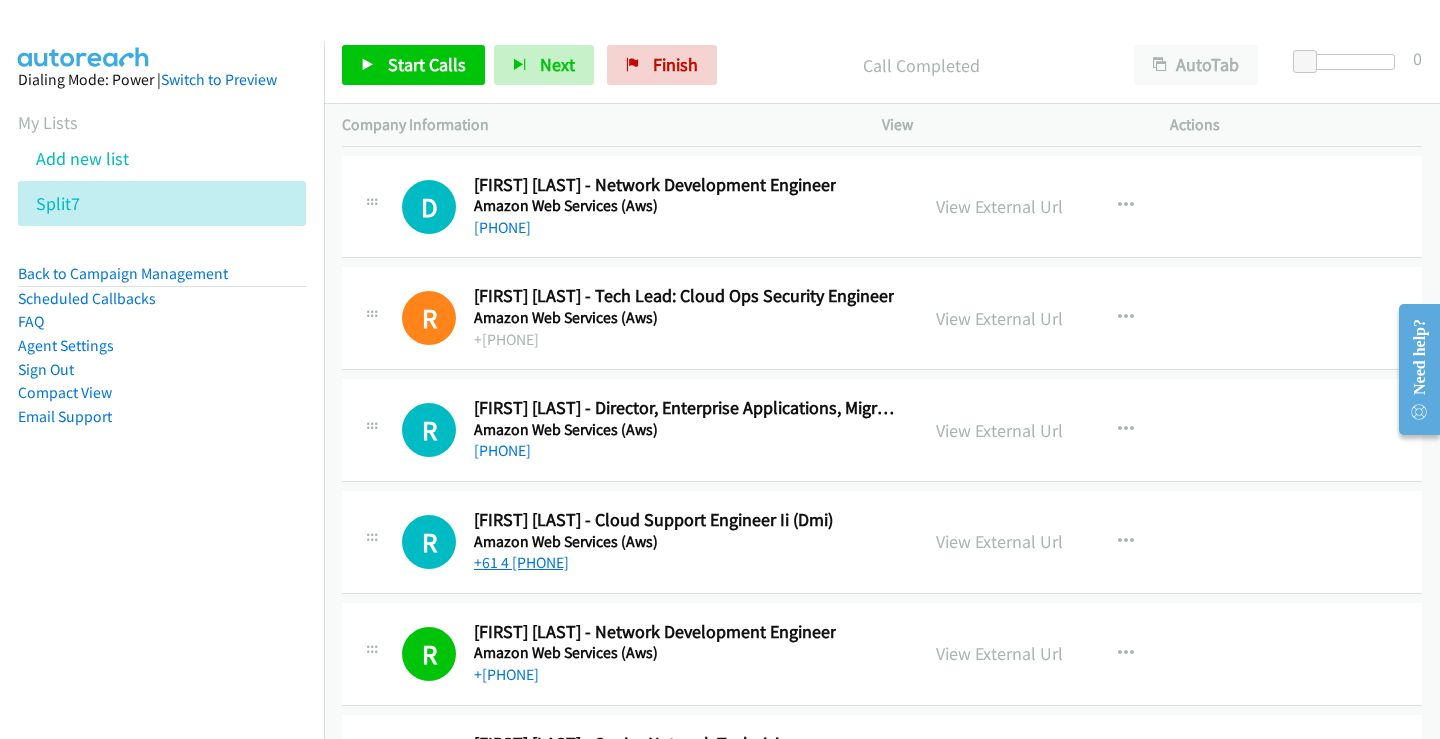 click on "+61 4 [PHONE]" at bounding box center [521, 562] 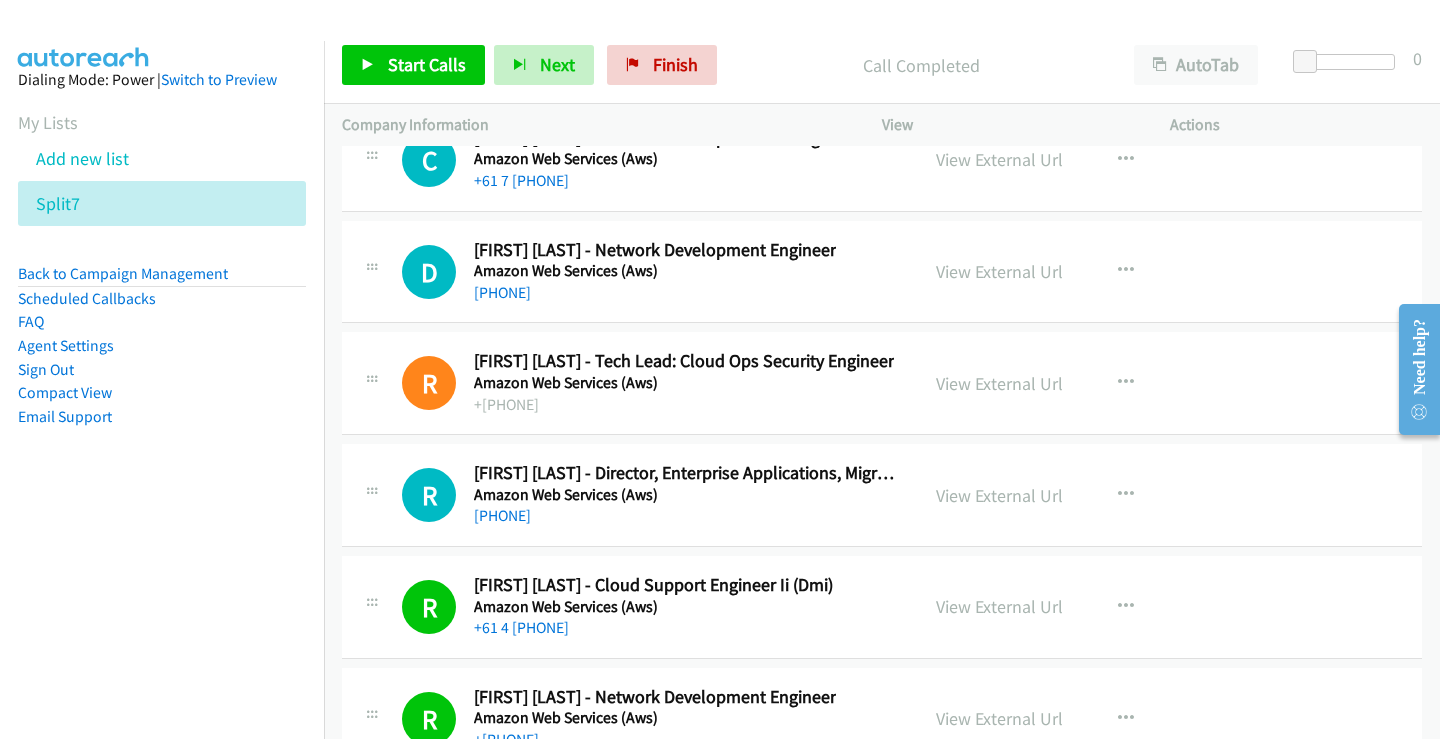 scroll, scrollTop: 29637, scrollLeft: 0, axis: vertical 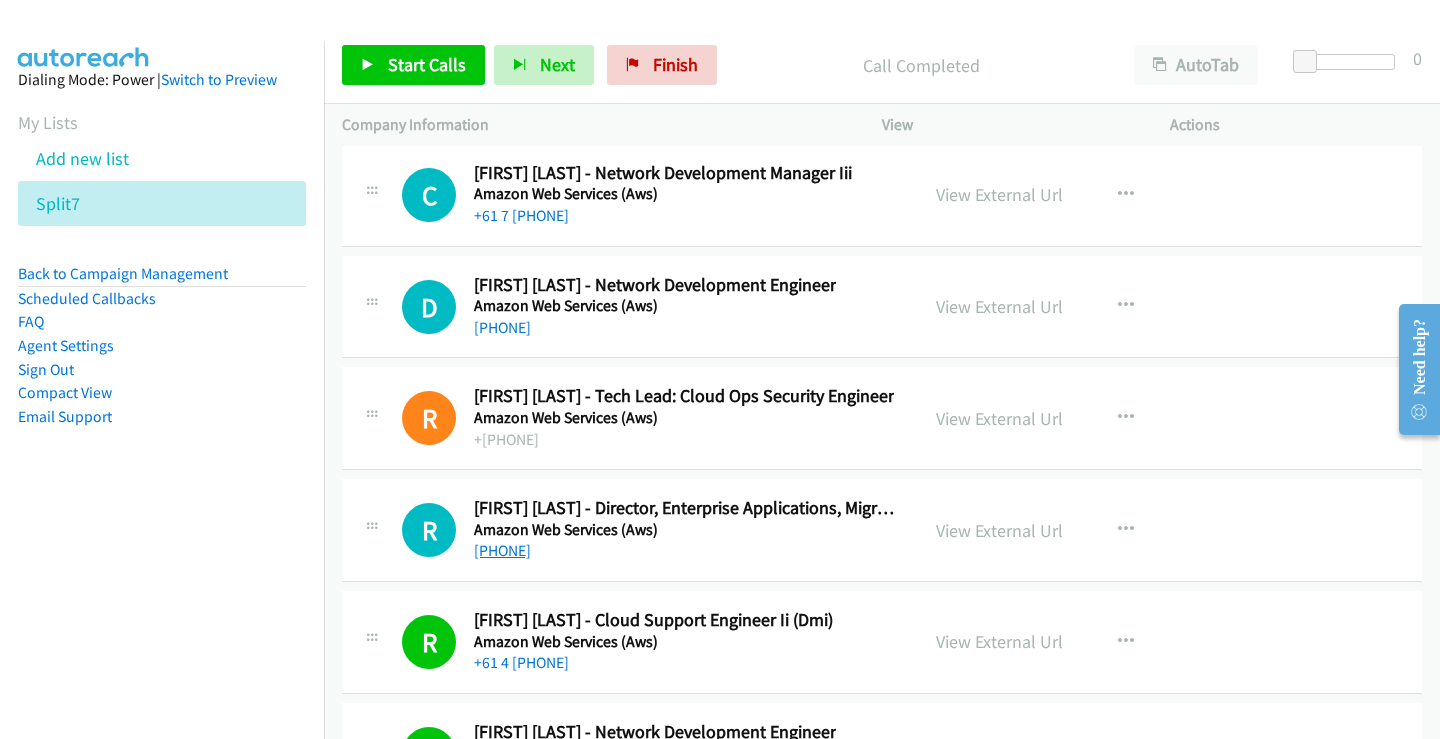 click on "[PHONE]" at bounding box center [502, 550] 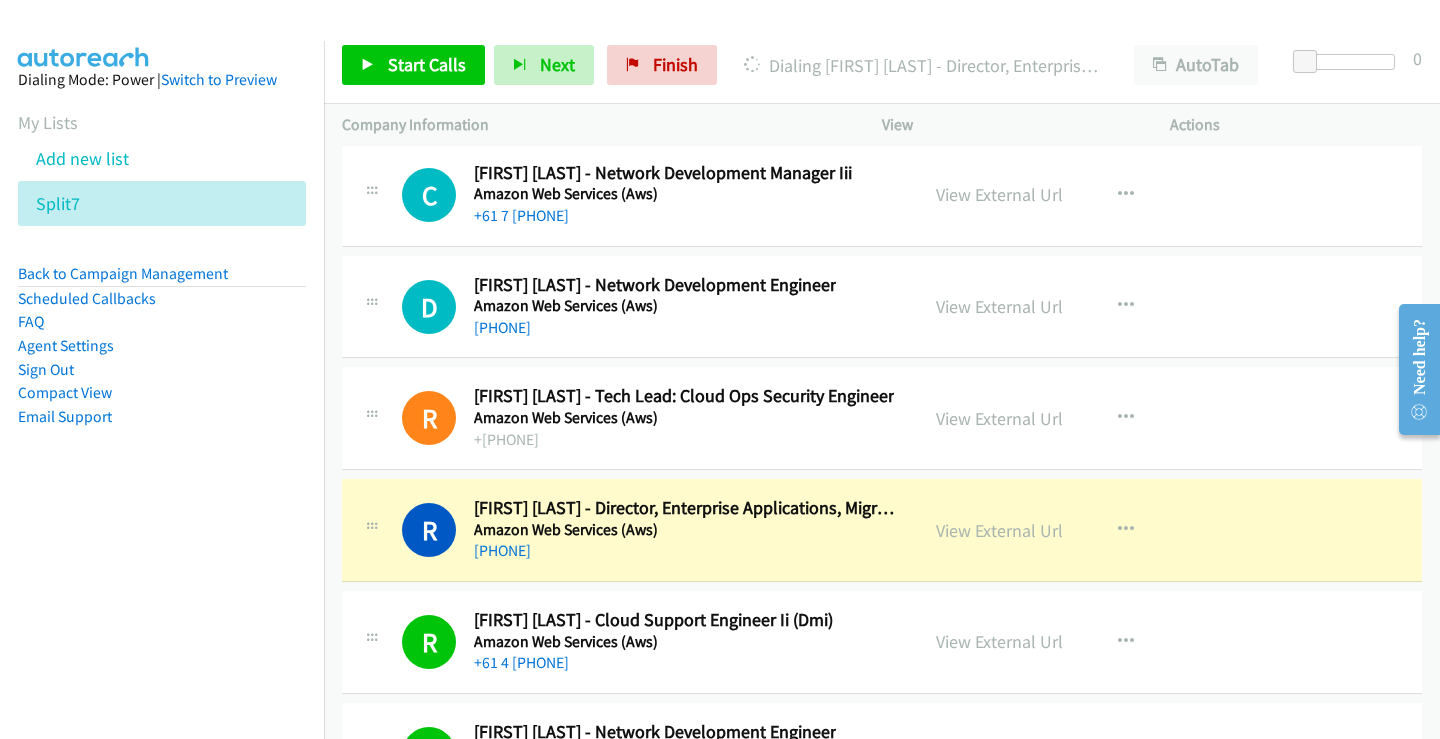 scroll, scrollTop: 29537, scrollLeft: 0, axis: vertical 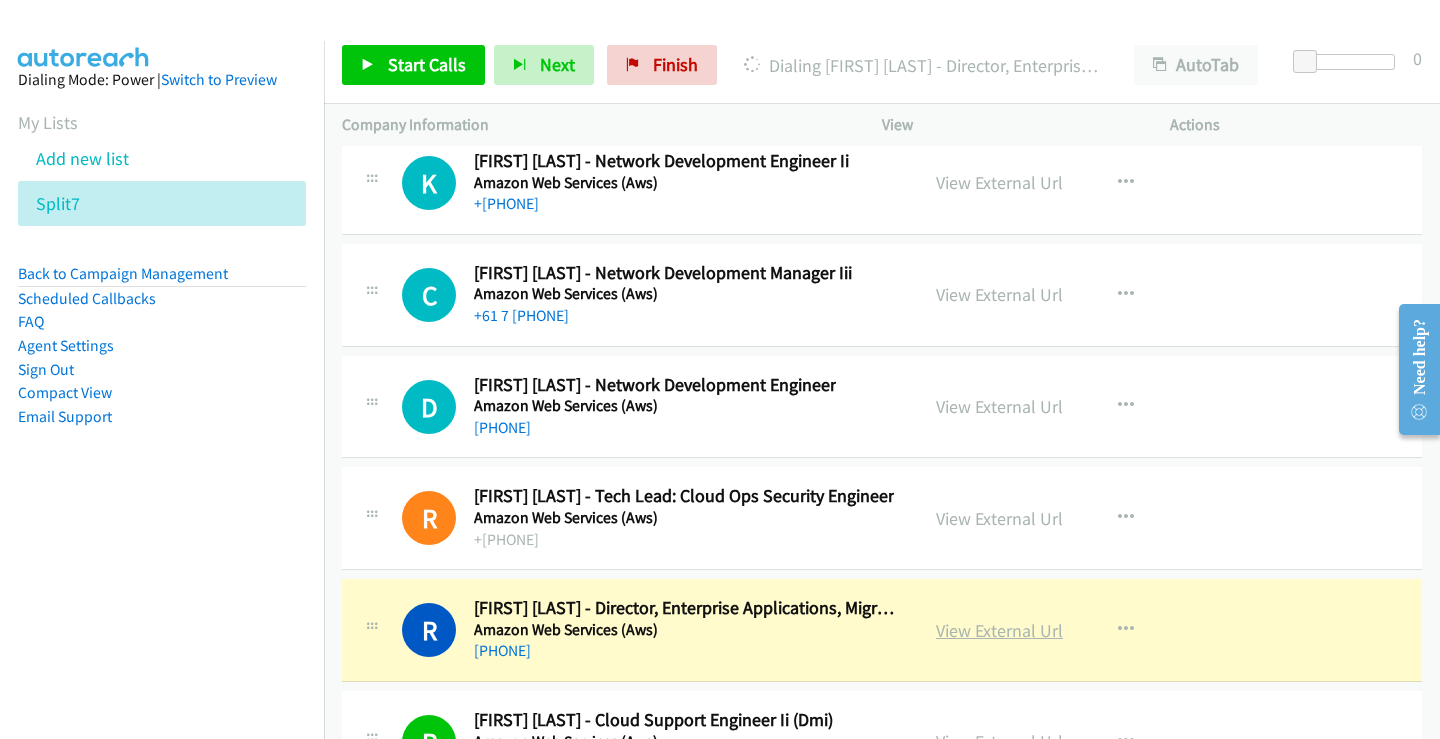 click on "View External Url" at bounding box center (999, 630) 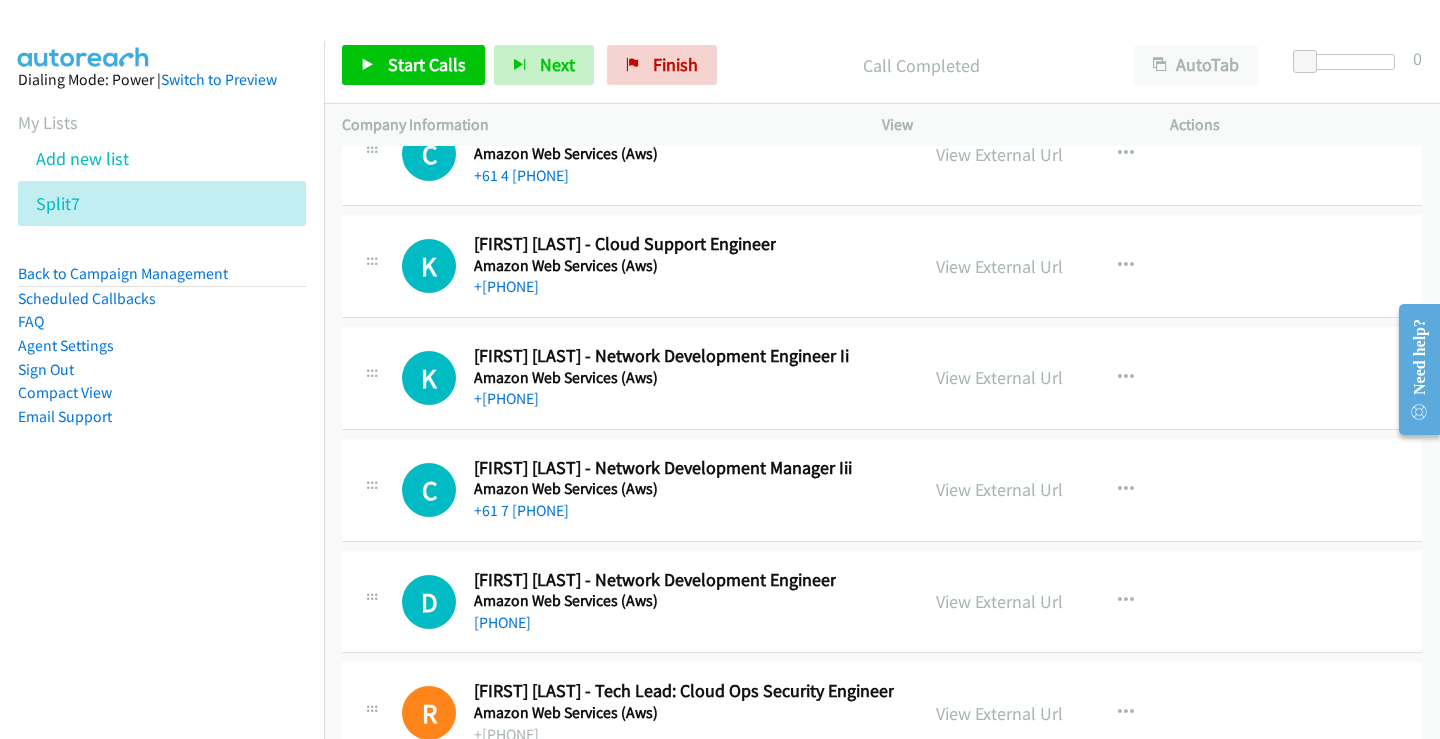 scroll, scrollTop: 29337, scrollLeft: 0, axis: vertical 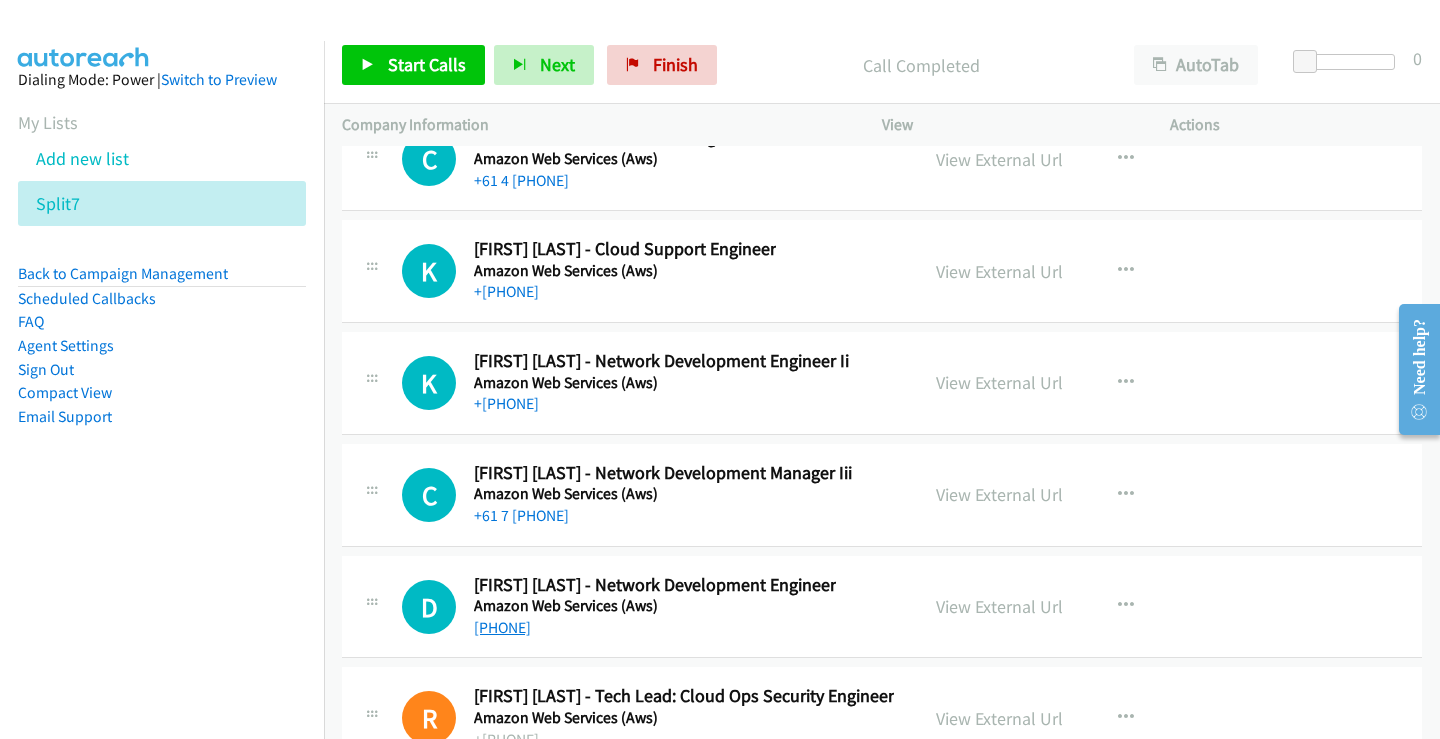 click on "[PHONE]" at bounding box center (502, 627) 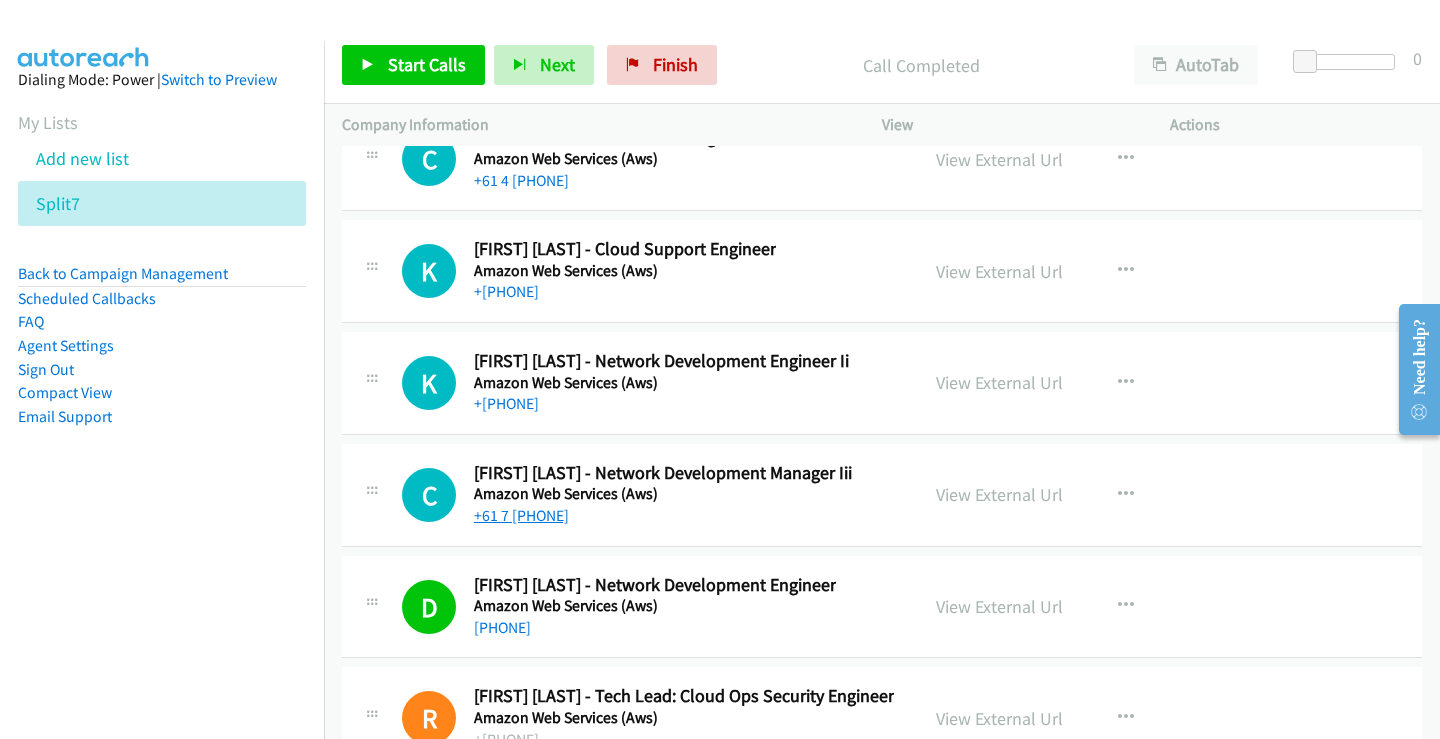 click on "+61 7 [PHONE]" at bounding box center (521, 515) 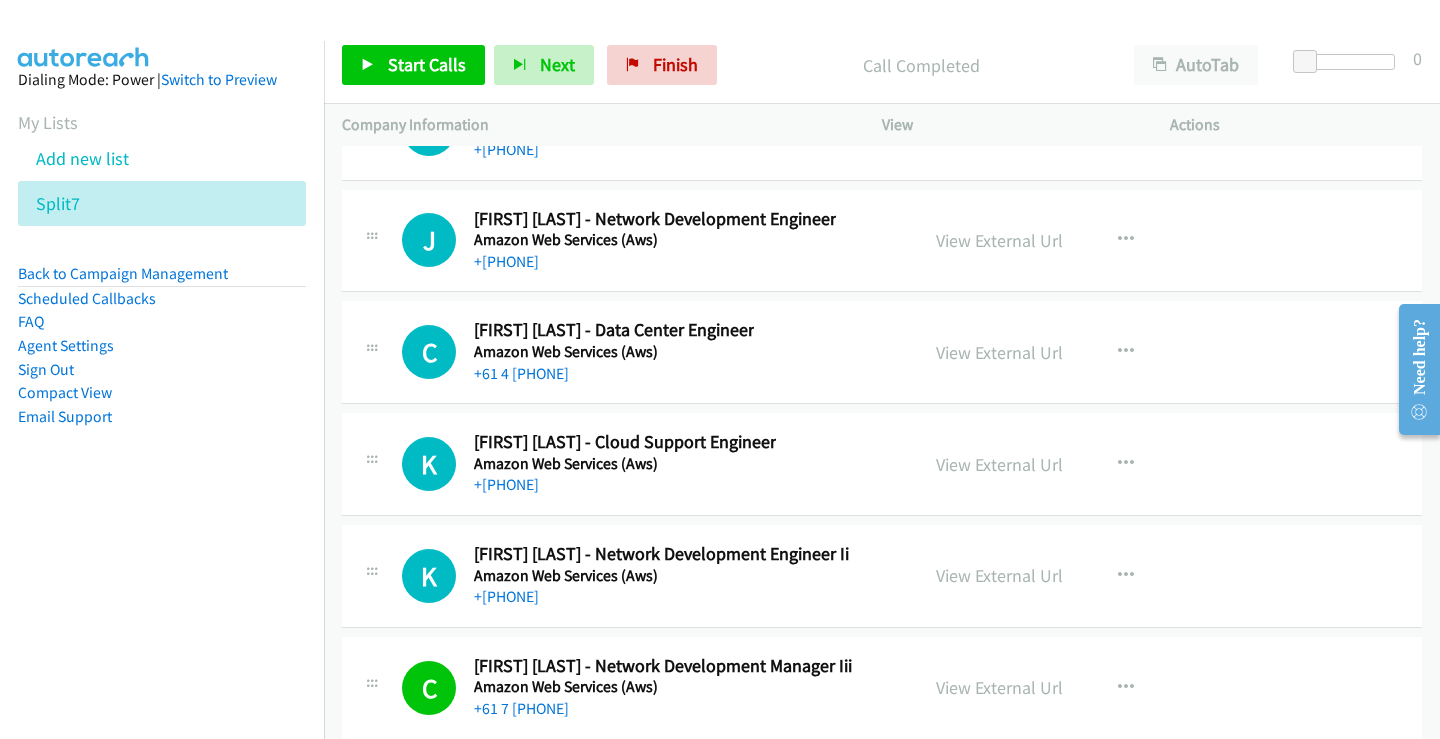 scroll, scrollTop: 29137, scrollLeft: 0, axis: vertical 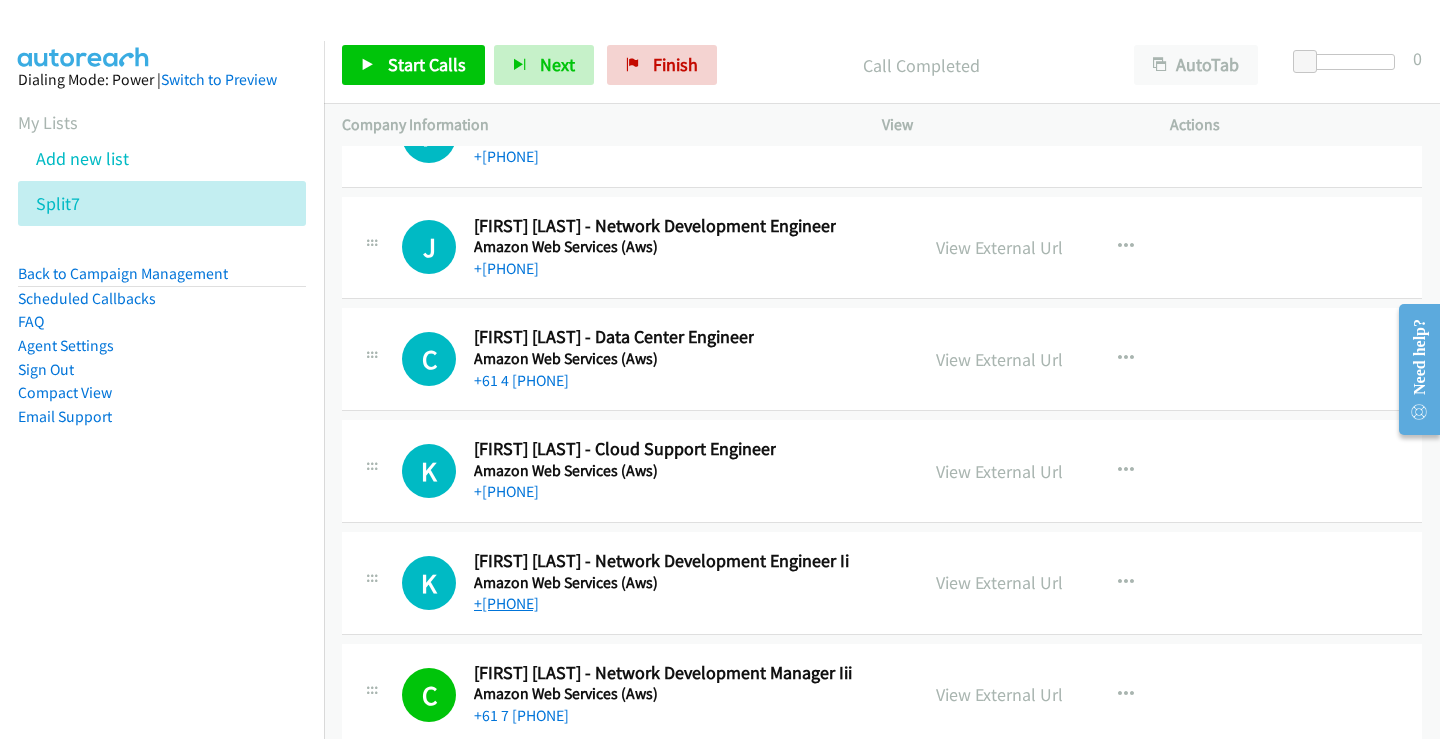 click on "+[PHONE]" at bounding box center [506, 603] 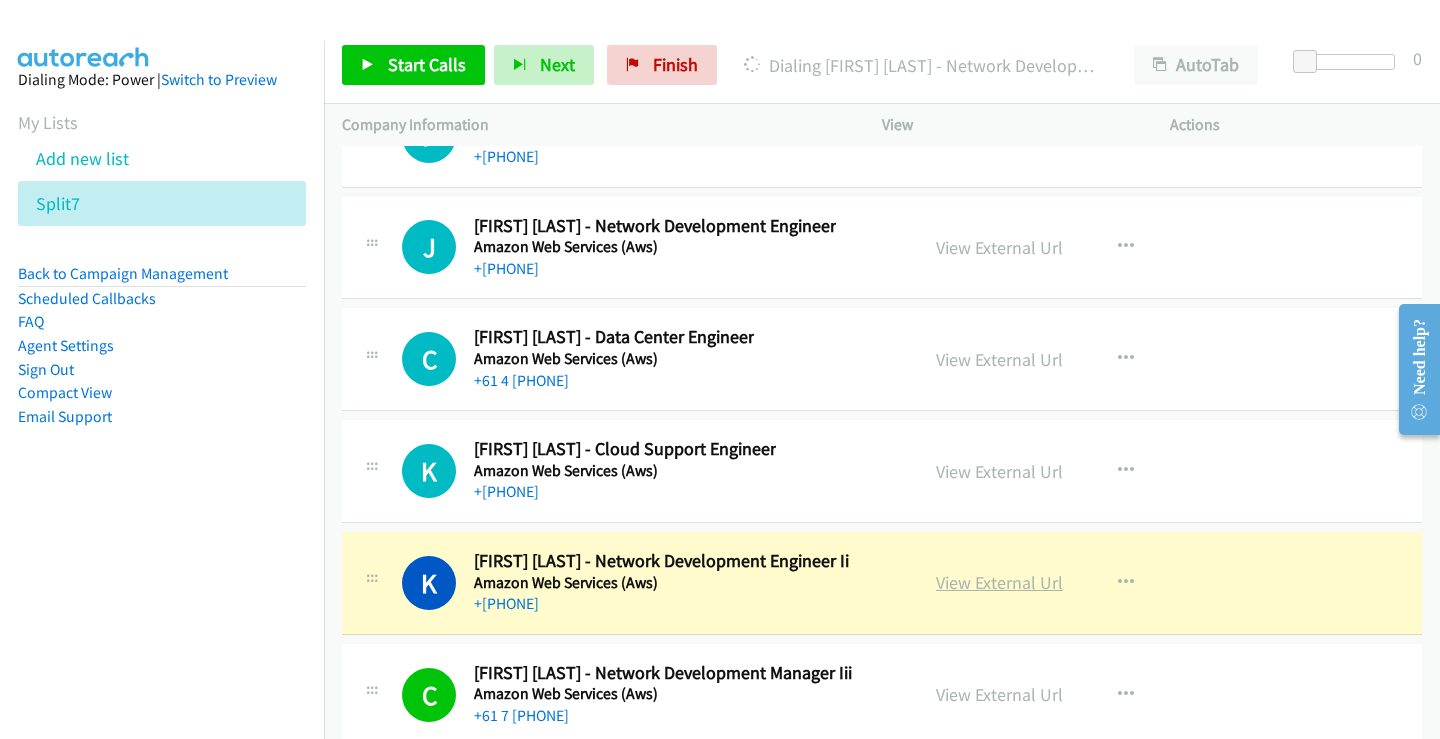 click on "View External Url" at bounding box center (999, 582) 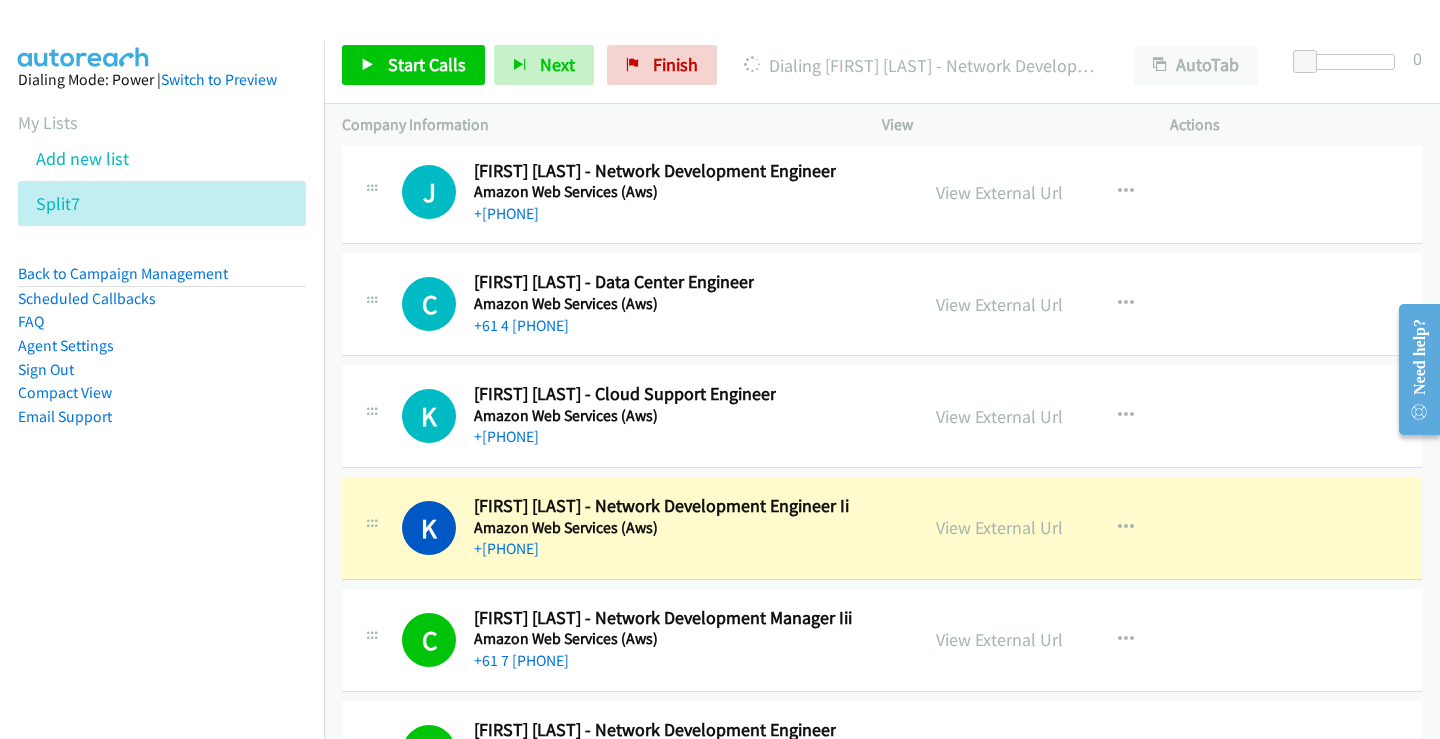 scroll, scrollTop: 29337, scrollLeft: 0, axis: vertical 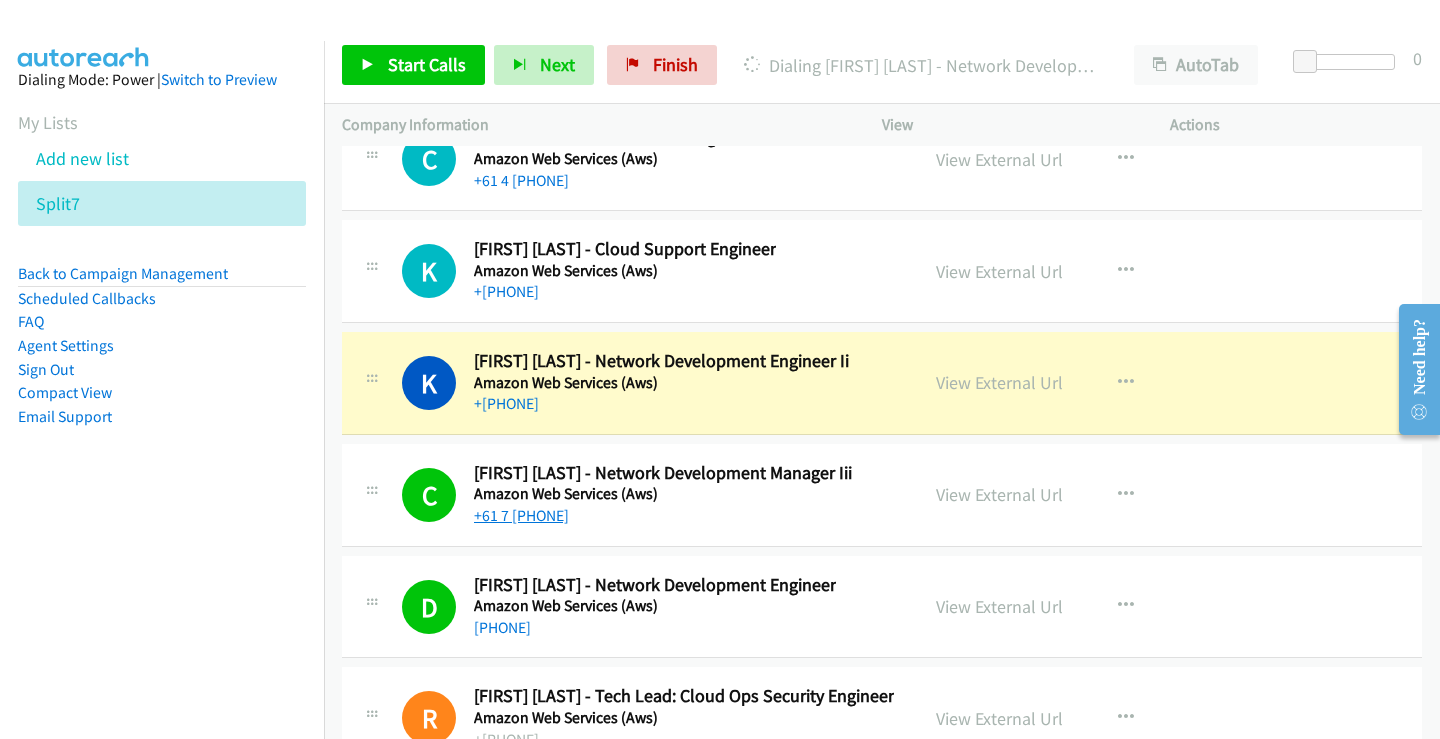 click on "+61 7 [PHONE]" at bounding box center (521, 515) 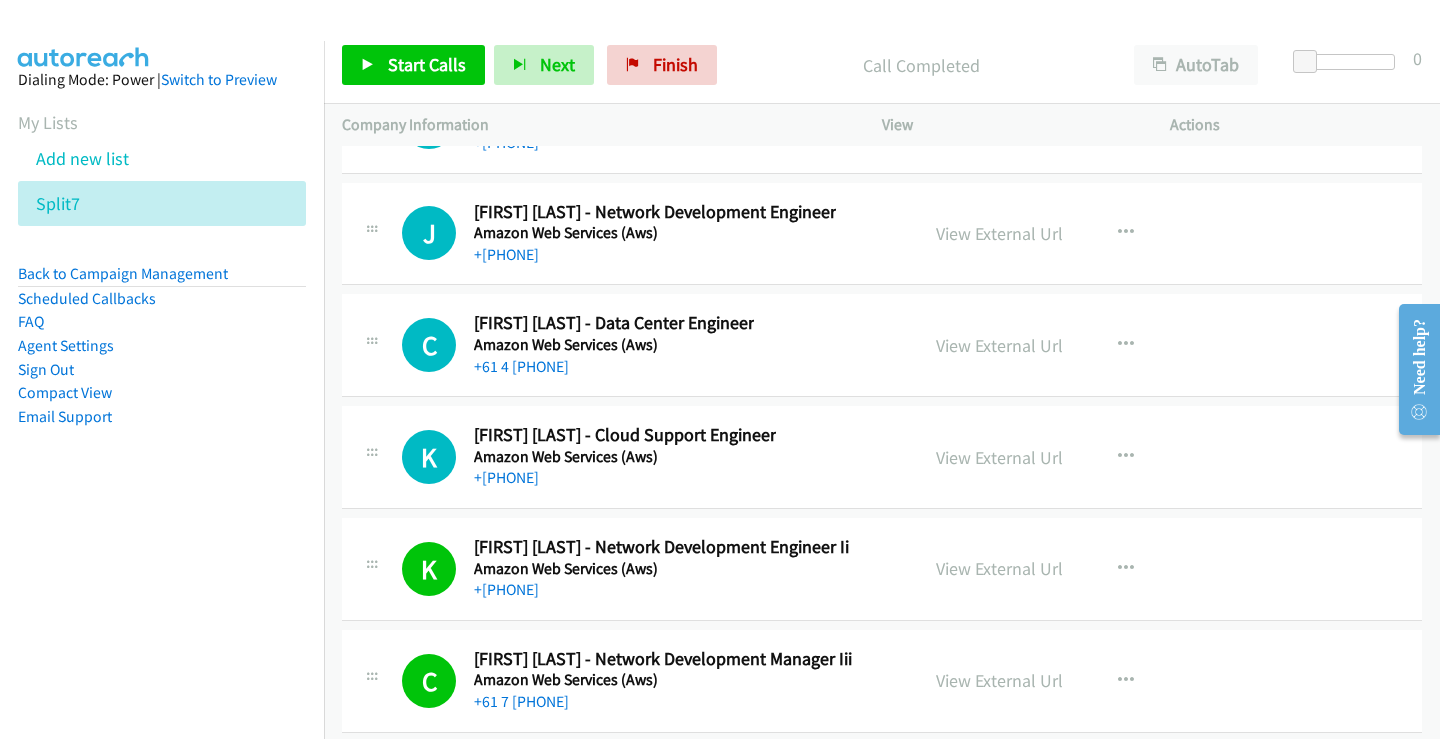scroll, scrollTop: 29137, scrollLeft: 0, axis: vertical 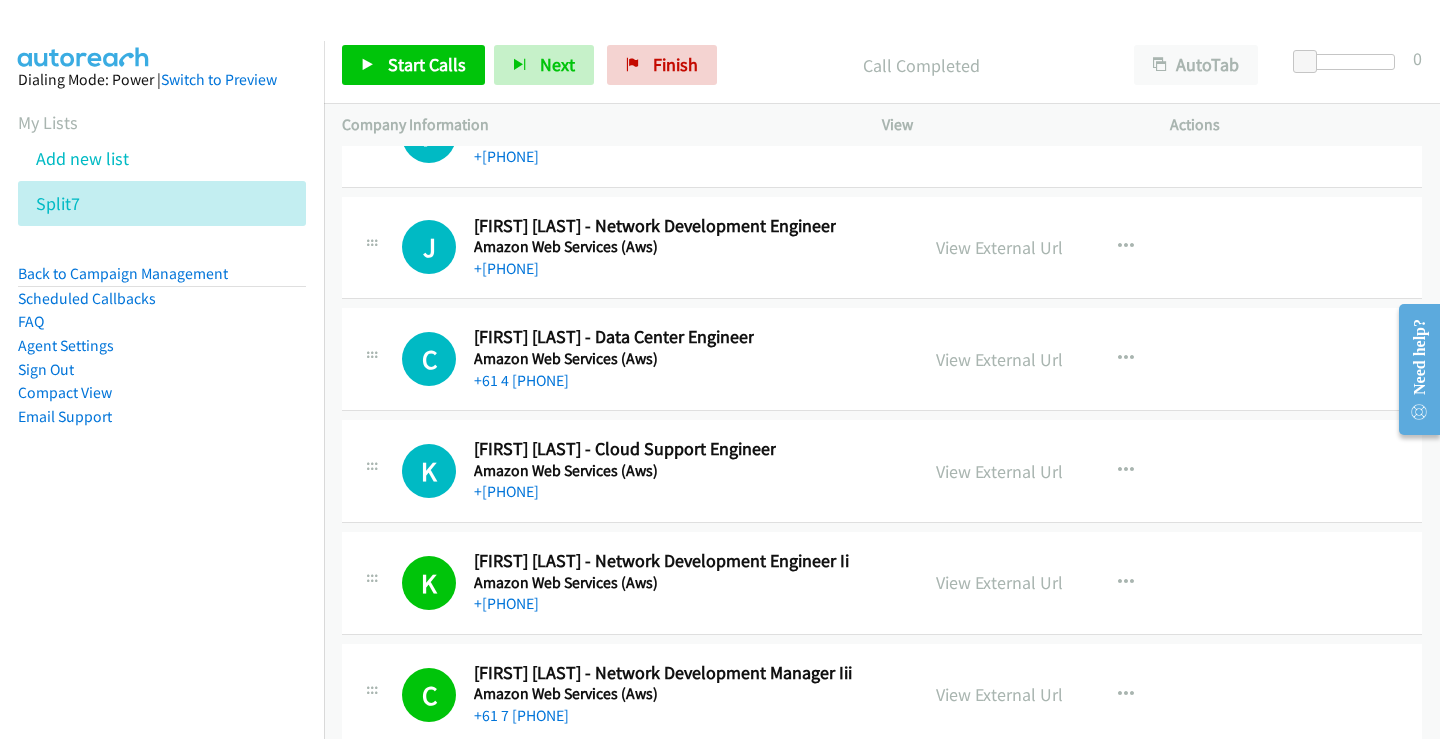 drag, startPoint x: 518, startPoint y: 498, endPoint x: 560, endPoint y: 404, distance: 102.9563 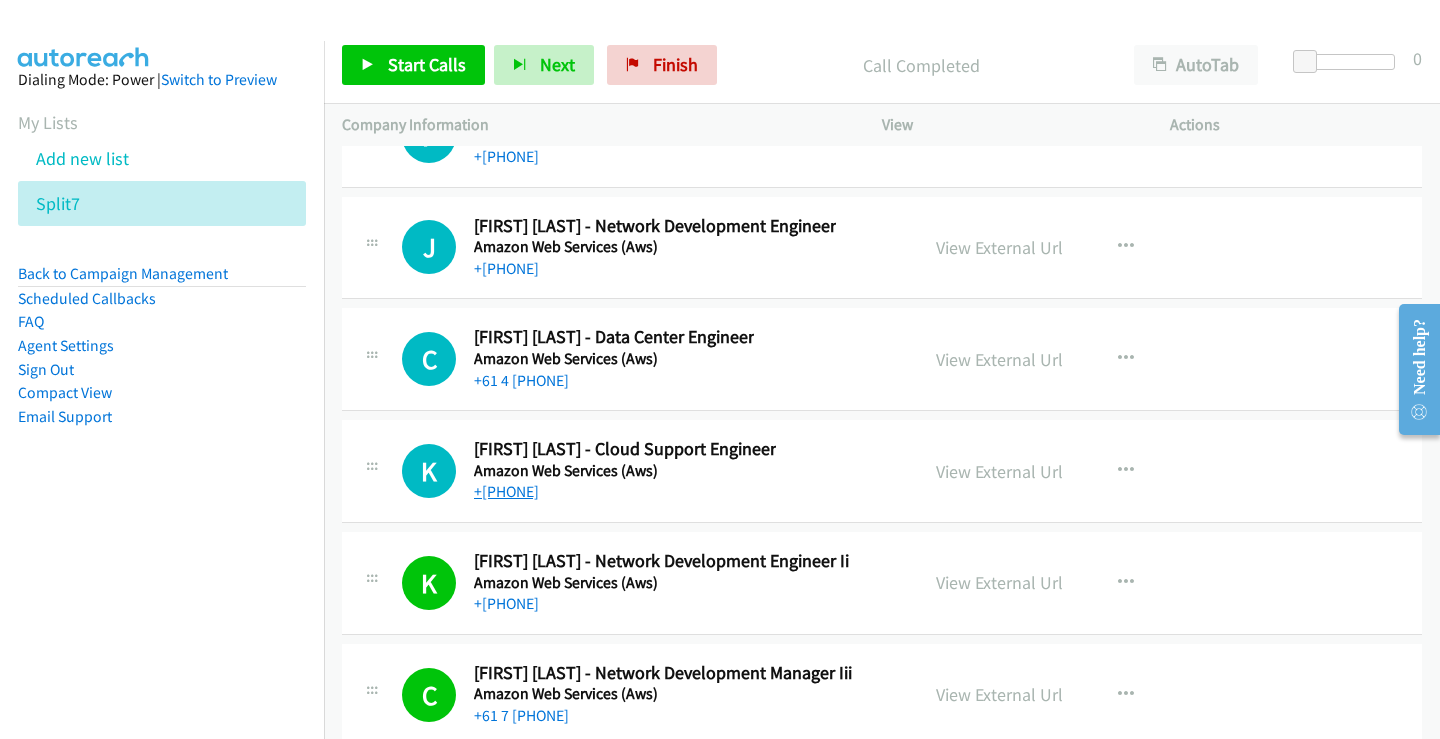 click on "+[PHONE]" at bounding box center (506, 491) 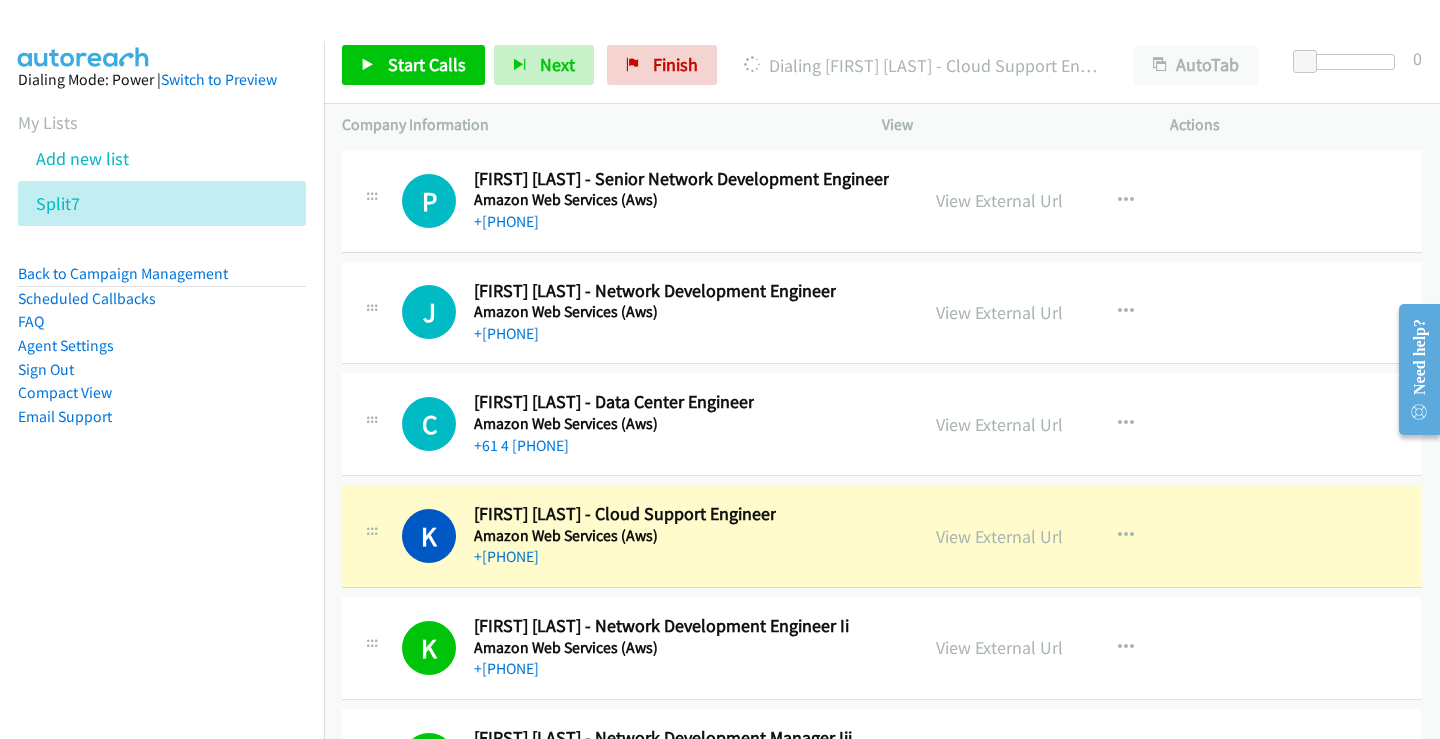 scroll, scrollTop: 29037, scrollLeft: 0, axis: vertical 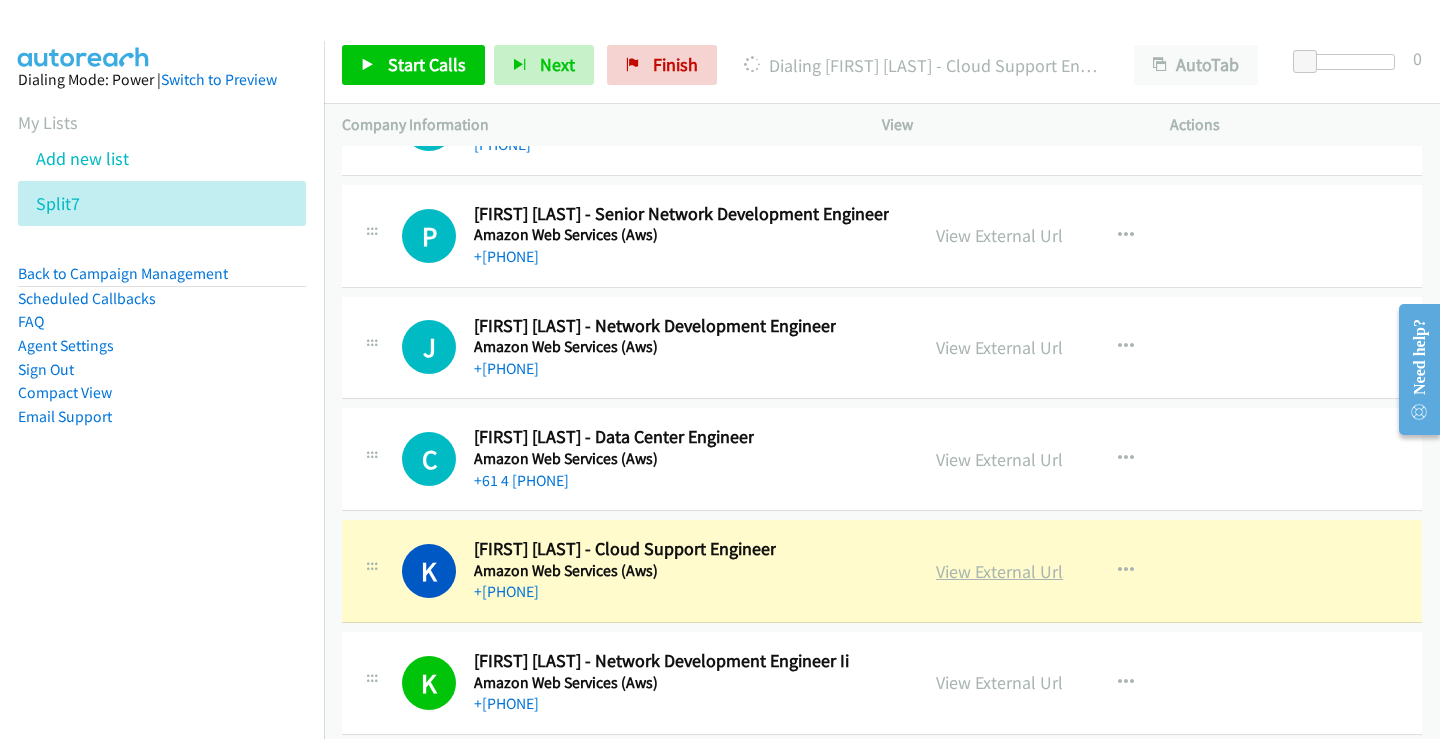 click on "View External Url" at bounding box center (999, 571) 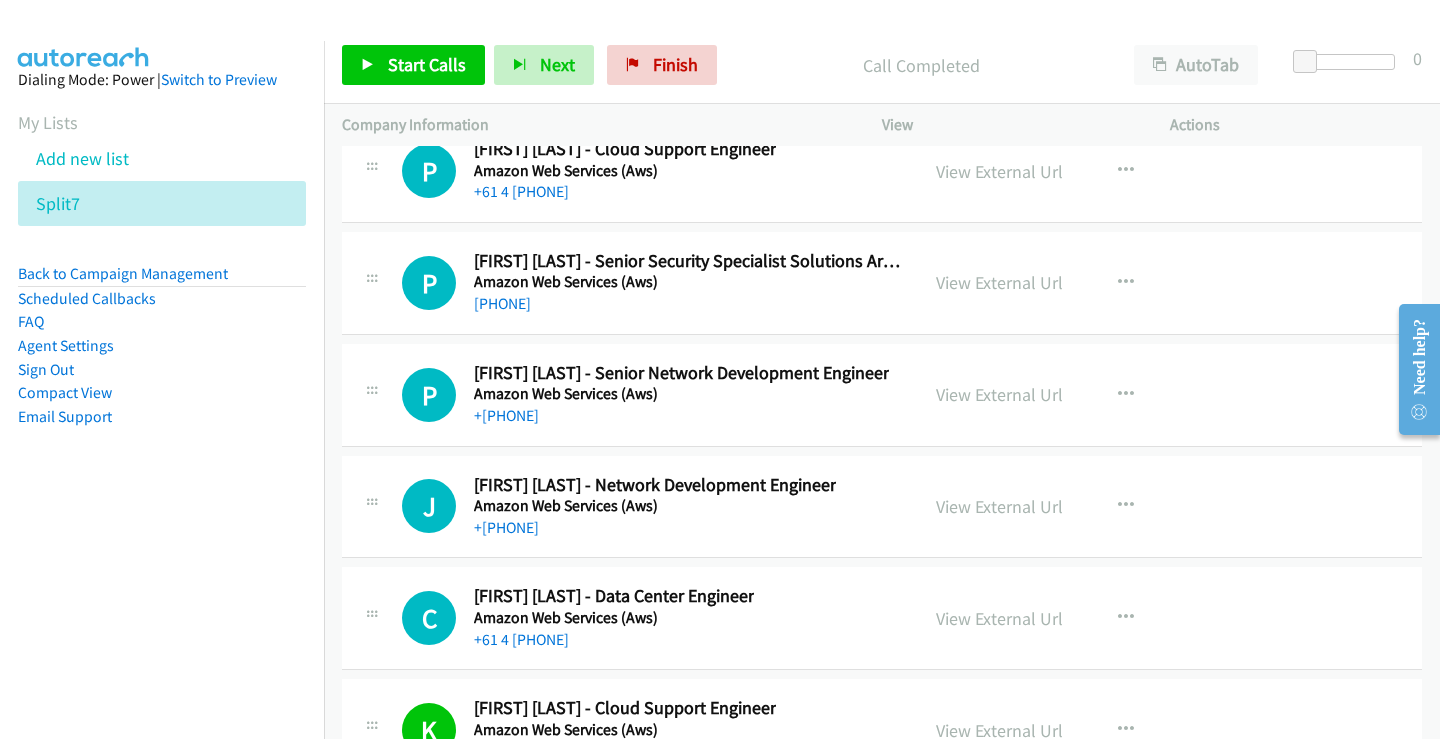 scroll, scrollTop: 28837, scrollLeft: 0, axis: vertical 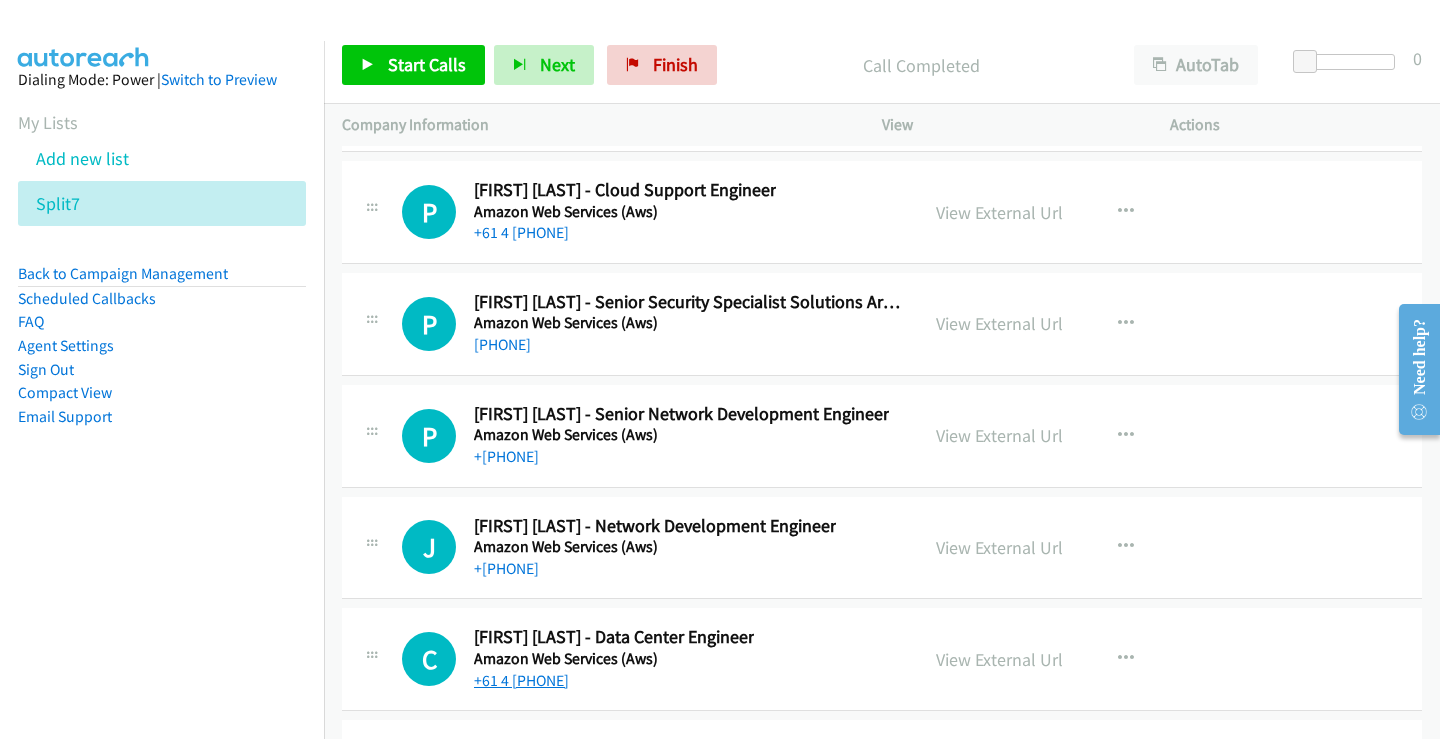 click on "+61 4 [PHONE]" at bounding box center [521, 680] 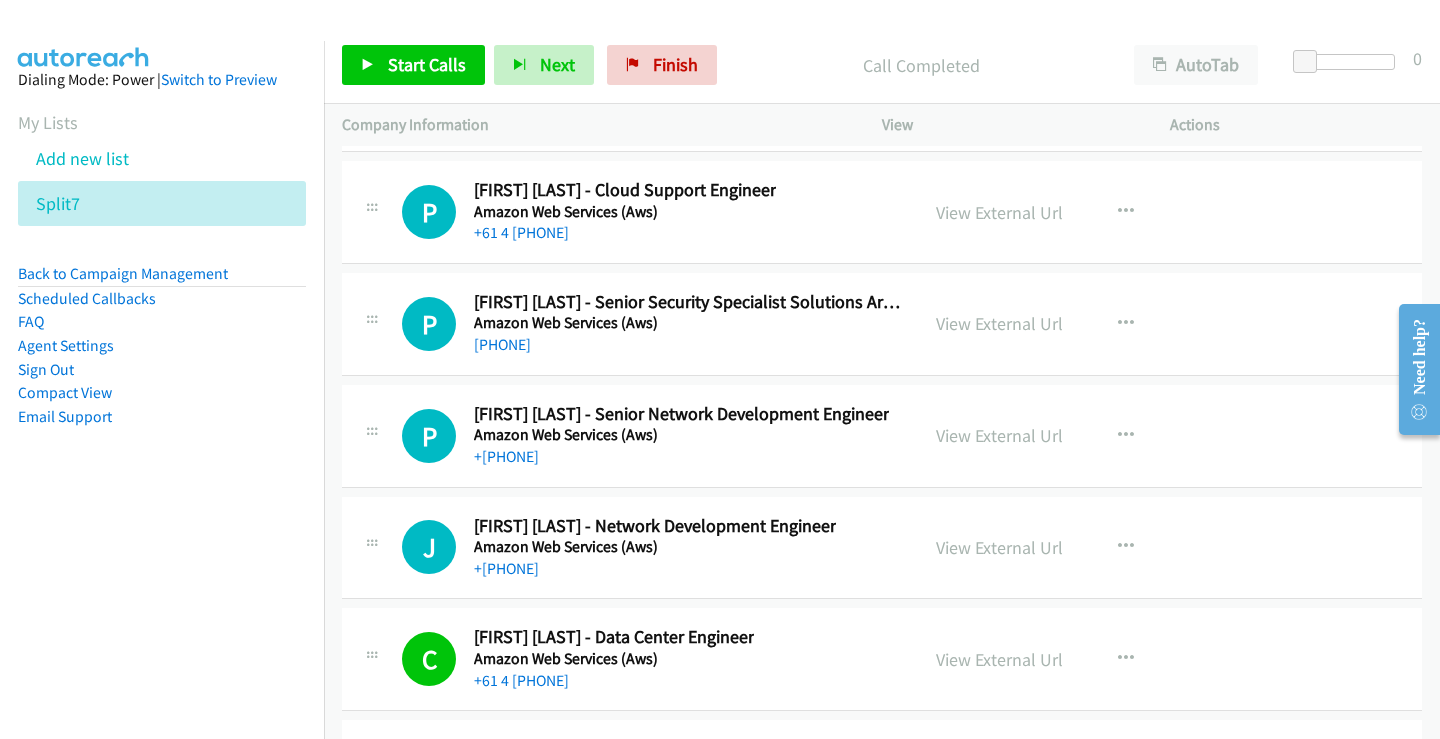 scroll, scrollTop: 28737, scrollLeft: 0, axis: vertical 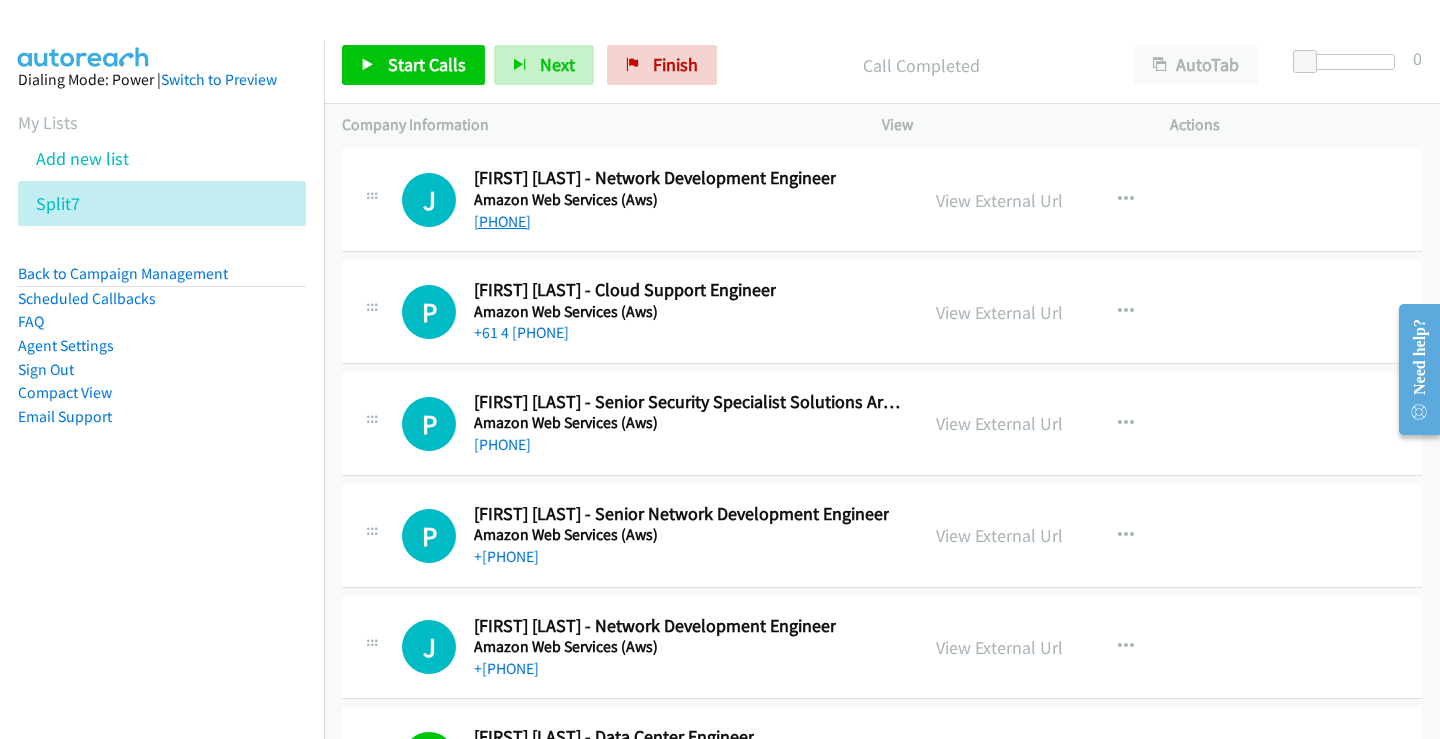 click on "[PHONE]" at bounding box center [502, 221] 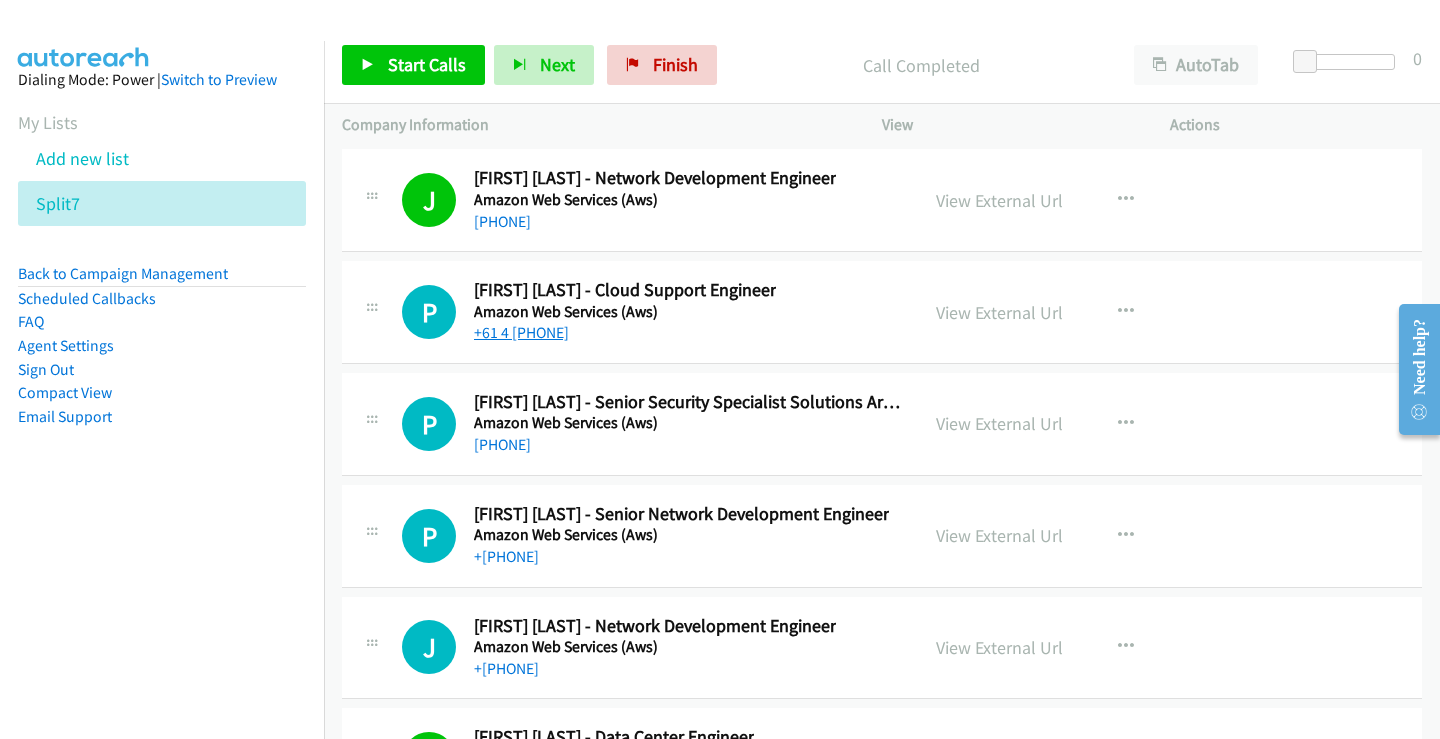 click on "+61 4 [PHONE]" at bounding box center (521, 332) 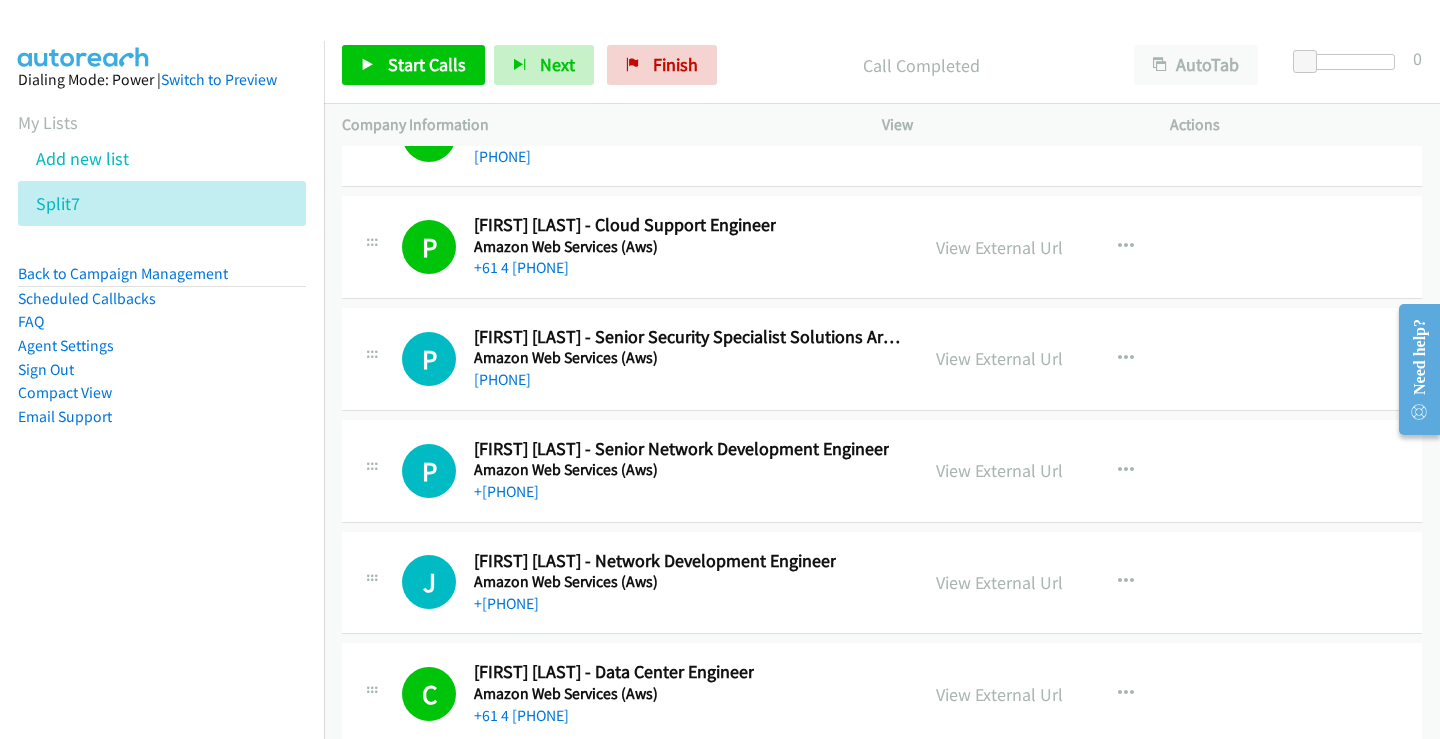 scroll, scrollTop: 28837, scrollLeft: 0, axis: vertical 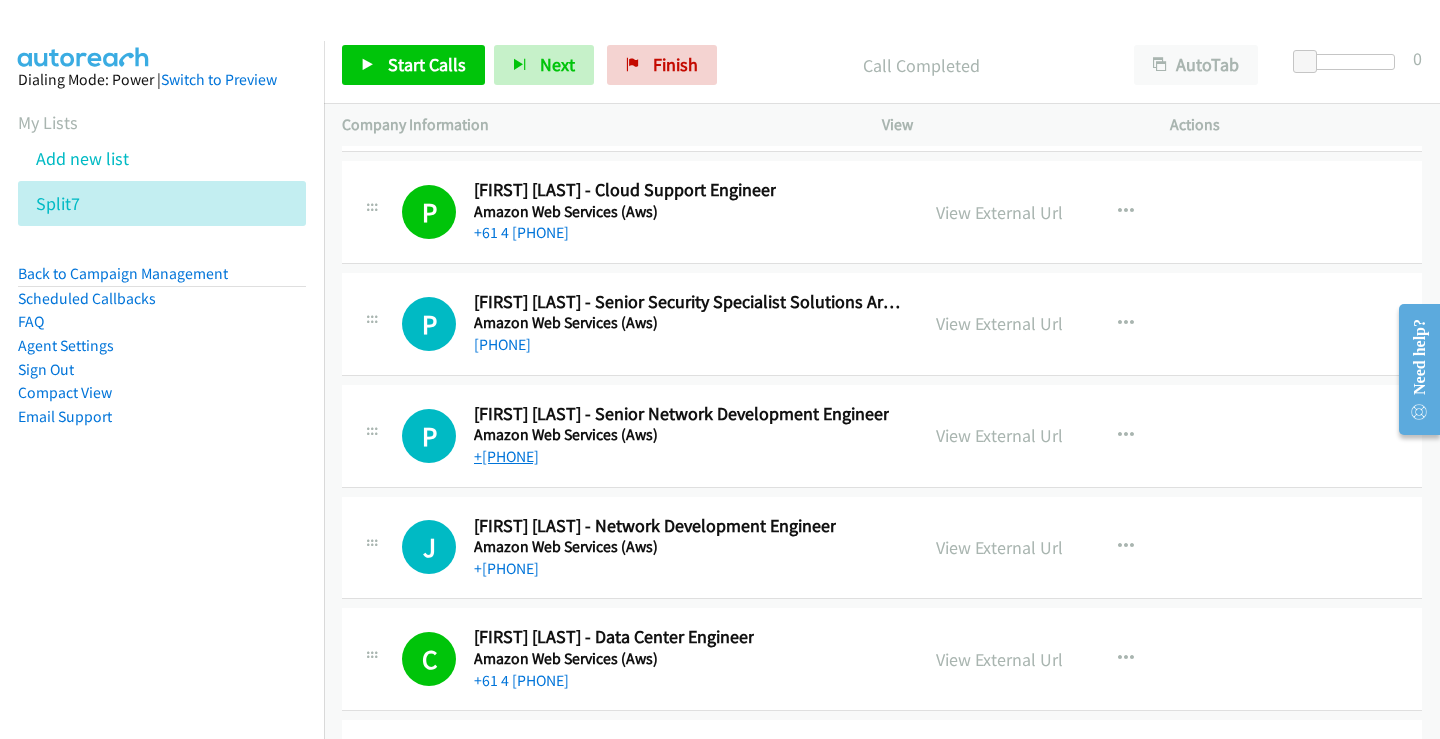 click on "+[PHONE]" at bounding box center [506, 456] 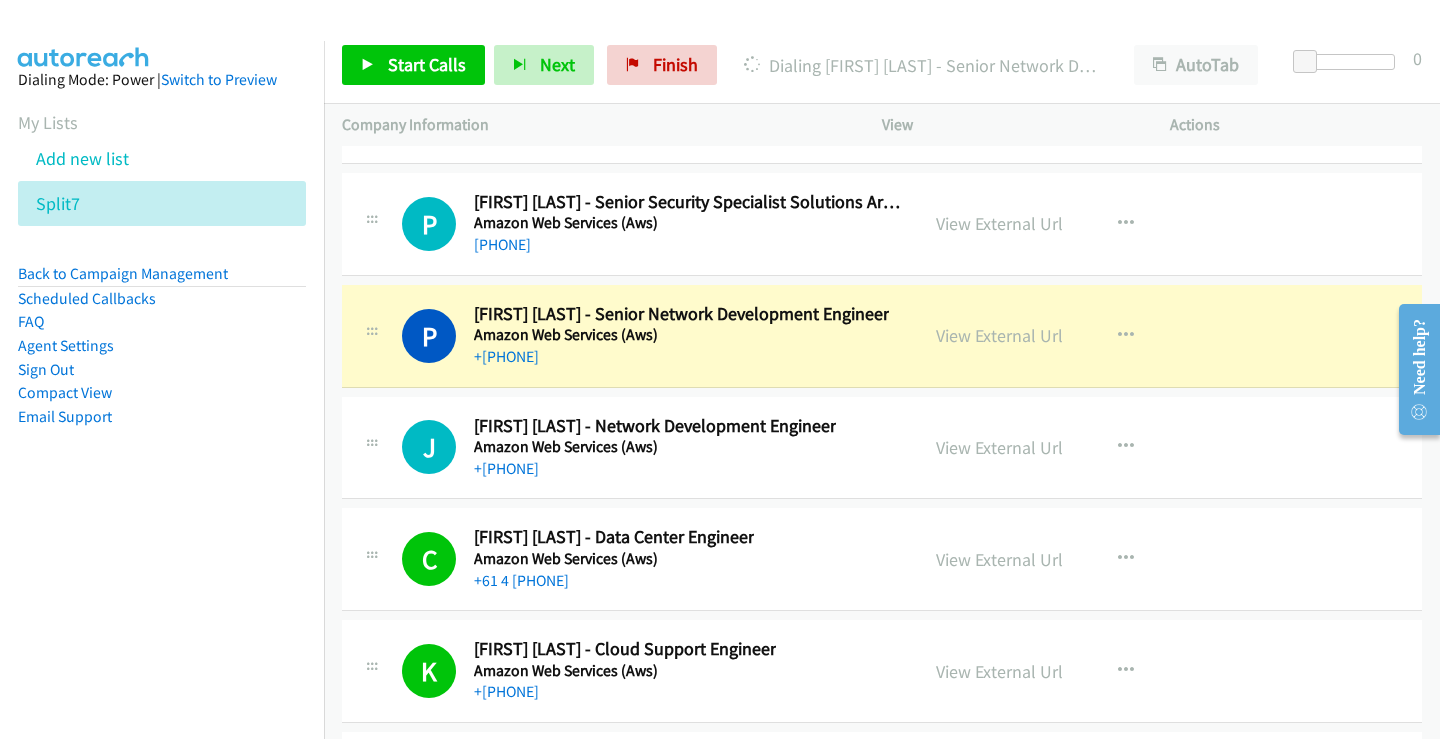 scroll, scrollTop: 29037, scrollLeft: 0, axis: vertical 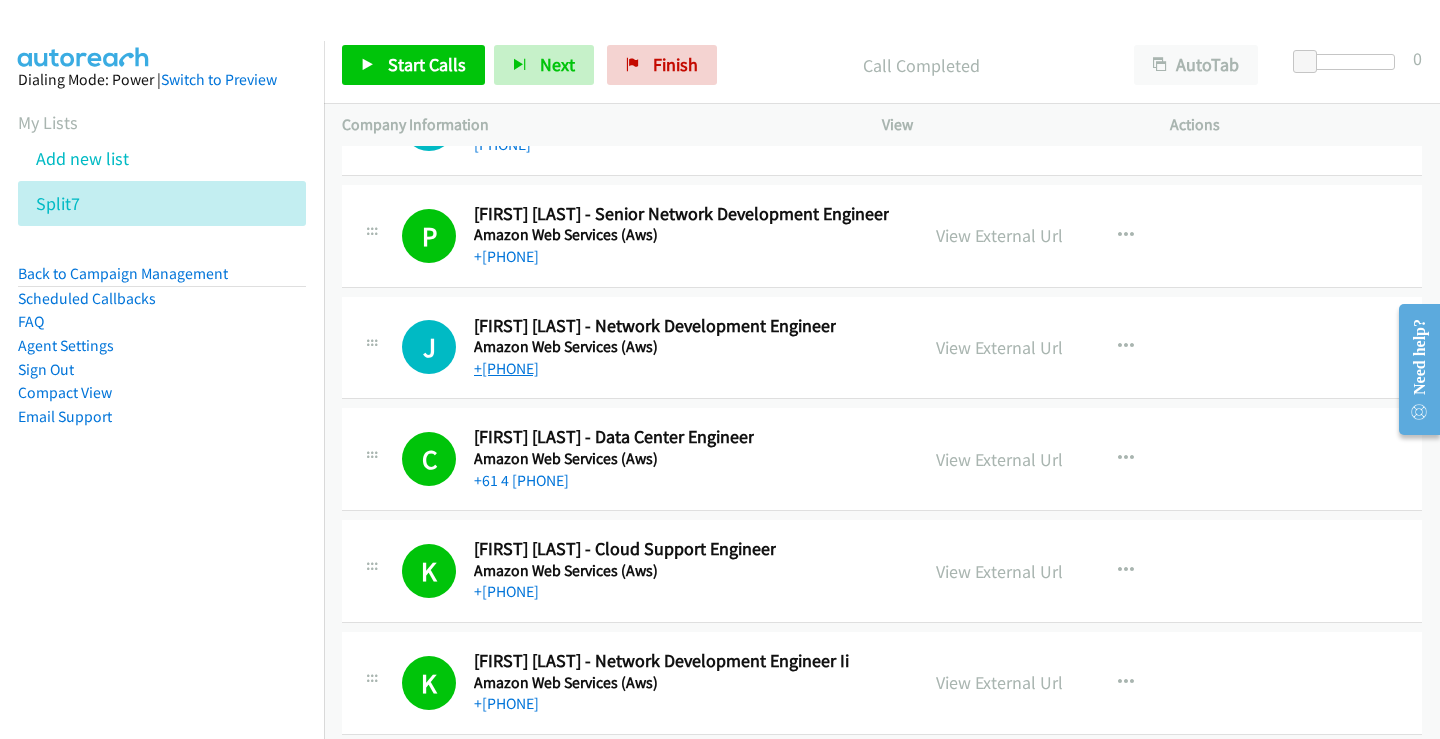 click on "+[PHONE]" at bounding box center [506, 368] 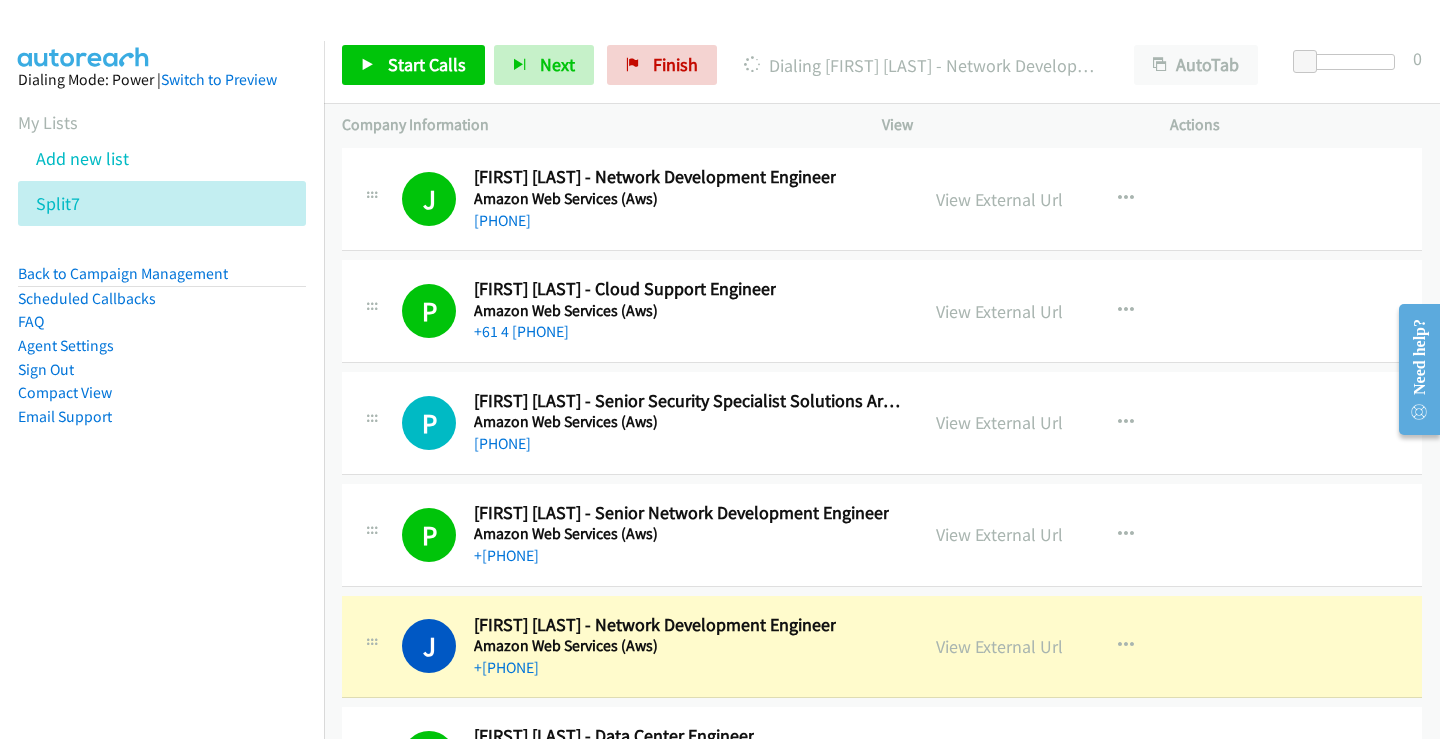 scroll, scrollTop: 28737, scrollLeft: 0, axis: vertical 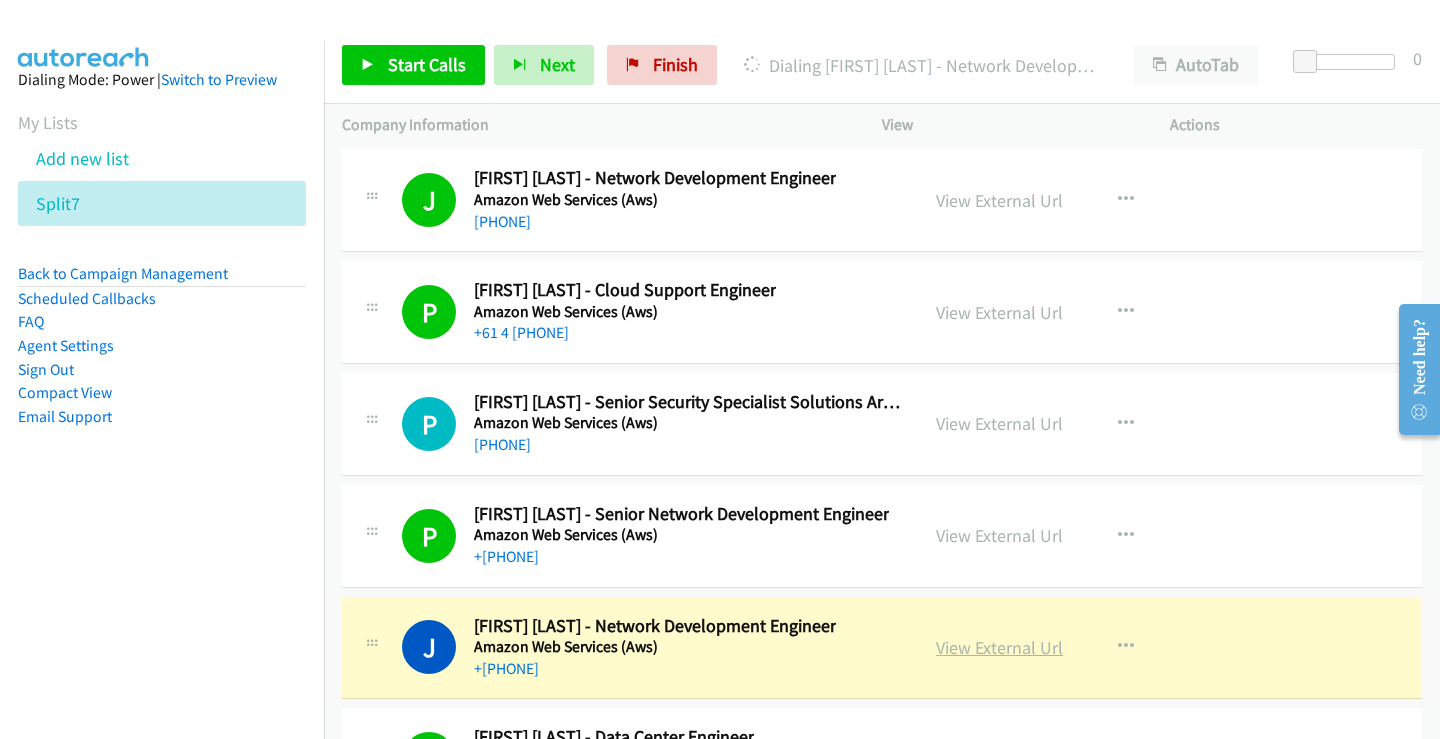 click on "View External Url" at bounding box center (999, 647) 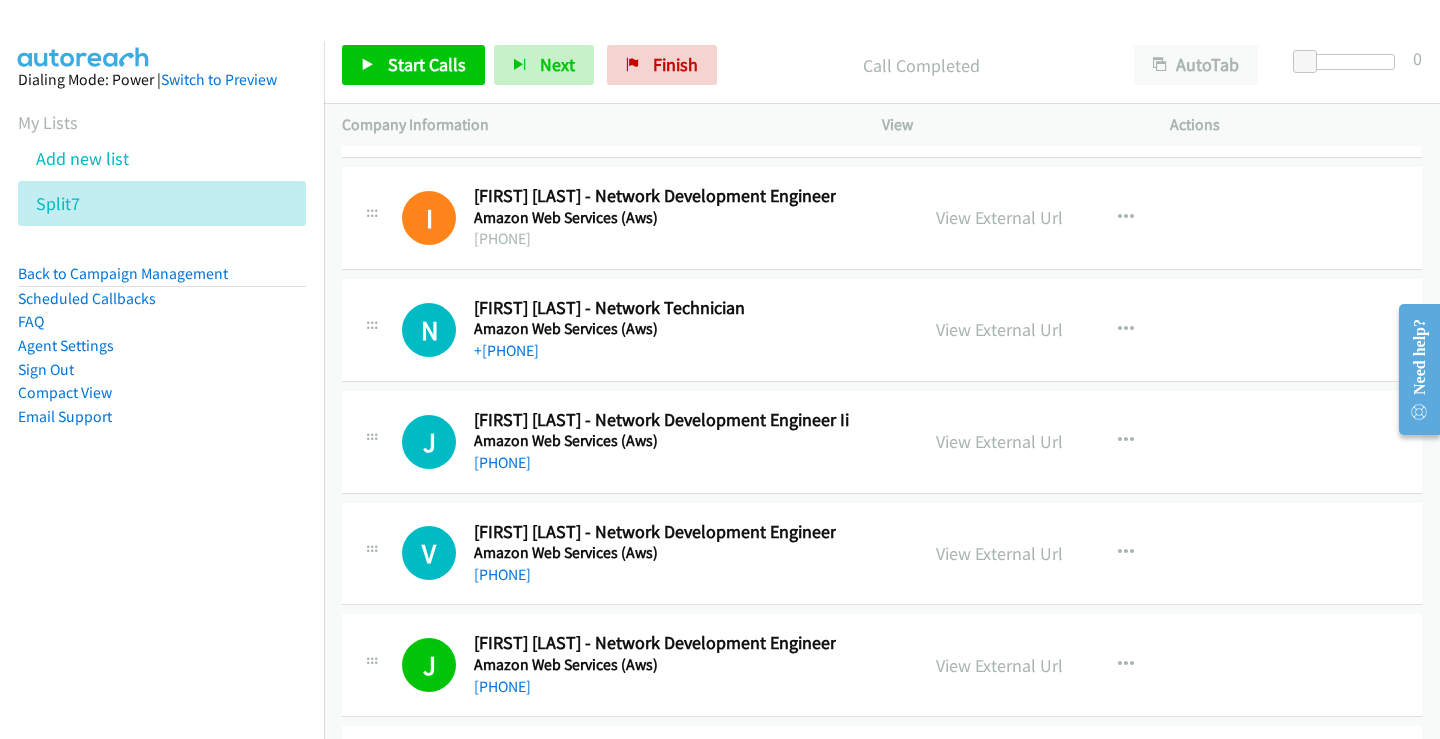 scroll, scrollTop: 28137, scrollLeft: 0, axis: vertical 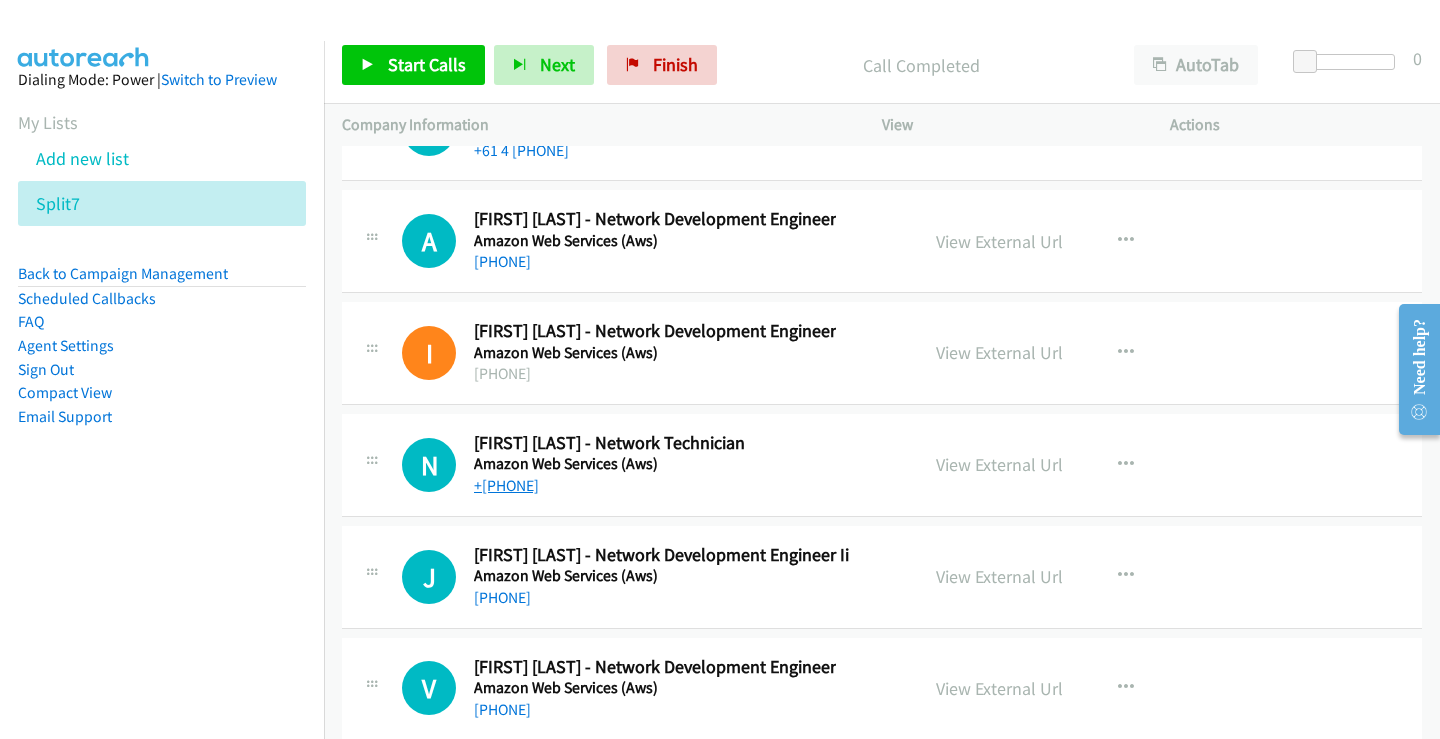 click on "+[PHONE]" at bounding box center [506, 485] 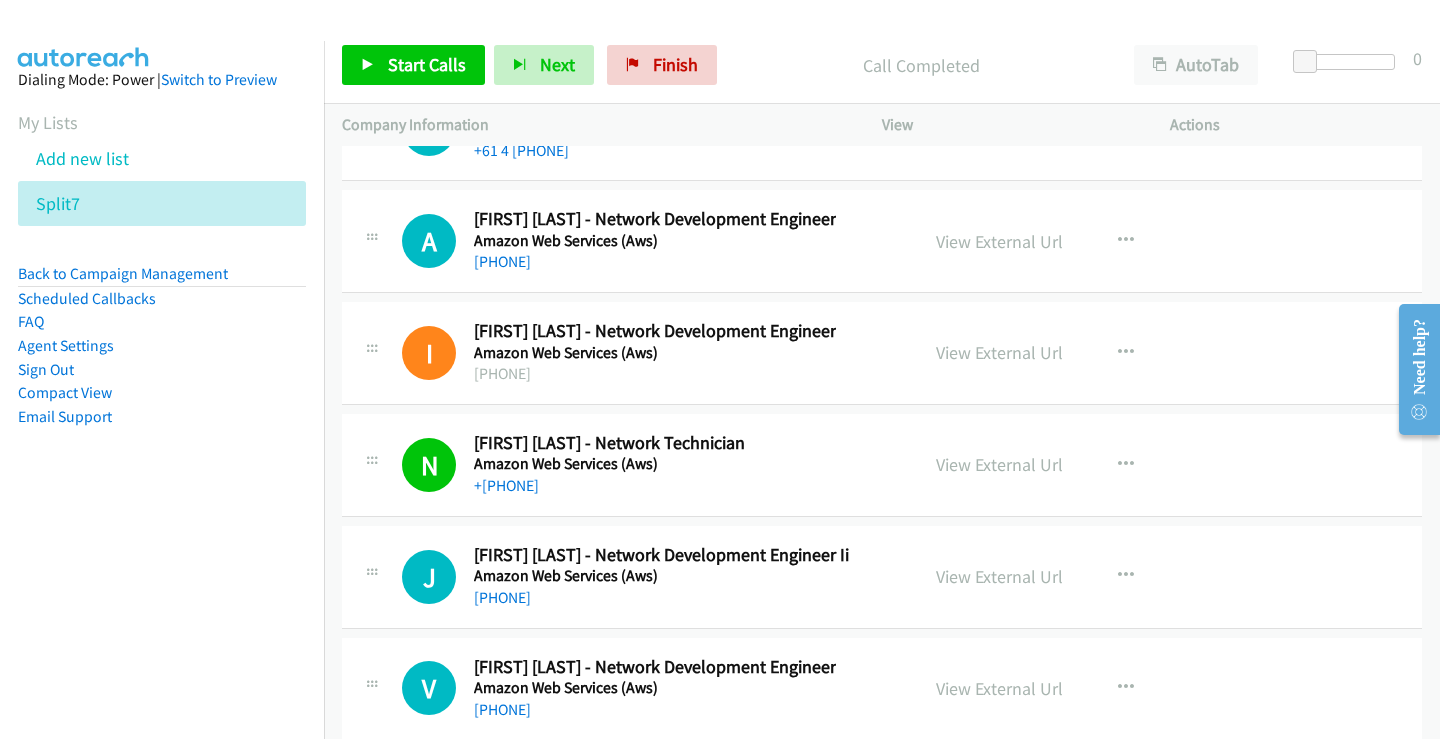 scroll, scrollTop: 28037, scrollLeft: 0, axis: vertical 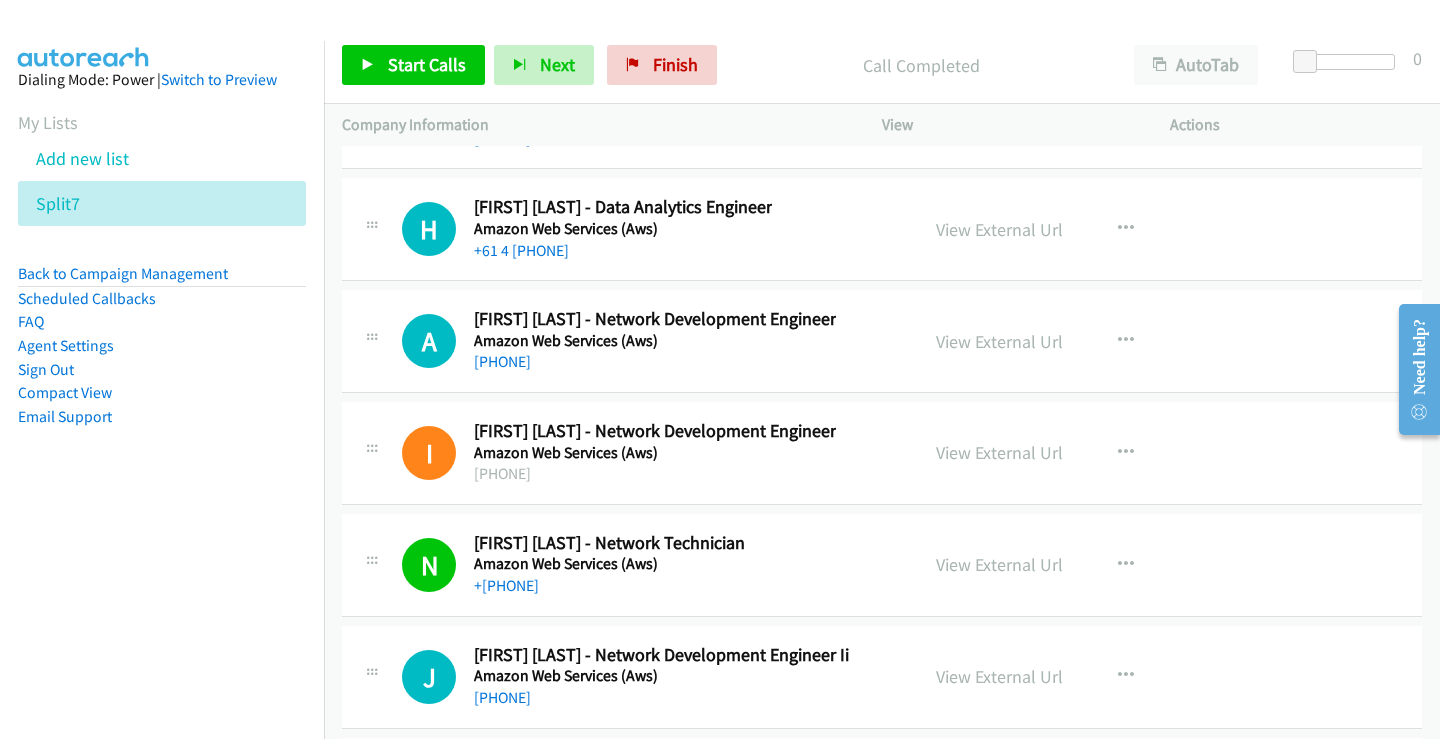 drag, startPoint x: 524, startPoint y: 731, endPoint x: 859, endPoint y: 85, distance: 727.6957 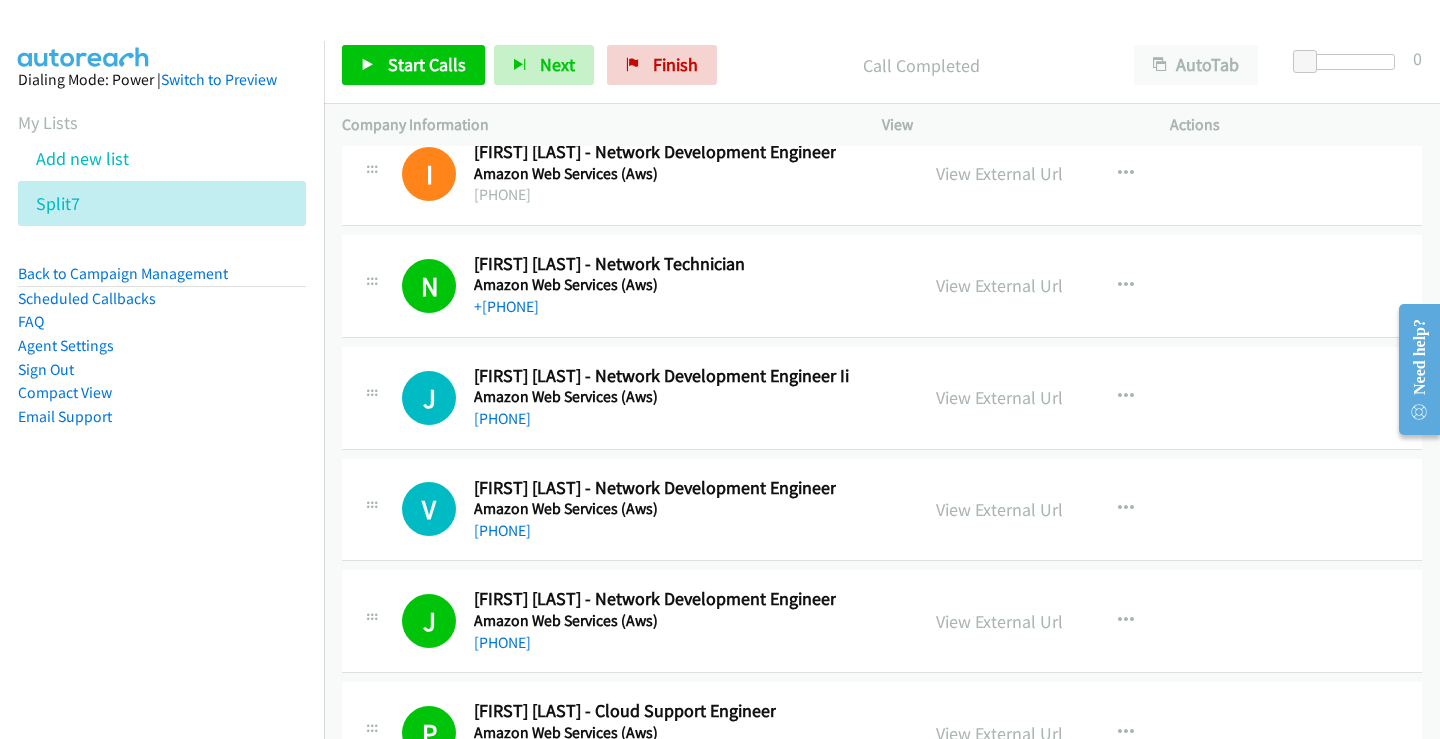 scroll, scrollTop: 28337, scrollLeft: 0, axis: vertical 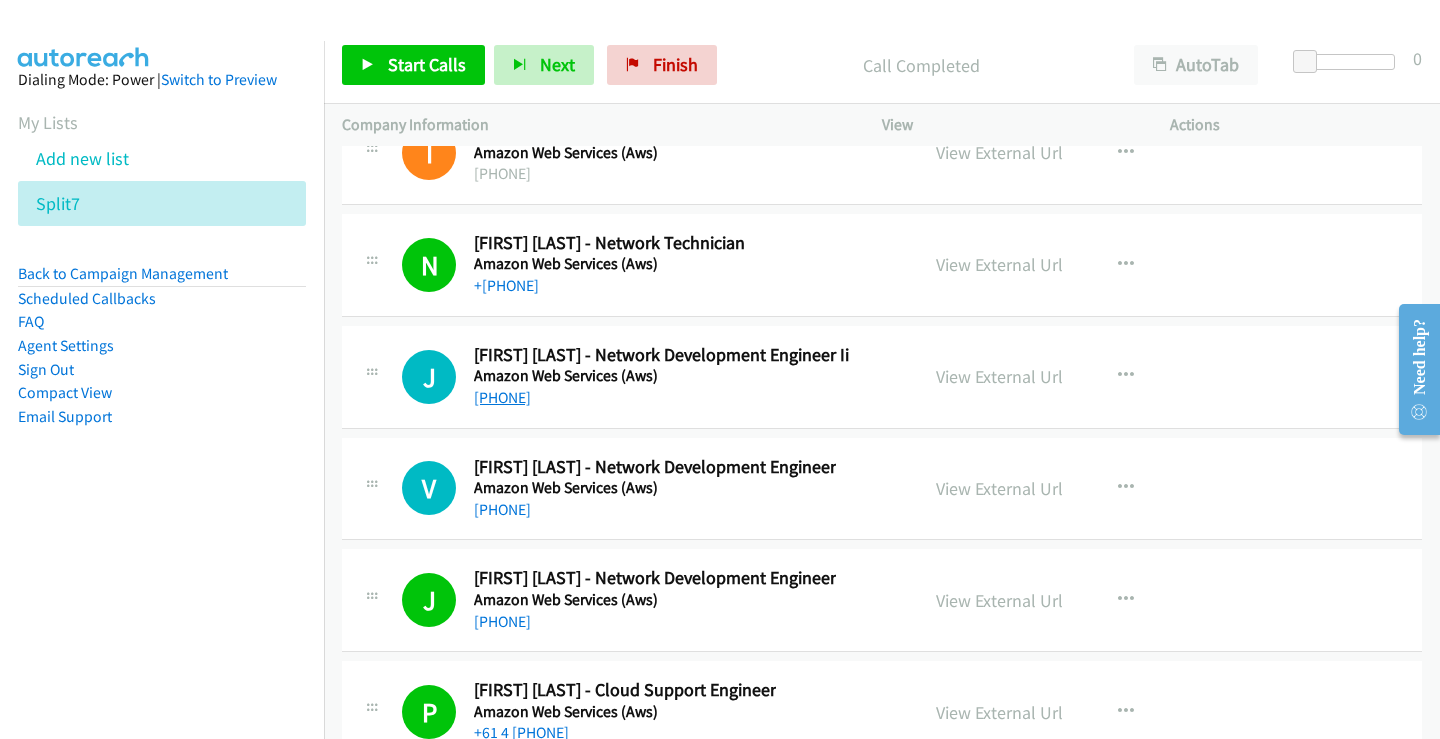 click on "[PHONE]" at bounding box center [502, 397] 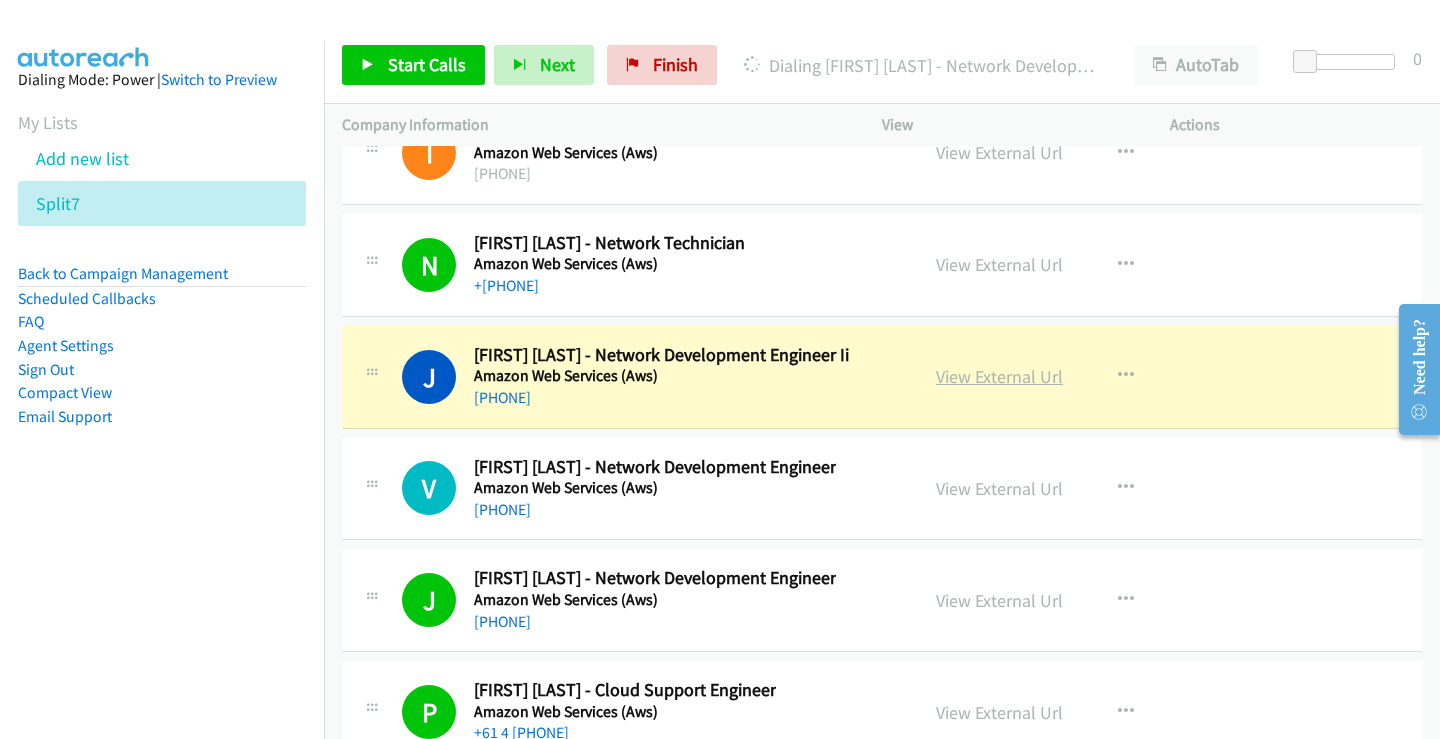 drag, startPoint x: 1014, startPoint y: 368, endPoint x: 1001, endPoint y: 387, distance: 23.021729 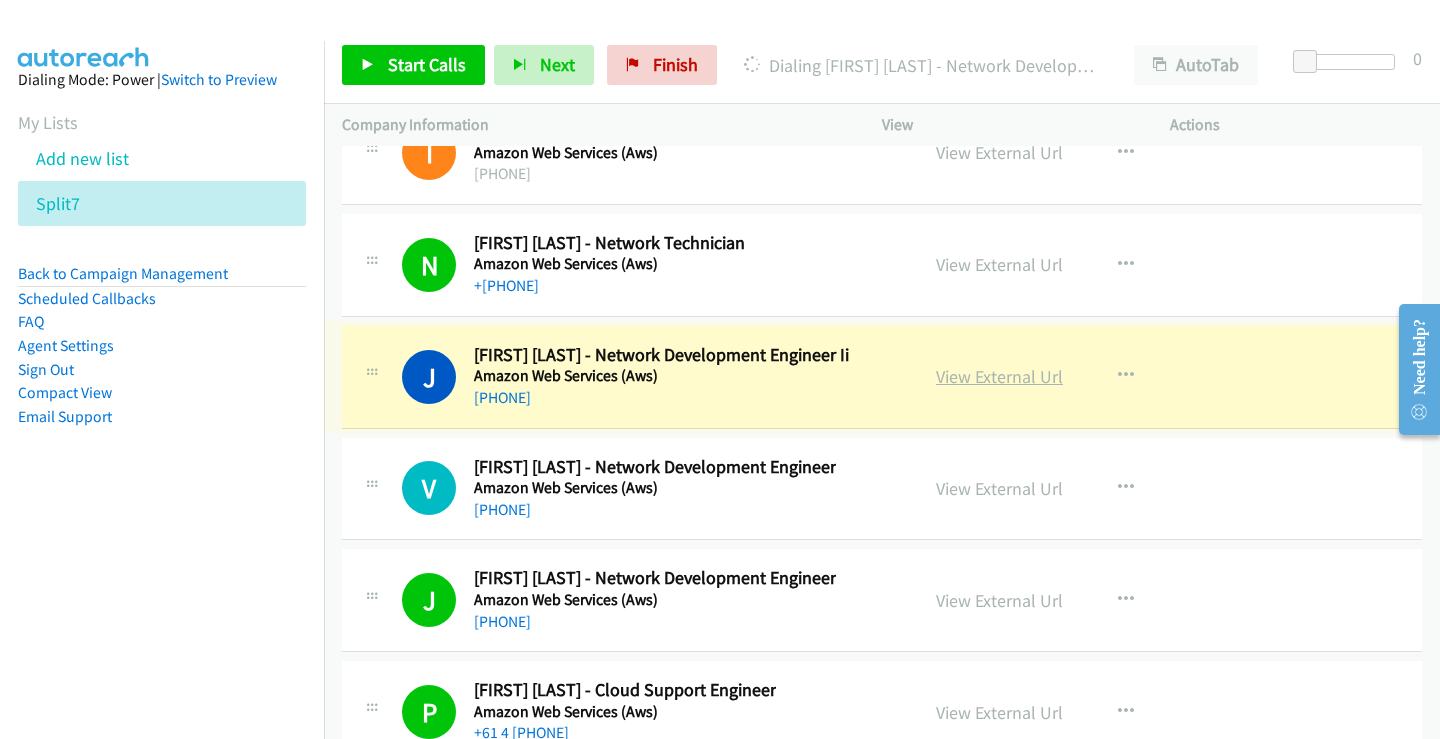 drag, startPoint x: 1010, startPoint y: 377, endPoint x: 1017, endPoint y: 385, distance: 10.630146 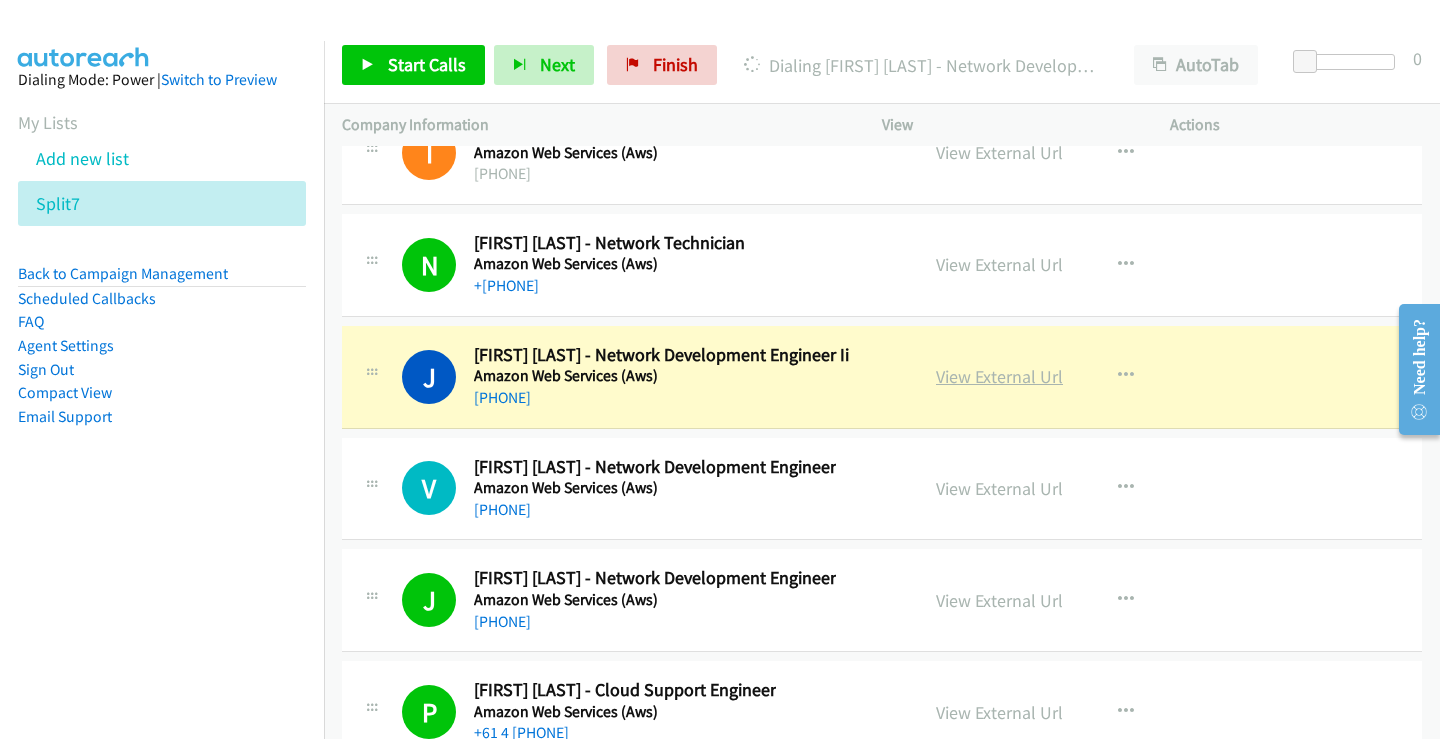 click on "View External Url" at bounding box center [999, 376] 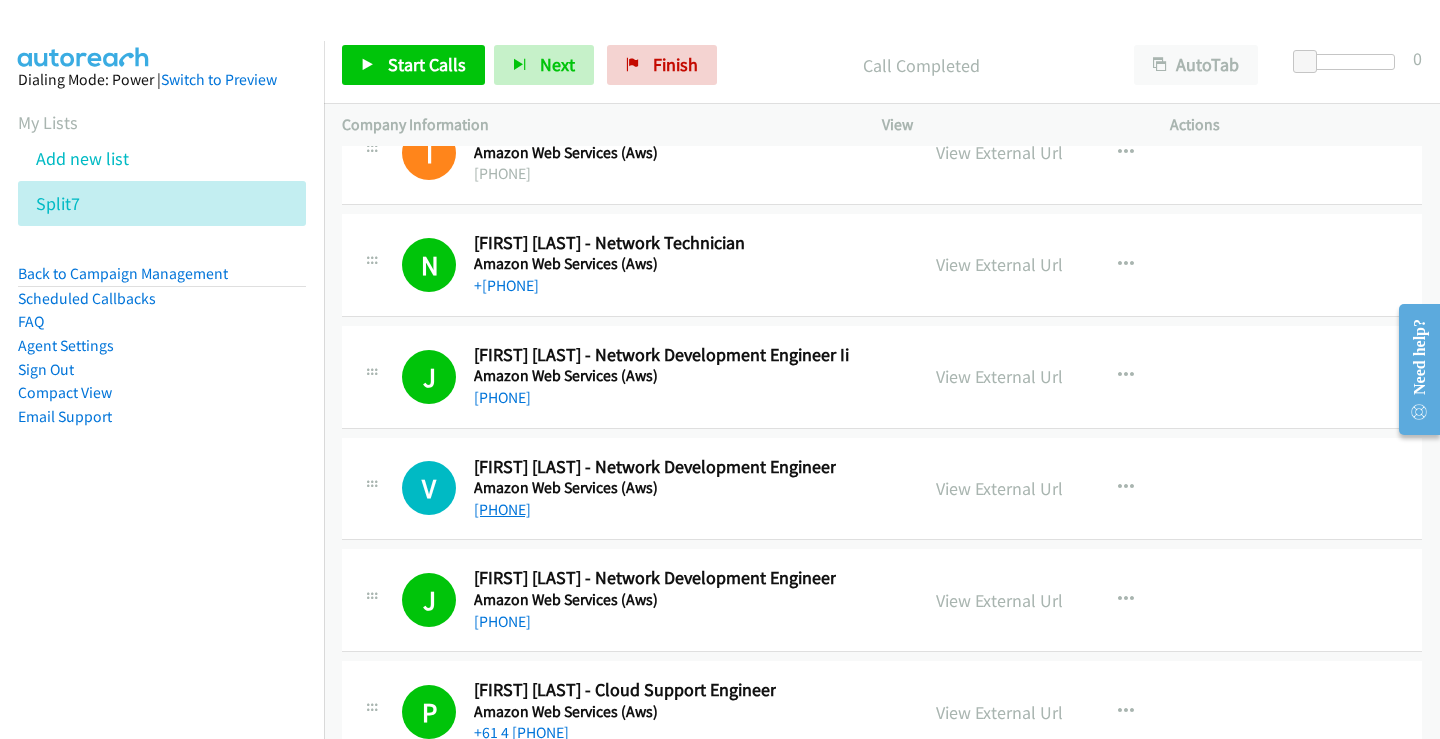 click on "[PHONE]" at bounding box center [502, 509] 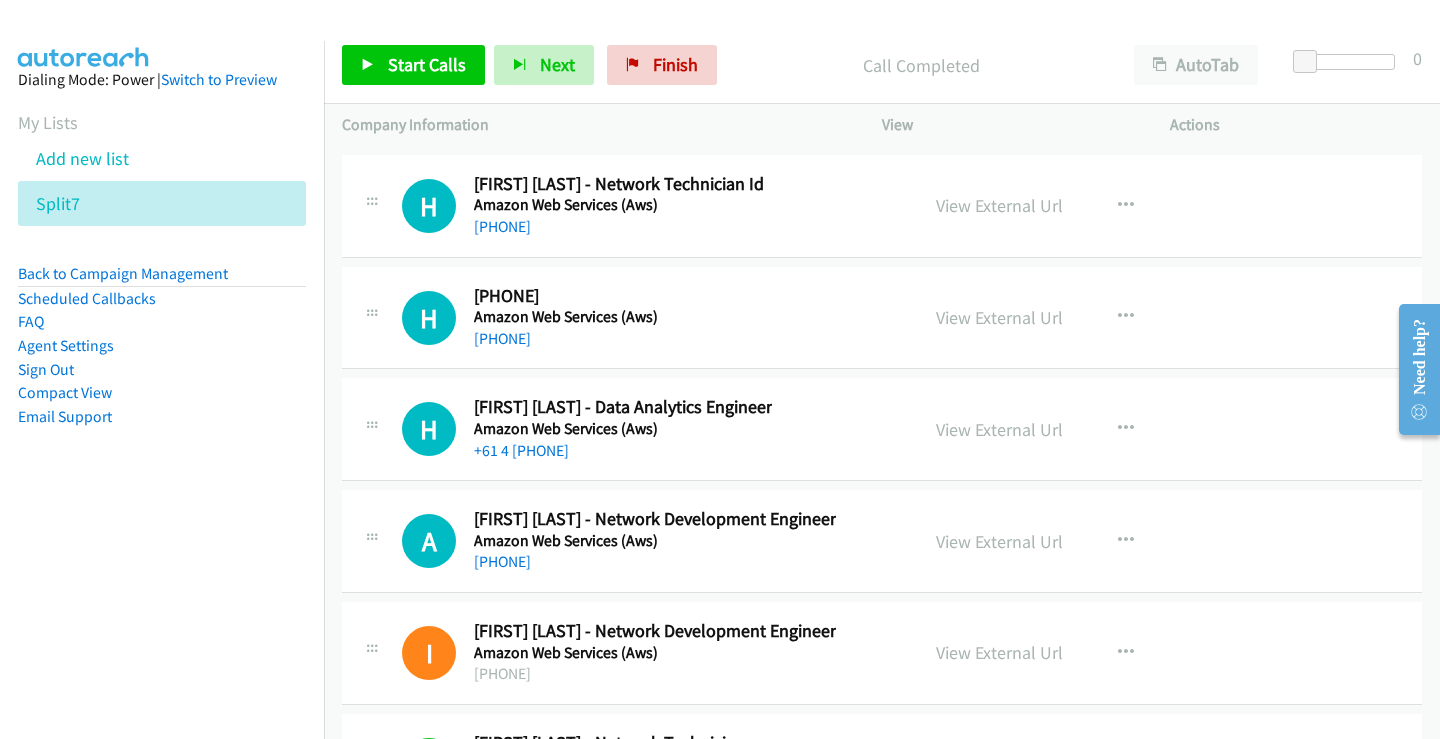 scroll, scrollTop: 27737, scrollLeft: 0, axis: vertical 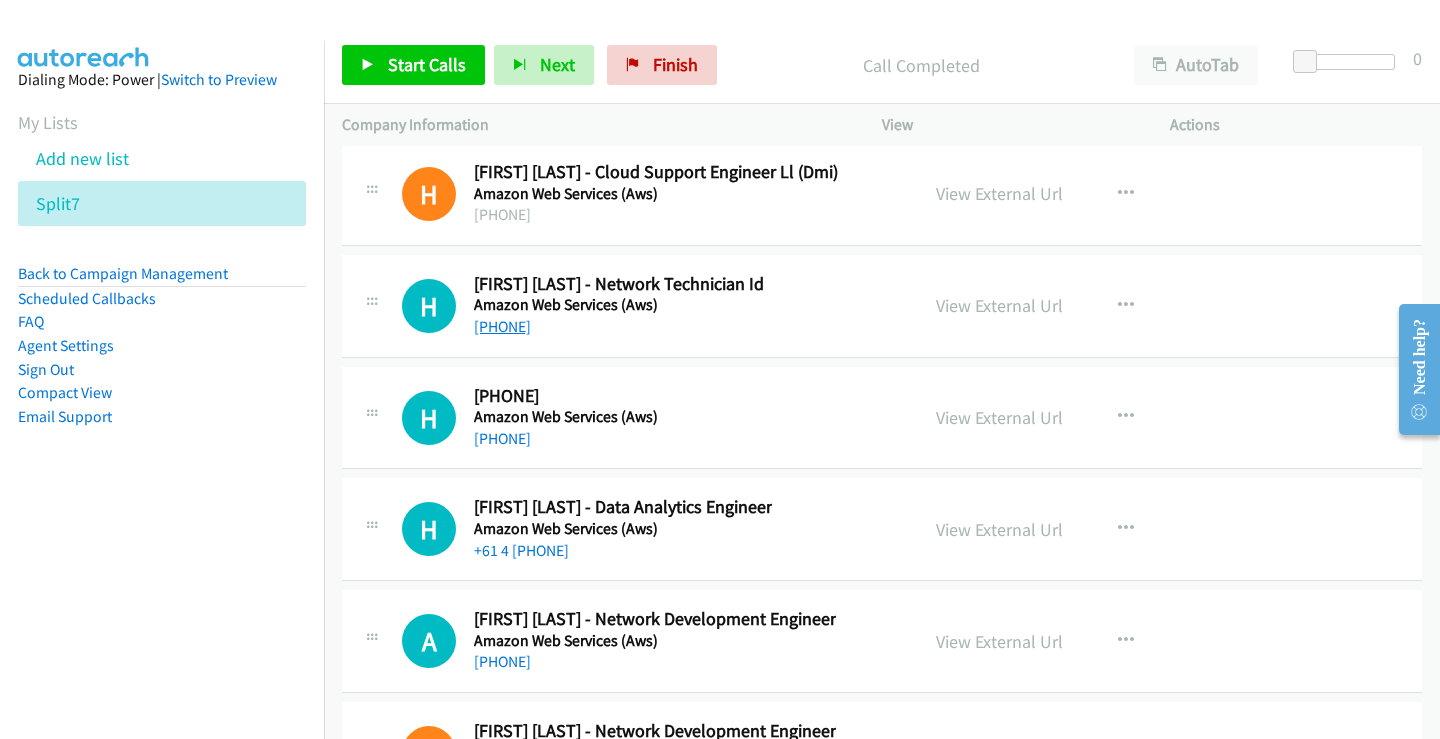 click on "[PHONE]" at bounding box center (502, 326) 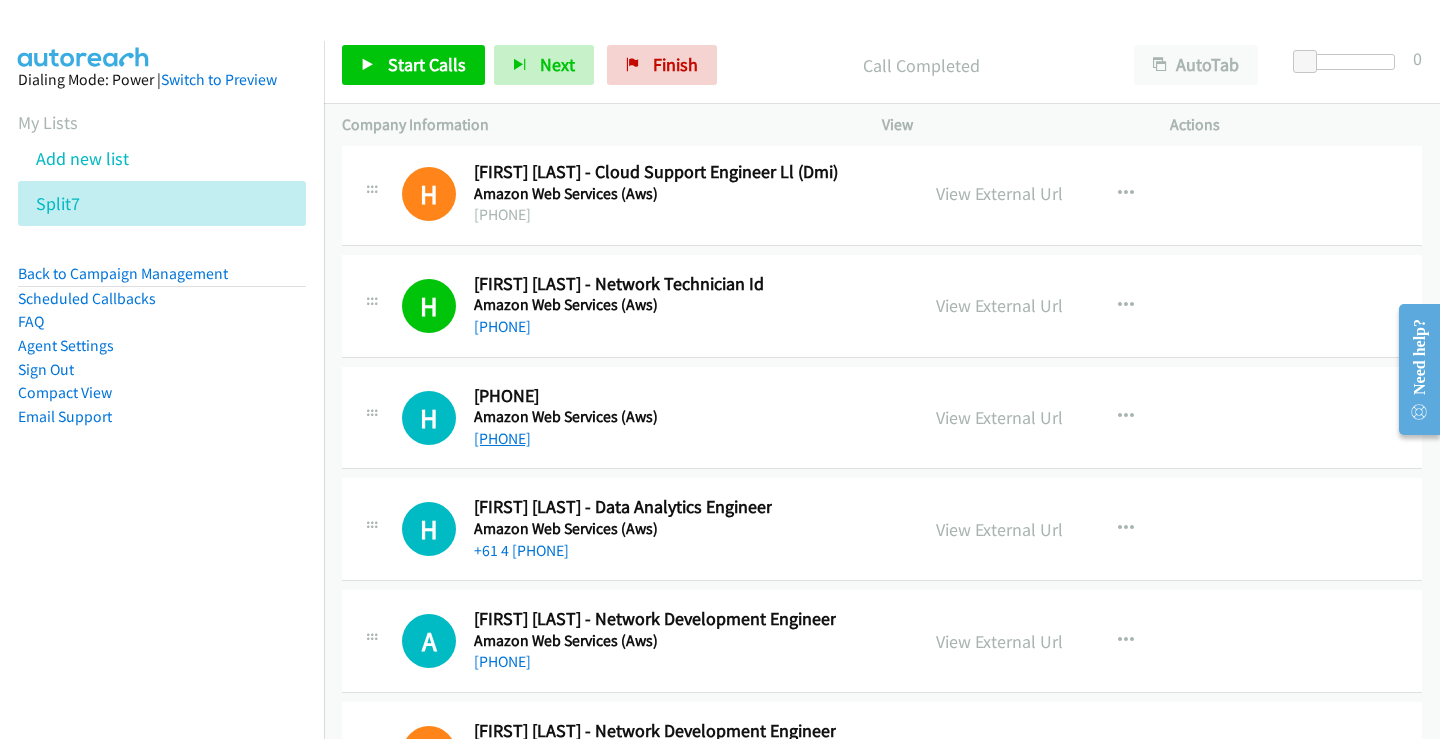 drag, startPoint x: 517, startPoint y: 440, endPoint x: 543, endPoint y: 430, distance: 27.856777 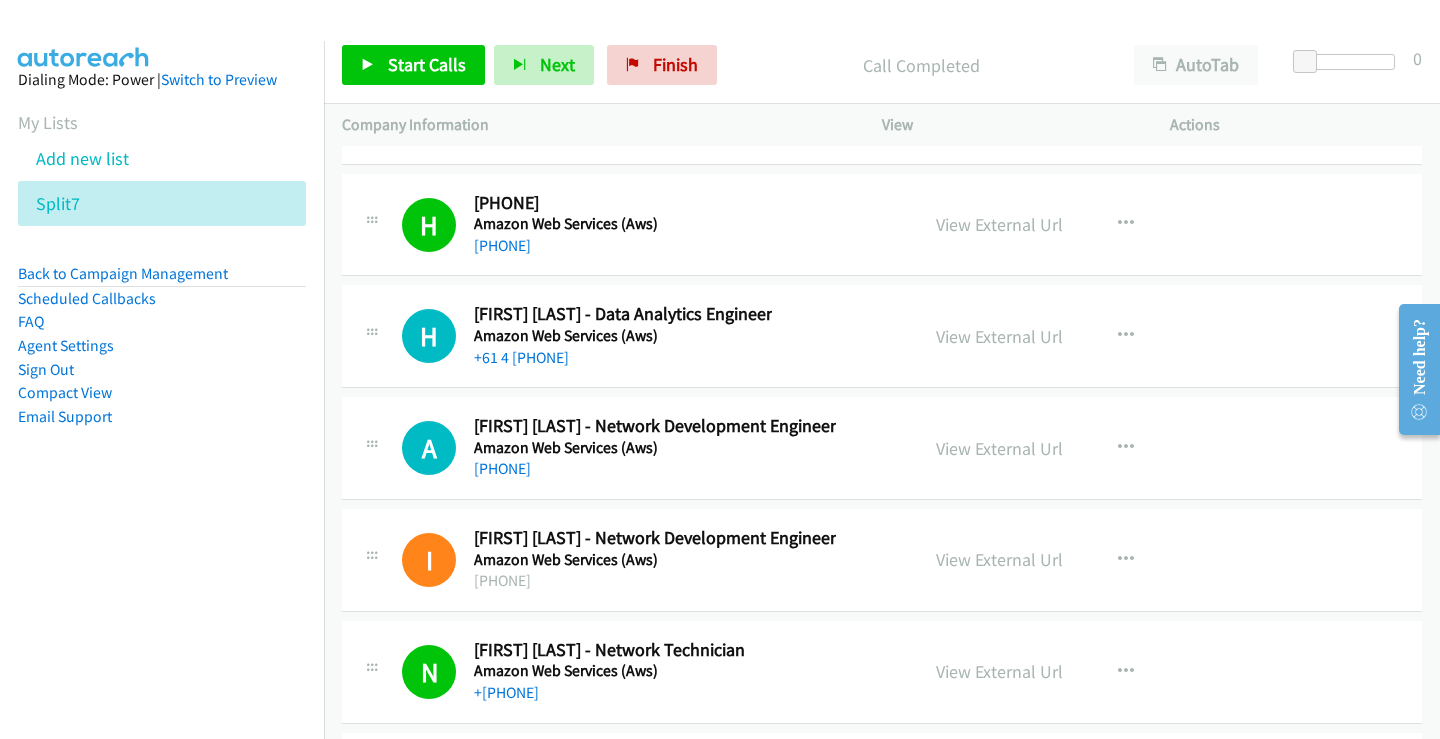 scroll, scrollTop: 27937, scrollLeft: 0, axis: vertical 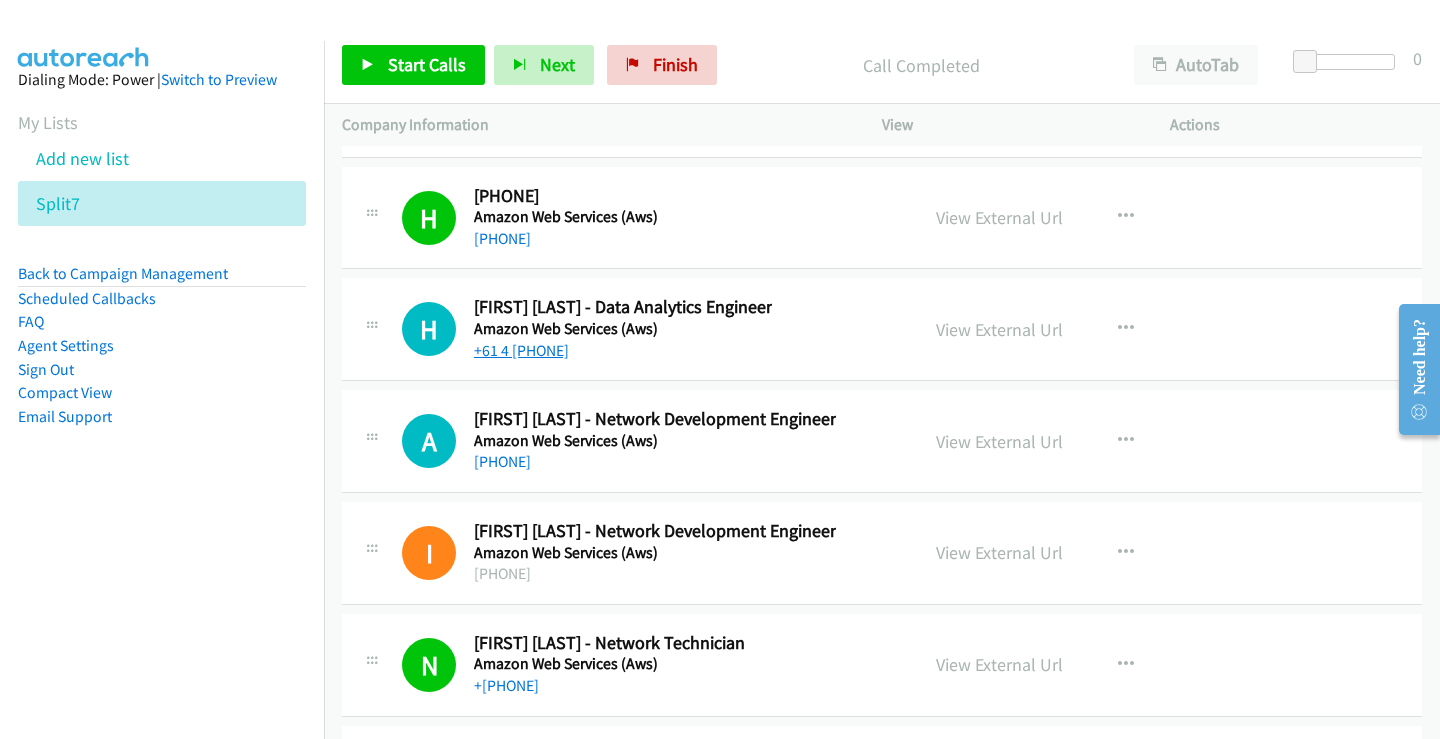 click on "+61 4 [PHONE]" at bounding box center (521, 350) 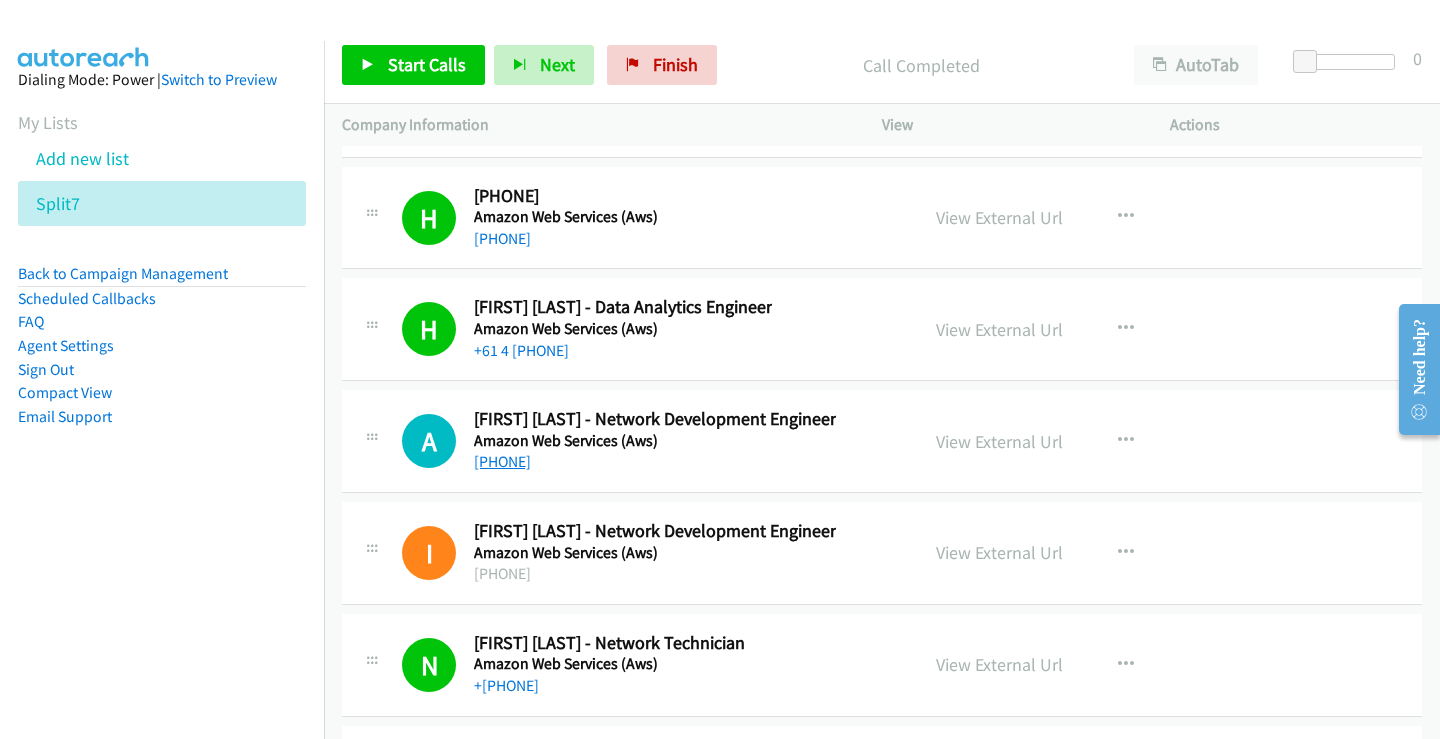 click on "[PHONE]" at bounding box center (502, 461) 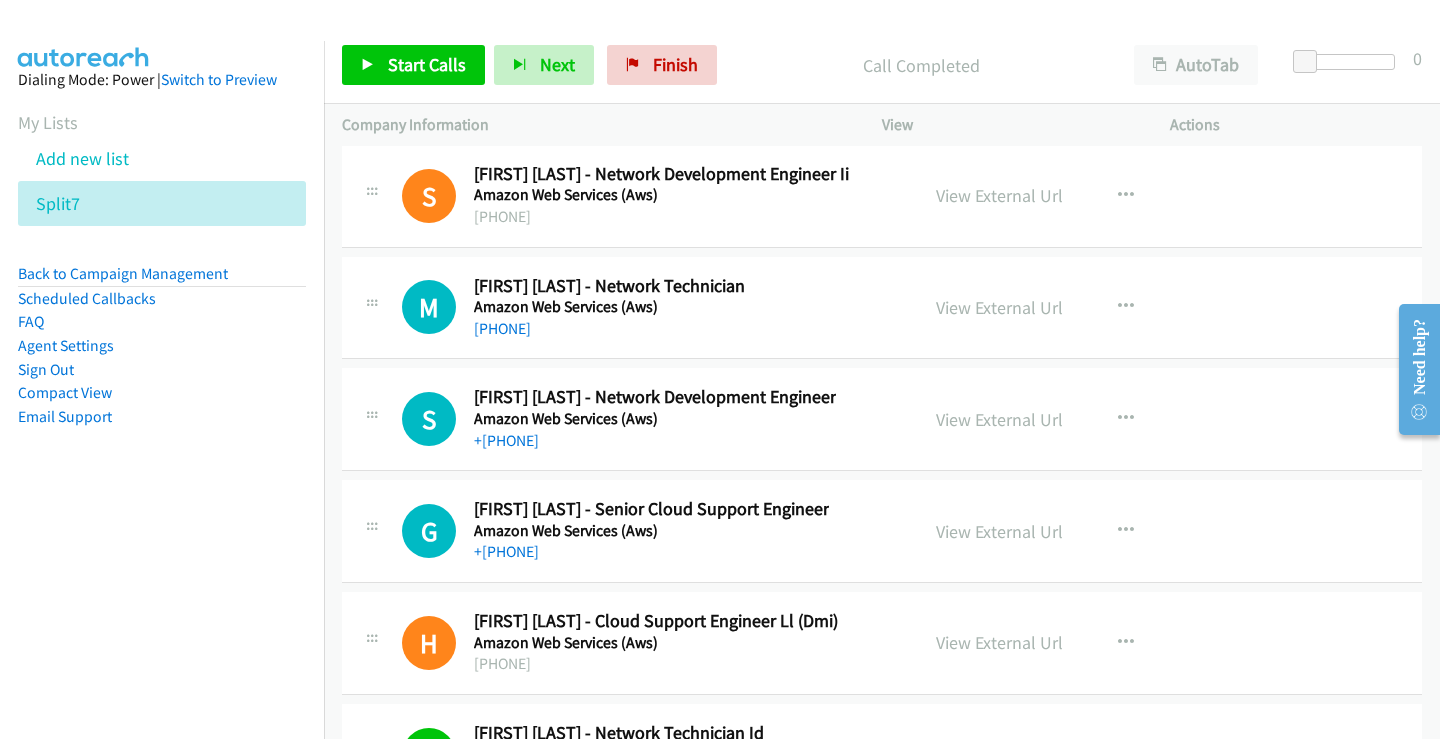 scroll, scrollTop: 27237, scrollLeft: 0, axis: vertical 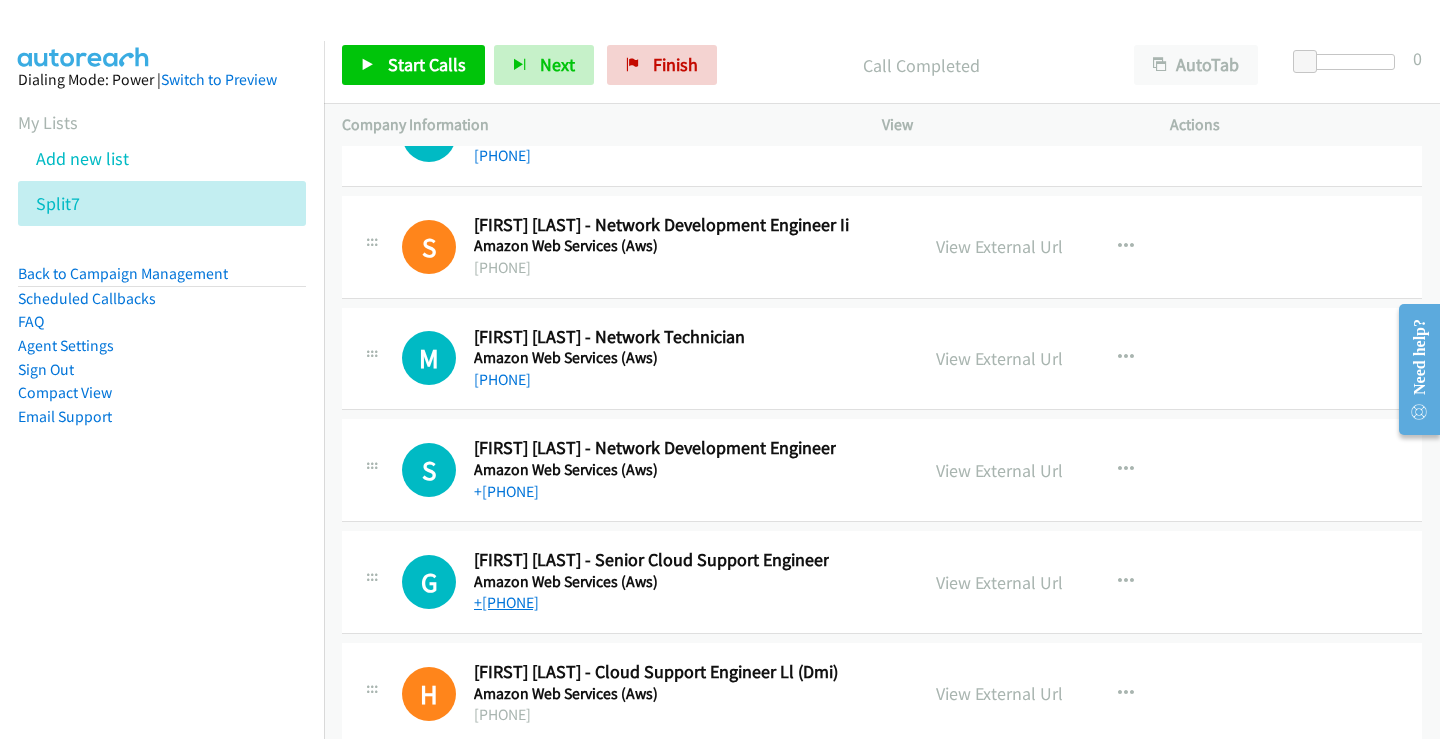 click on "+[PHONE]" at bounding box center [506, 602] 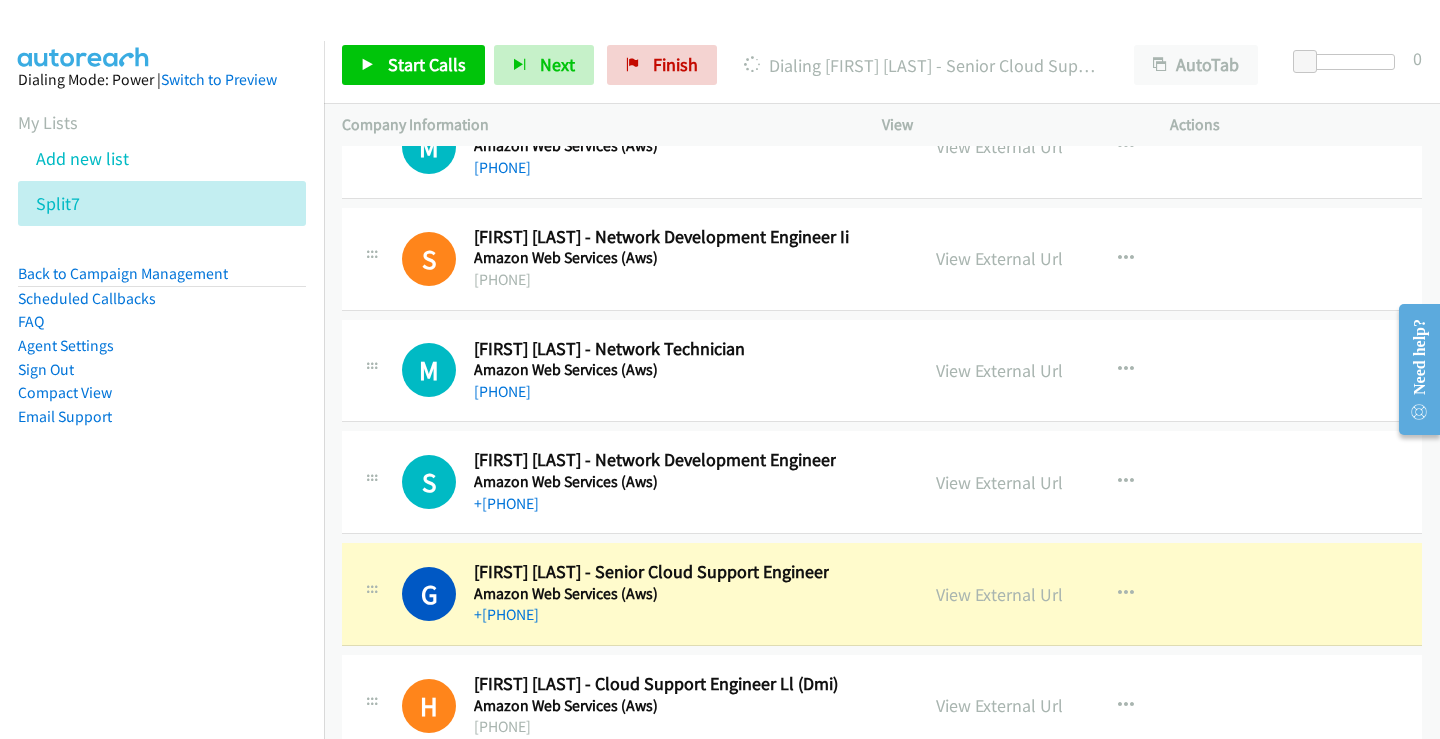 scroll, scrollTop: 27237, scrollLeft: 0, axis: vertical 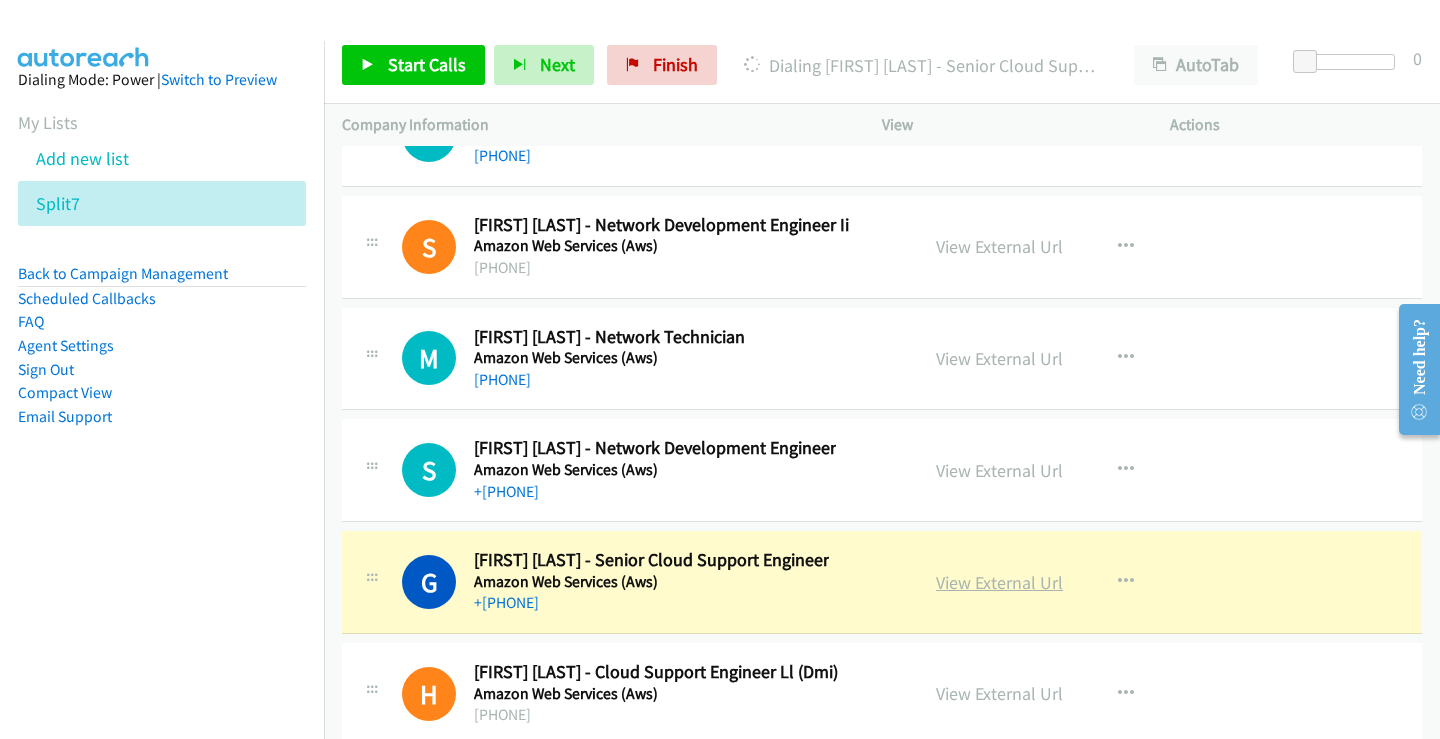 click on "View External Url" at bounding box center [999, 582] 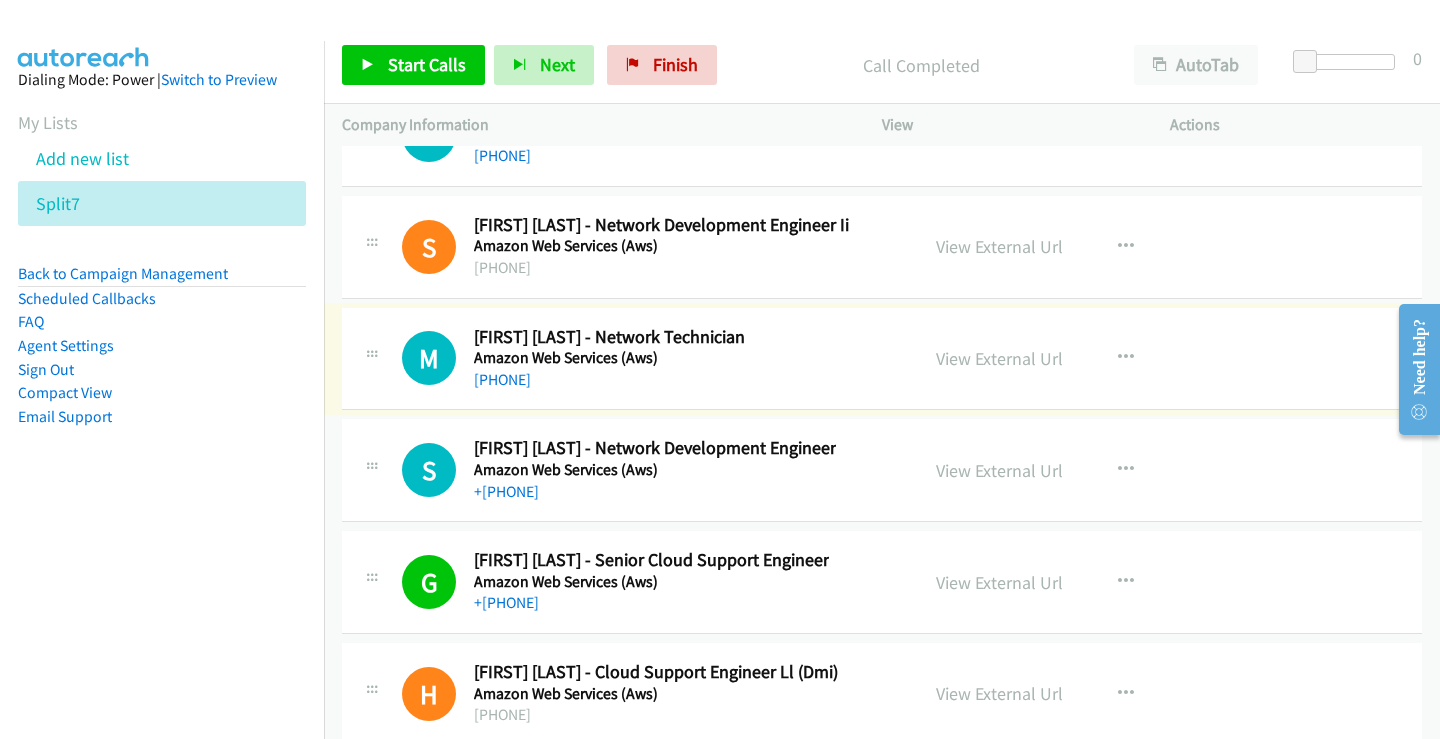 click on "[PHONE]" at bounding box center (502, 379) 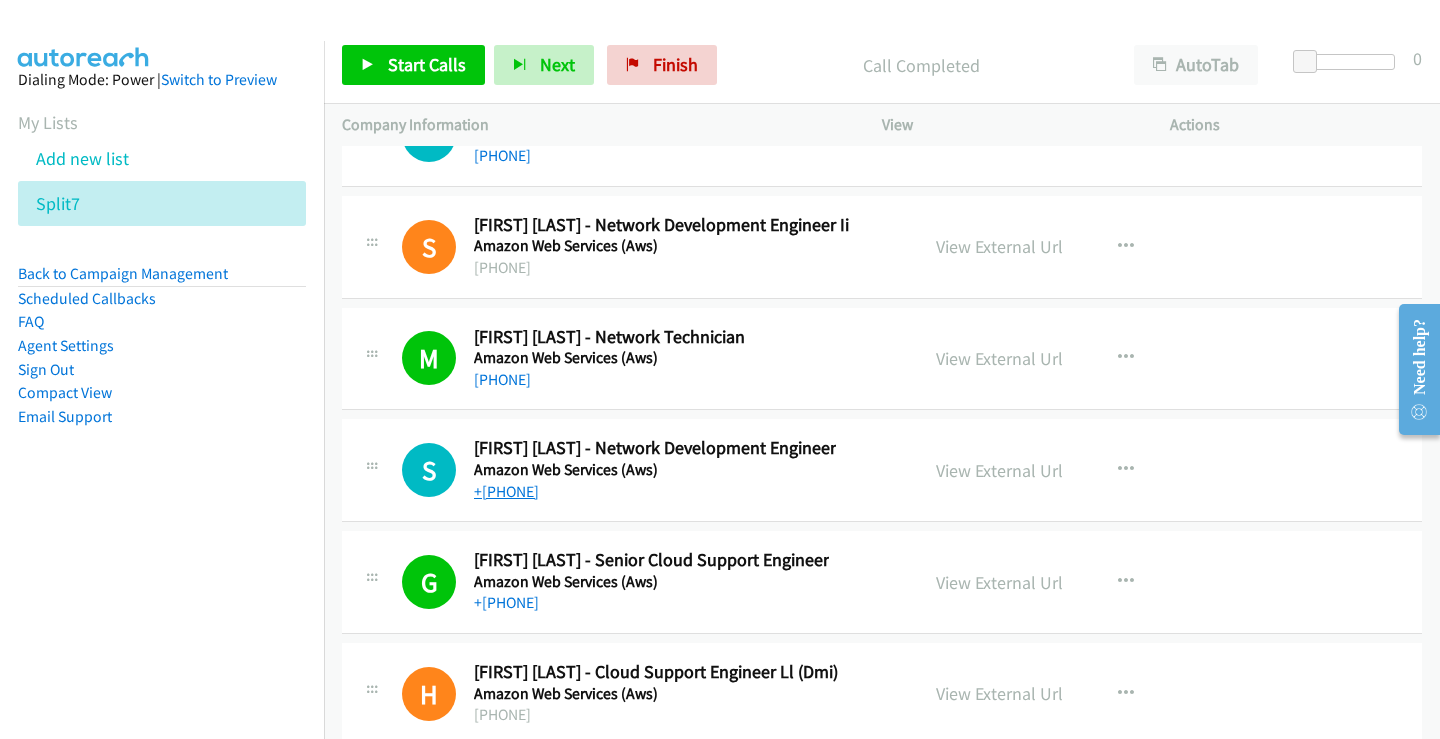 click on "+[PHONE]" at bounding box center (506, 491) 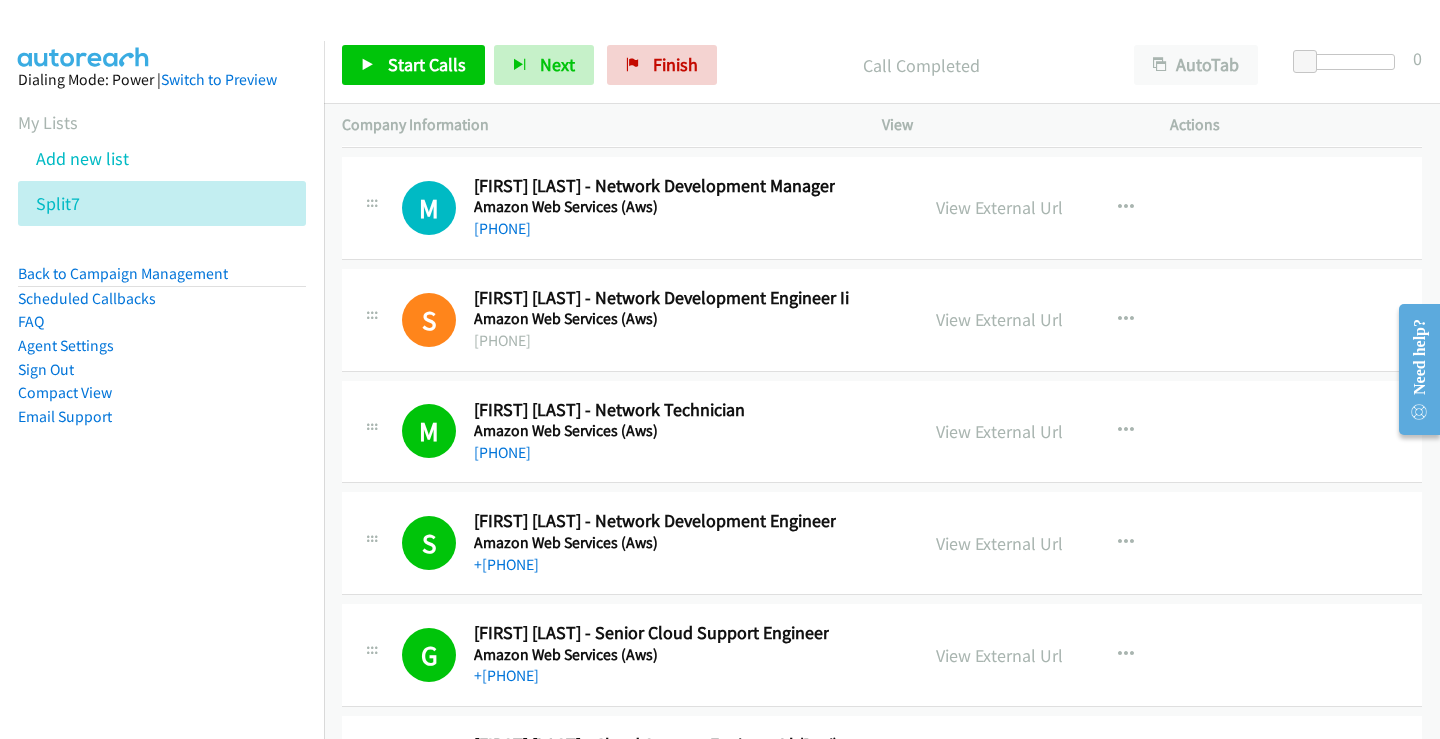 scroll, scrollTop: 26837, scrollLeft: 0, axis: vertical 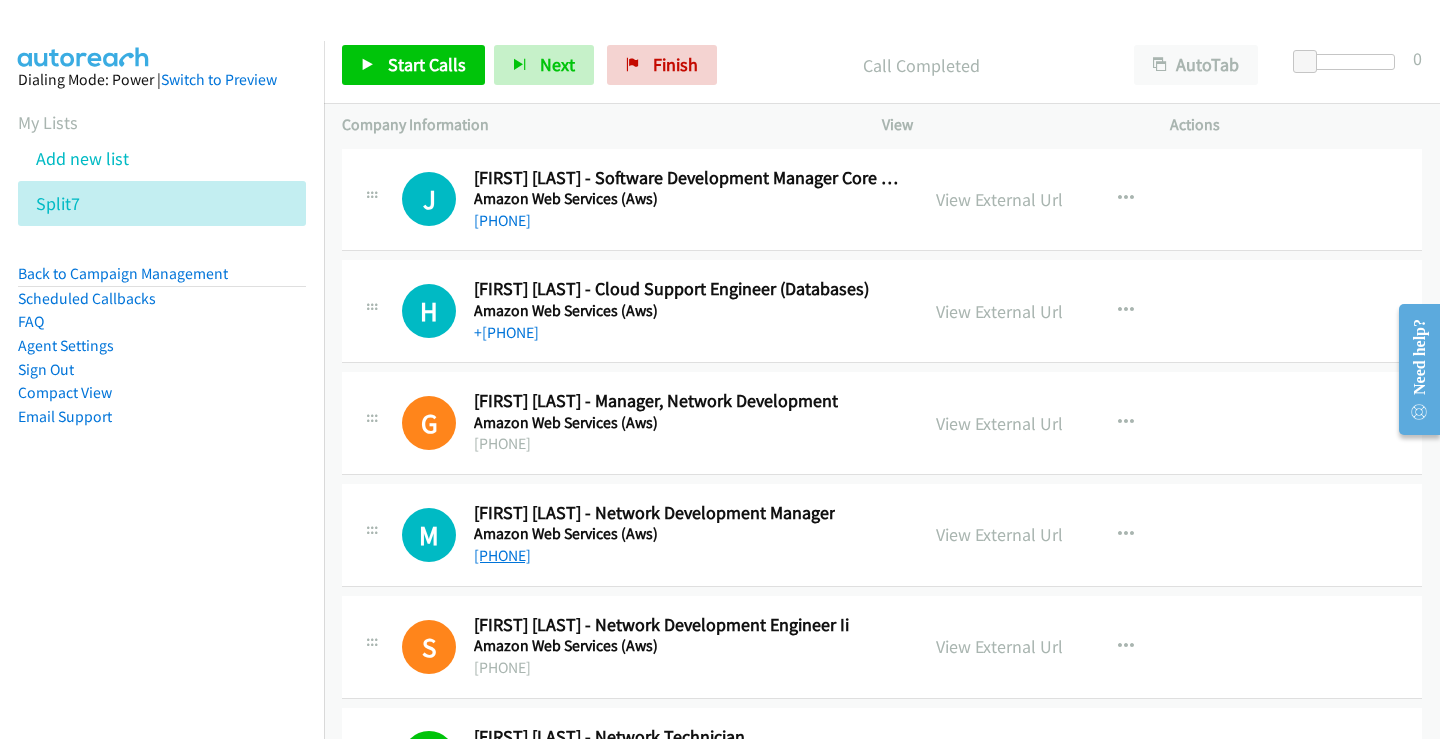 click on "[PHONE]" at bounding box center (502, 555) 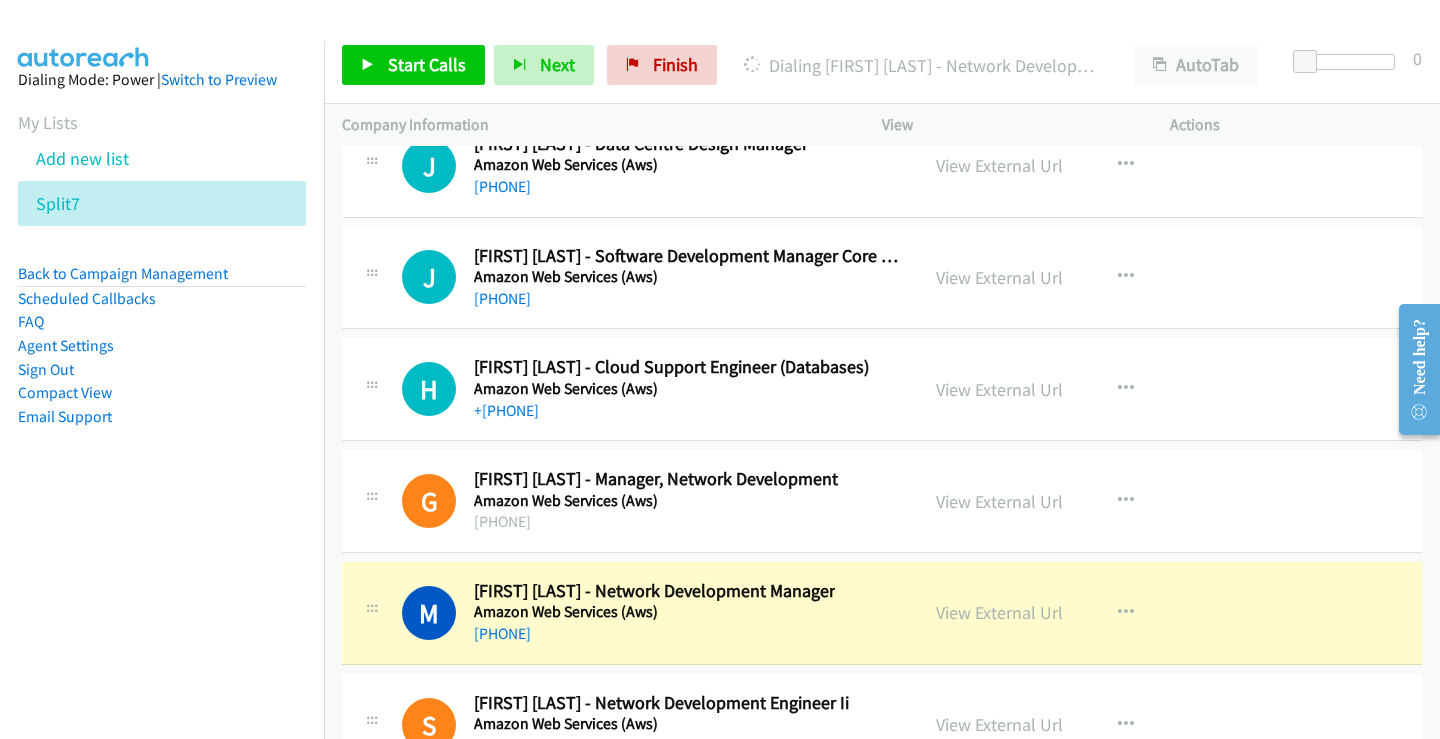 scroll, scrollTop: 26737, scrollLeft: 0, axis: vertical 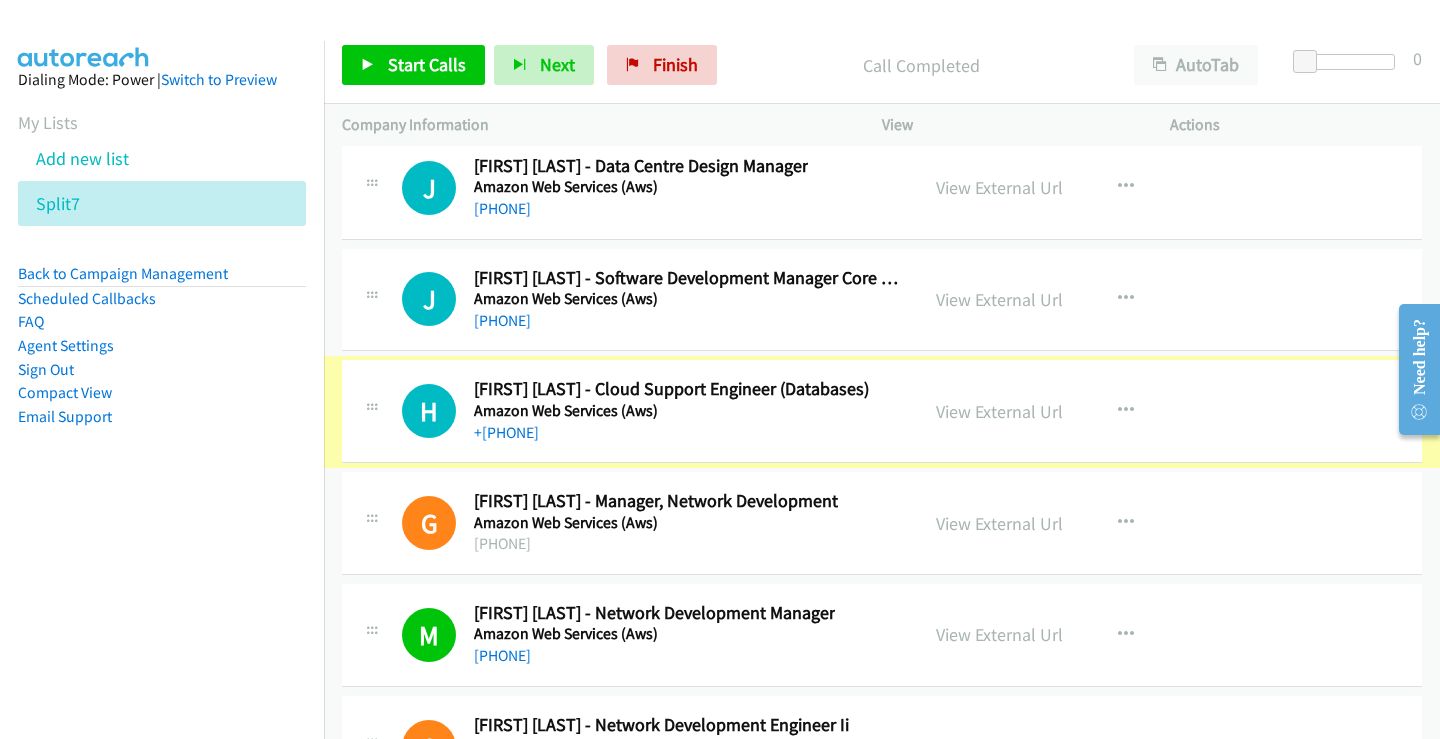 click on "+[PHONE]" at bounding box center [506, 432] 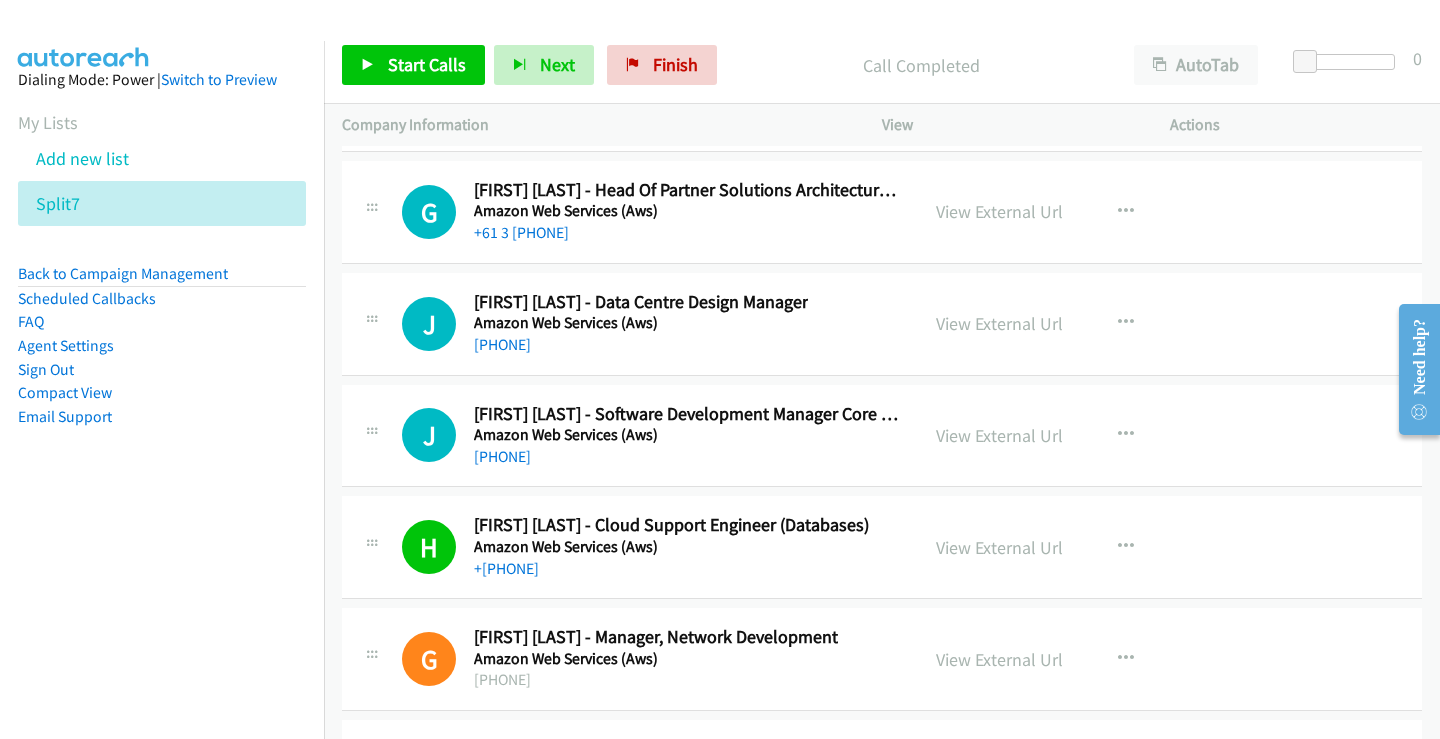 scroll, scrollTop: 26437, scrollLeft: 0, axis: vertical 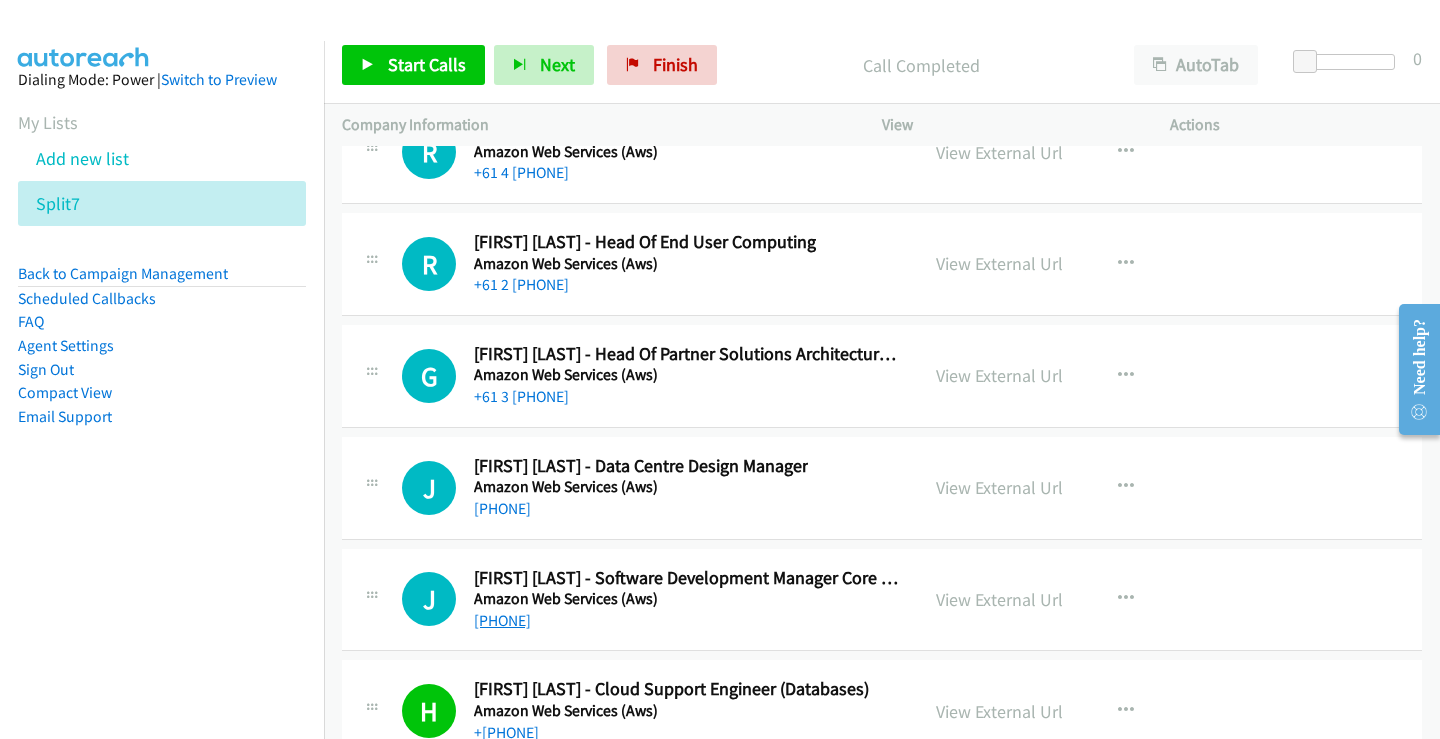 click on "[PHONE]" at bounding box center [502, 620] 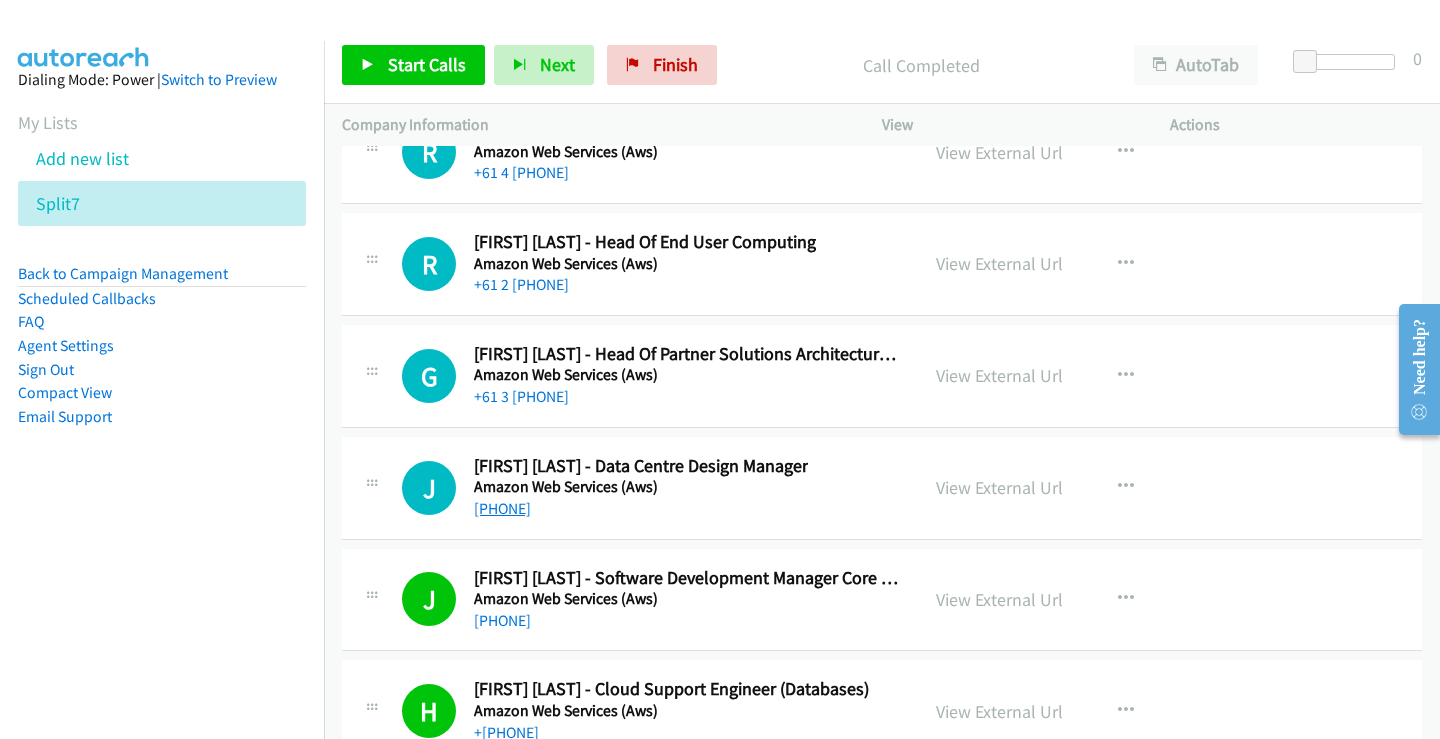 click on "[PHONE]" at bounding box center [502, 508] 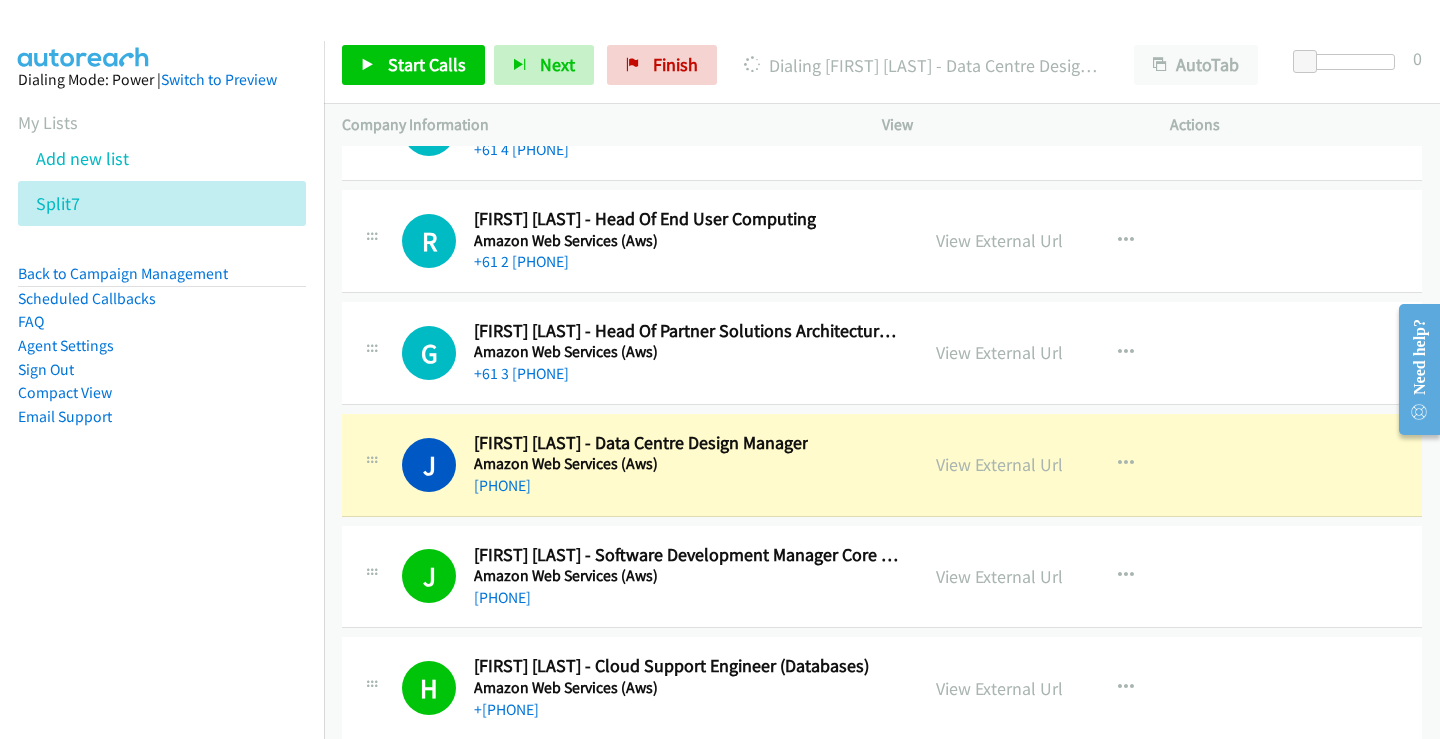 scroll, scrollTop: 26437, scrollLeft: 0, axis: vertical 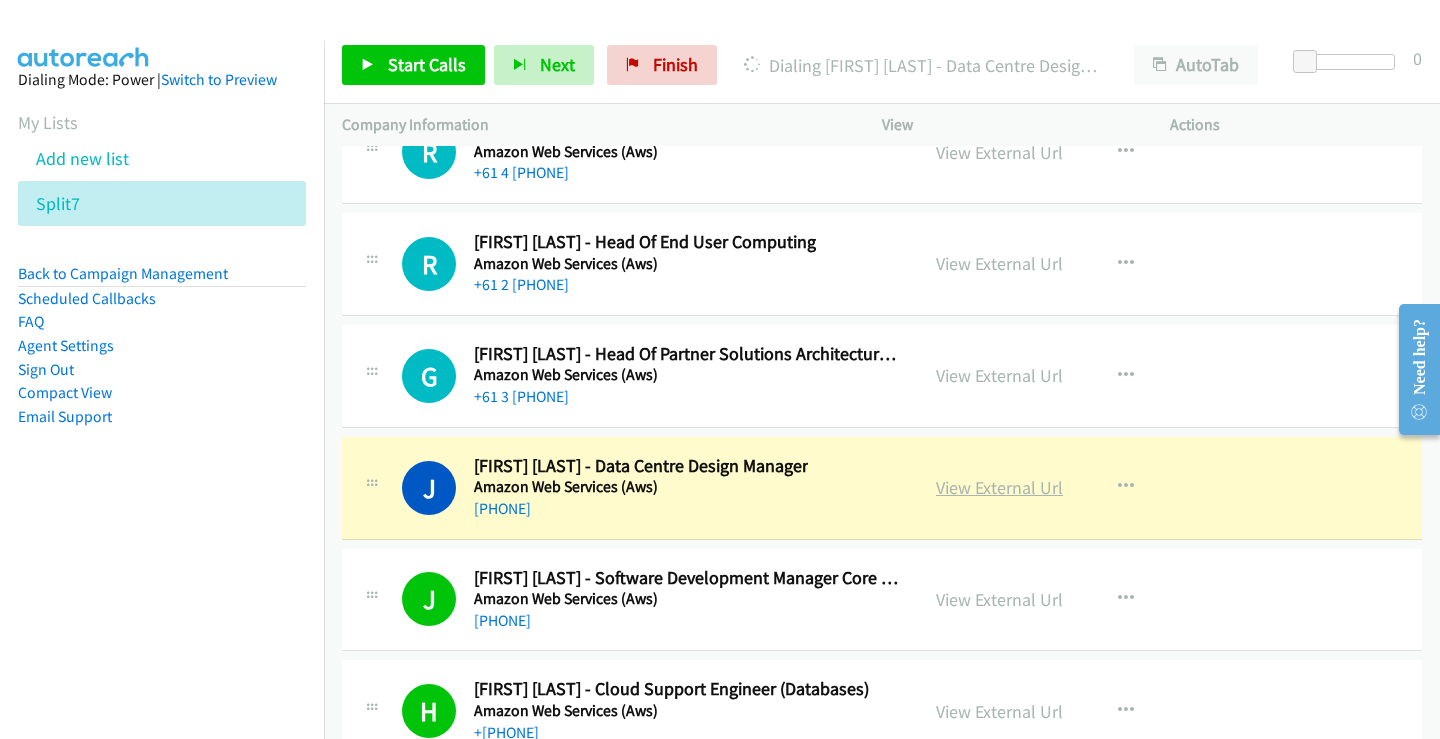 click on "View External Url" at bounding box center (999, 487) 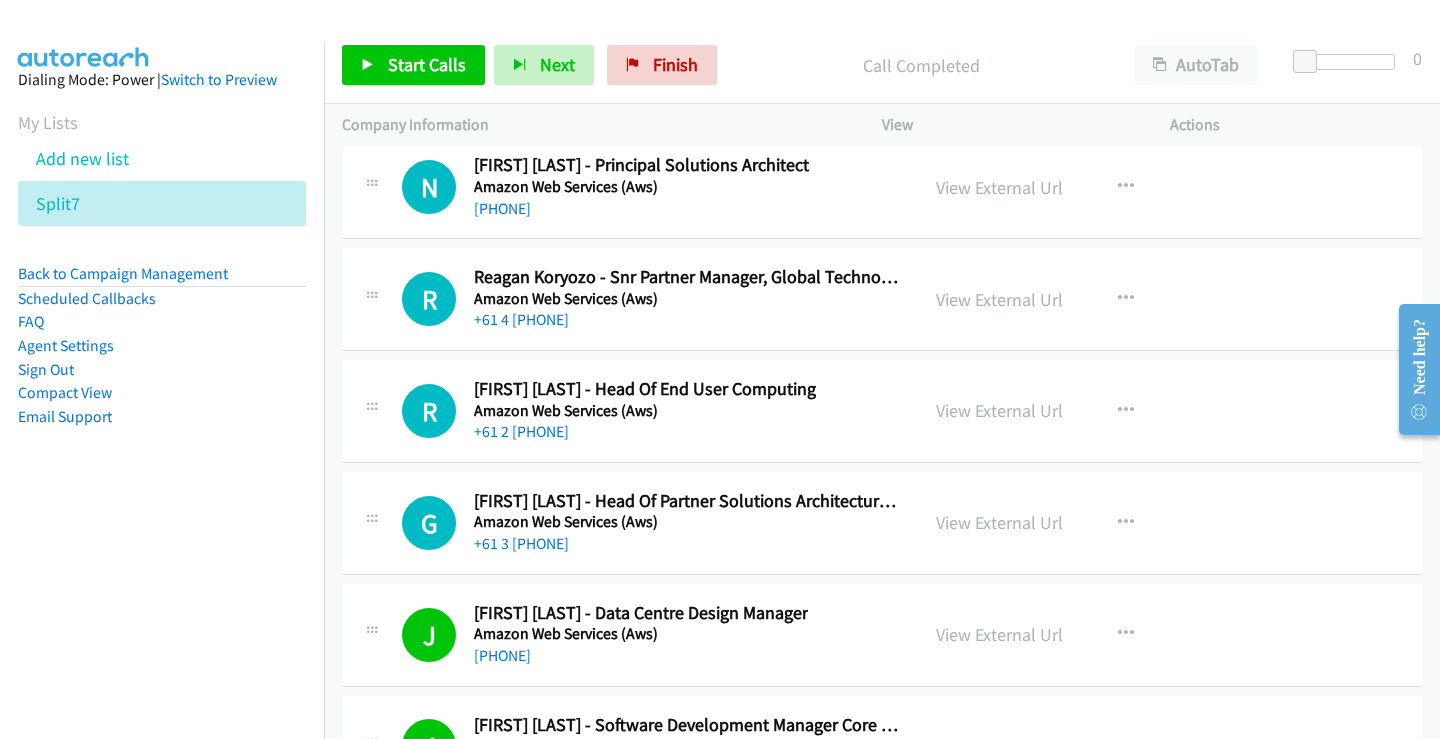 scroll, scrollTop: 26237, scrollLeft: 0, axis: vertical 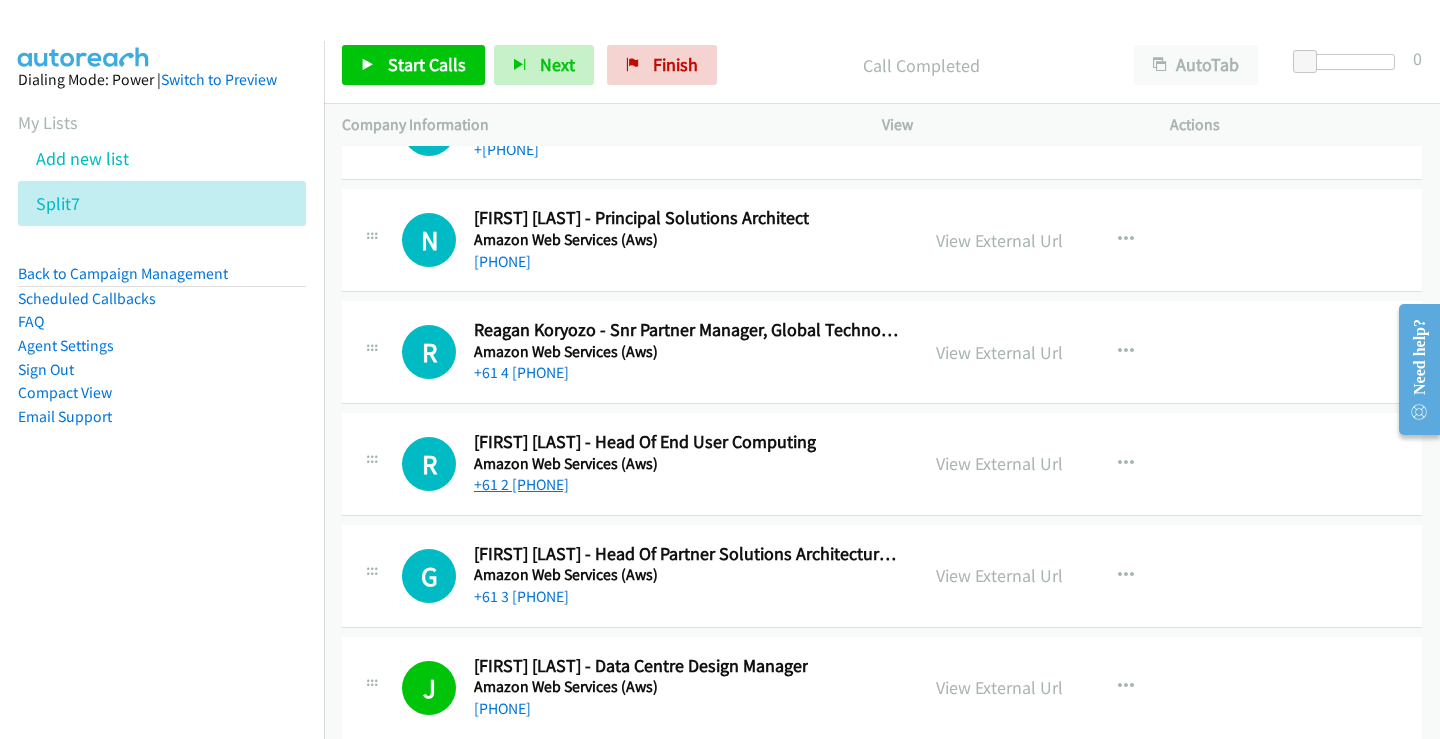 click on "+61 2 [PHONE]" at bounding box center (521, 484) 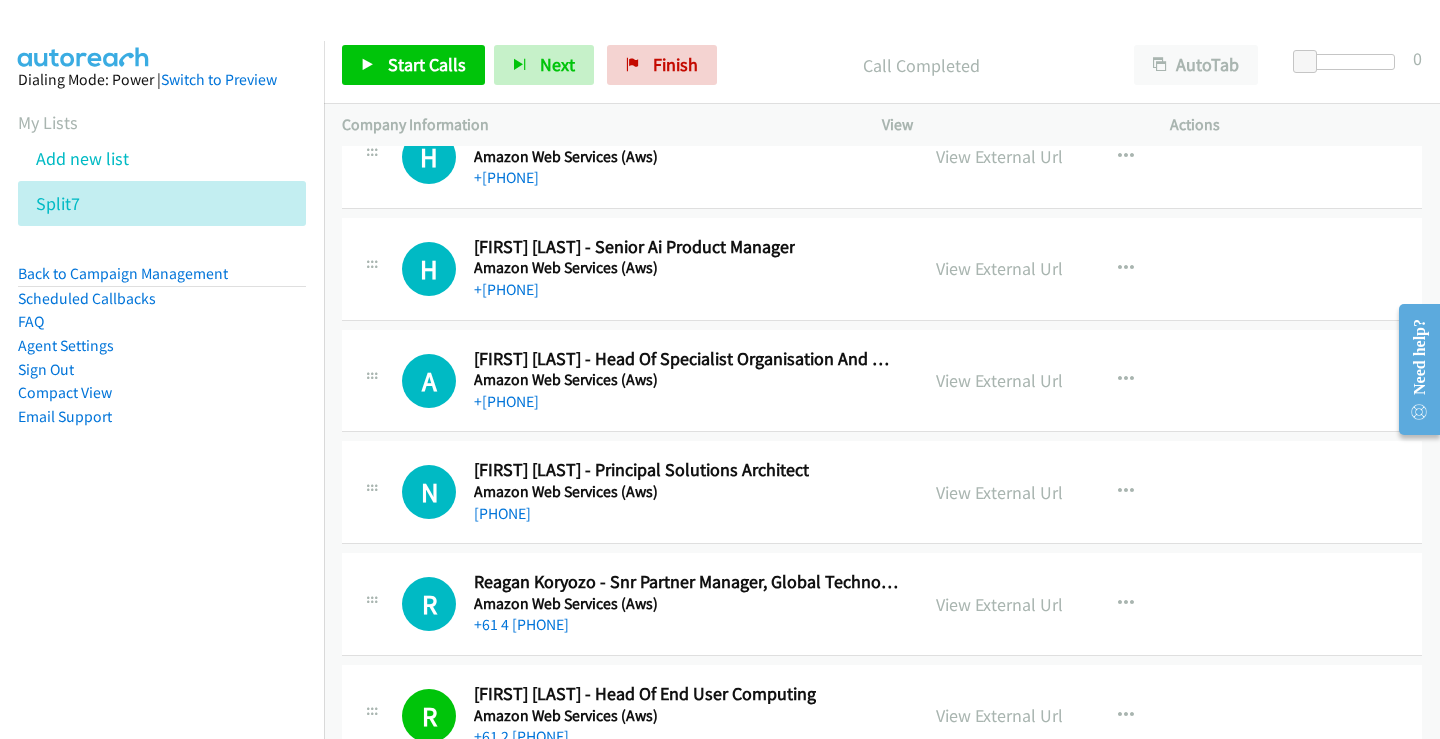 scroll, scrollTop: 25937, scrollLeft: 0, axis: vertical 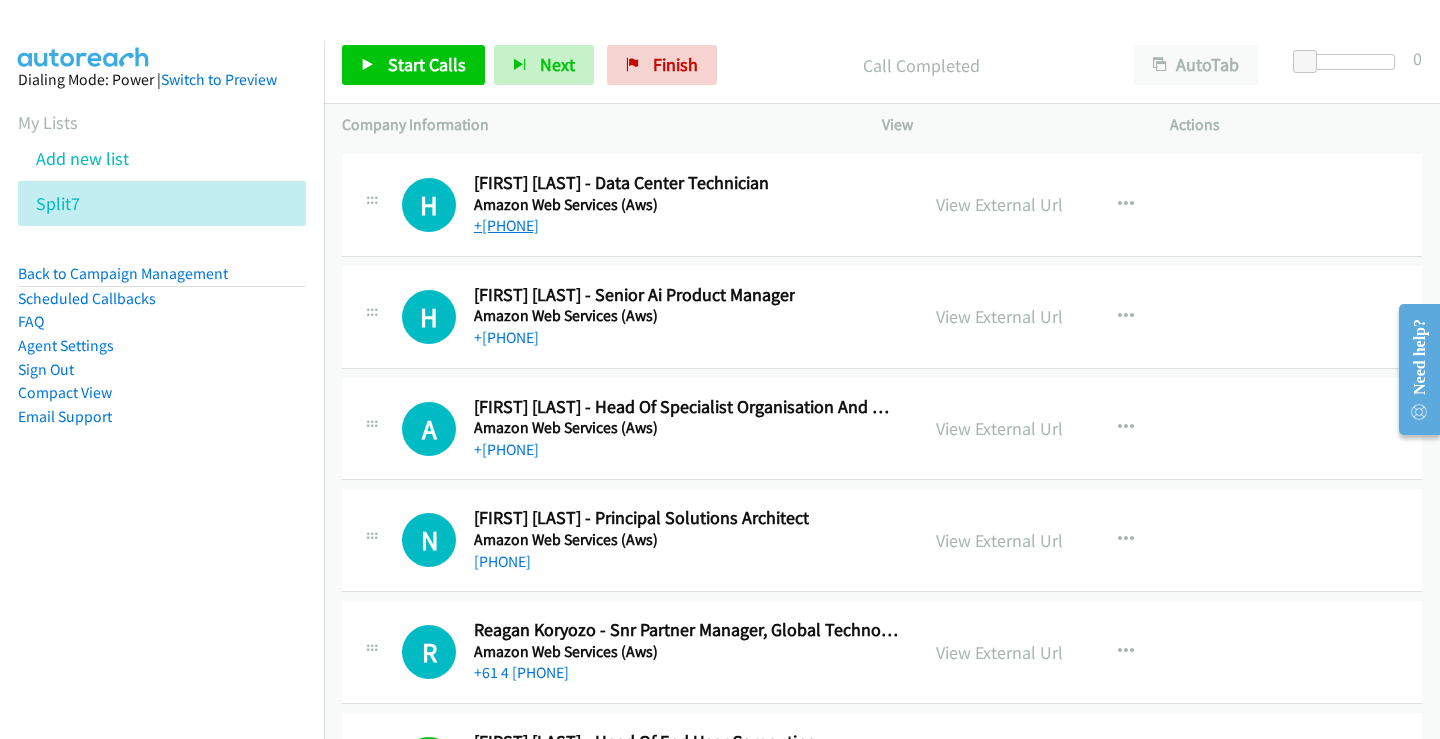 click on "+[PHONE]" at bounding box center (506, 225) 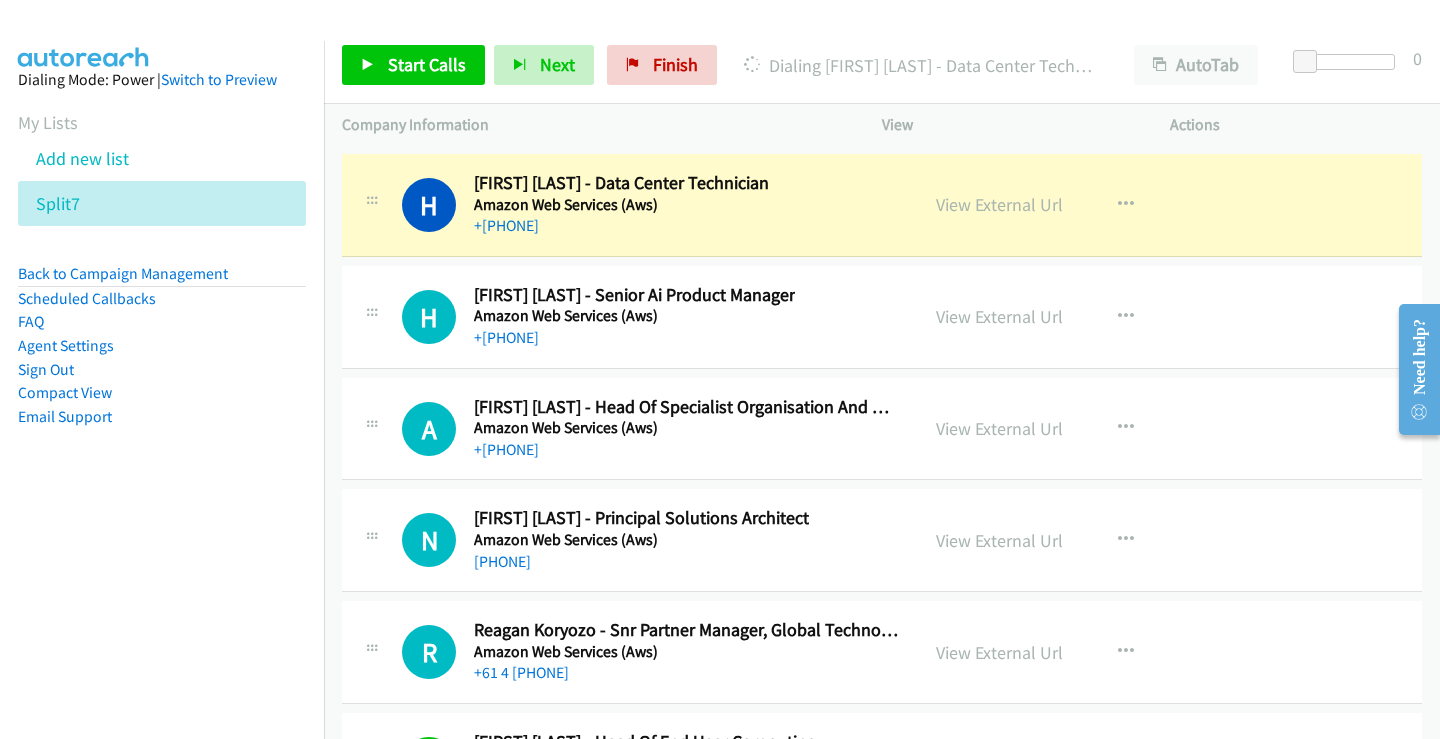 click on "Amazon Web Services (Aws)" at bounding box center (687, 428) 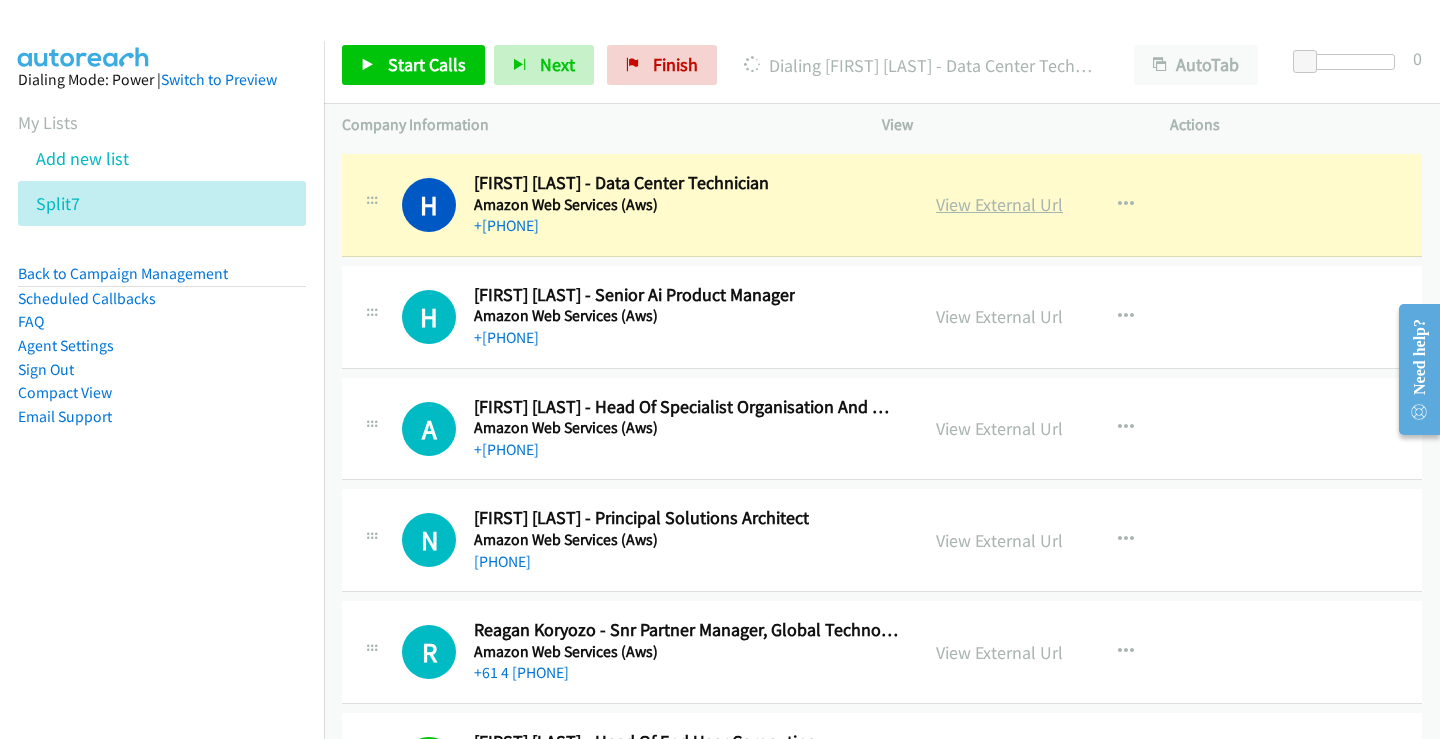 click on "View External Url" at bounding box center (999, 204) 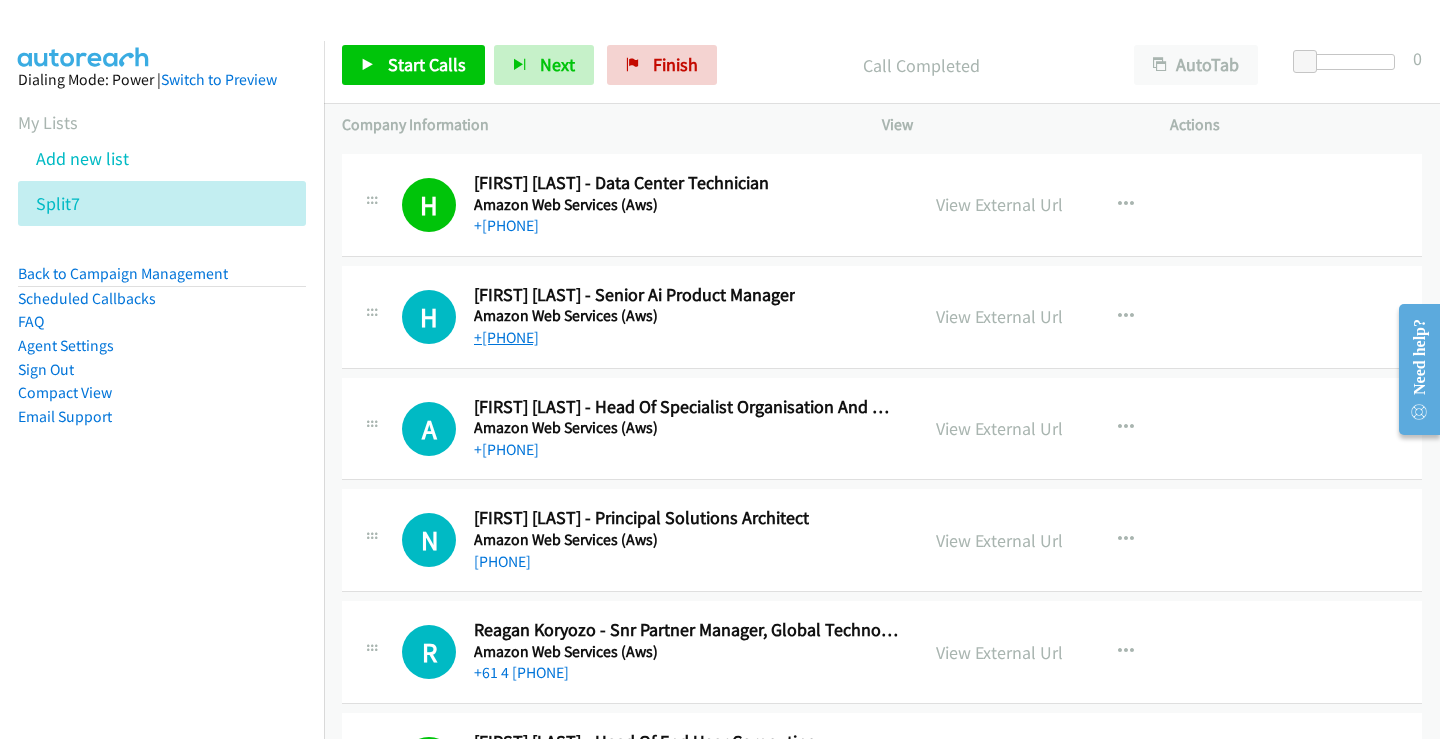 click on "+[PHONE]" at bounding box center (506, 337) 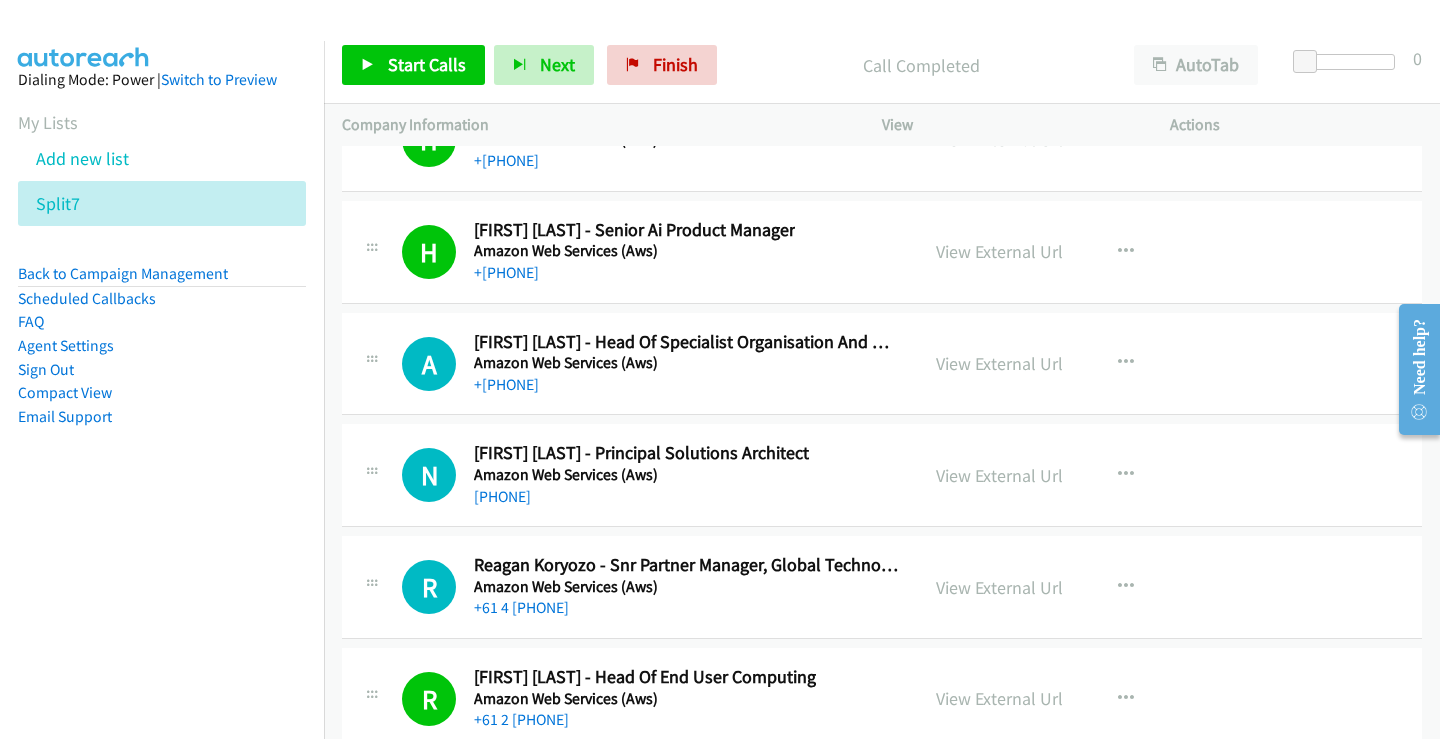 scroll, scrollTop: 26037, scrollLeft: 0, axis: vertical 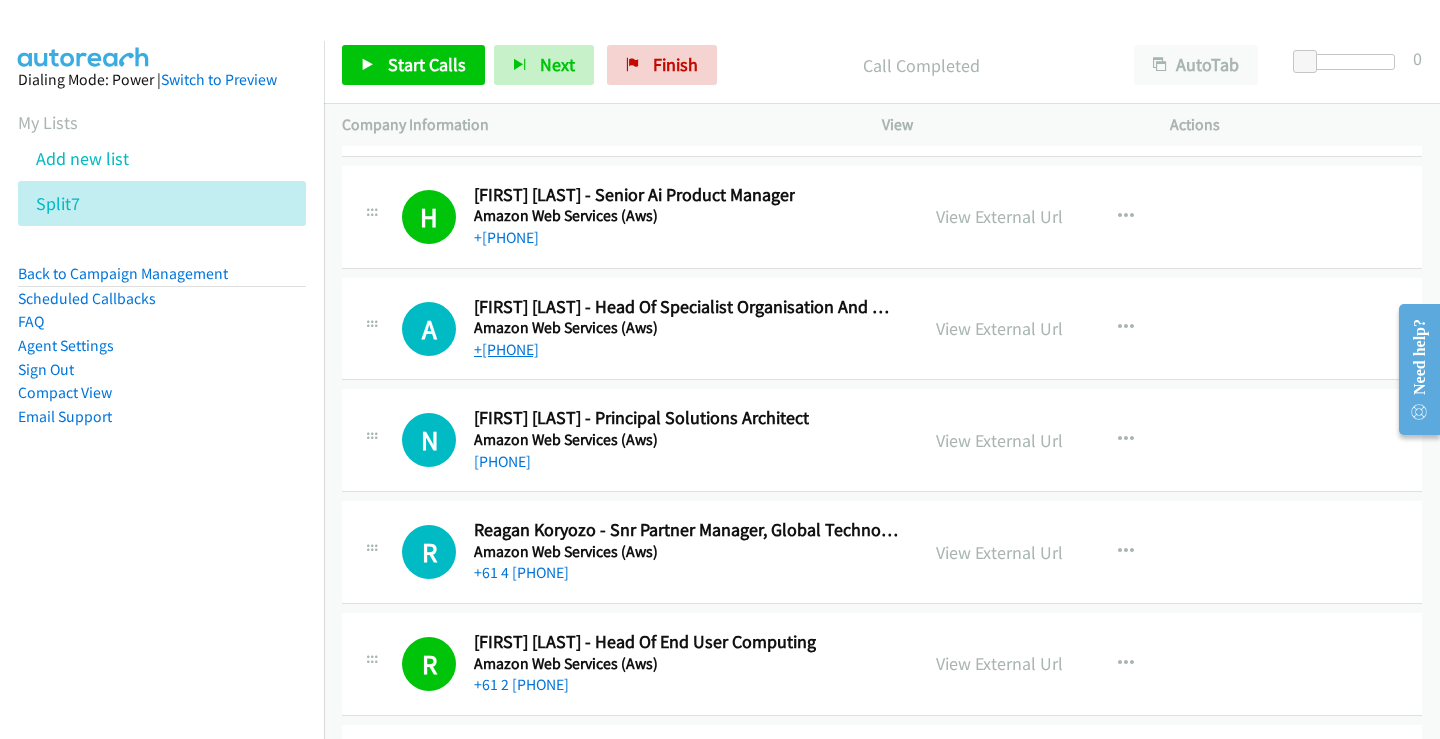 click on "+[PHONE]" at bounding box center [506, 349] 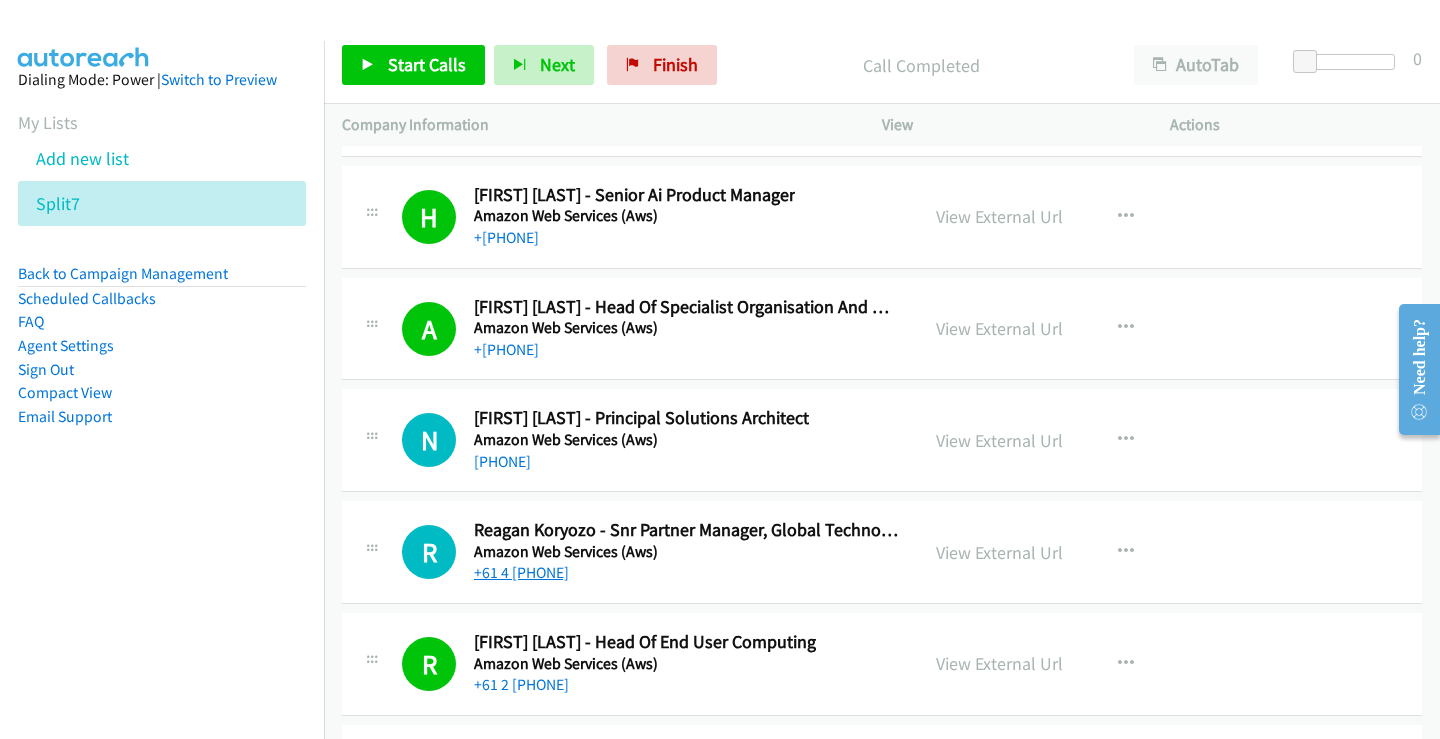 click on "+61 4 [PHONE]" at bounding box center (521, 572) 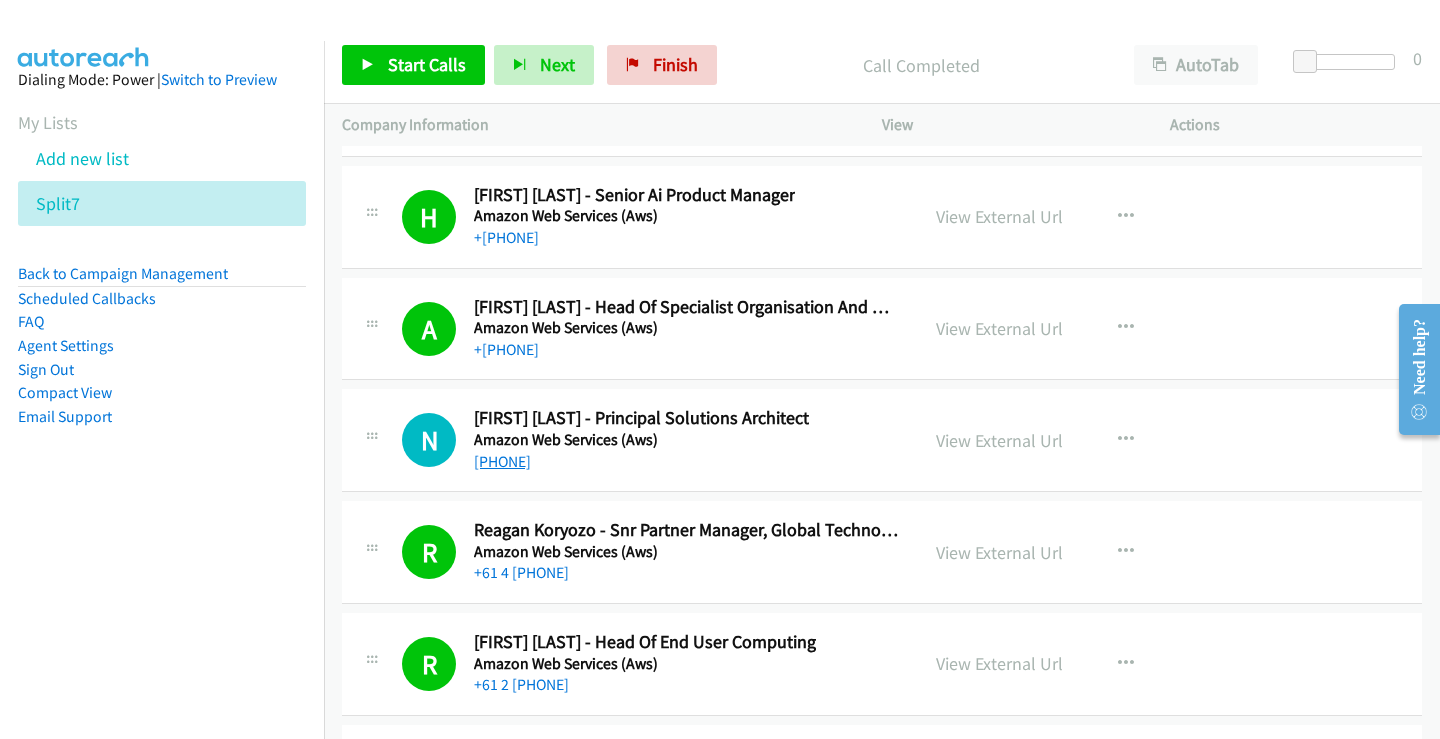 click on "[PHONE]" at bounding box center (502, 461) 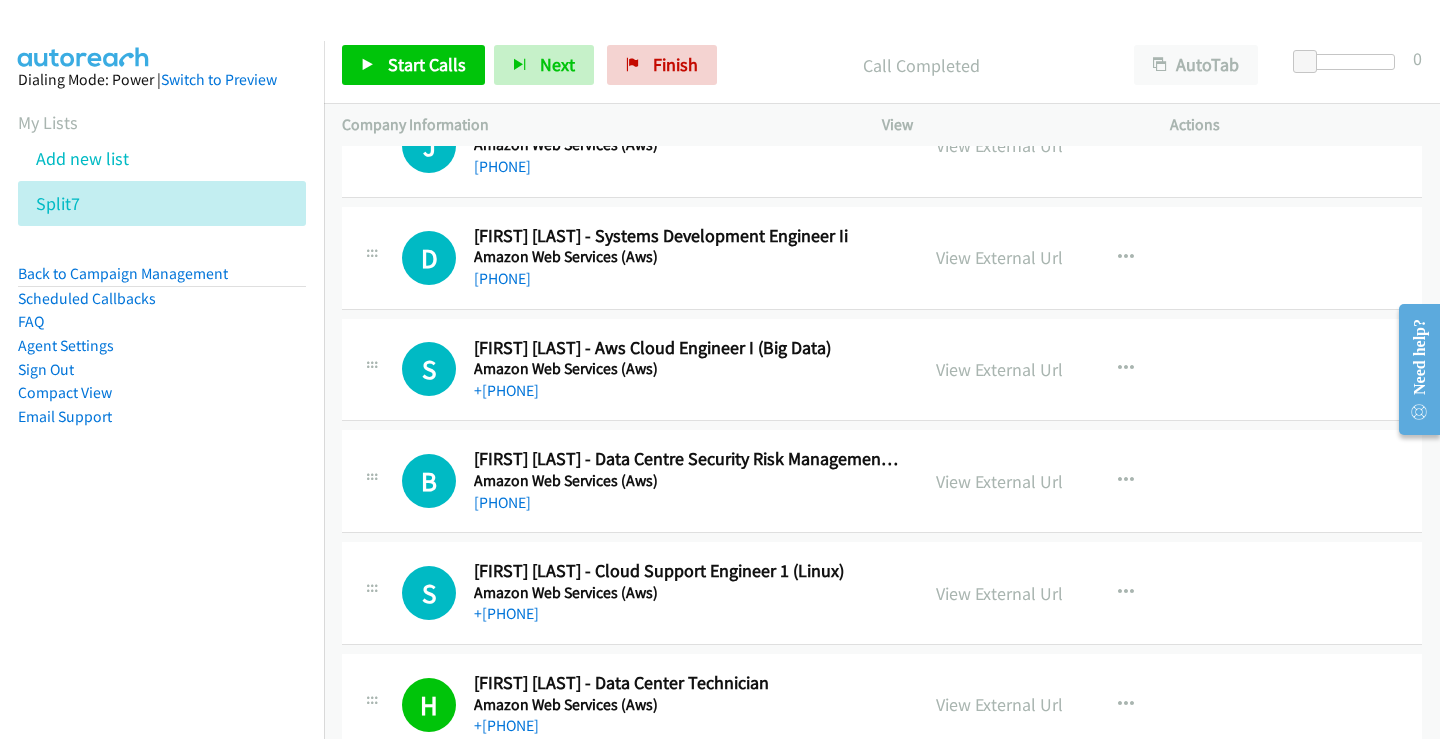 scroll, scrollTop: 25337, scrollLeft: 0, axis: vertical 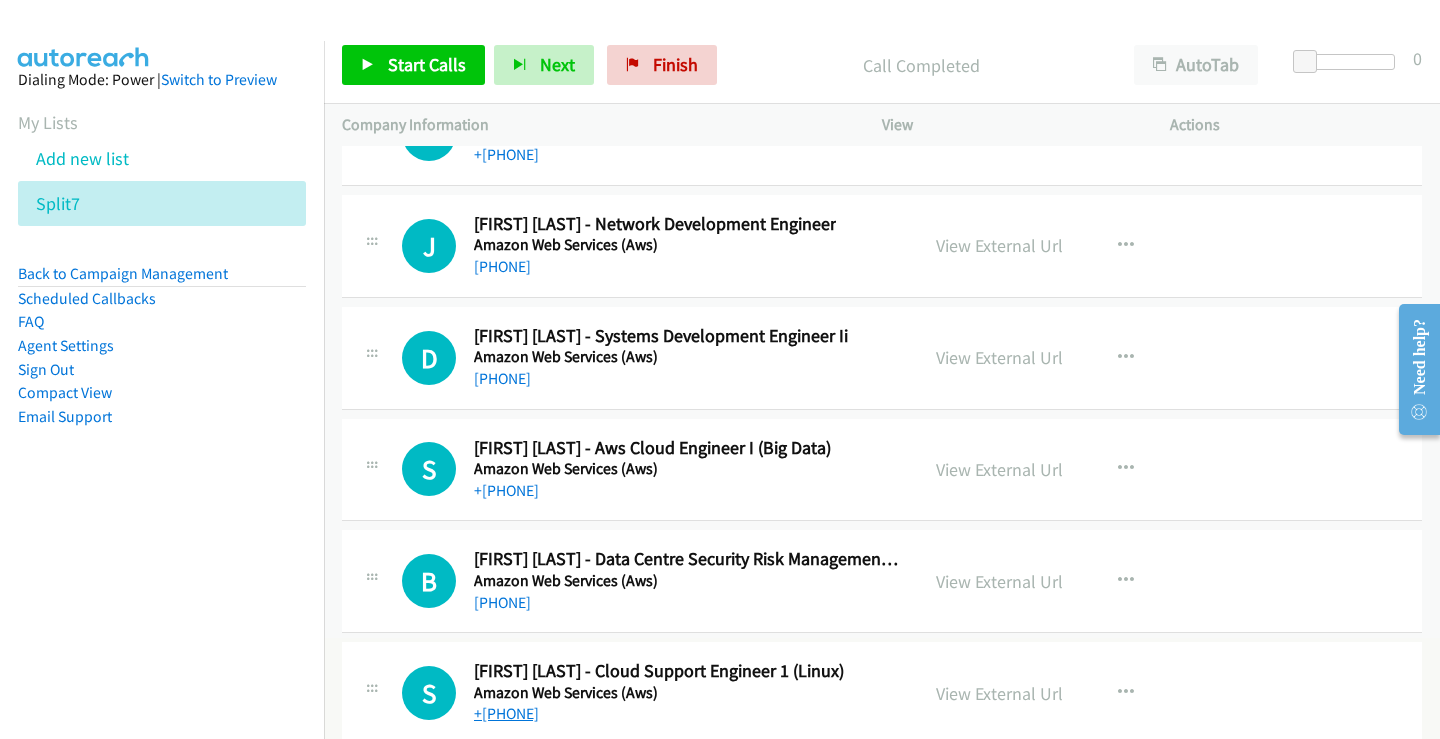 click on "+[PHONE]" at bounding box center [506, 713] 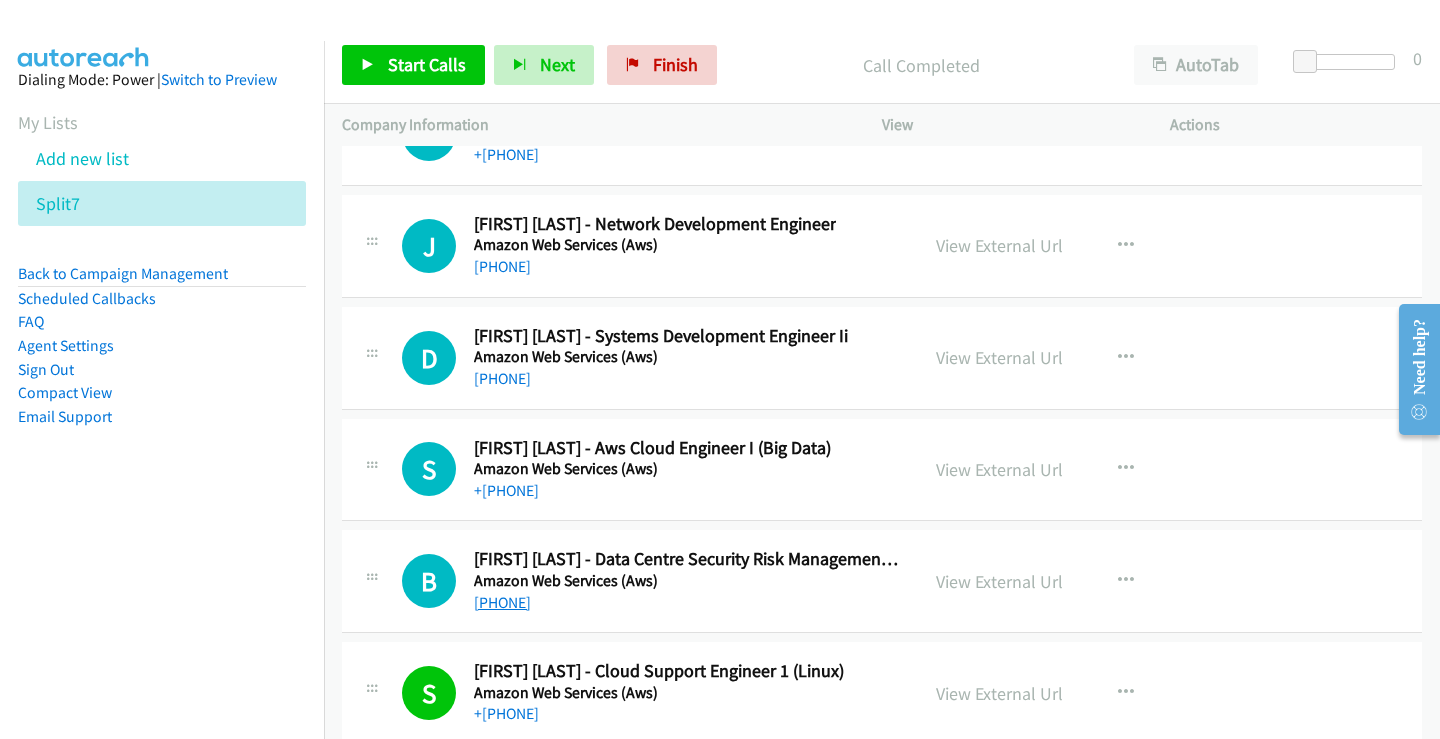 click on "[PHONE]" at bounding box center (502, 602) 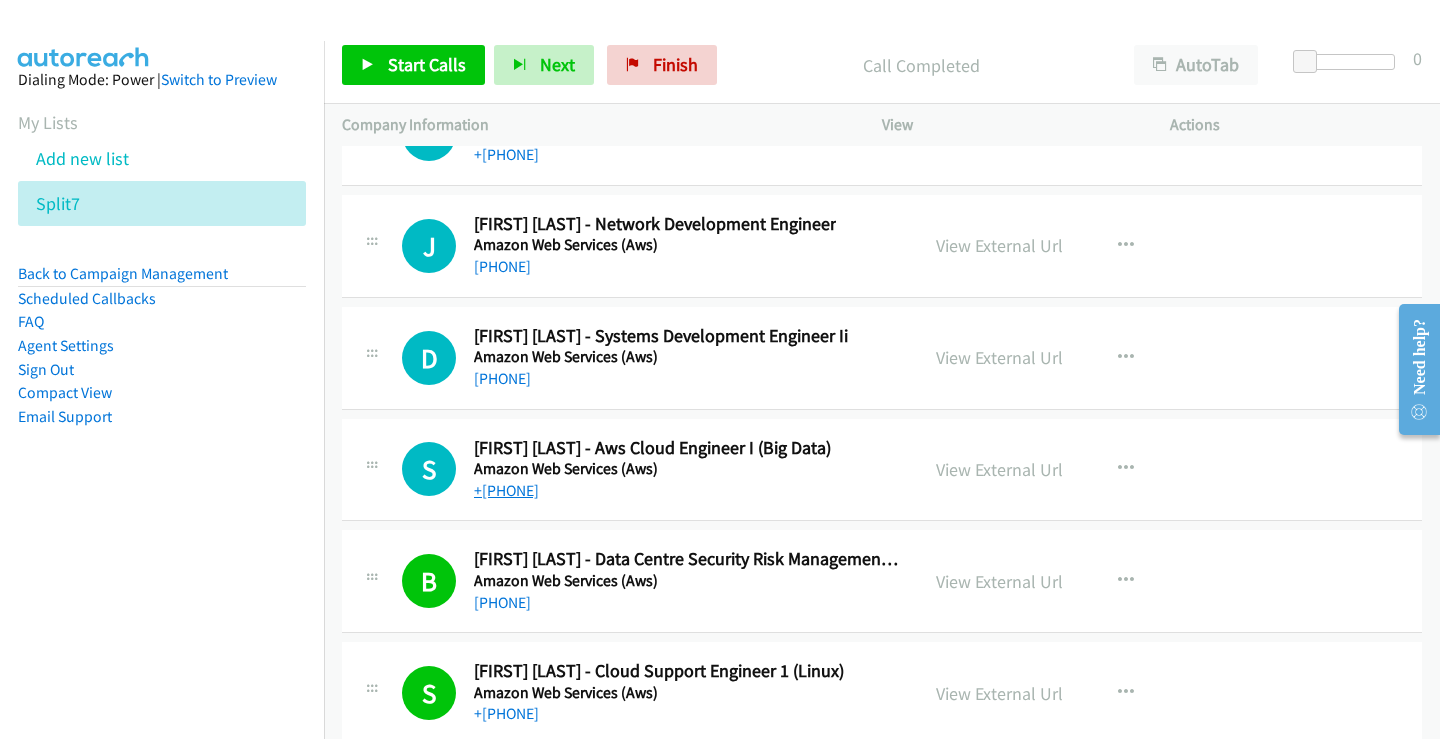 click on "+[PHONE]" at bounding box center (506, 490) 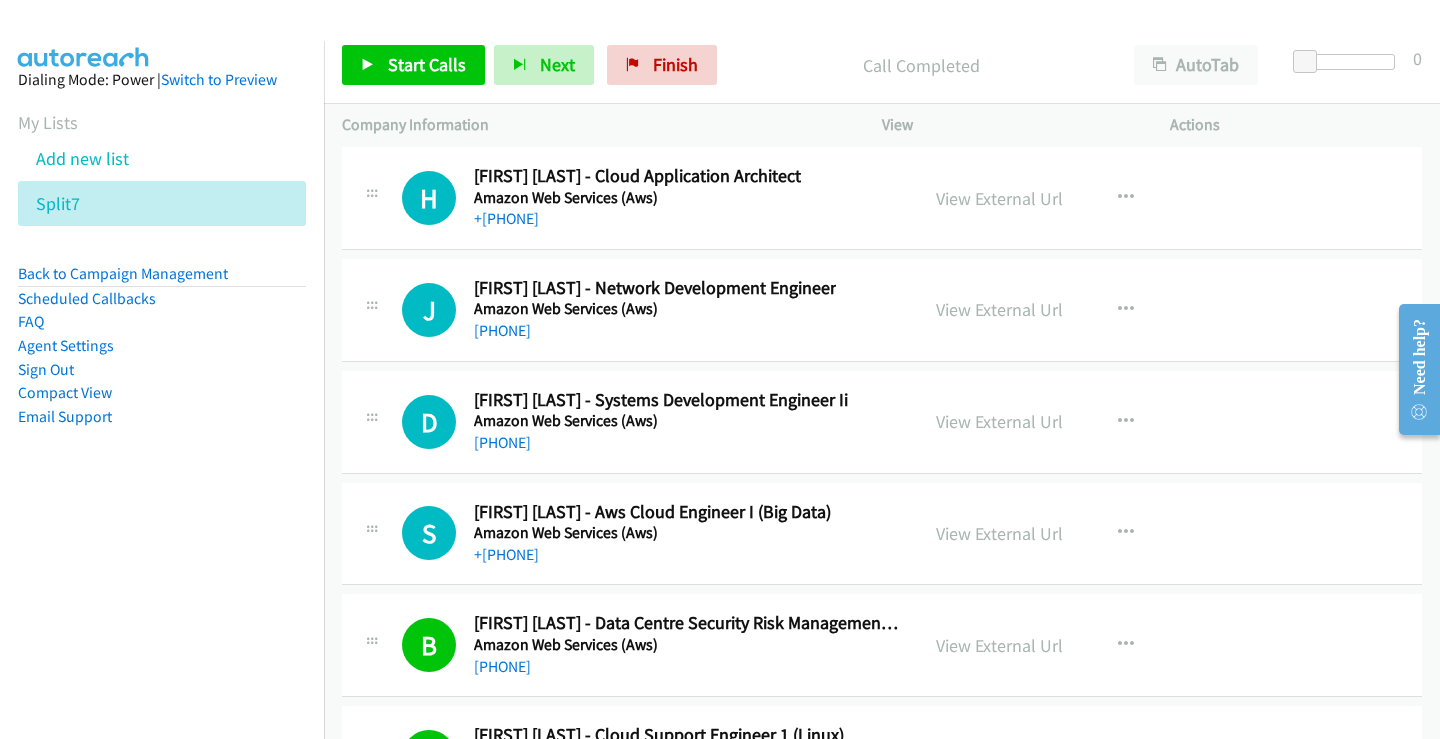 scroll, scrollTop: 25237, scrollLeft: 0, axis: vertical 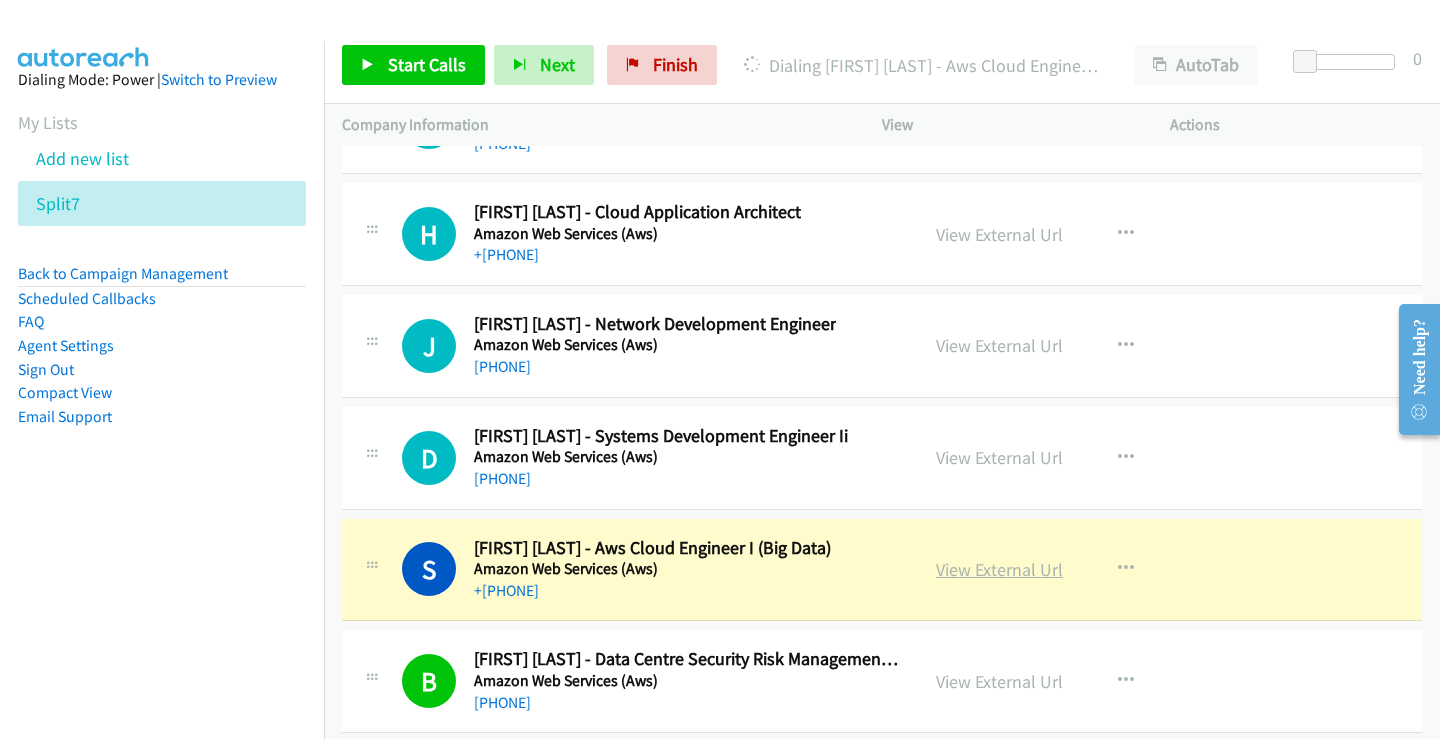 click on "View External Url" at bounding box center (999, 569) 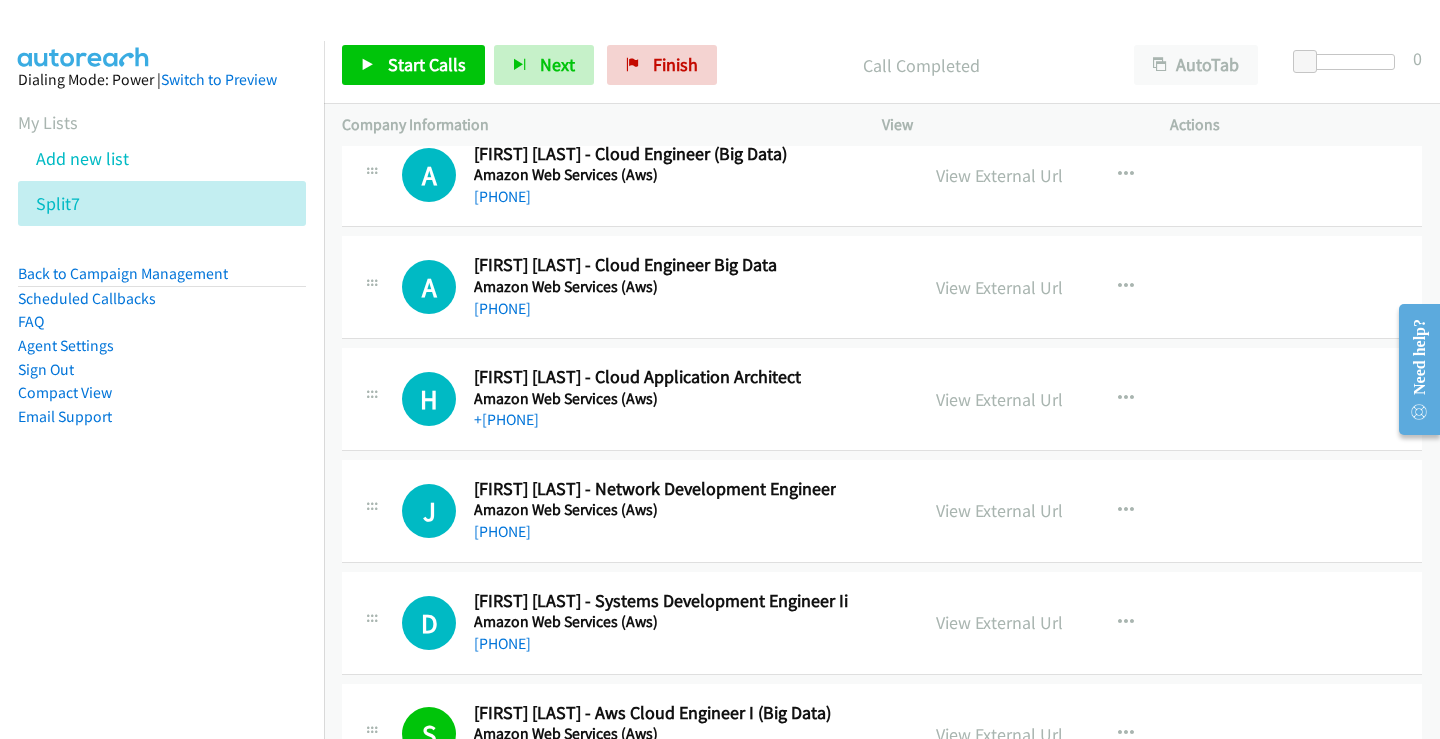 scroll, scrollTop: 25037, scrollLeft: 0, axis: vertical 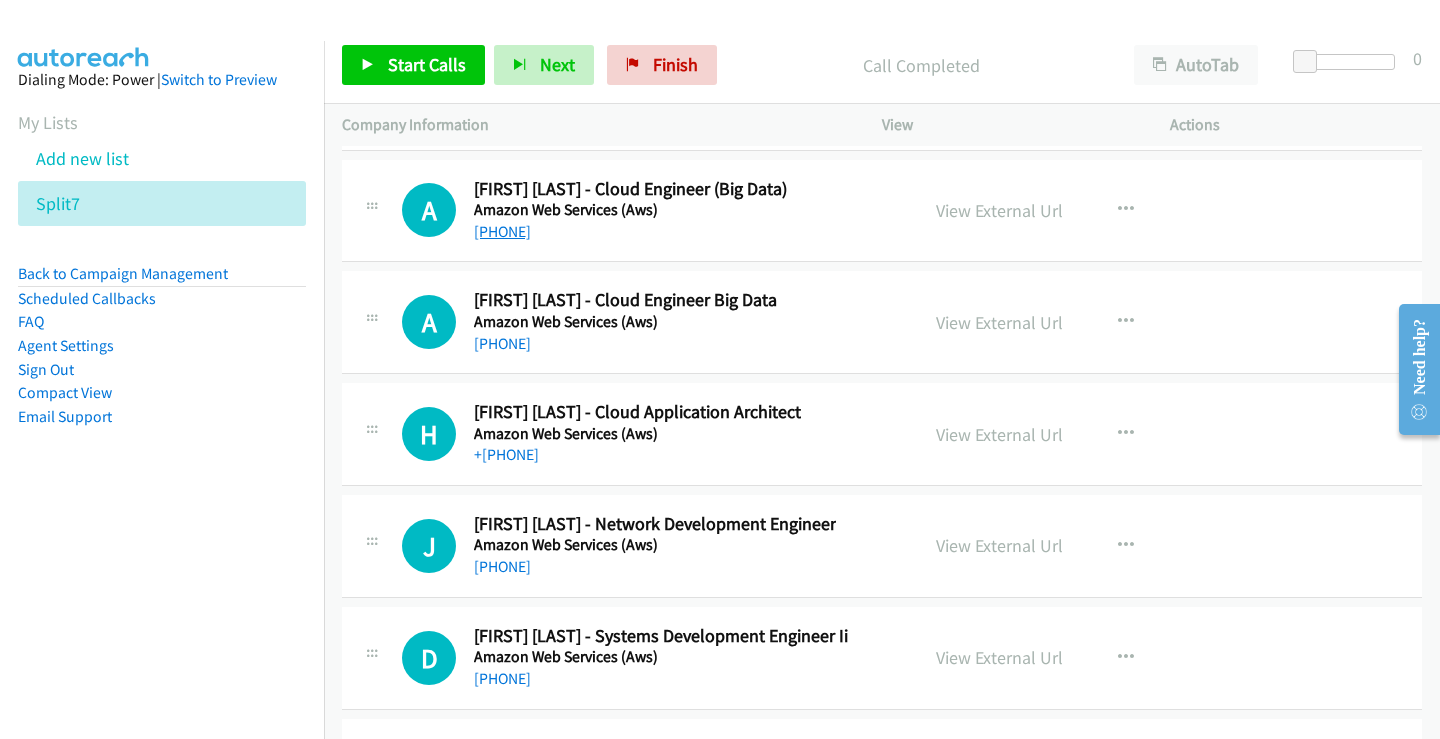 click on "[PHONE]" at bounding box center (502, 231) 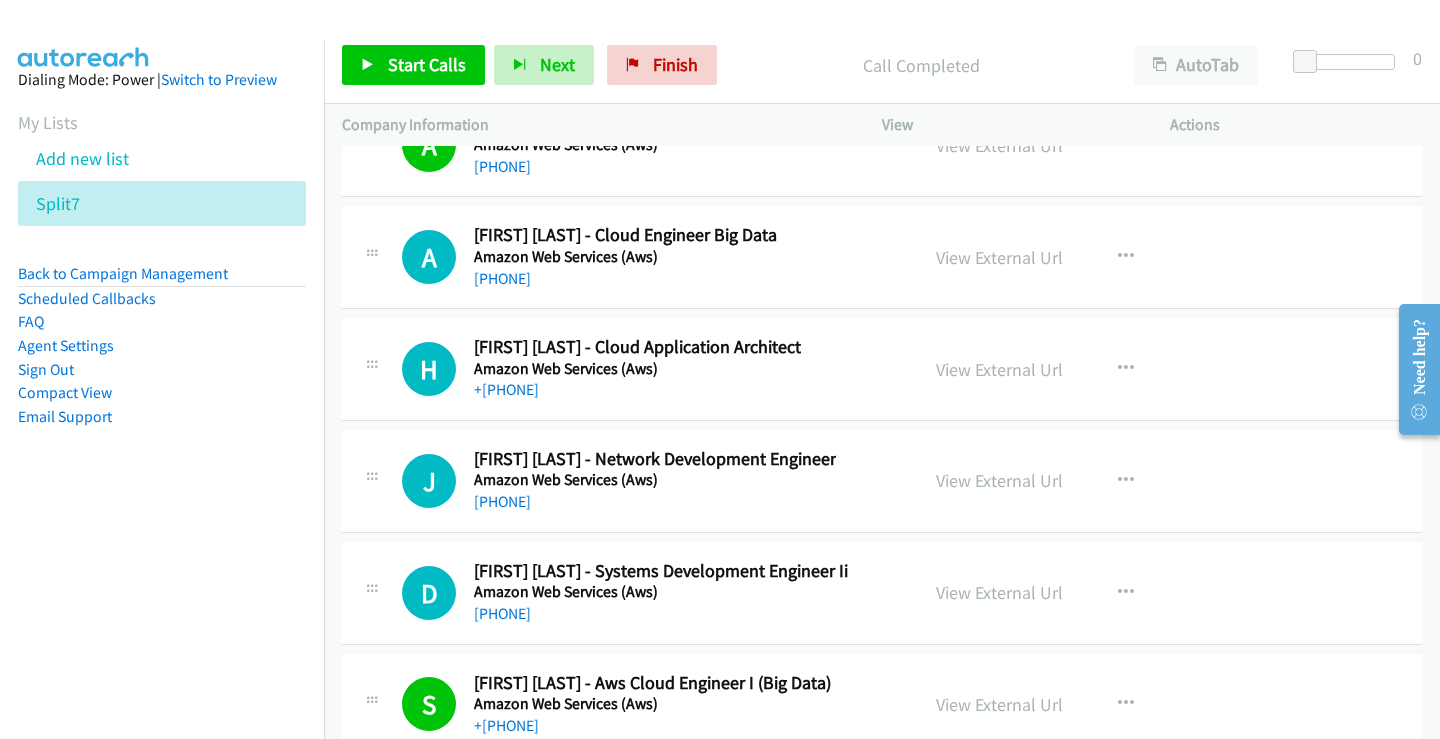 scroll, scrollTop: 25137, scrollLeft: 0, axis: vertical 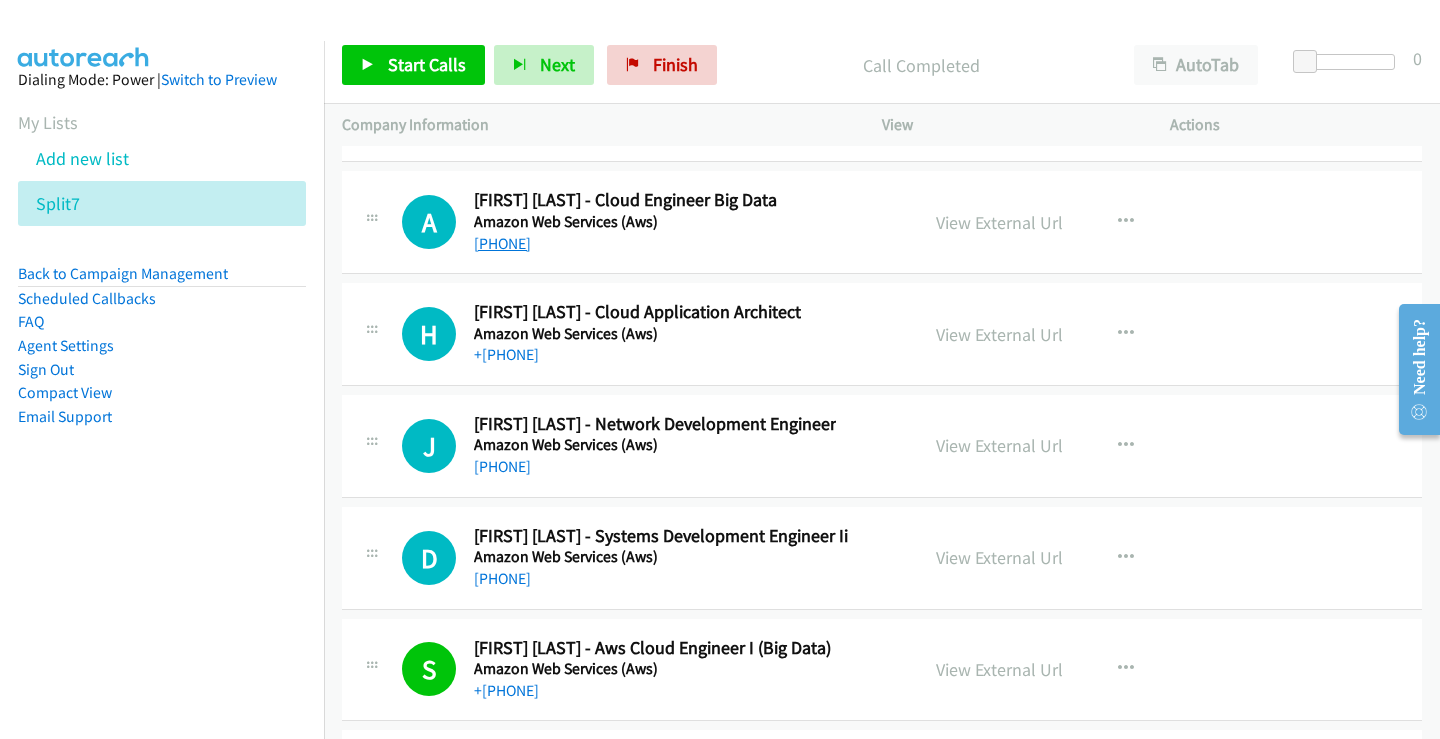 click on "[PHONE]" at bounding box center [502, 243] 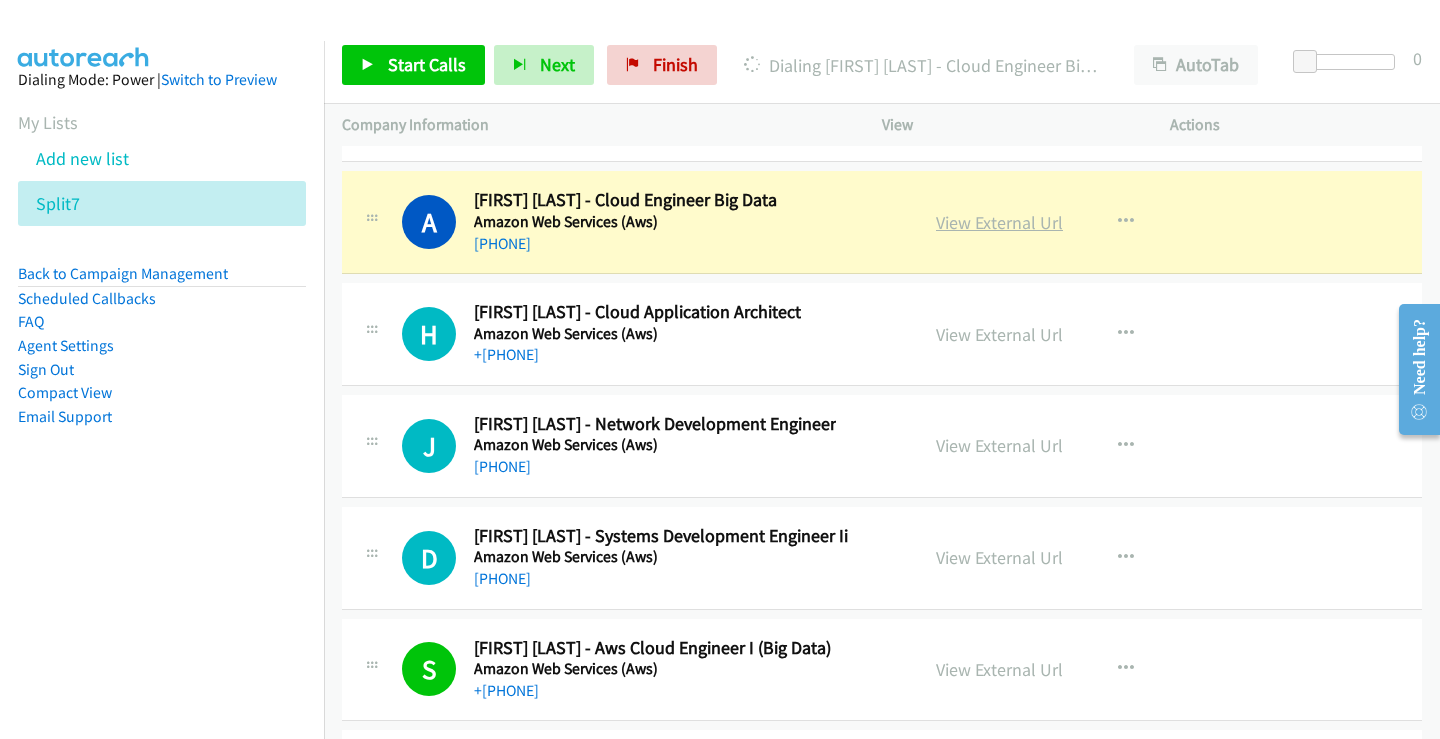 click on "View External Url" at bounding box center [999, 222] 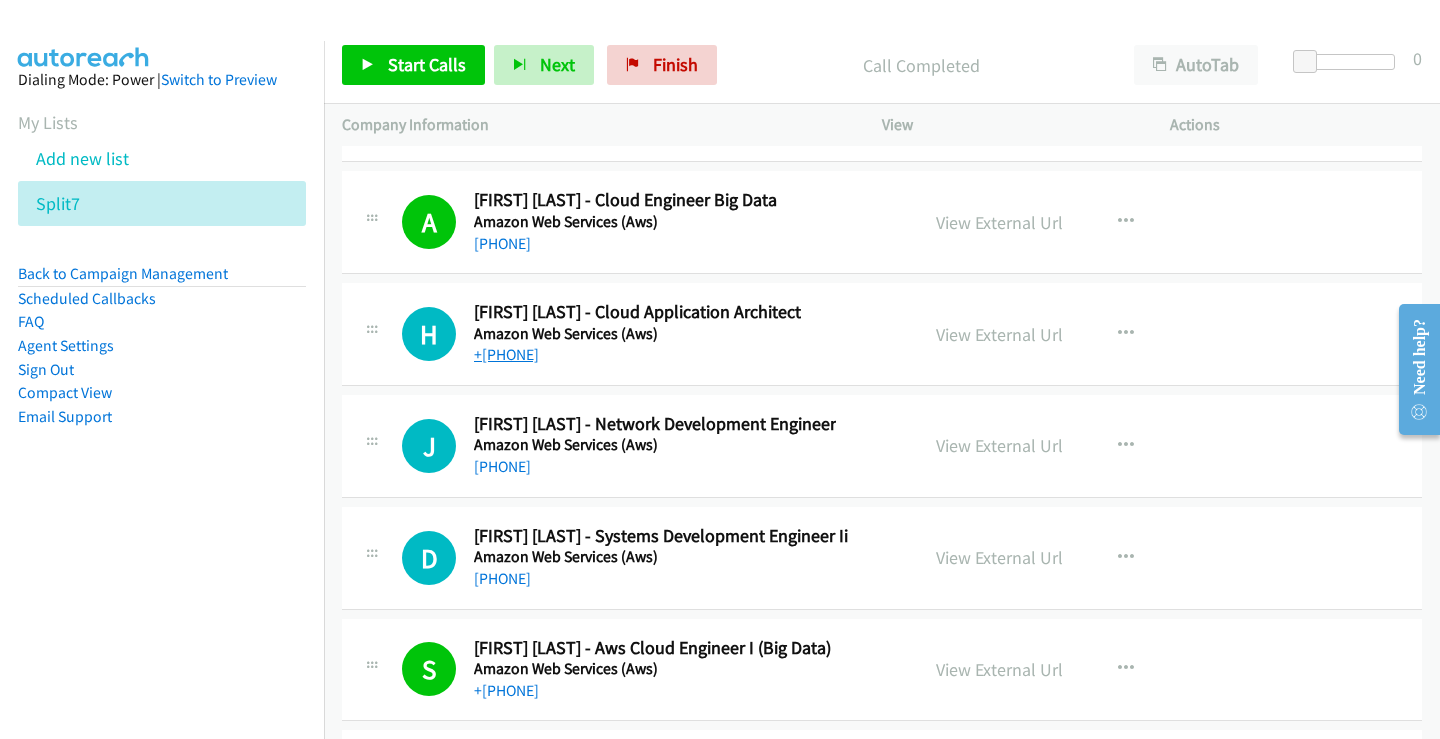 click on "+[PHONE]" at bounding box center [506, 354] 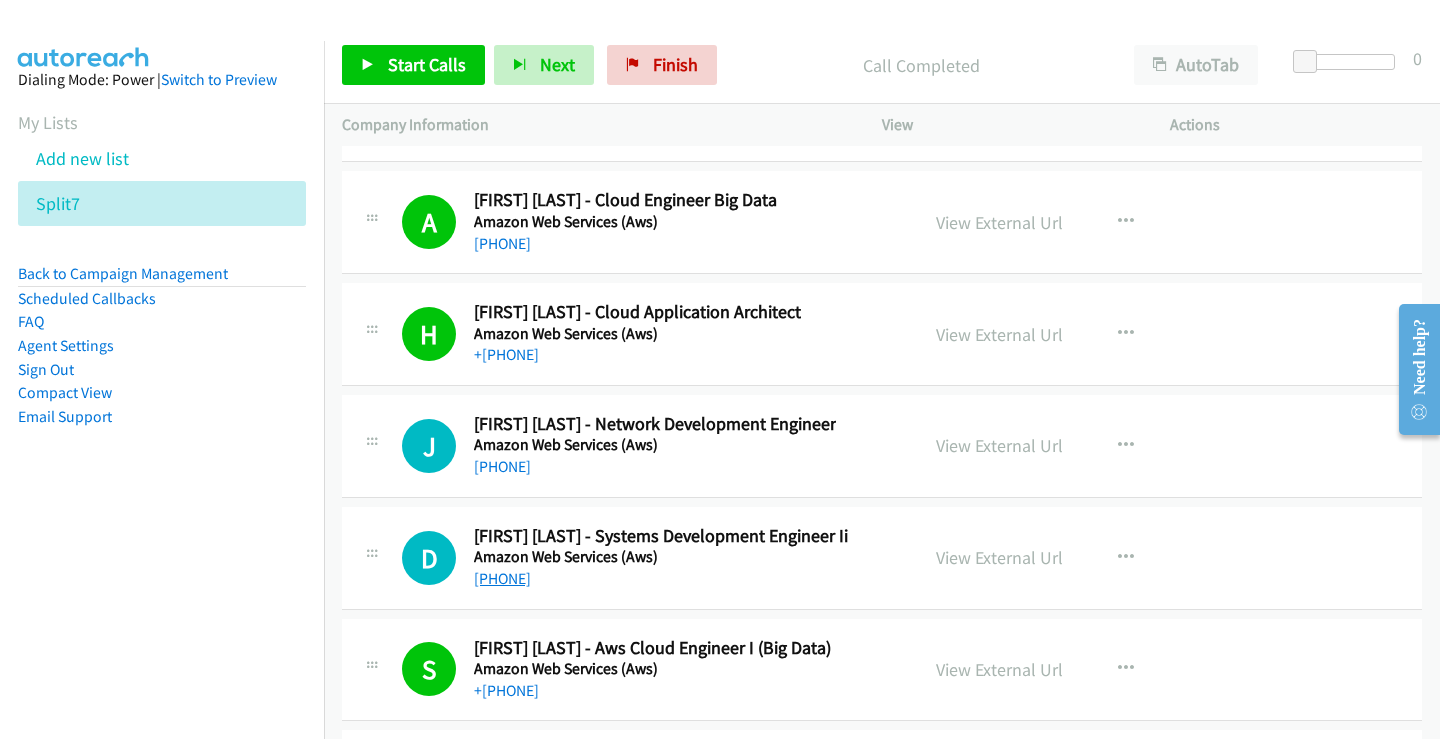 click on "[PHONE]" at bounding box center [502, 578] 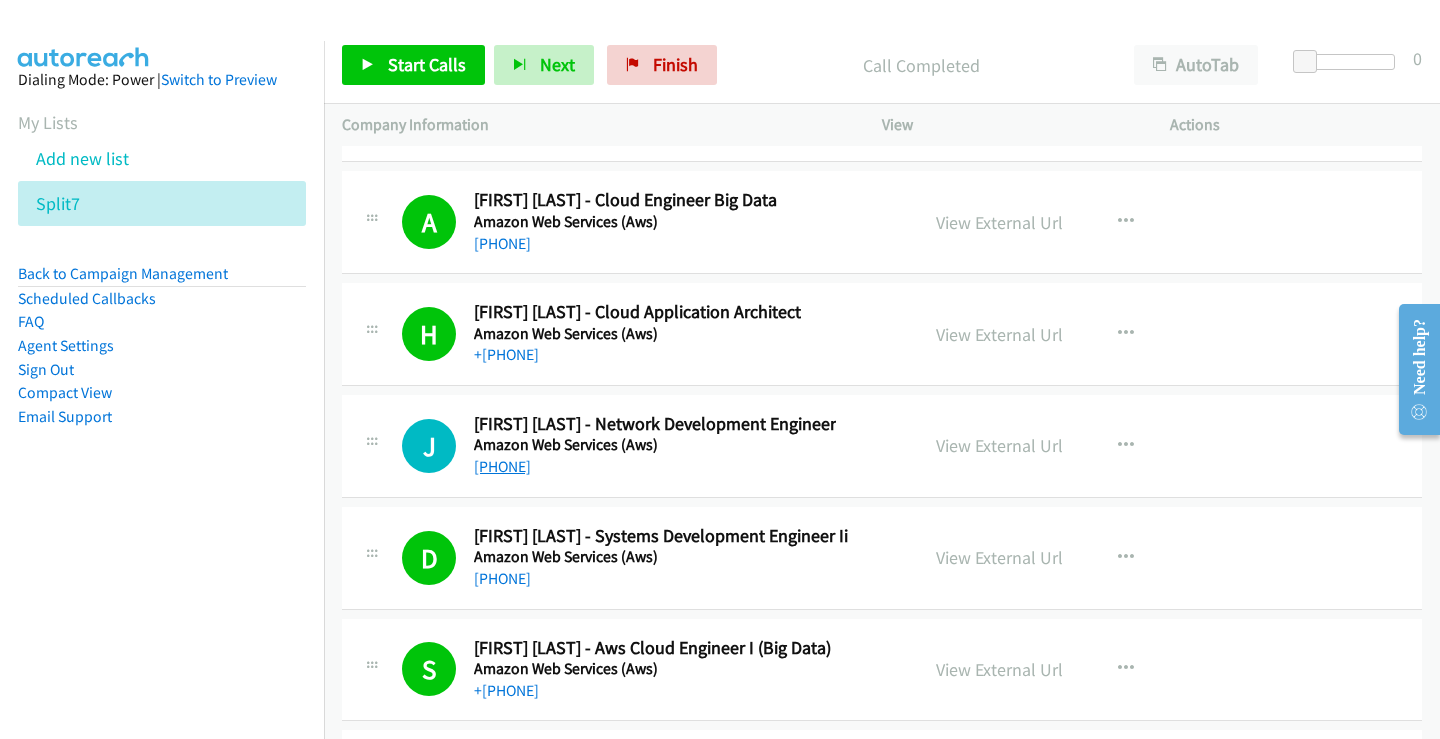click on "[PHONE]" at bounding box center (502, 466) 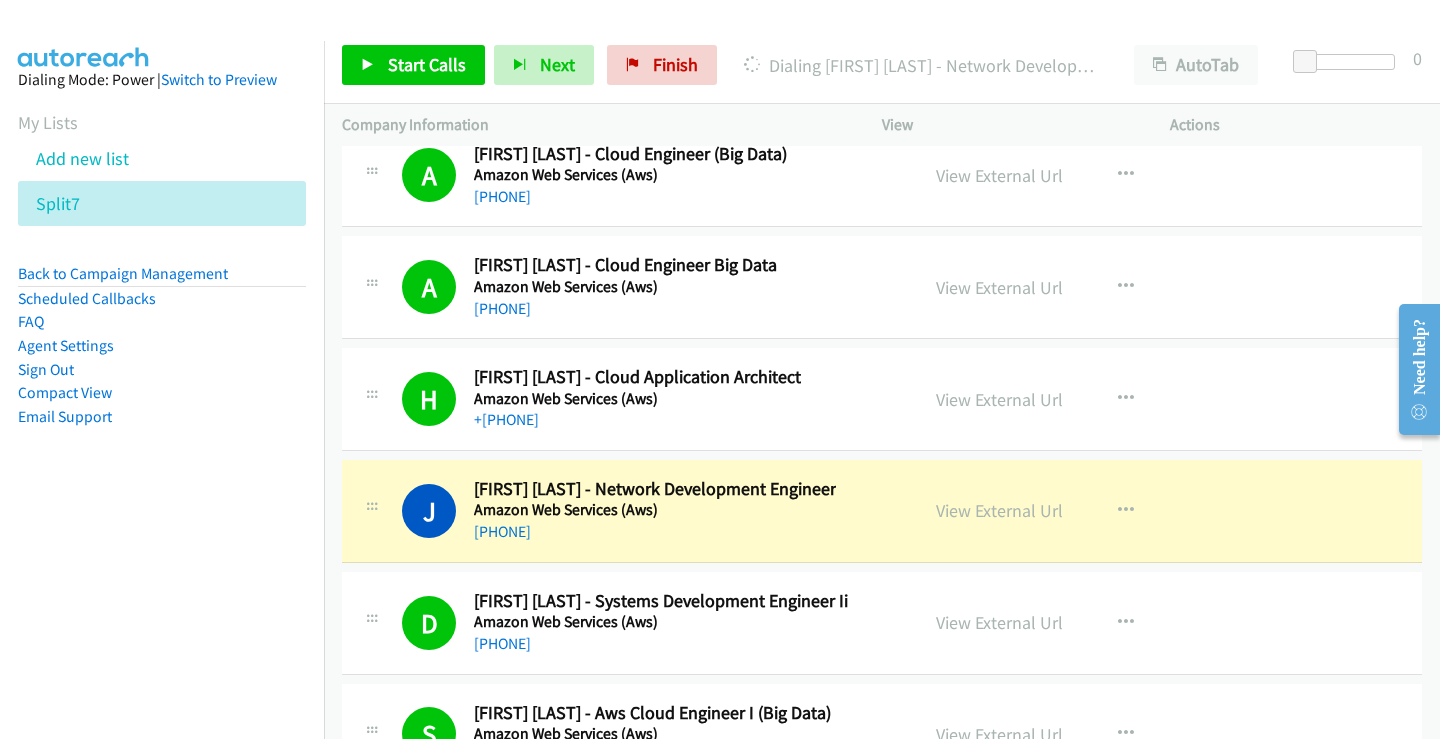 scroll, scrollTop: 25037, scrollLeft: 0, axis: vertical 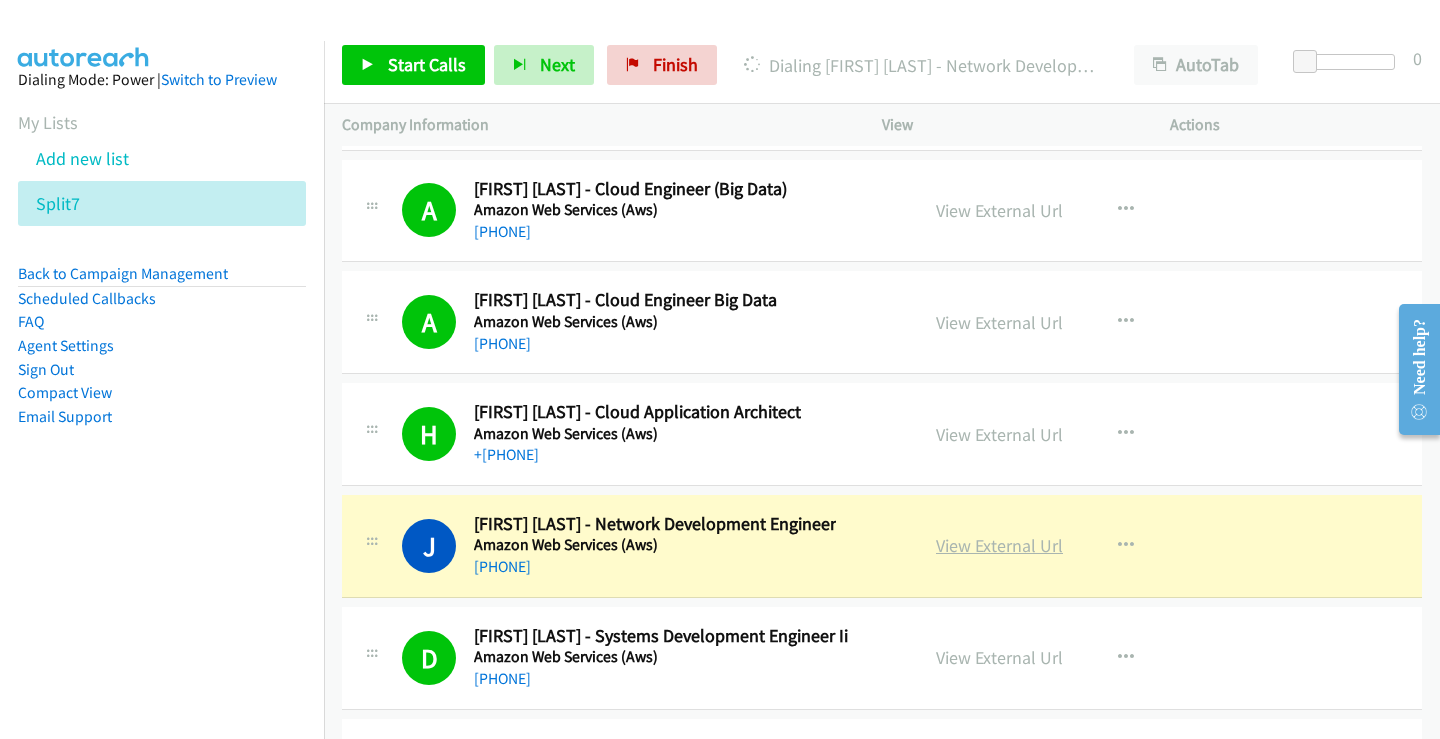 click on "View External Url" at bounding box center [999, 545] 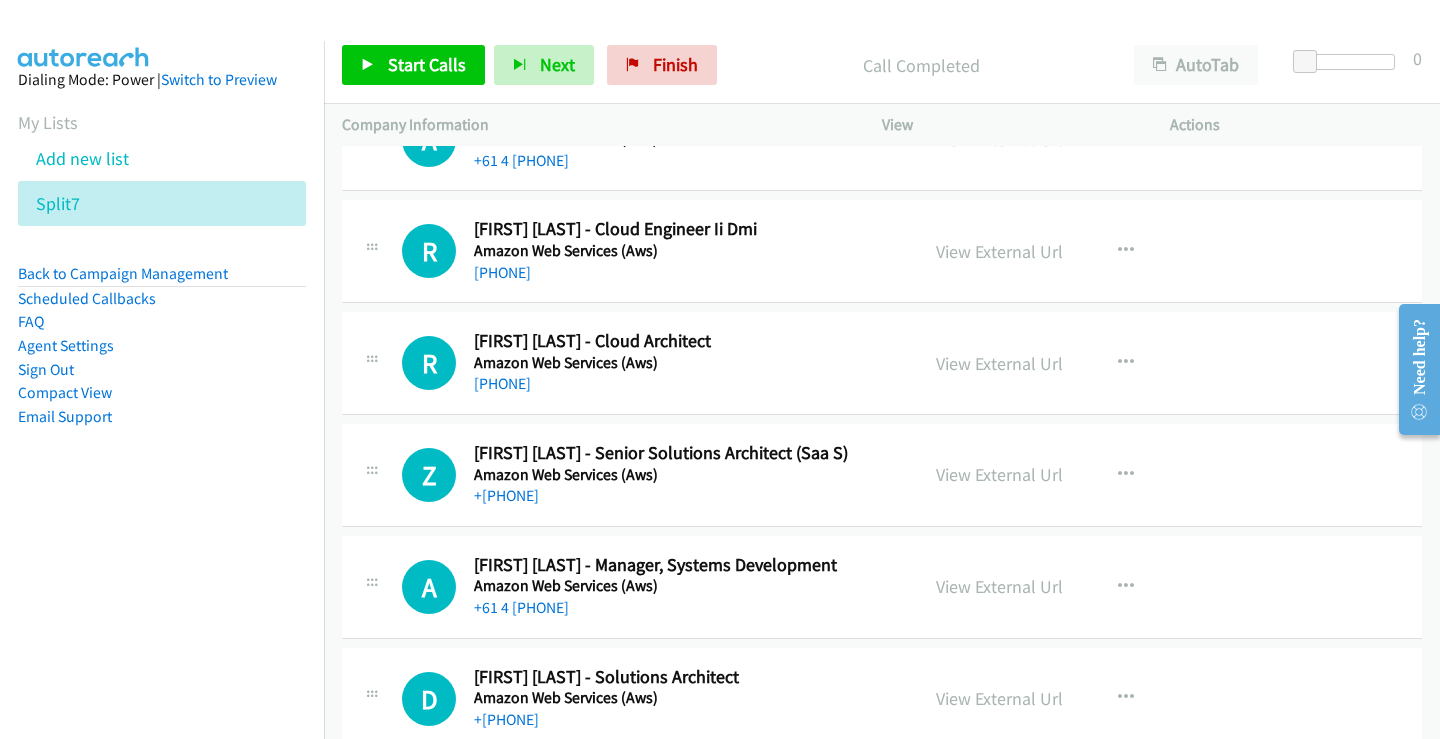 scroll, scrollTop: 24537, scrollLeft: 0, axis: vertical 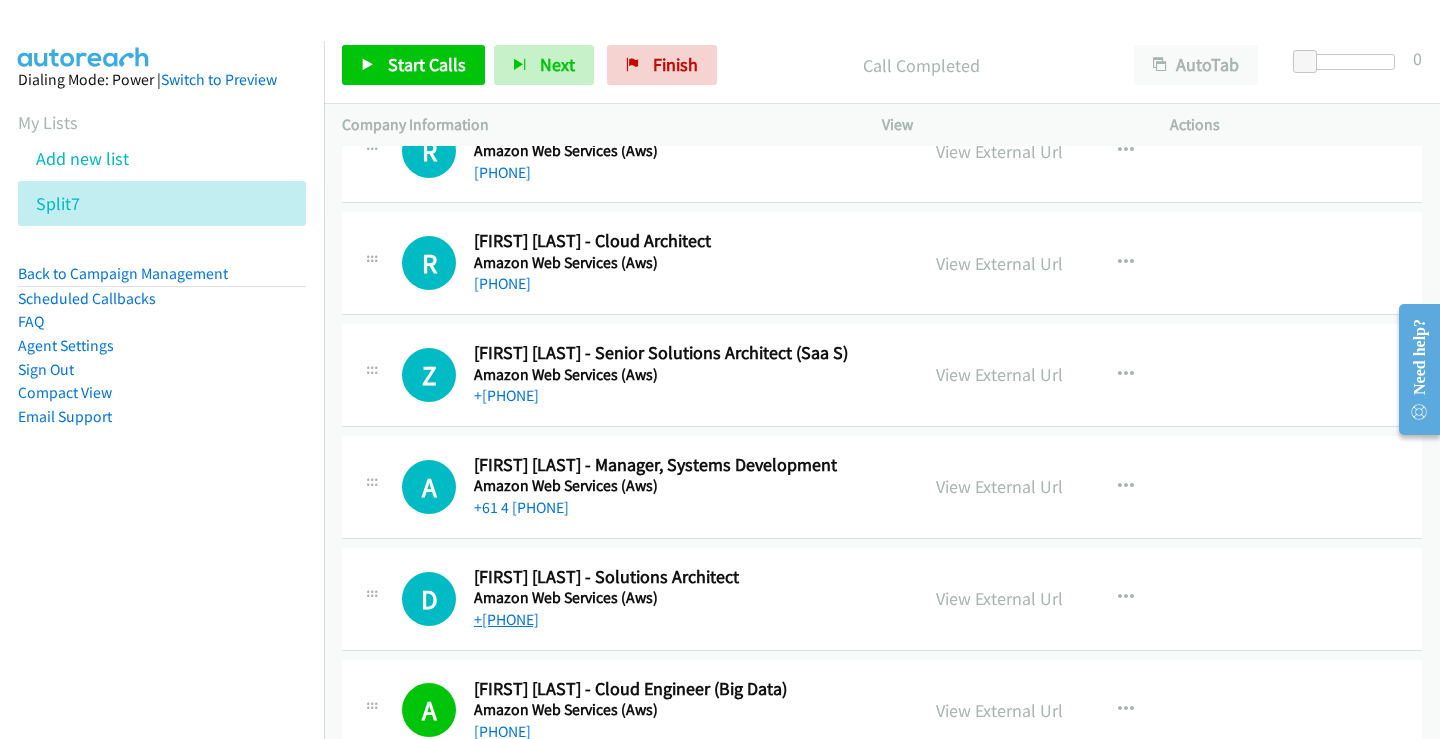 click on "+[PHONE]" at bounding box center (506, 619) 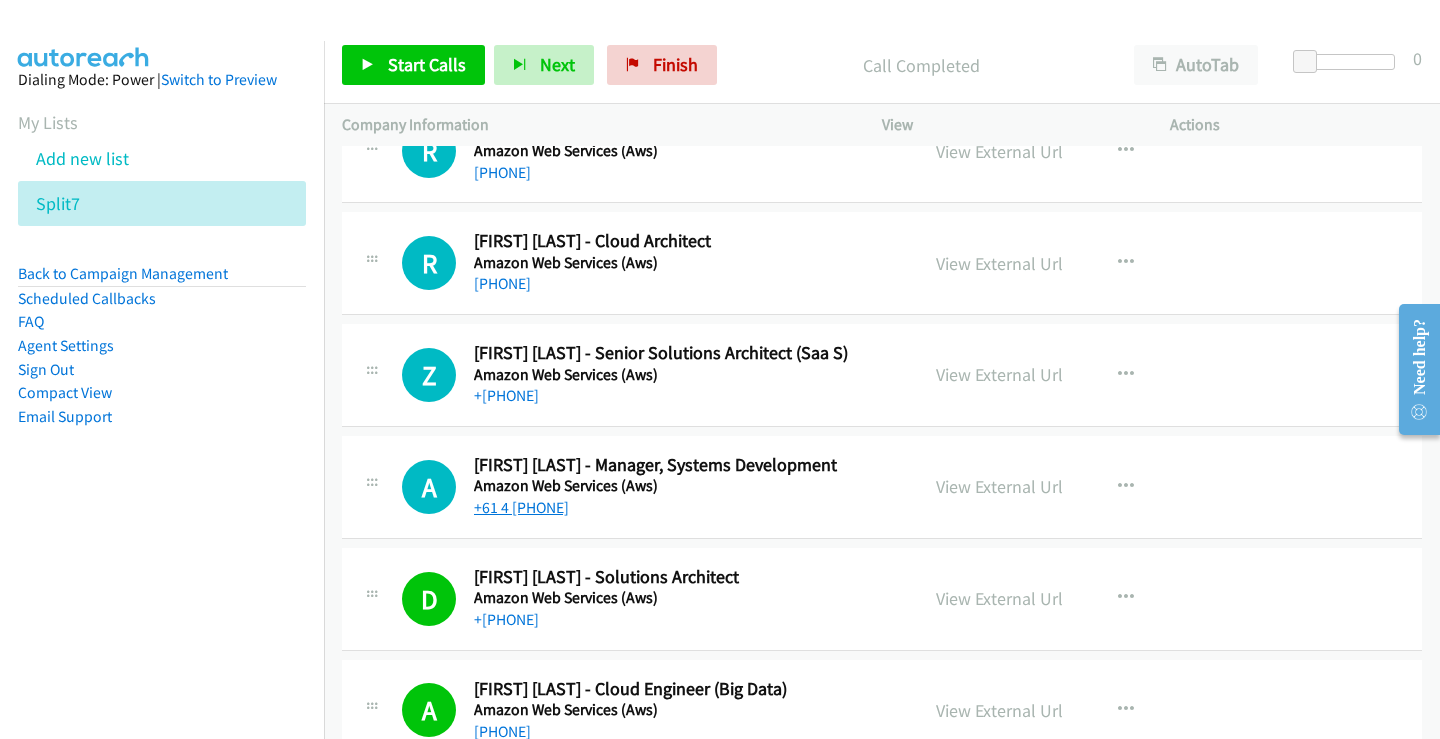 click on "+61 4 [PHONE]" at bounding box center (521, 507) 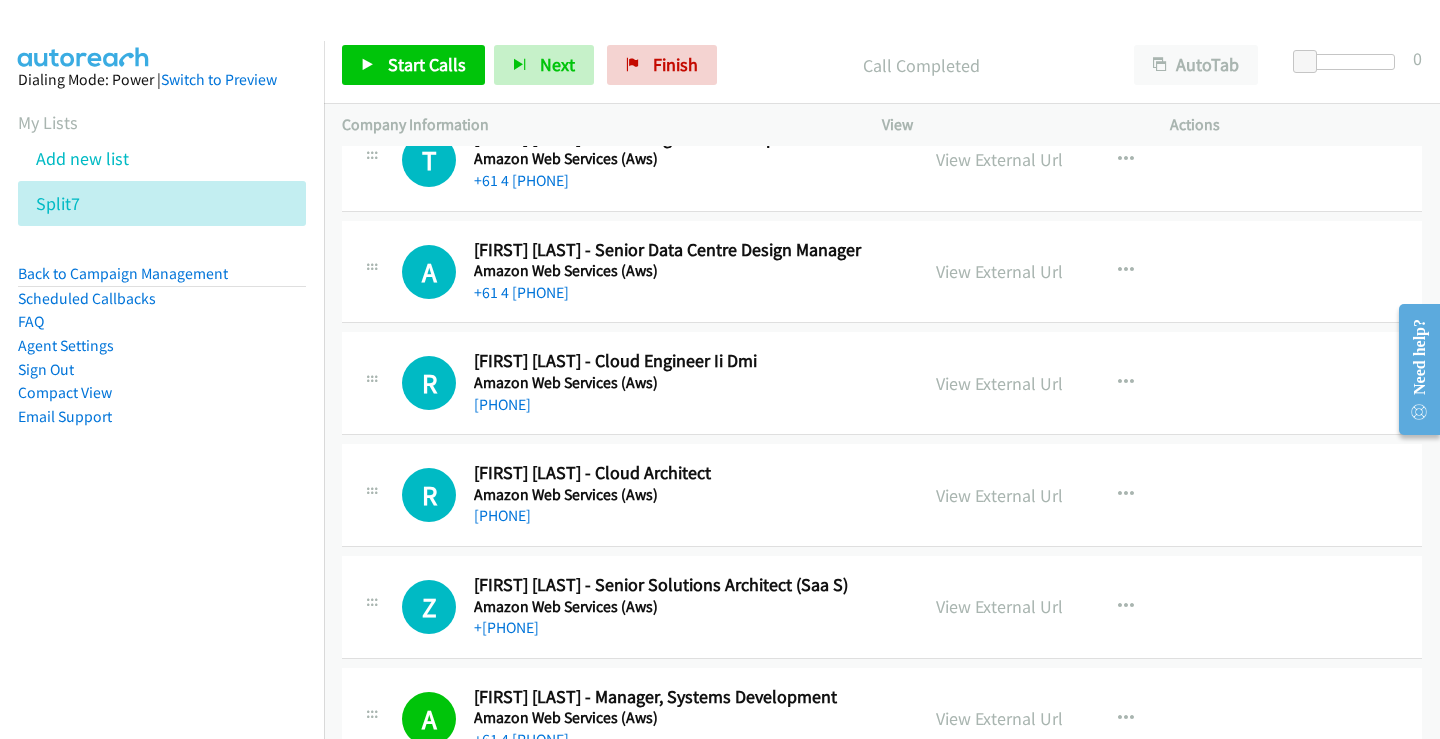 scroll, scrollTop: 24237, scrollLeft: 0, axis: vertical 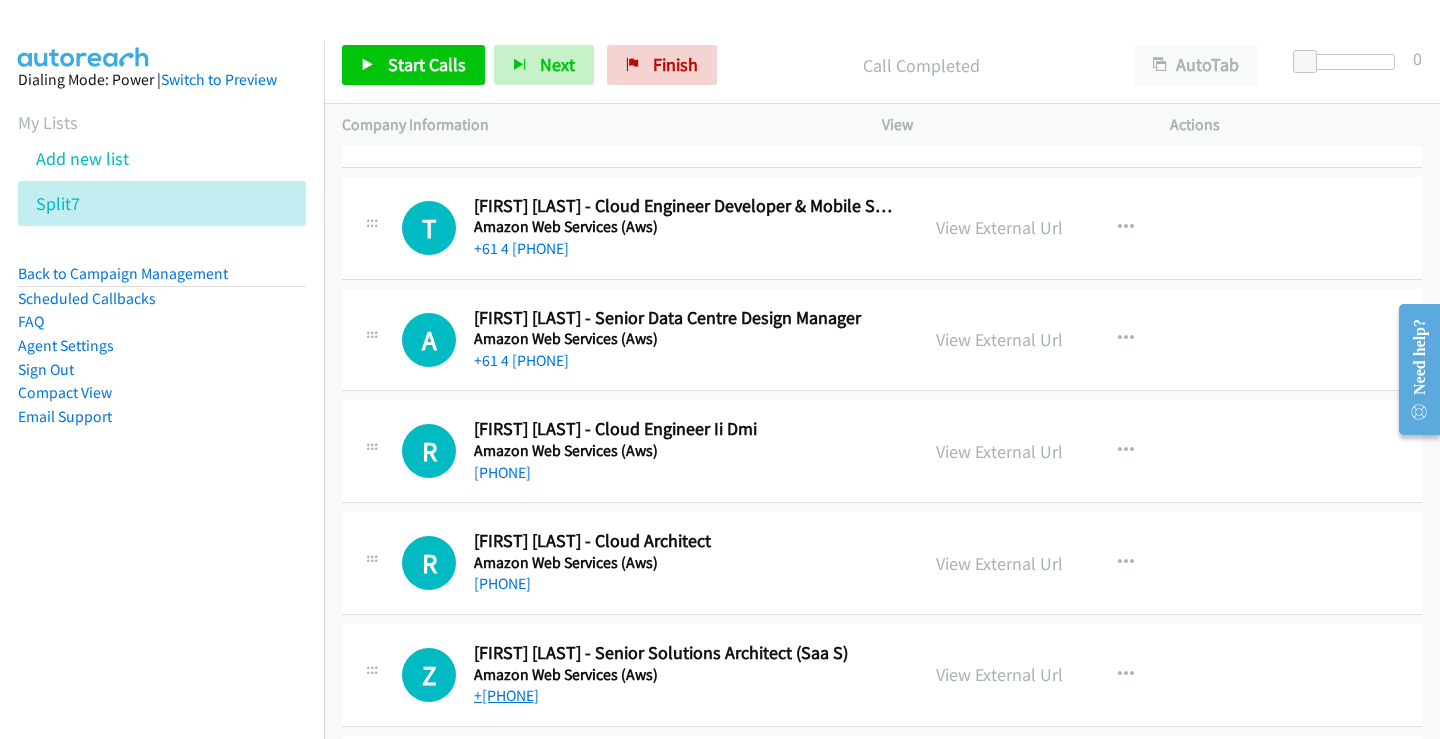 click on "+[PHONE]" at bounding box center [506, 695] 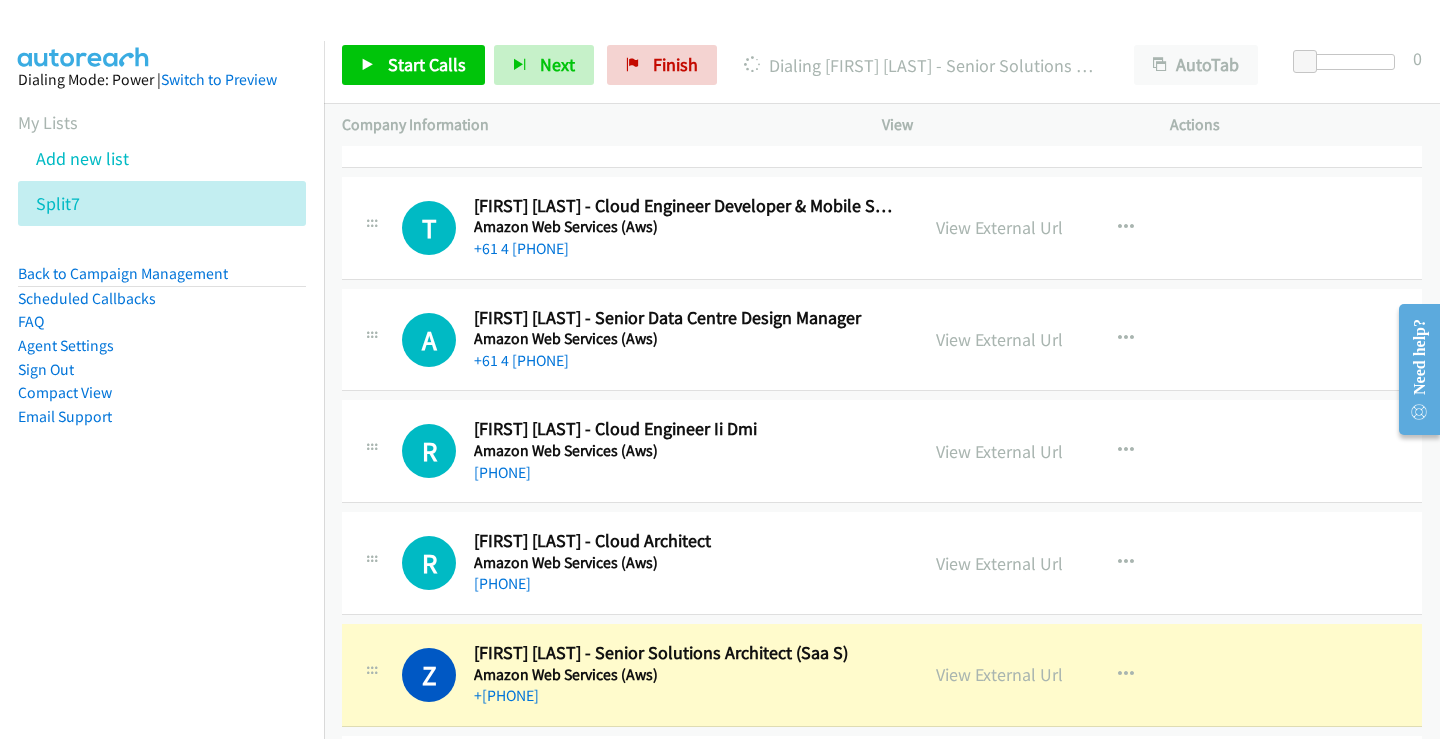 drag, startPoint x: 981, startPoint y: 673, endPoint x: 902, endPoint y: 322, distance: 359.7805 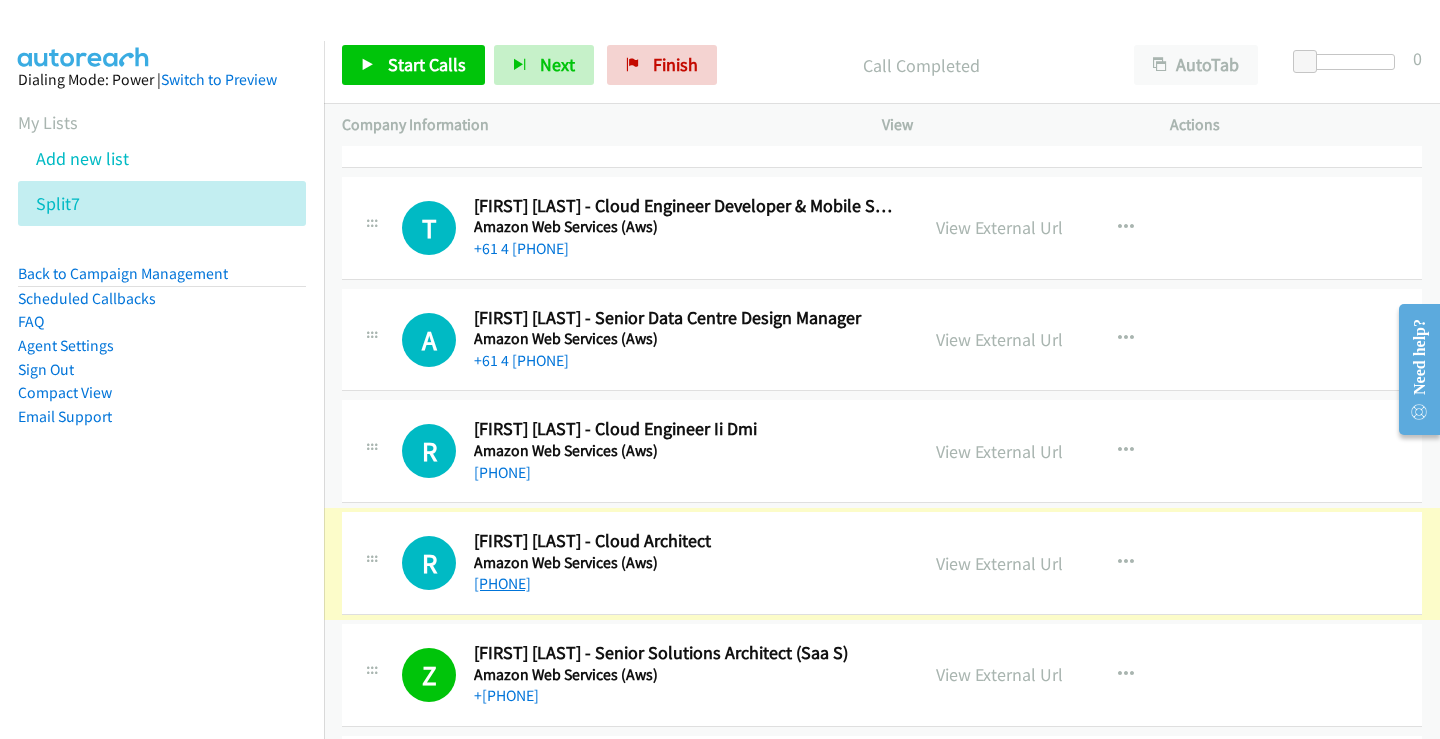 click on "[PHONE]" at bounding box center [502, 583] 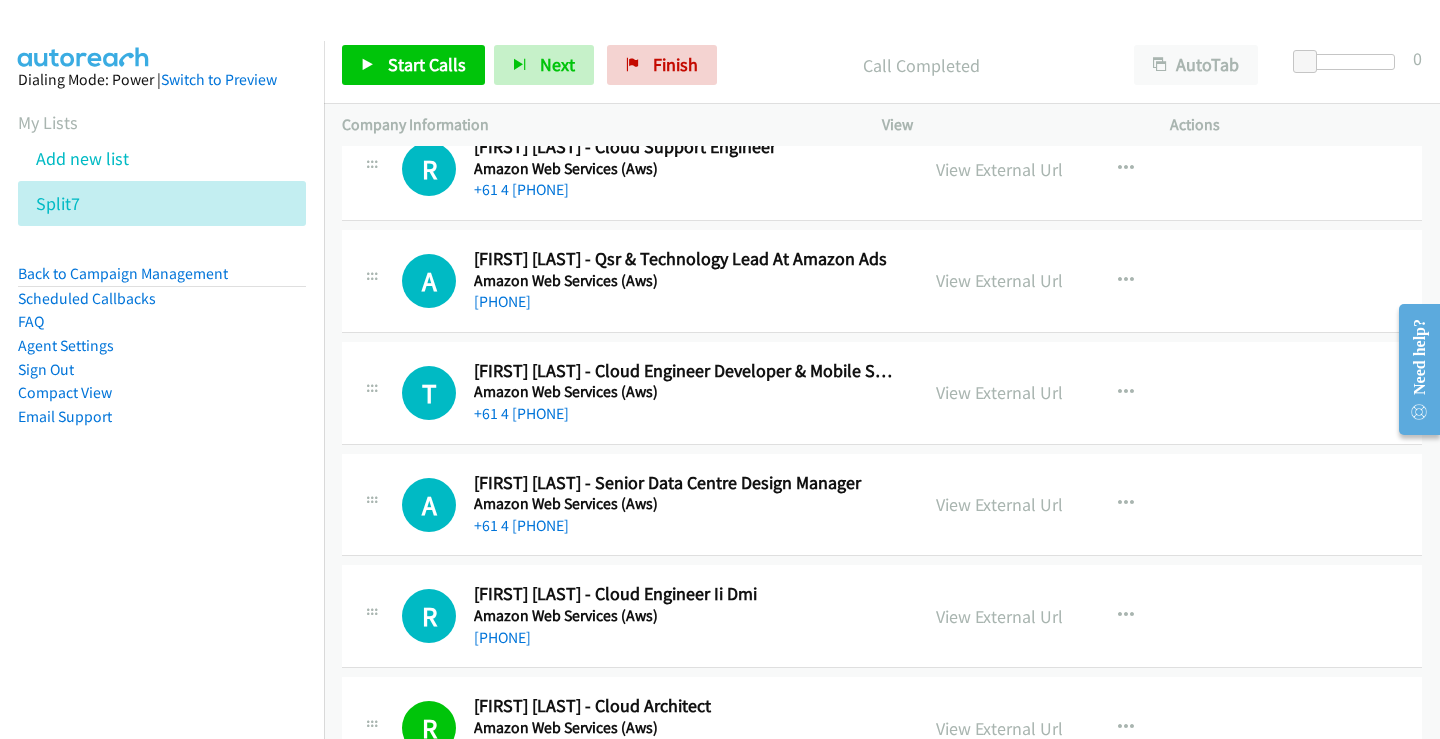 scroll, scrollTop: 24037, scrollLeft: 0, axis: vertical 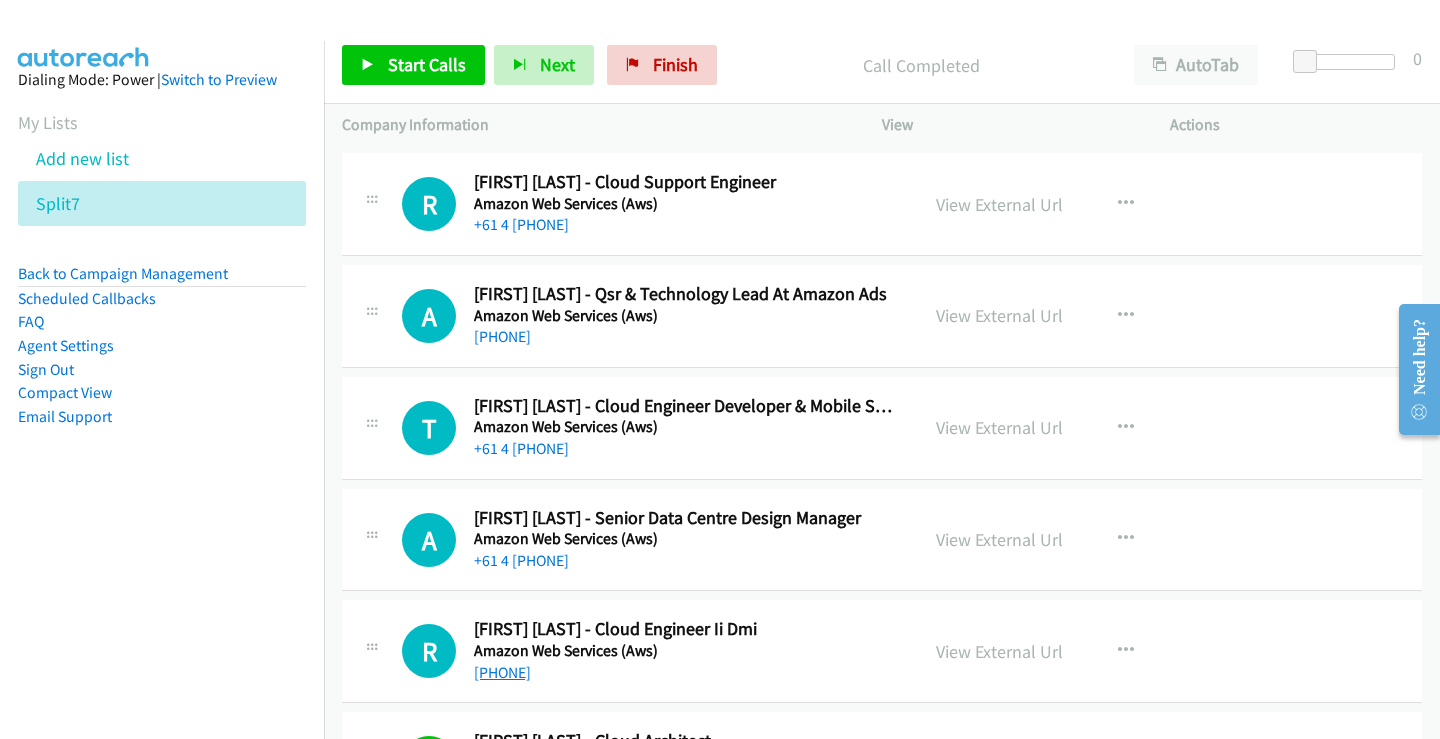 click on "[PHONE]" at bounding box center [502, 672] 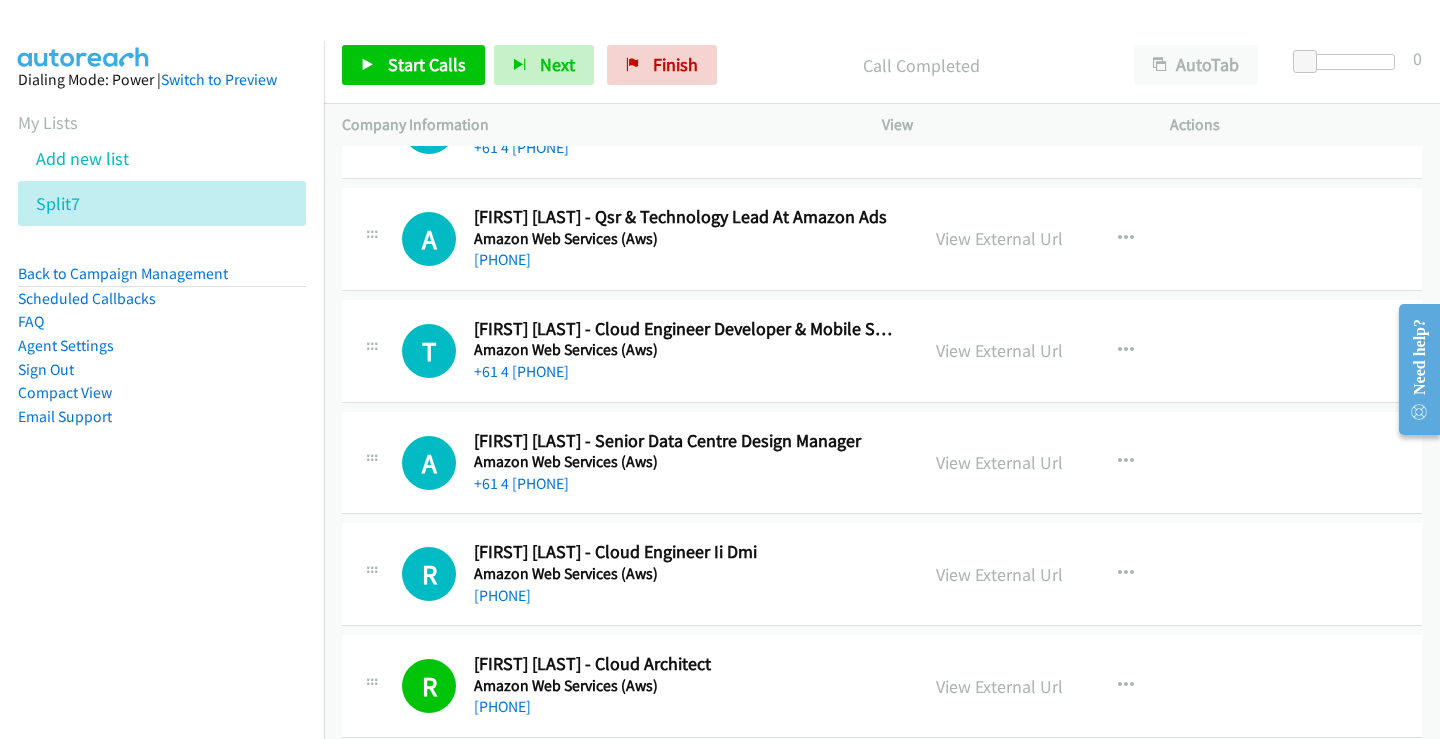 scroll, scrollTop: 24137, scrollLeft: 0, axis: vertical 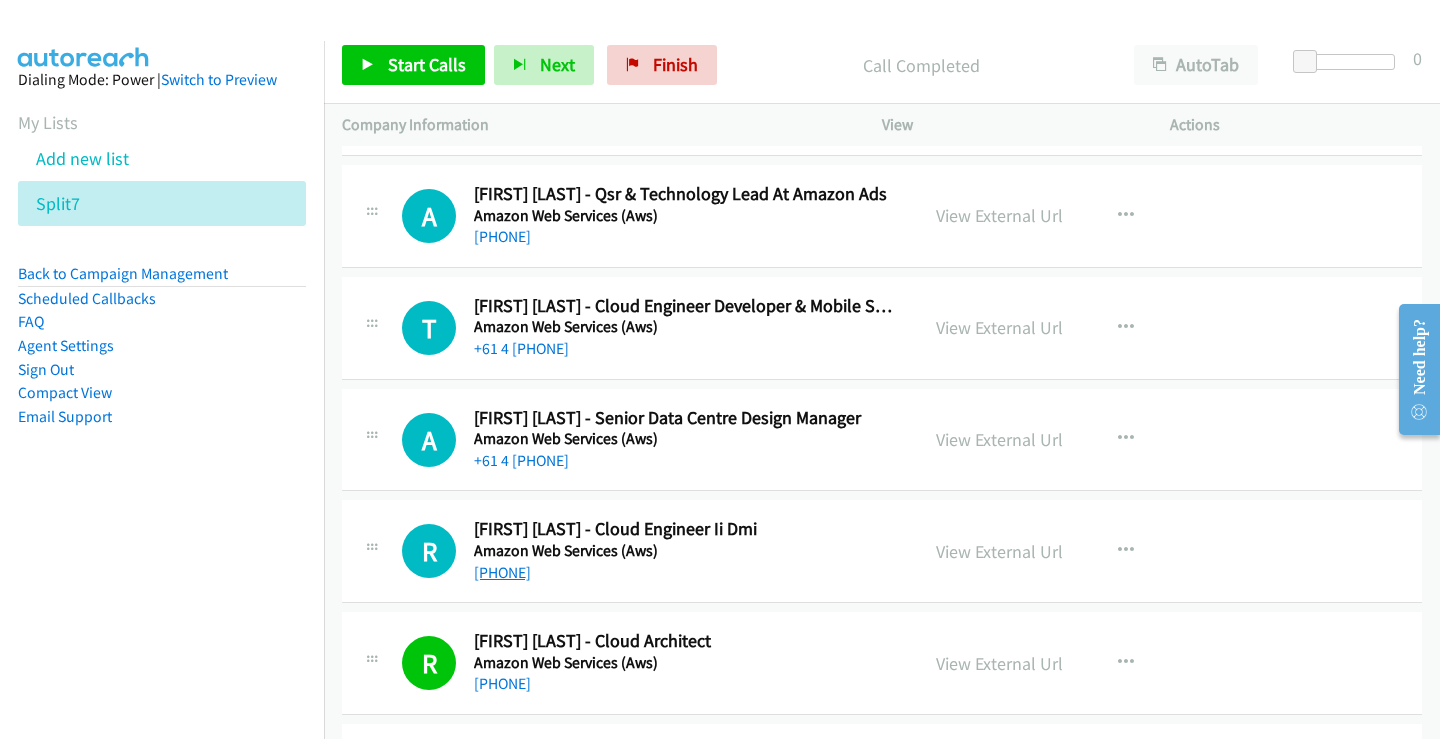 click on "[PHONE]" at bounding box center (502, 572) 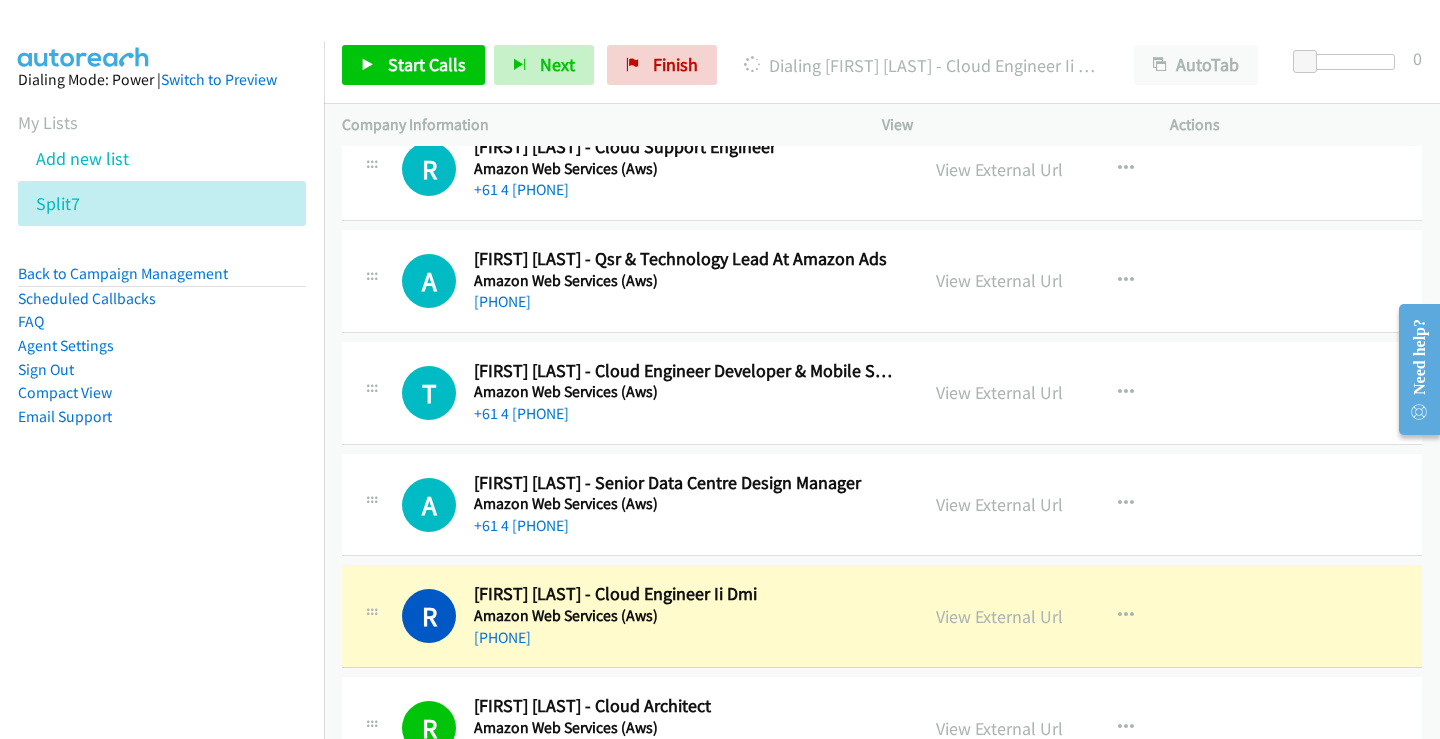 scroll, scrollTop: 24037, scrollLeft: 0, axis: vertical 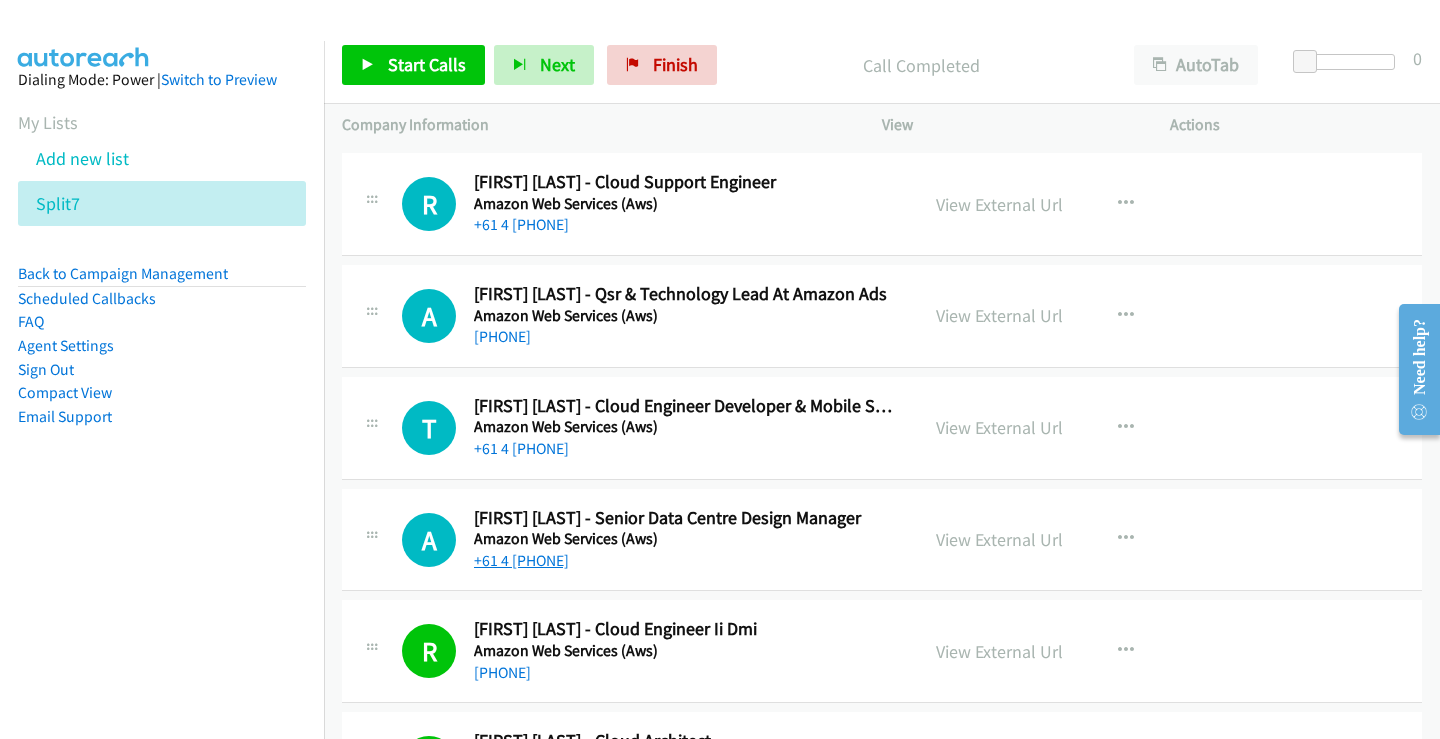 click on "+61 4 [PHONE]" at bounding box center [521, 560] 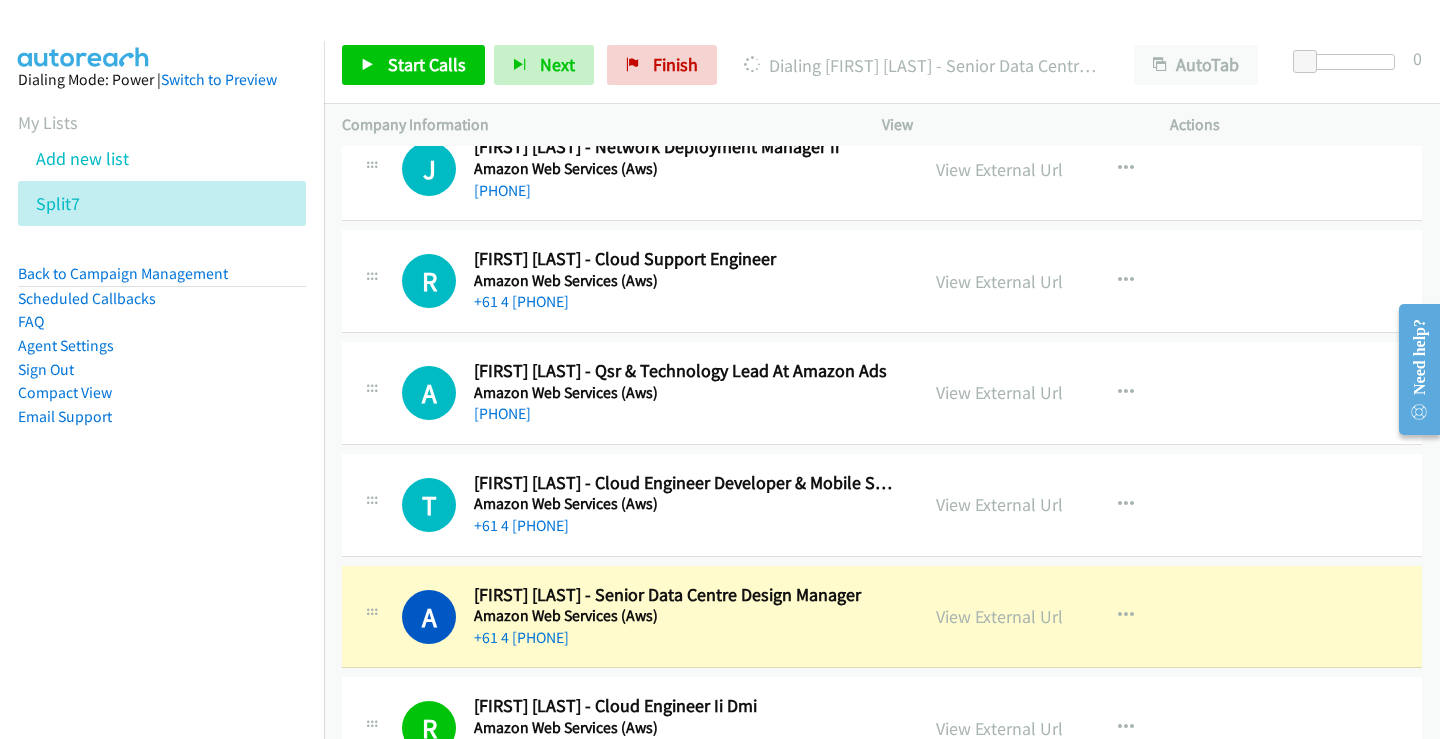 scroll, scrollTop: 23937, scrollLeft: 0, axis: vertical 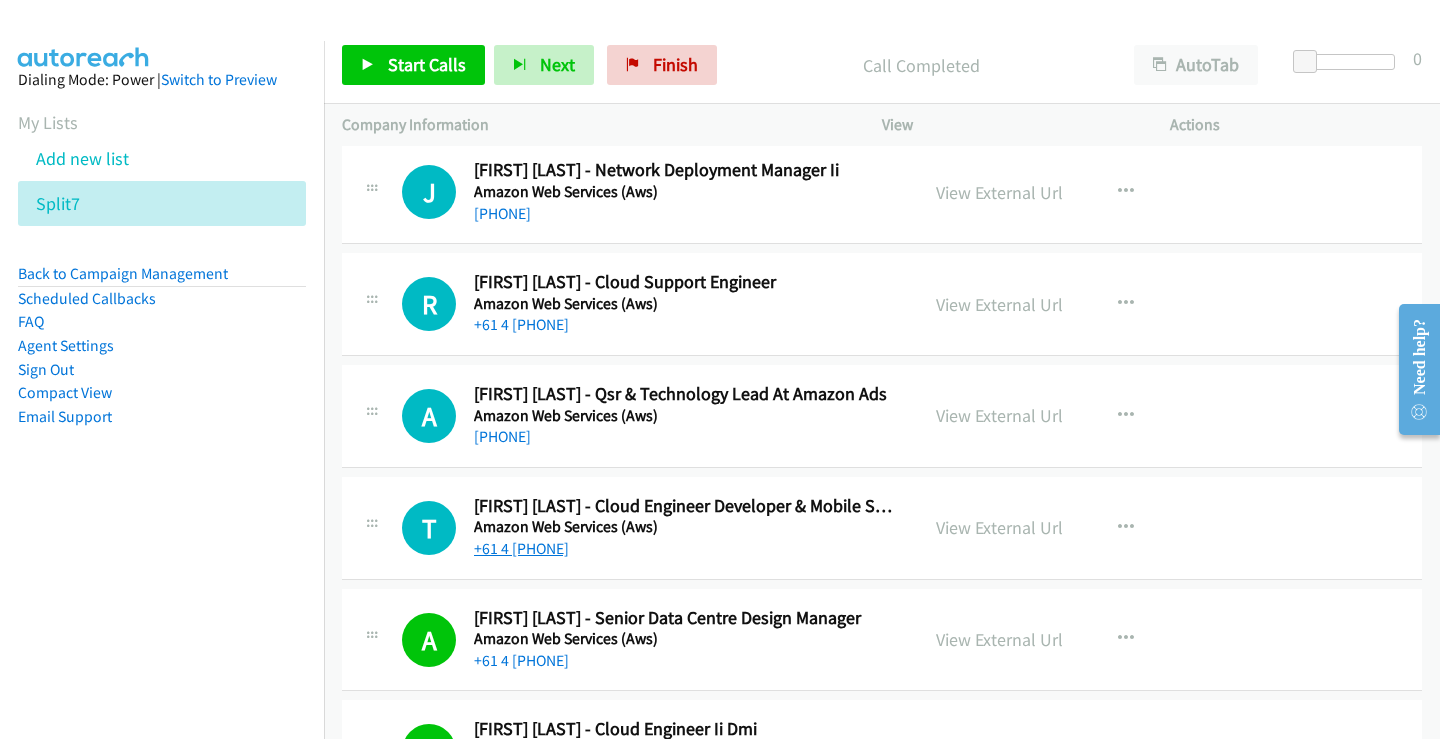 click on "+61 4 [PHONE]" at bounding box center [521, 548] 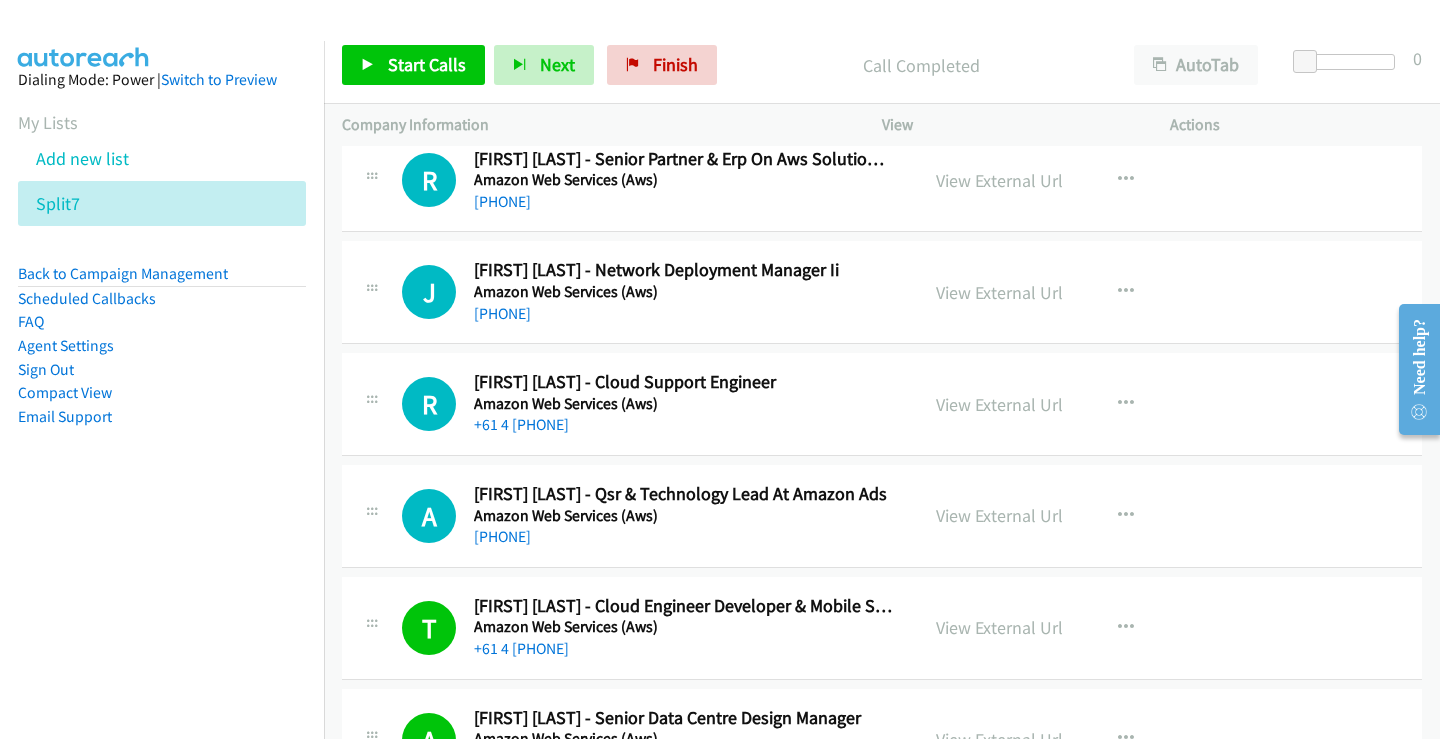 scroll, scrollTop: 23737, scrollLeft: 0, axis: vertical 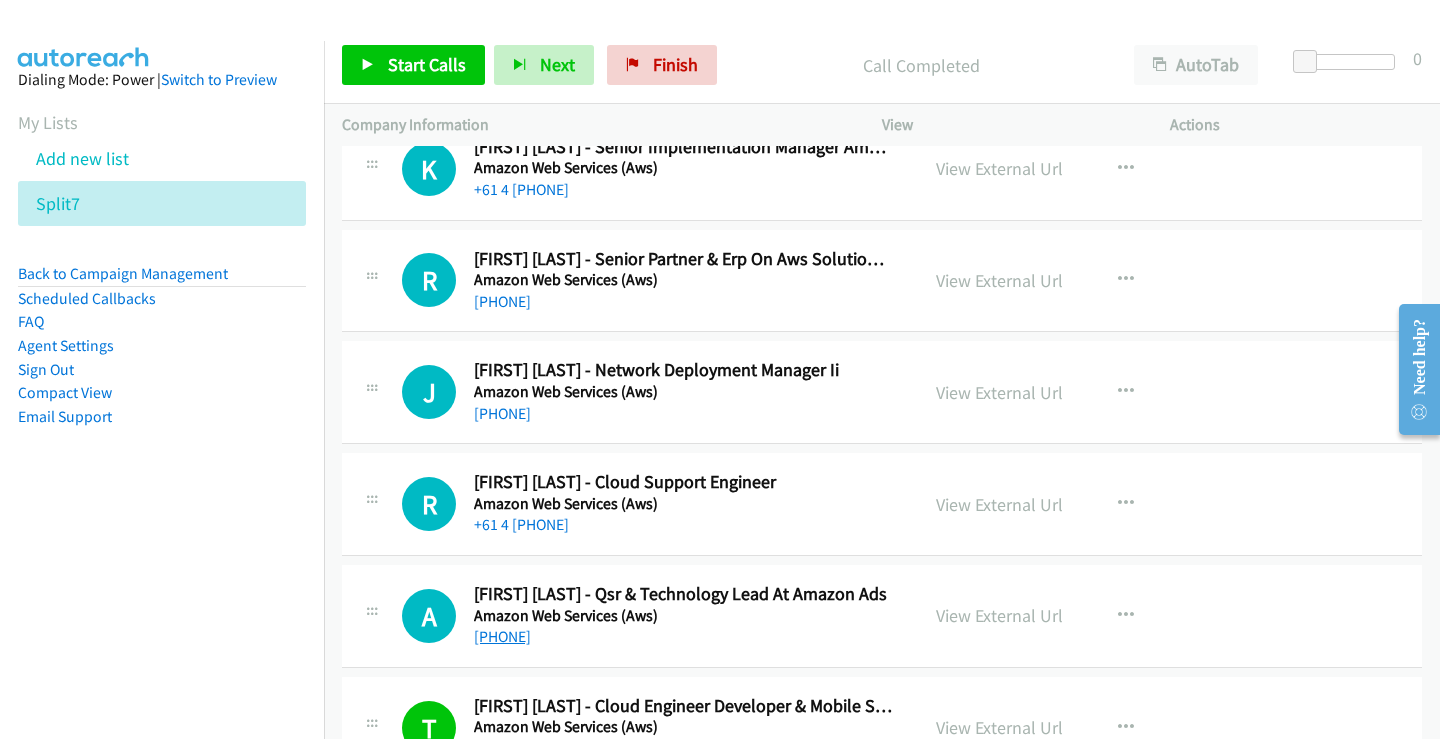 click on "[PHONE]" at bounding box center (502, 636) 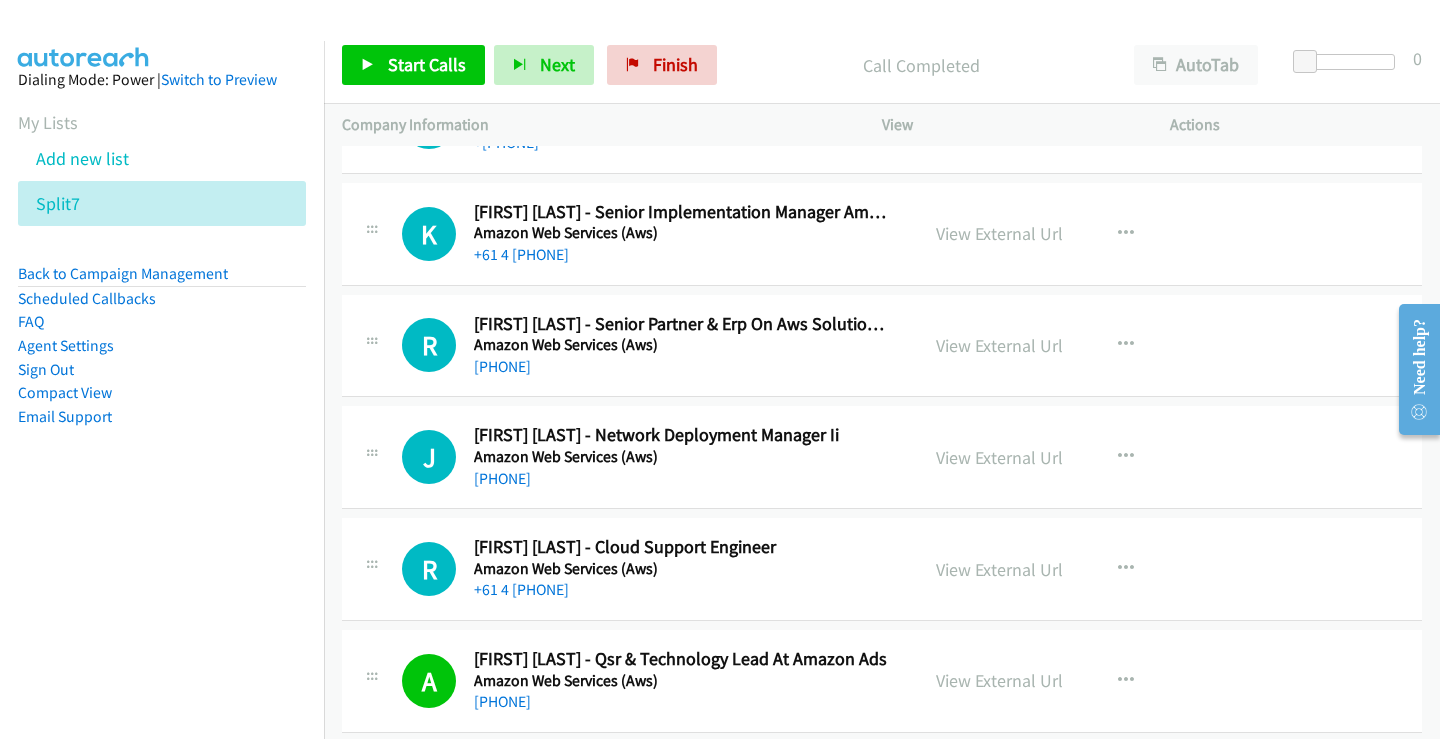 scroll, scrollTop: 23637, scrollLeft: 0, axis: vertical 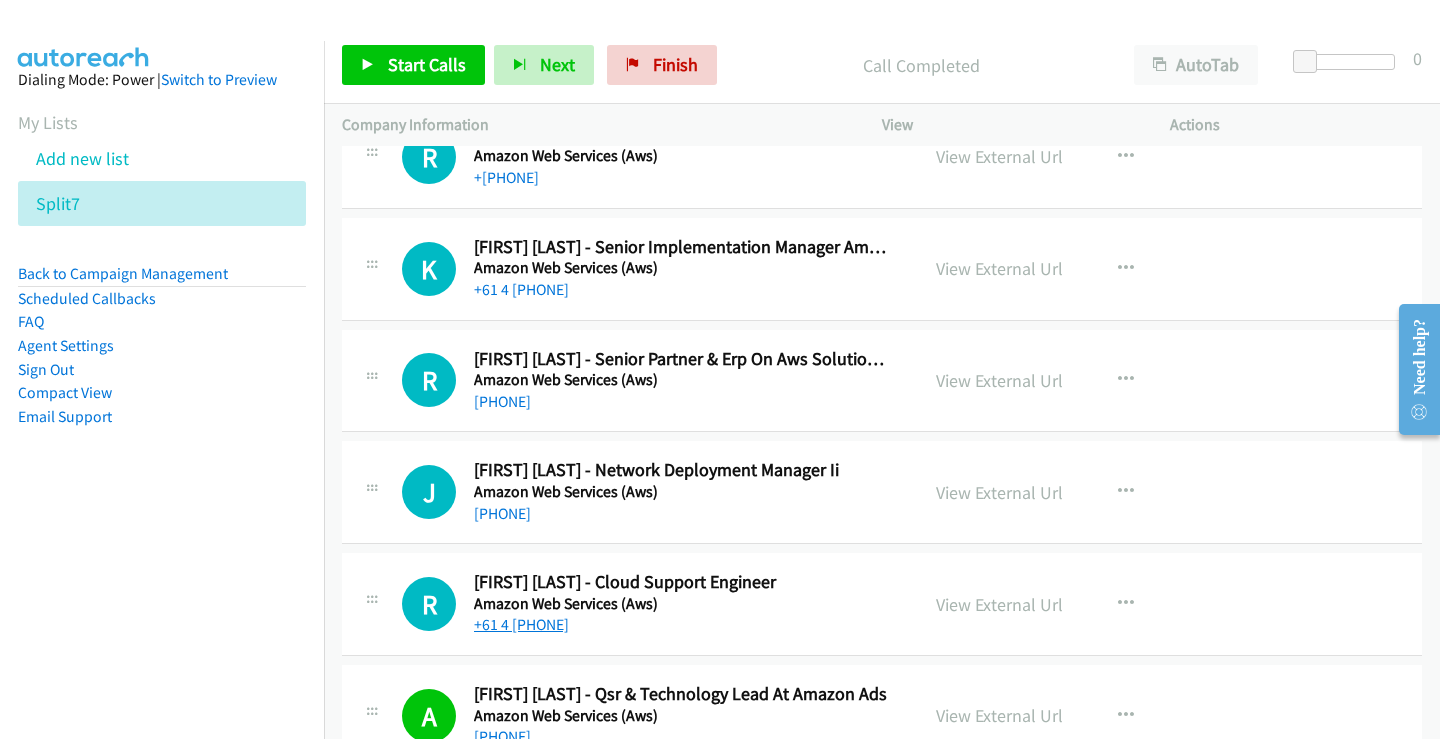 click on "+61 4 [PHONE]" at bounding box center (521, 624) 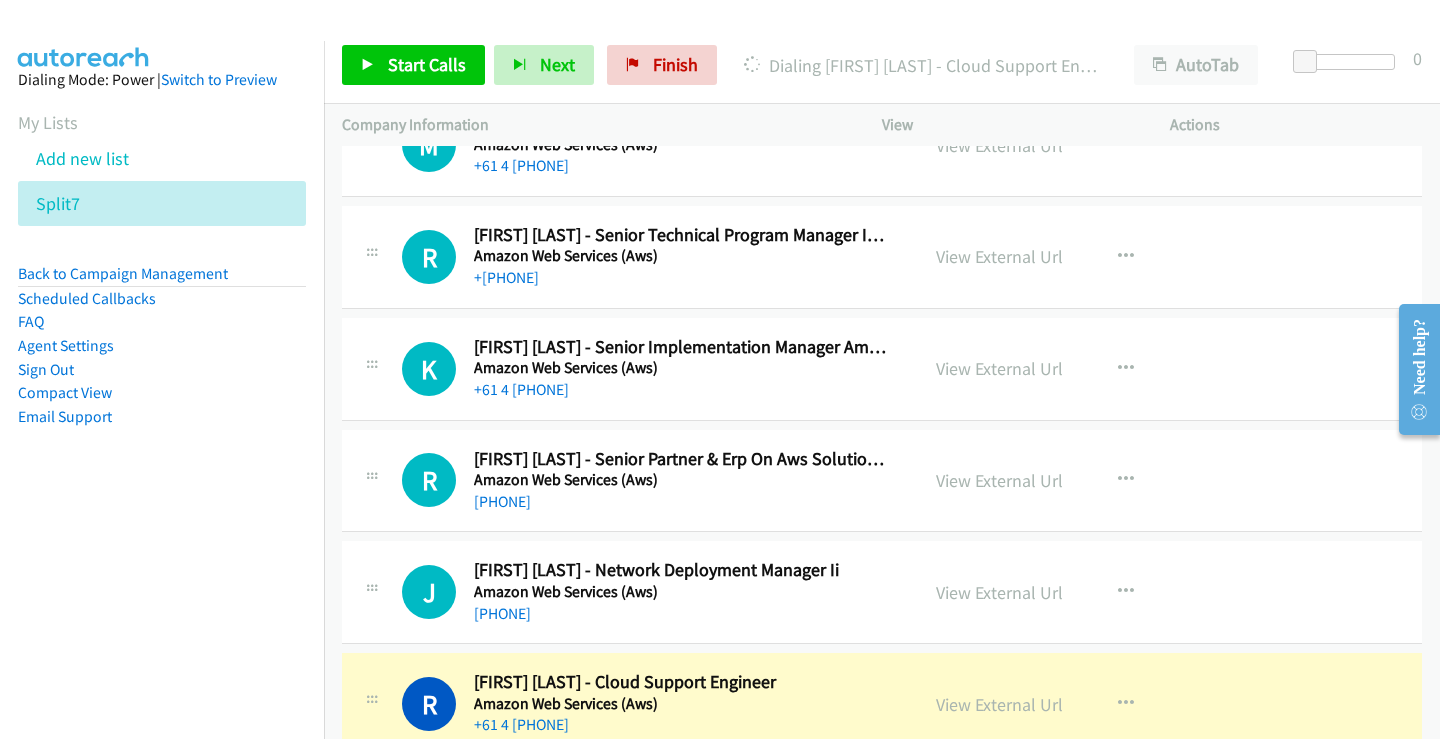scroll, scrollTop: 23637, scrollLeft: 0, axis: vertical 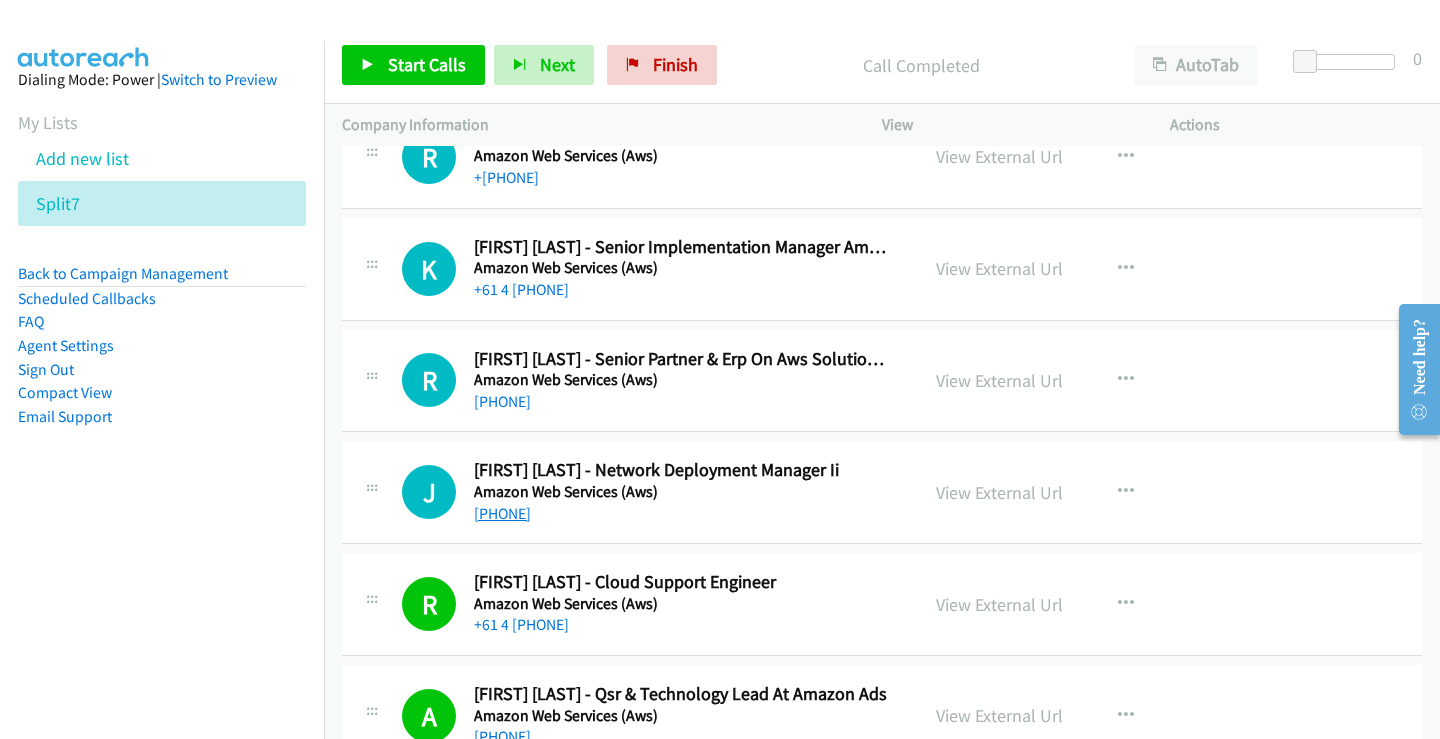 click on "[PHONE]" at bounding box center (502, 513) 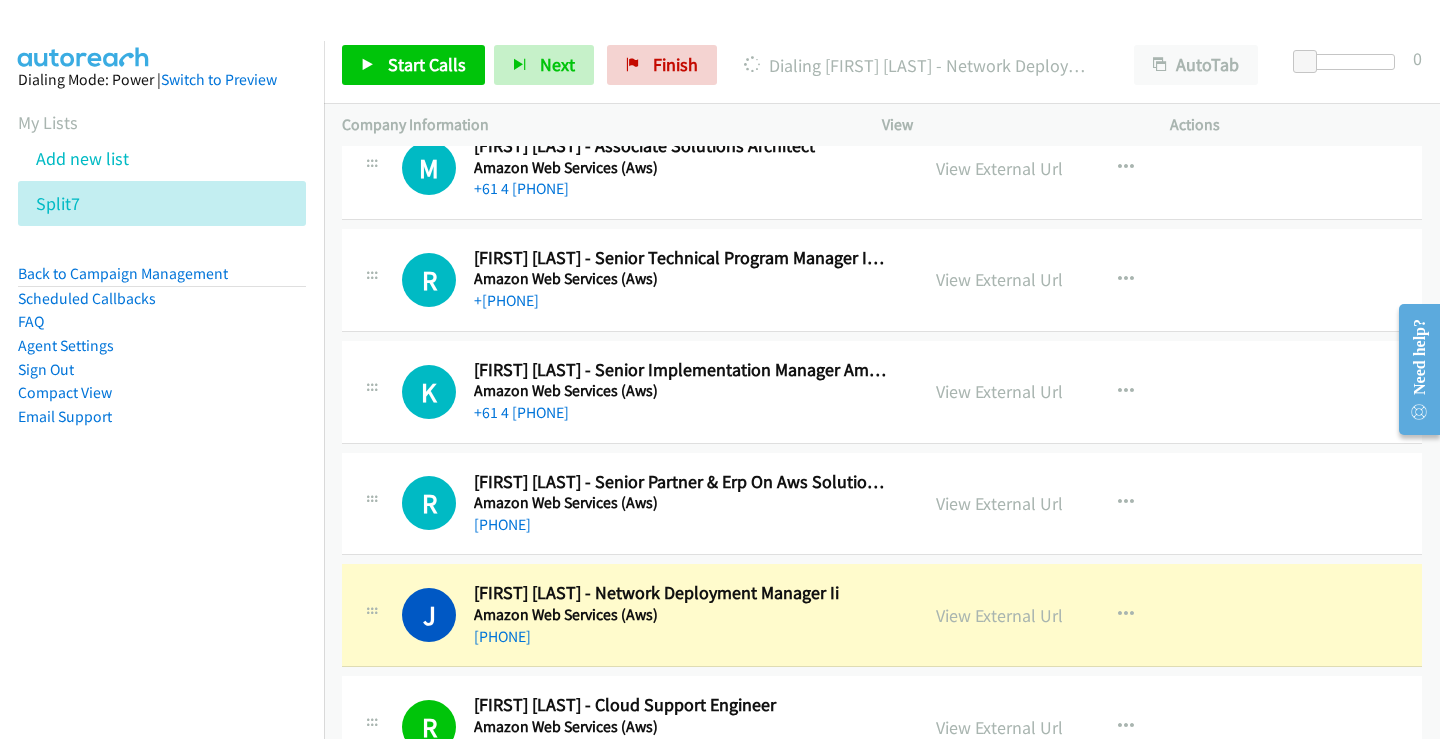 scroll, scrollTop: 23537, scrollLeft: 0, axis: vertical 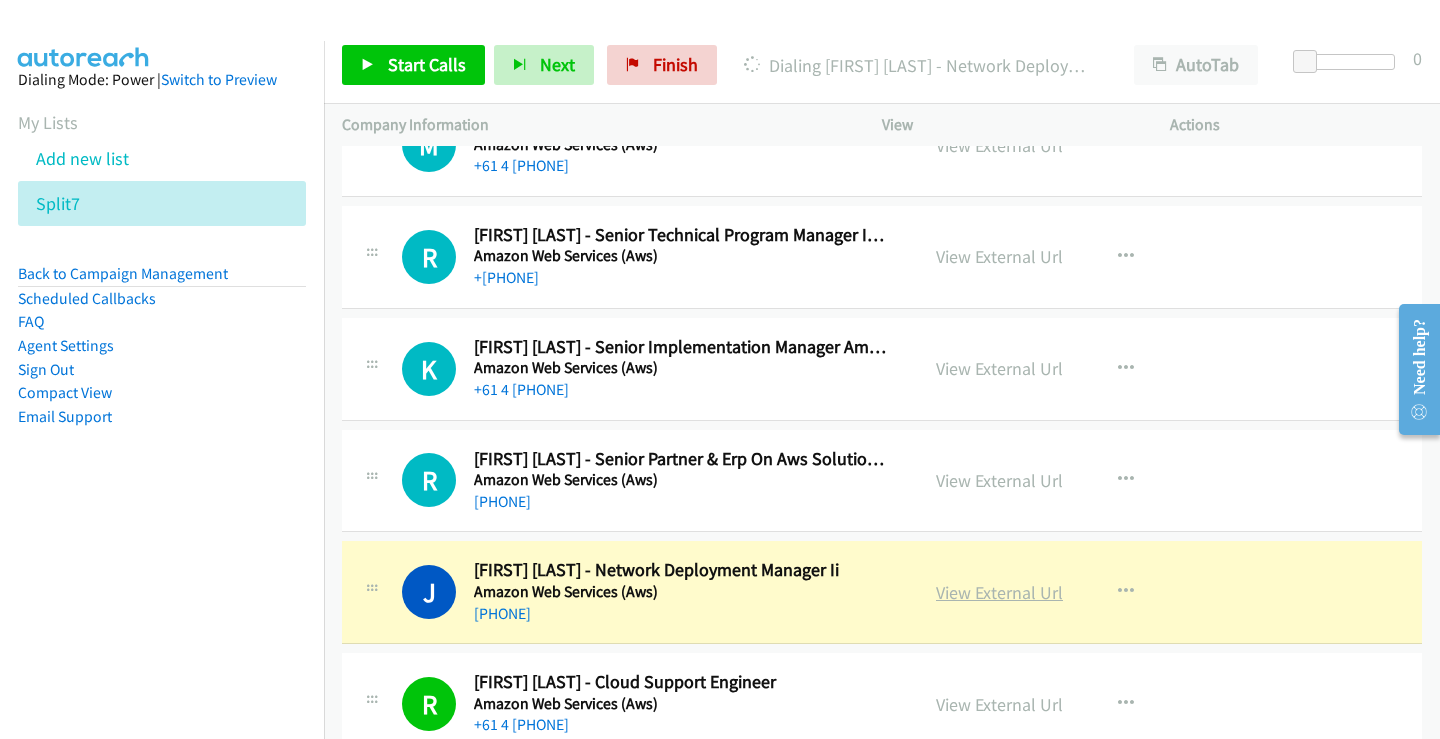 click on "View External Url" at bounding box center [999, 592] 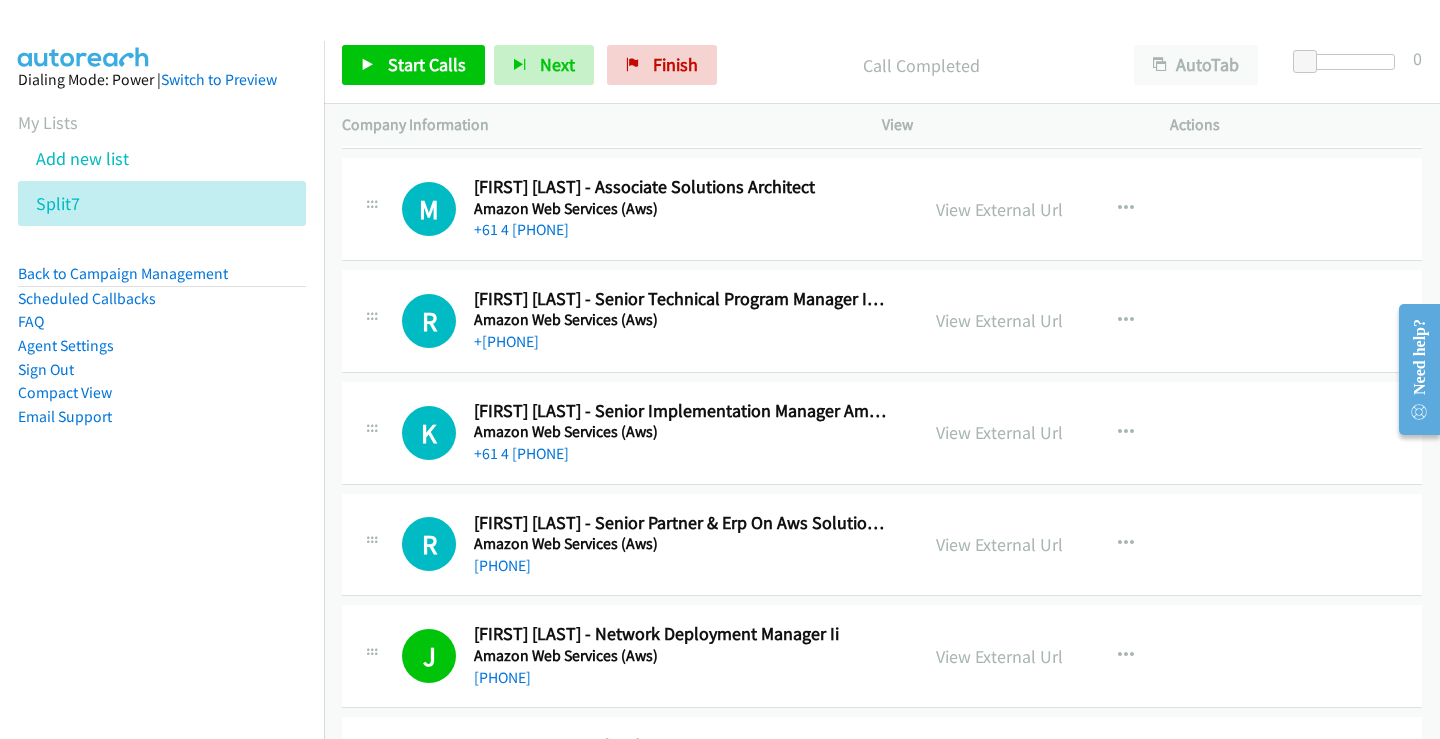 scroll, scrollTop: 23437, scrollLeft: 0, axis: vertical 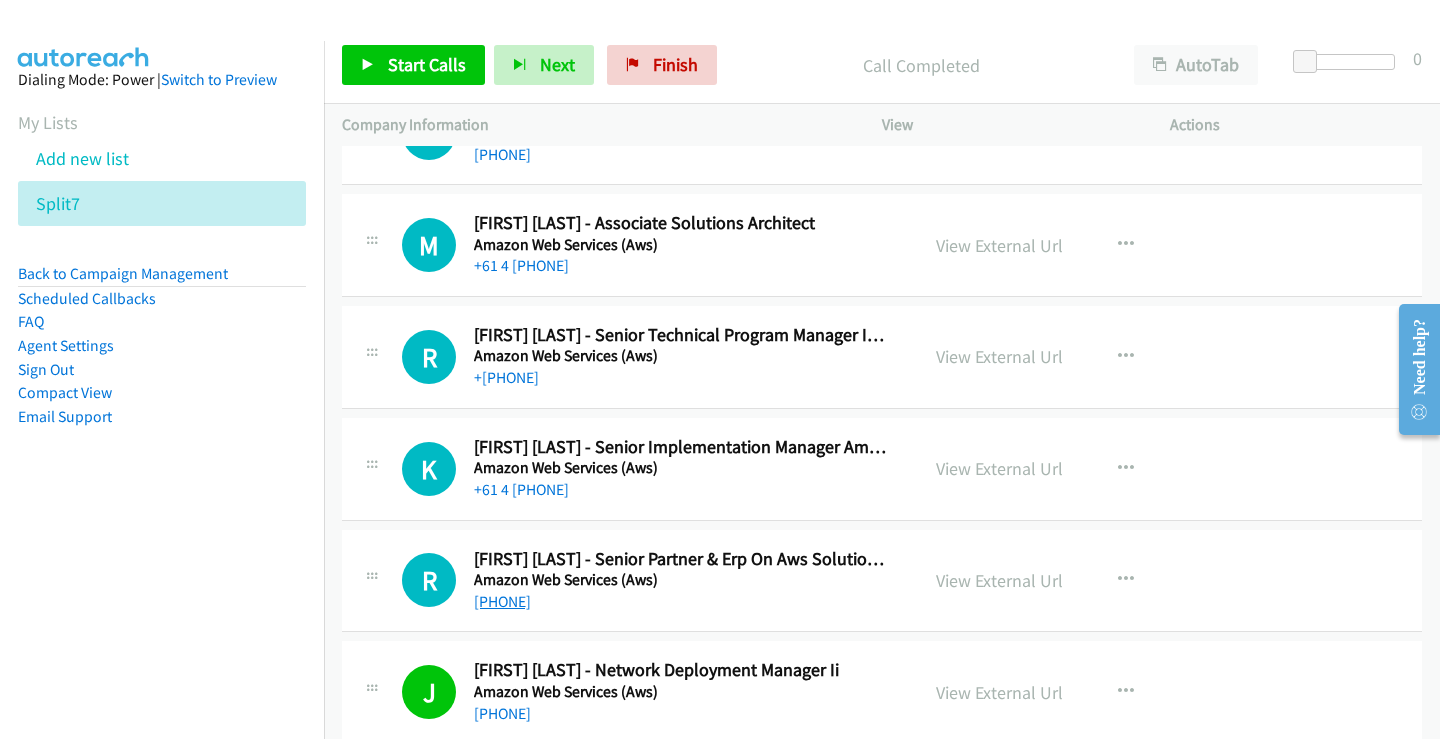 click on "[PHONE]" at bounding box center [502, 601] 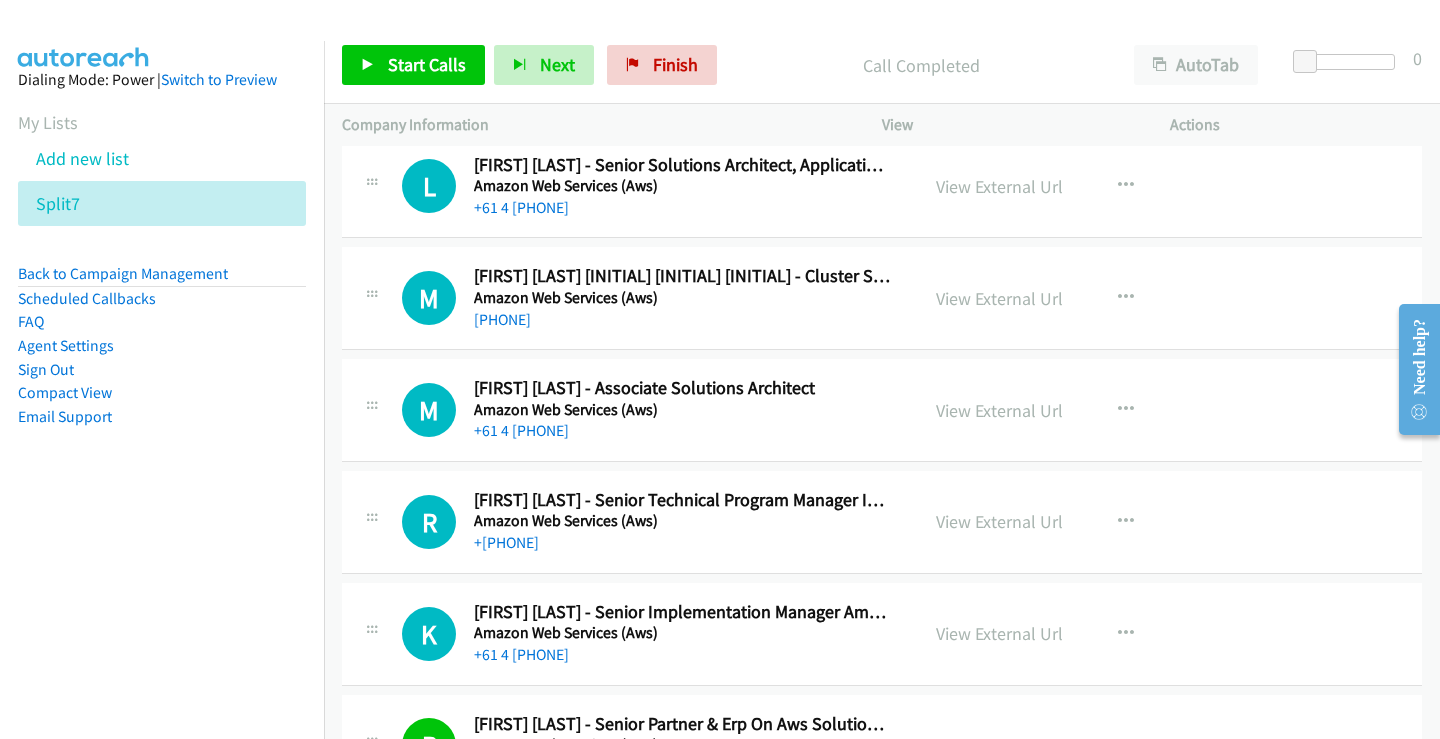 scroll, scrollTop: 23237, scrollLeft: 0, axis: vertical 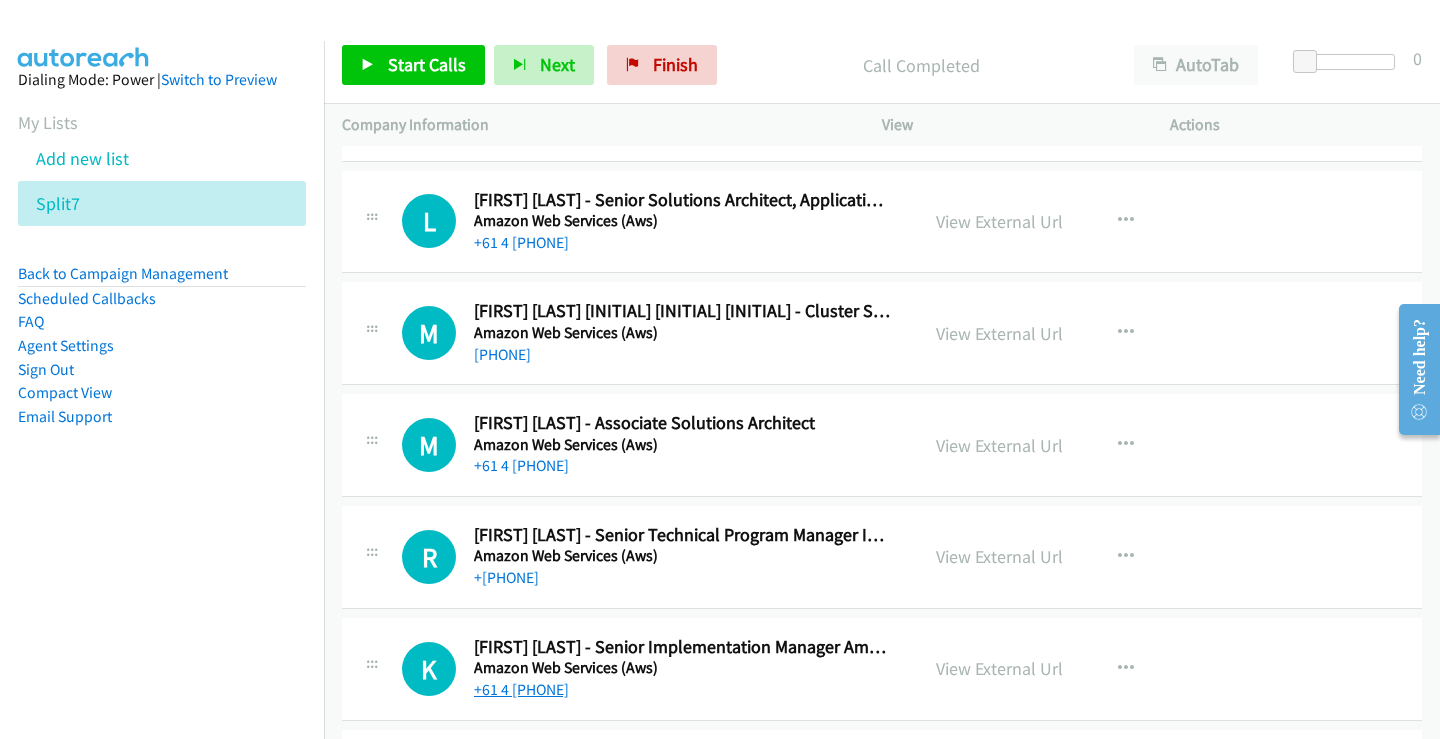 click on "+61 4 [PHONE]" at bounding box center [521, 689] 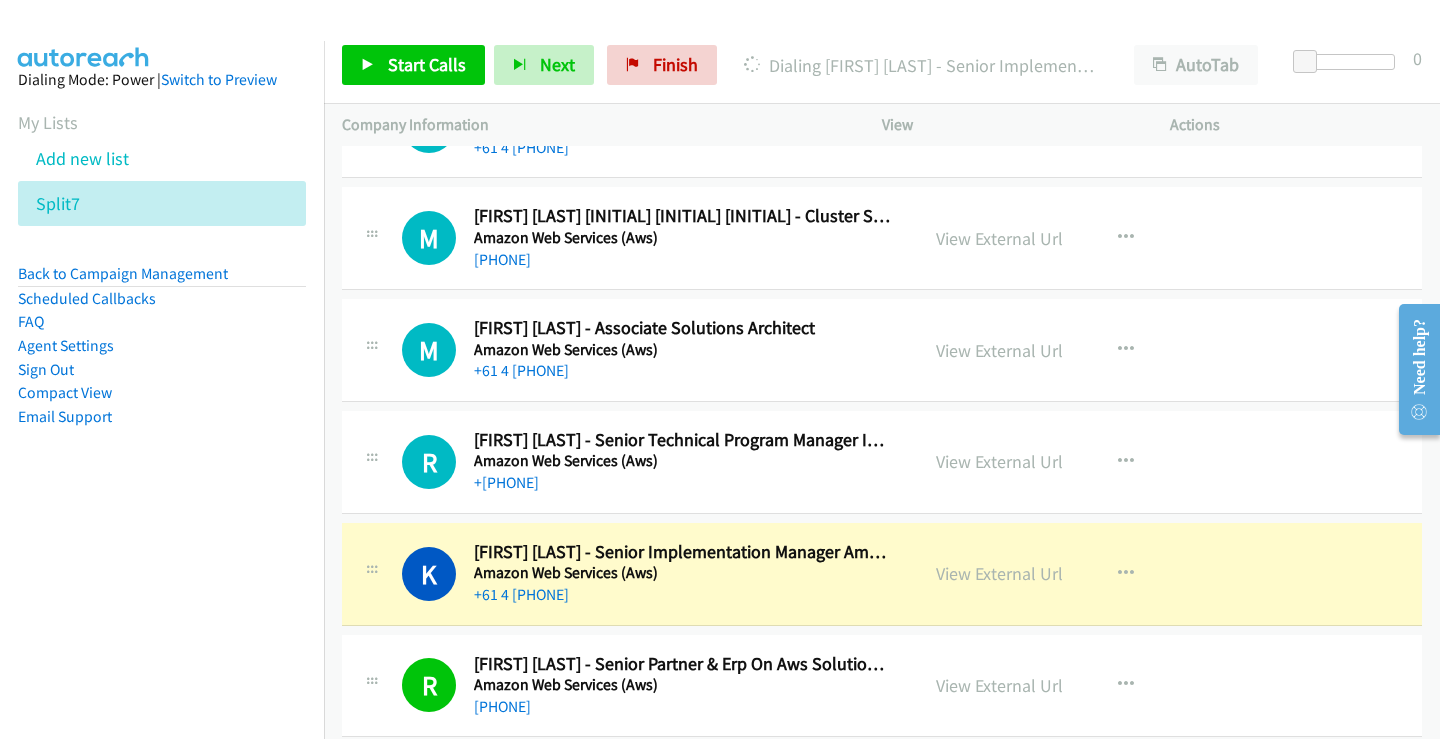 scroll, scrollTop: 23337, scrollLeft: 0, axis: vertical 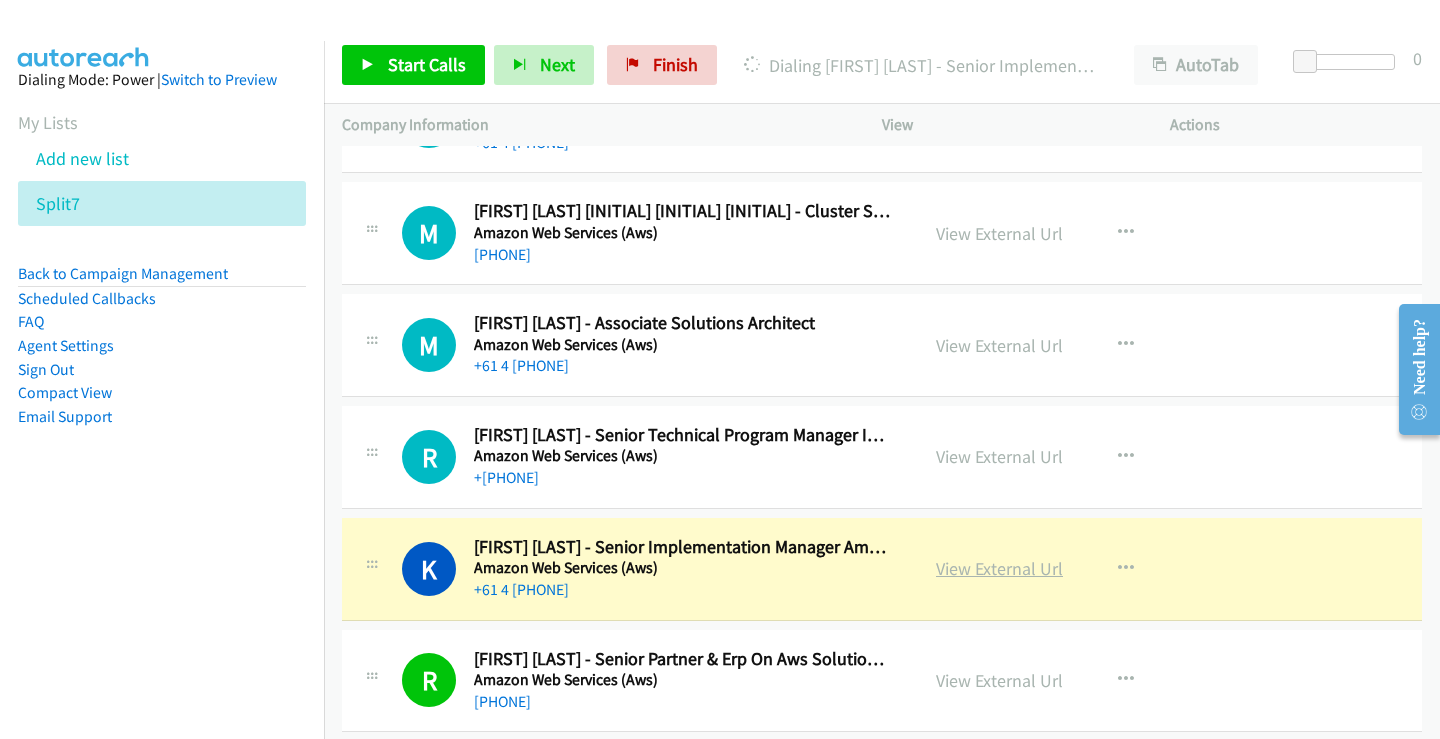 click on "View External Url" at bounding box center (999, 568) 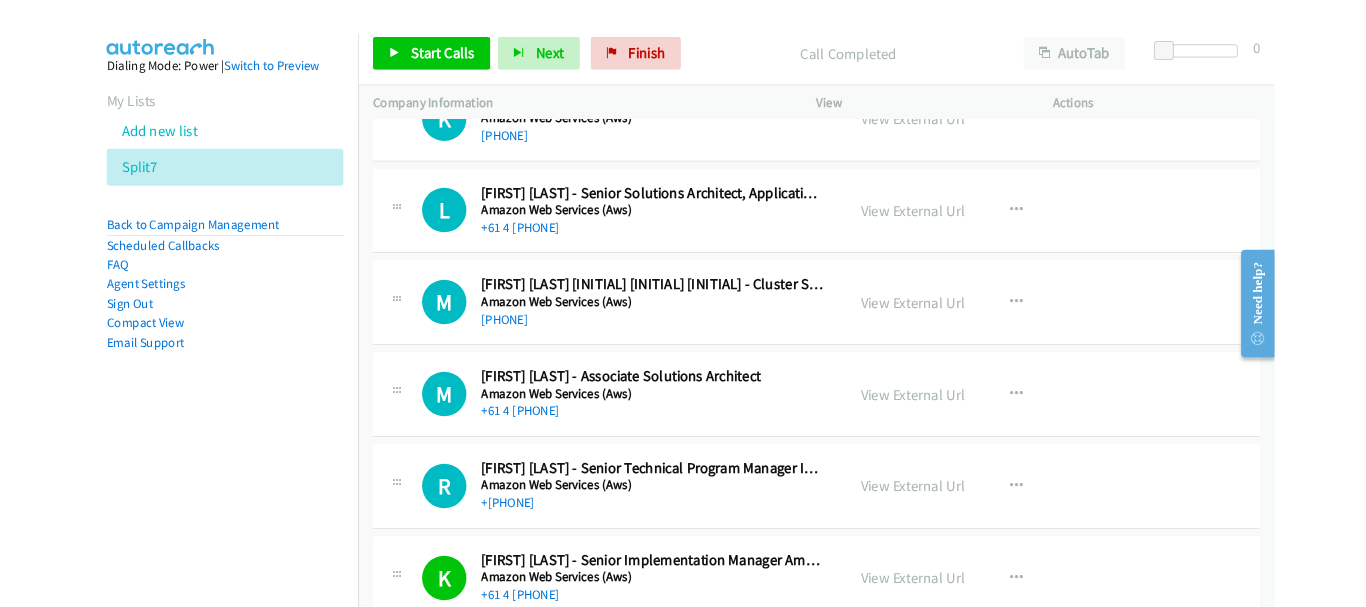 scroll, scrollTop: 23137, scrollLeft: 0, axis: vertical 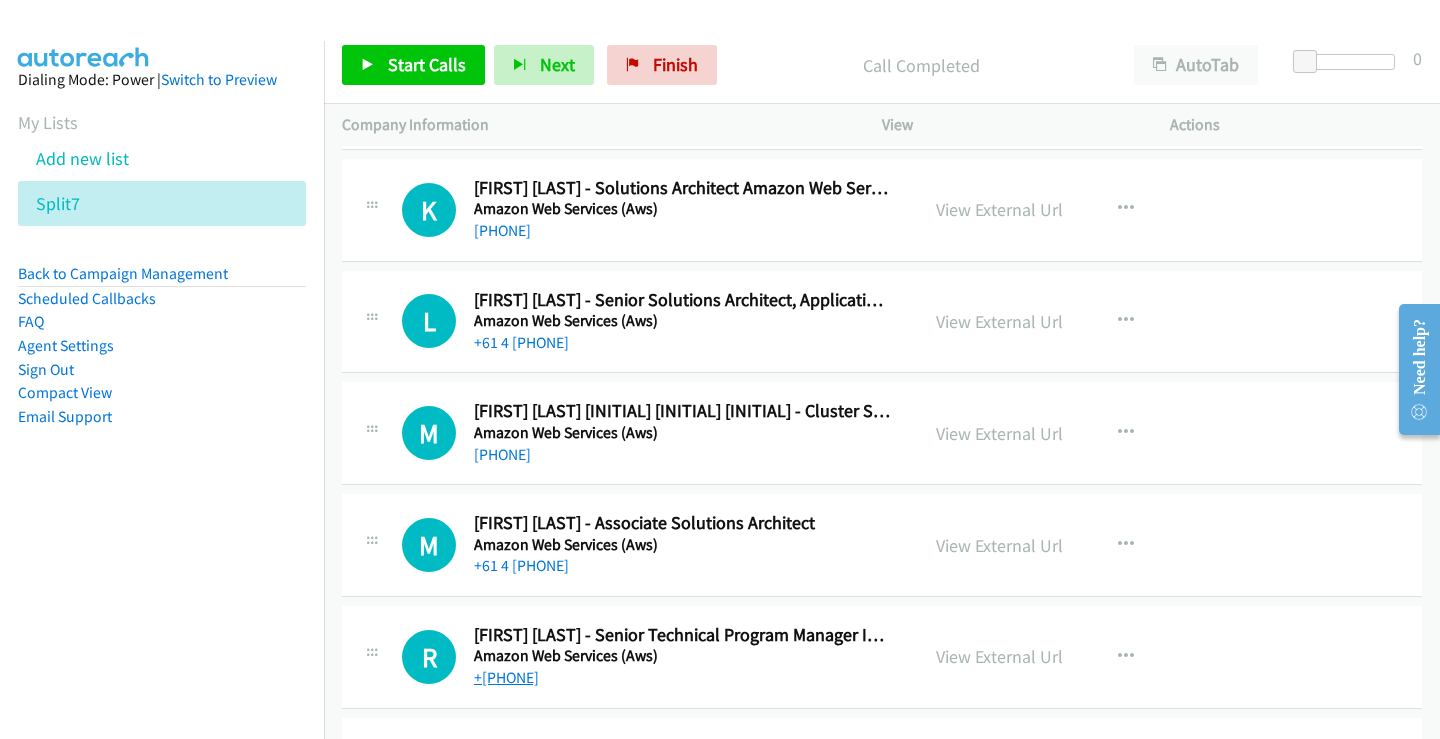 click on "+[PHONE]" at bounding box center [506, 677] 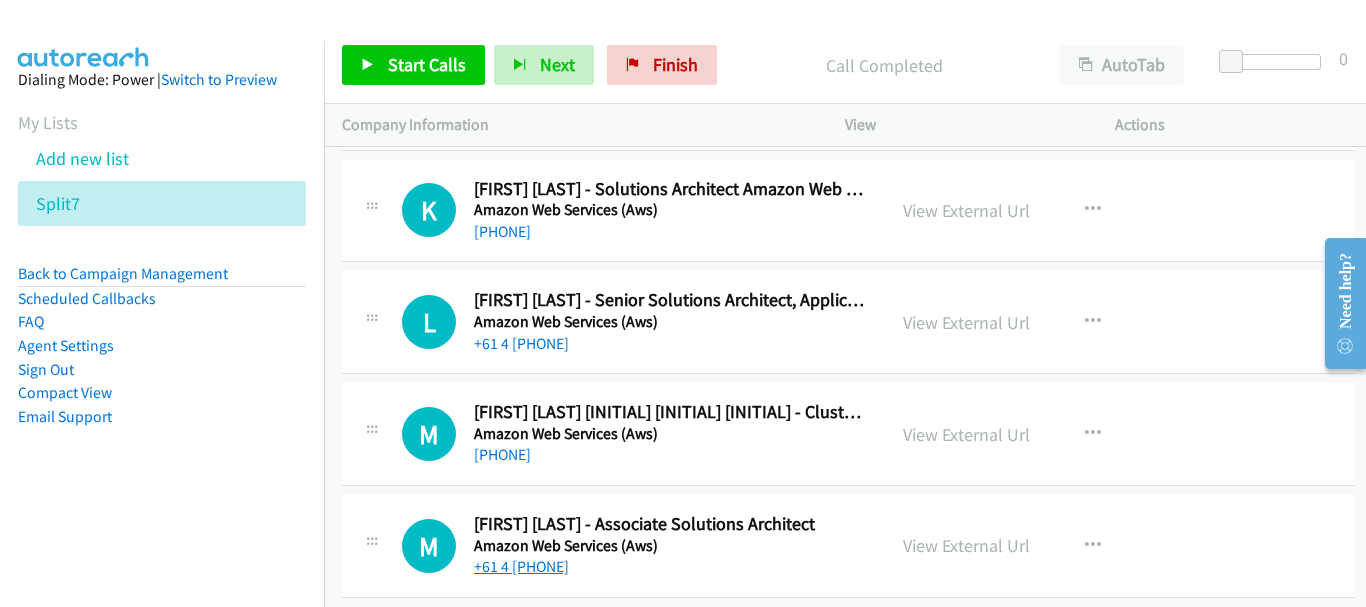 click on "+61 4 [PHONE]" at bounding box center (521, 566) 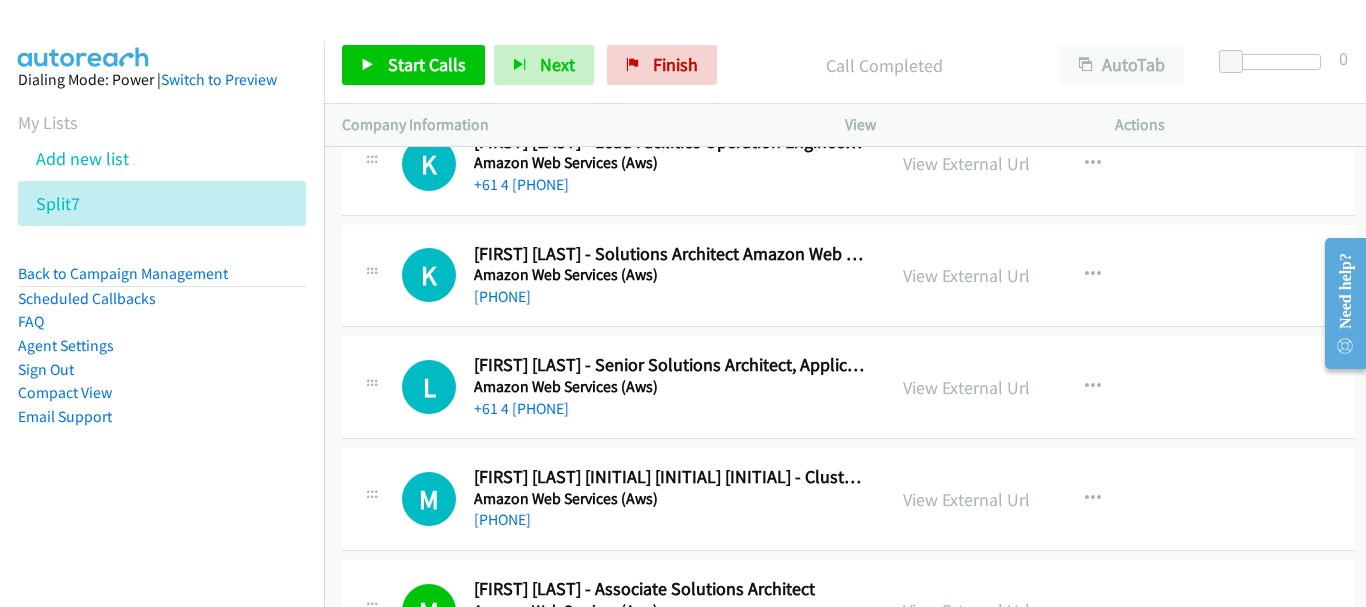 scroll, scrollTop: 23037, scrollLeft: 0, axis: vertical 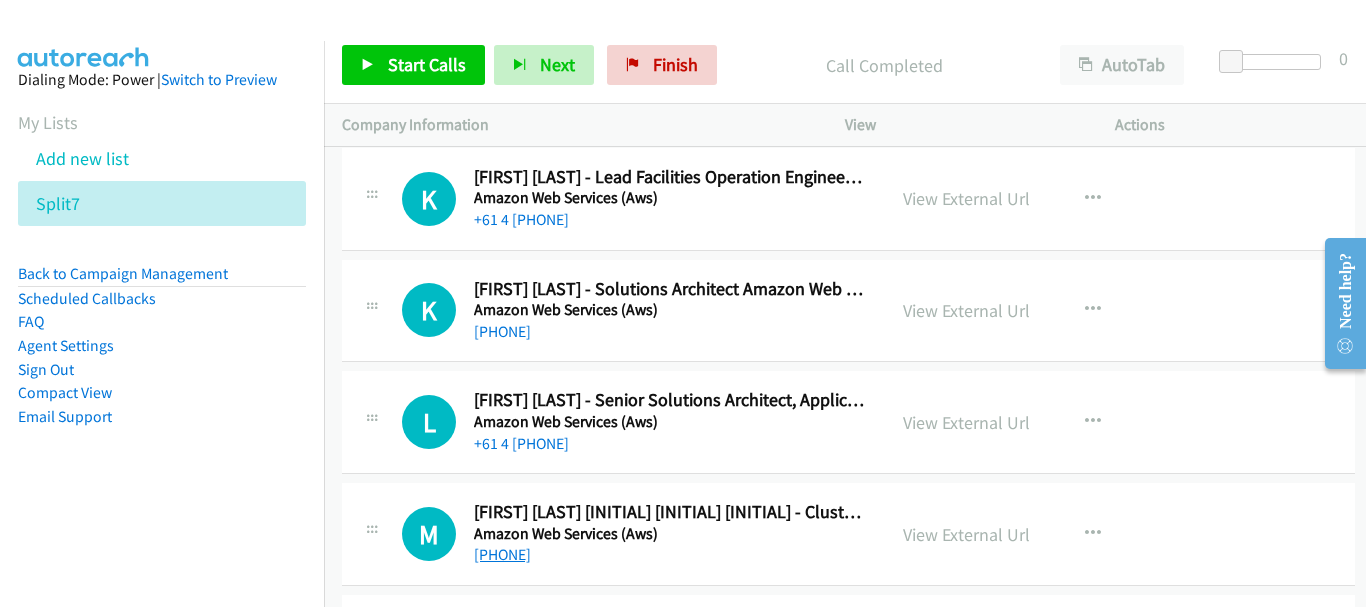 click on "[PHONE]" at bounding box center (502, 554) 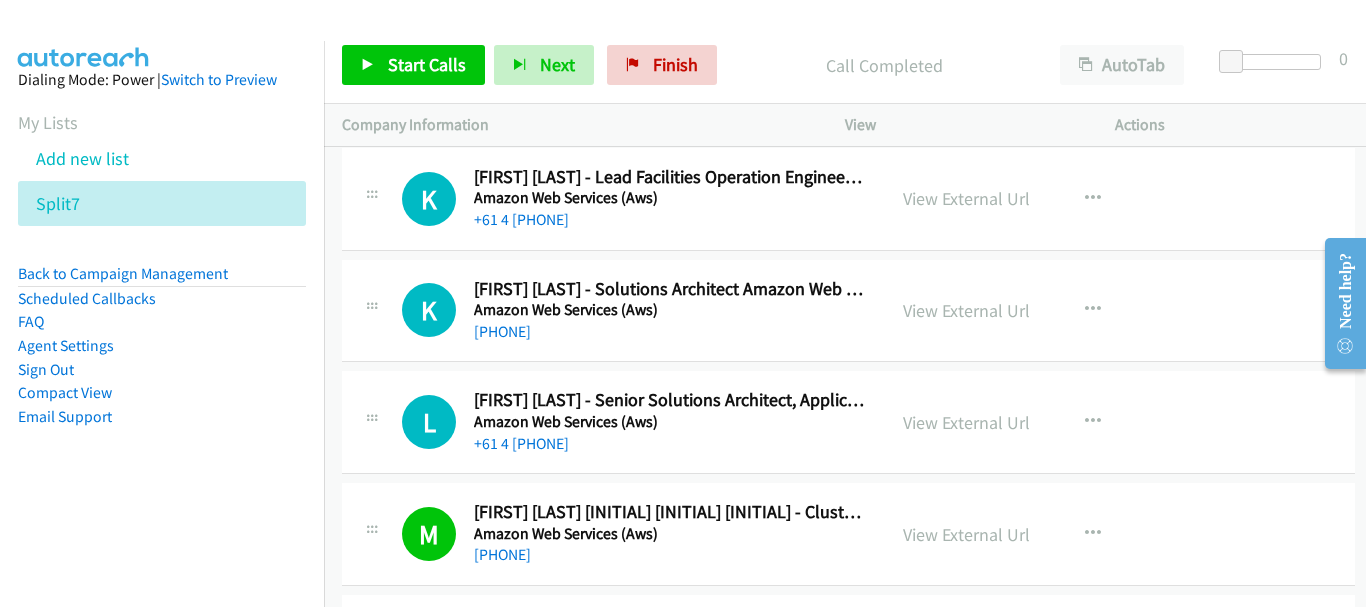 scroll, scrollTop: 22937, scrollLeft: 0, axis: vertical 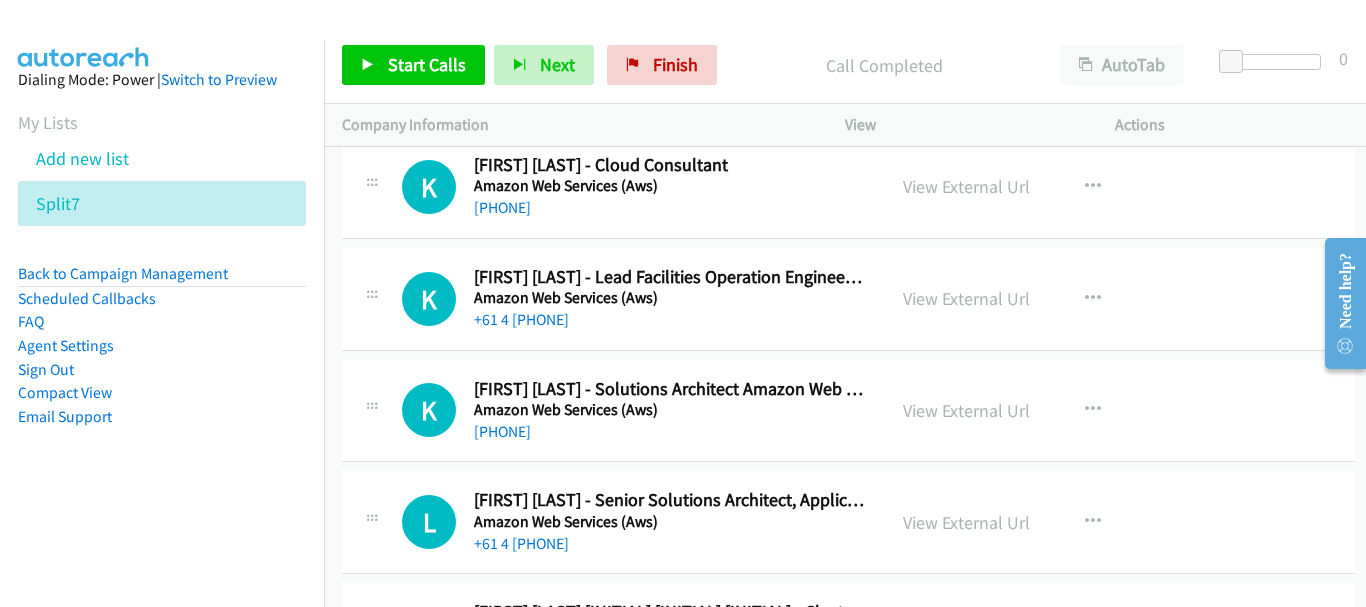 drag, startPoint x: 503, startPoint y: 537, endPoint x: 488, endPoint y: 554, distance: 22.671568 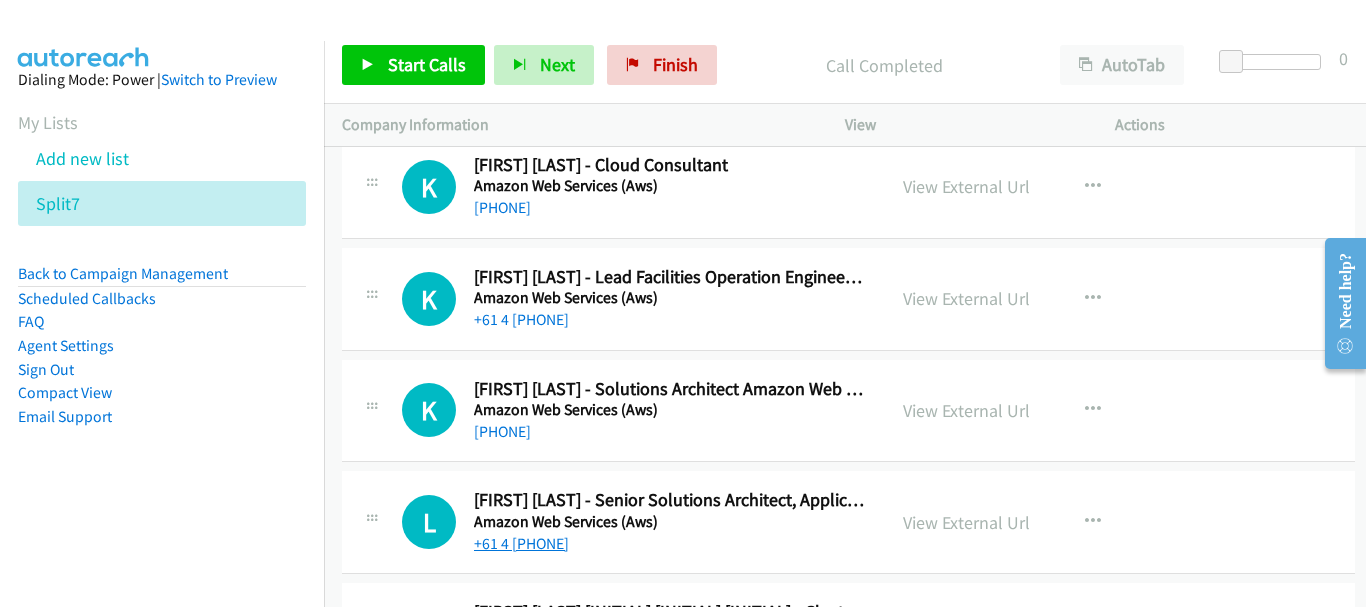 click on "+61 4 [PHONE]" at bounding box center (521, 543) 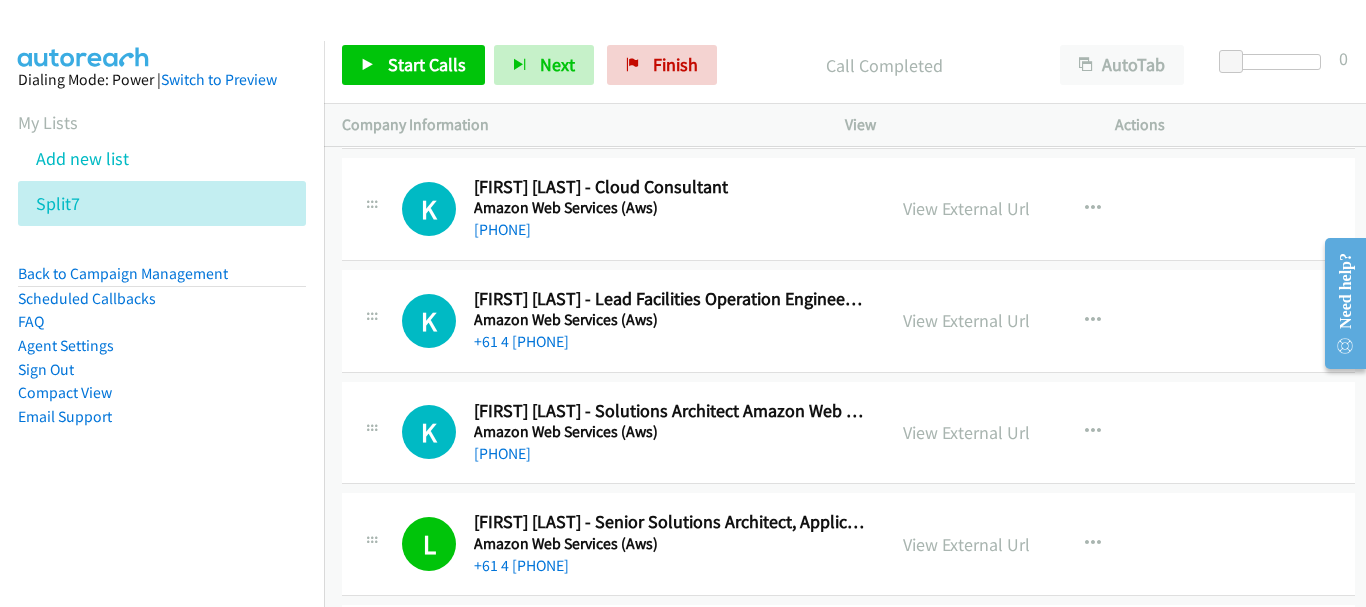 scroll, scrollTop: 22937, scrollLeft: 0, axis: vertical 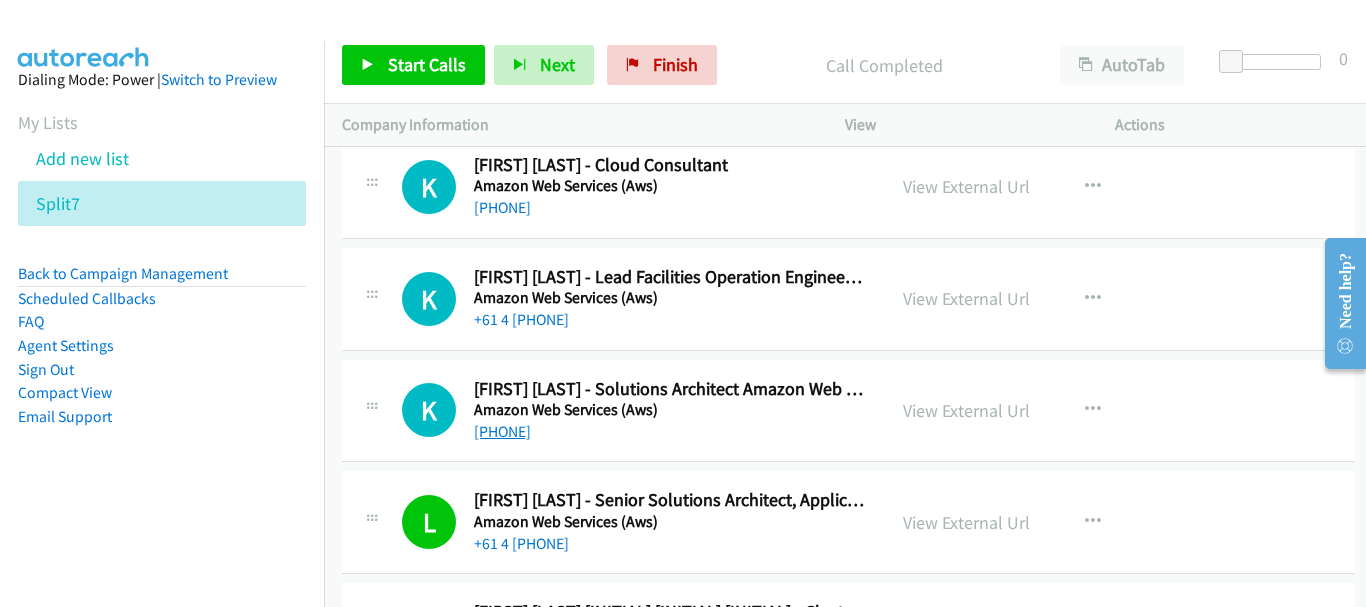 click on "[PHONE]" at bounding box center [502, 431] 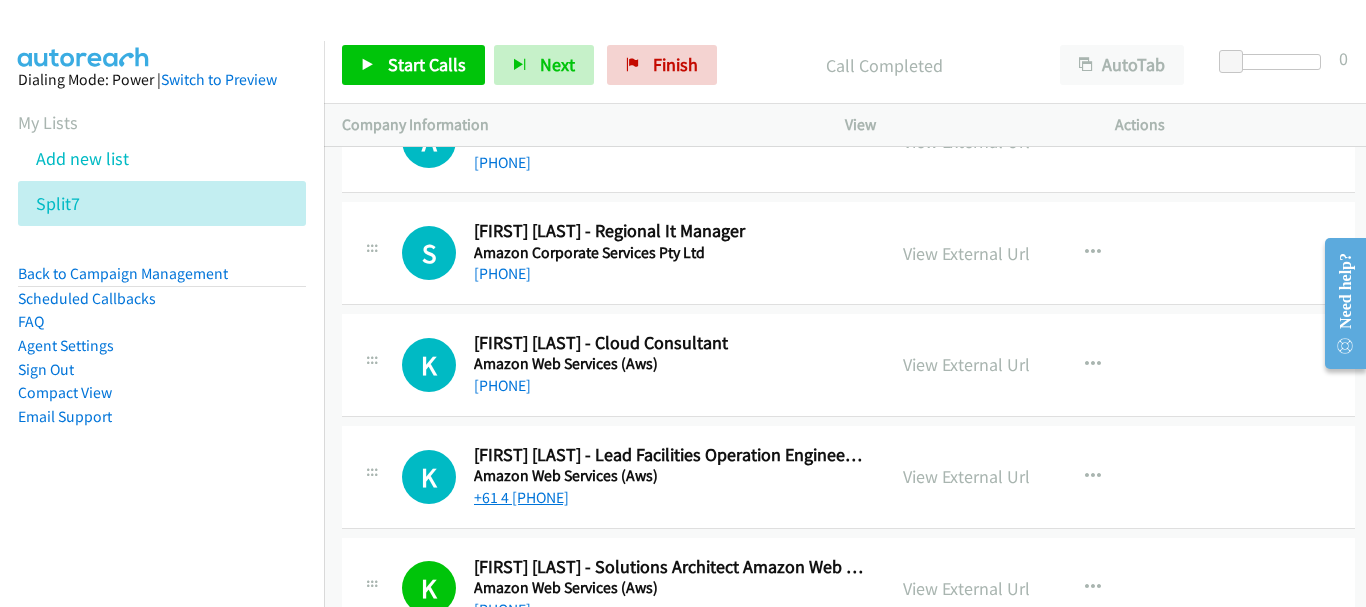 scroll, scrollTop: 22737, scrollLeft: 0, axis: vertical 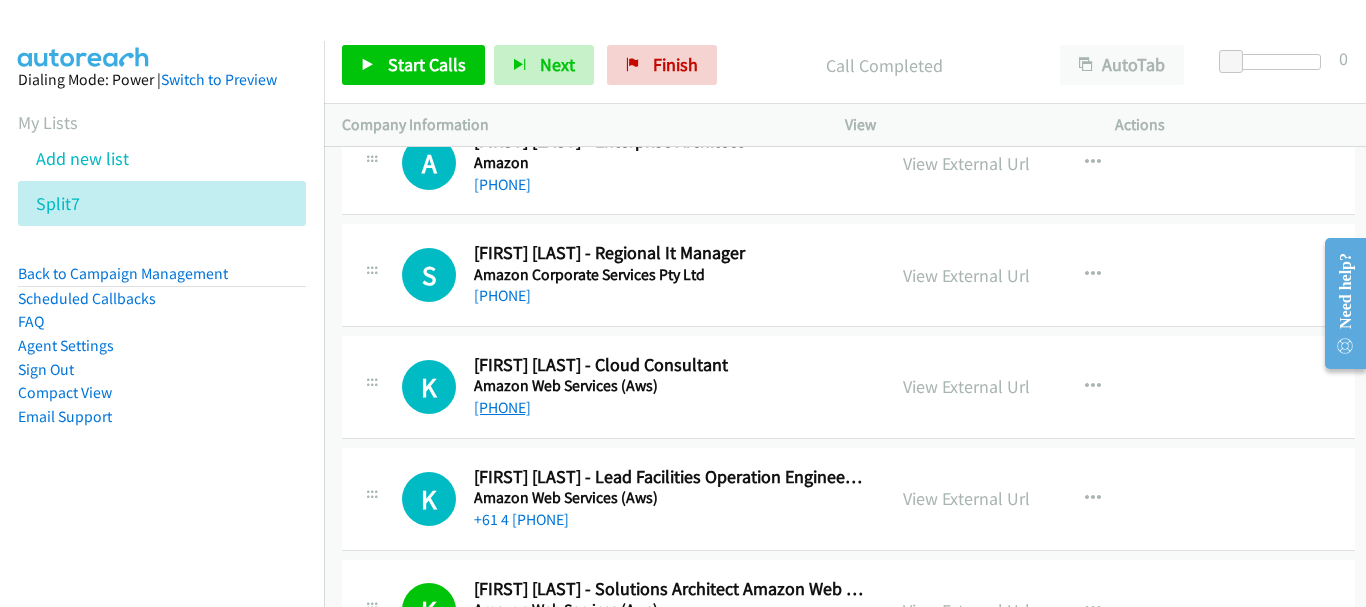 click on "[PHONE]" at bounding box center (502, 407) 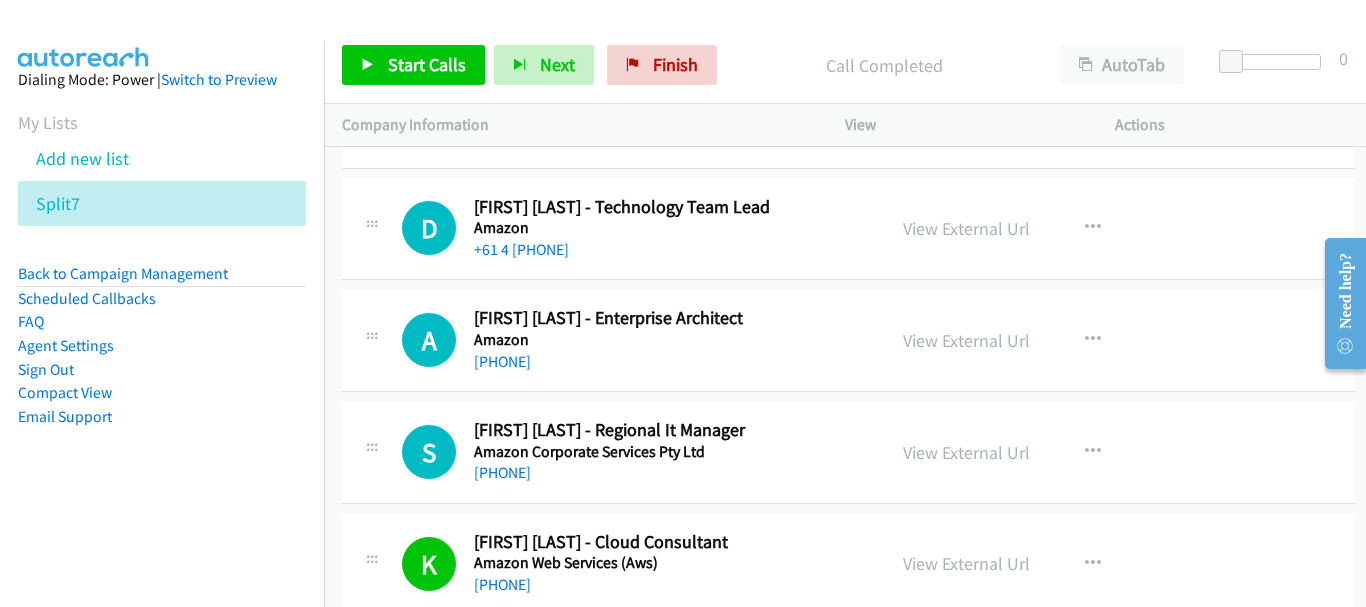 scroll, scrollTop: 22537, scrollLeft: 0, axis: vertical 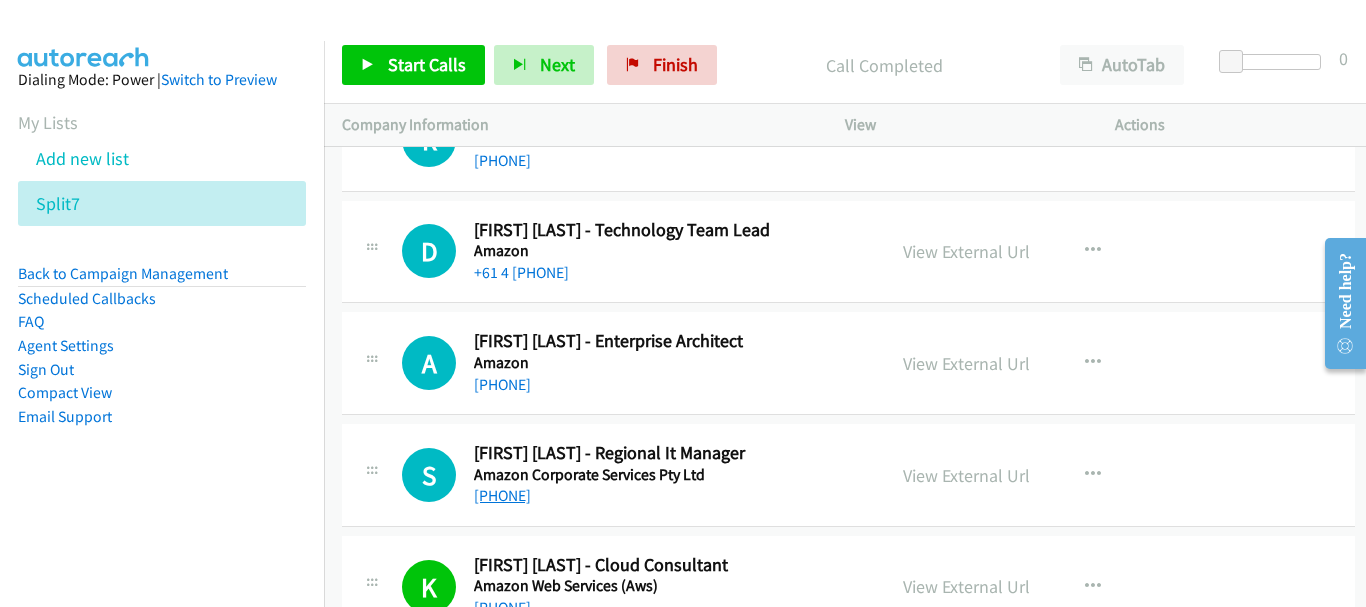 click on "[PHONE]" at bounding box center (502, 495) 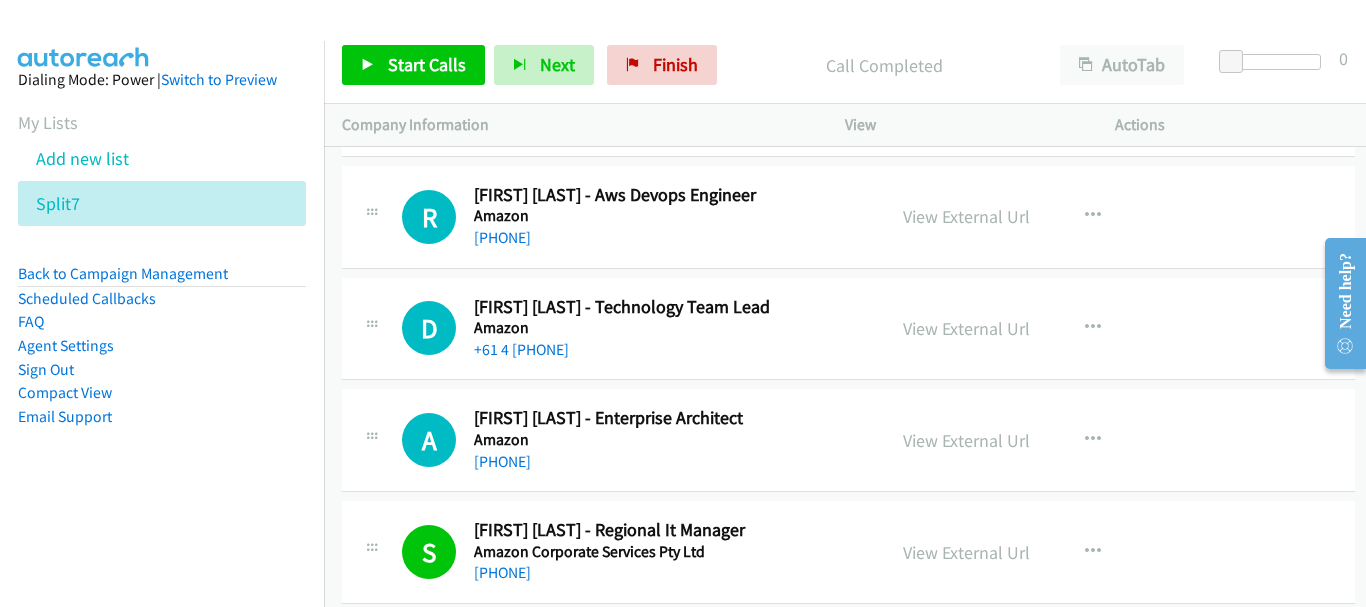 scroll, scrollTop: 22437, scrollLeft: 0, axis: vertical 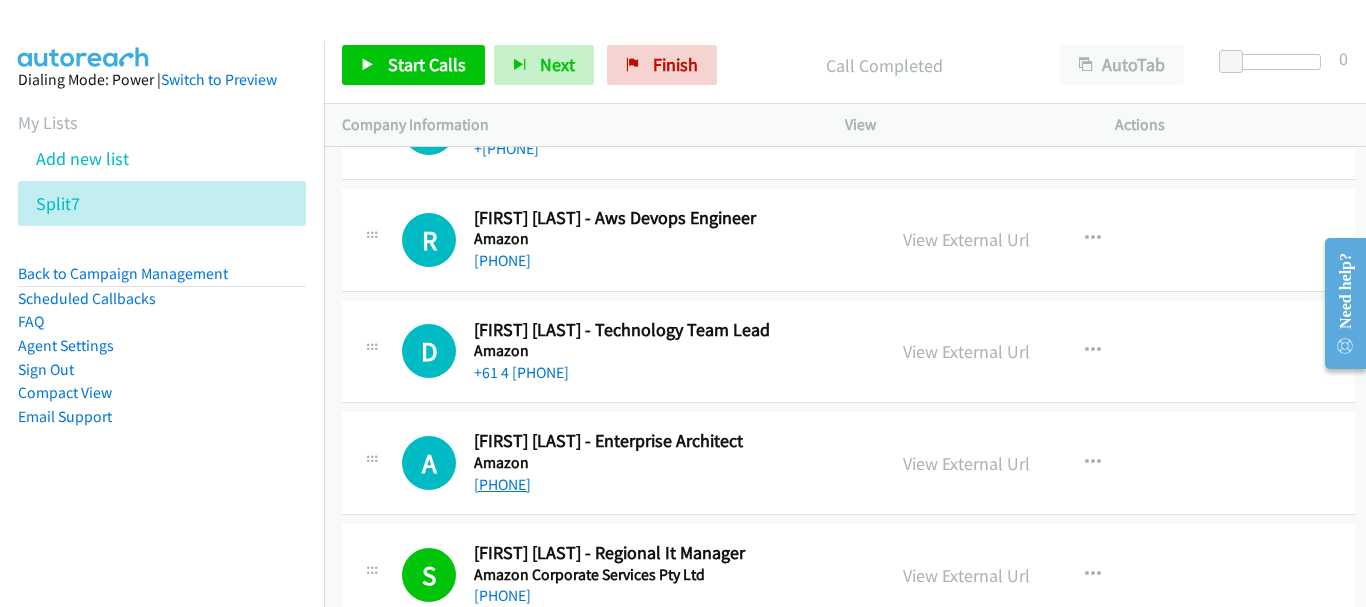 drag, startPoint x: 520, startPoint y: 484, endPoint x: 509, endPoint y: 490, distance: 12.529964 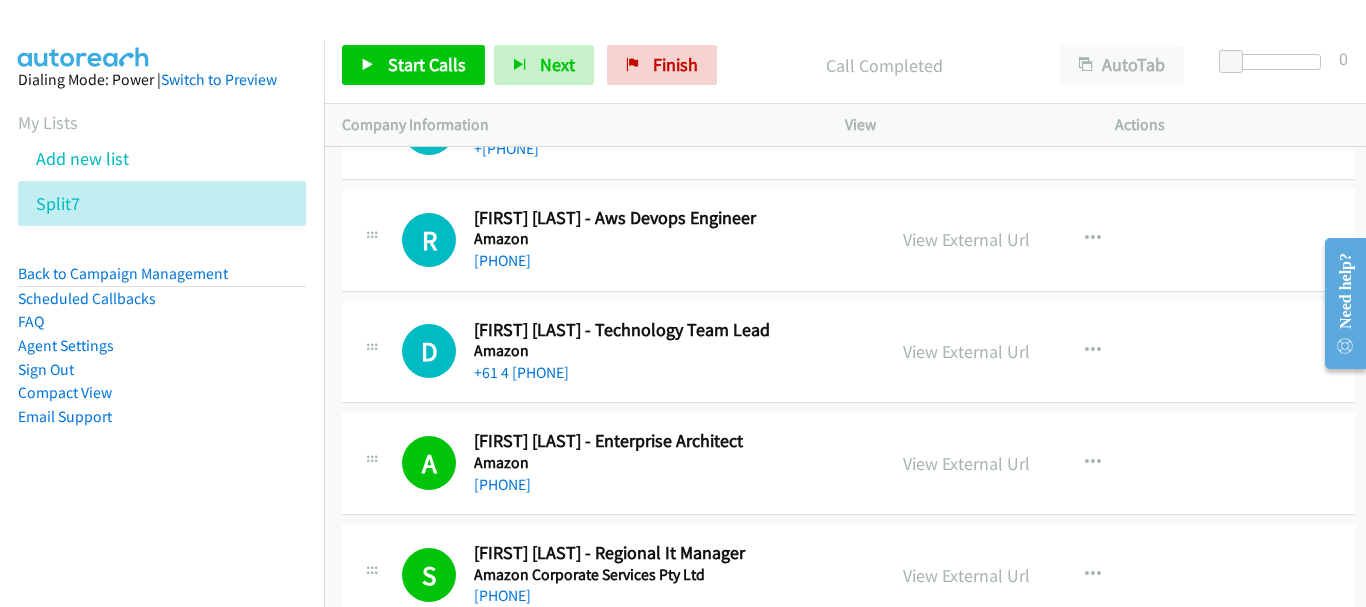 scroll, scrollTop: 22237, scrollLeft: 0, axis: vertical 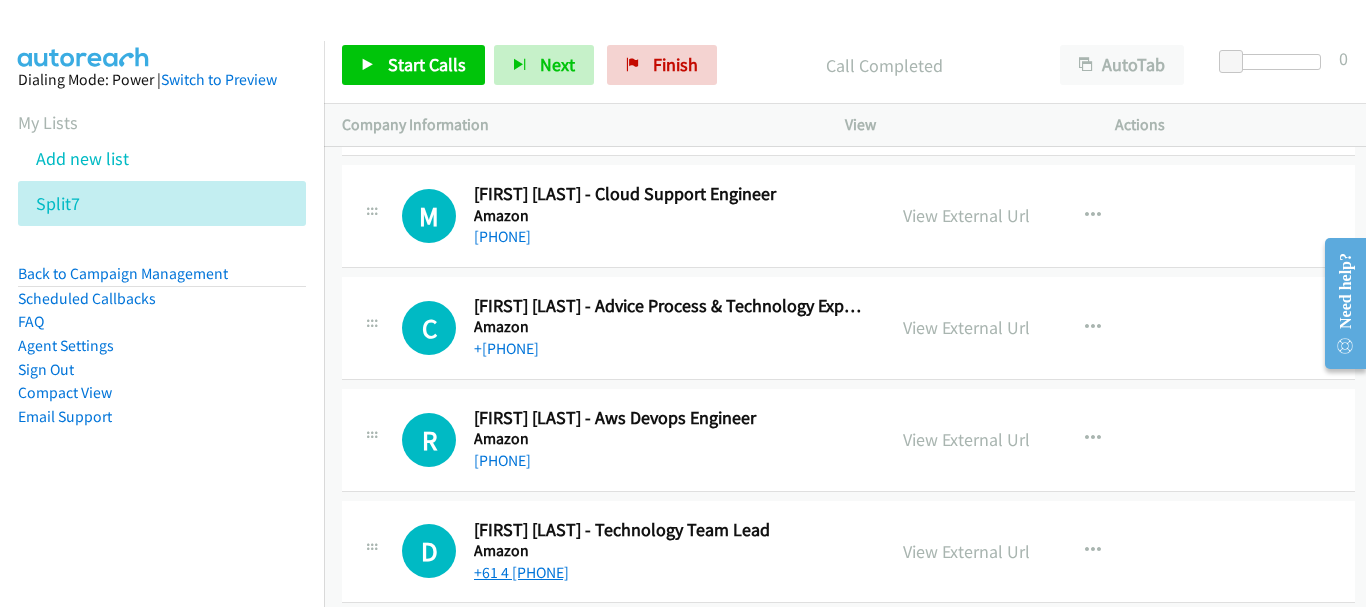 click on "+61 4 [PHONE]" at bounding box center (521, 572) 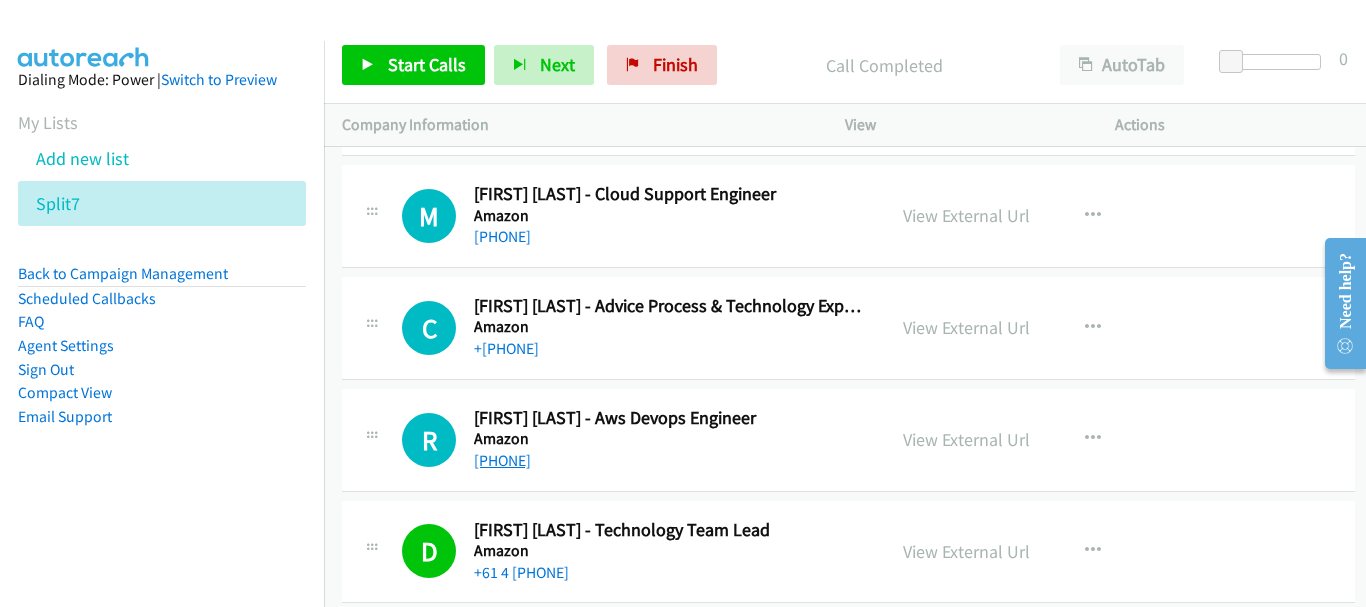 click on "[PHONE]" at bounding box center [502, 460] 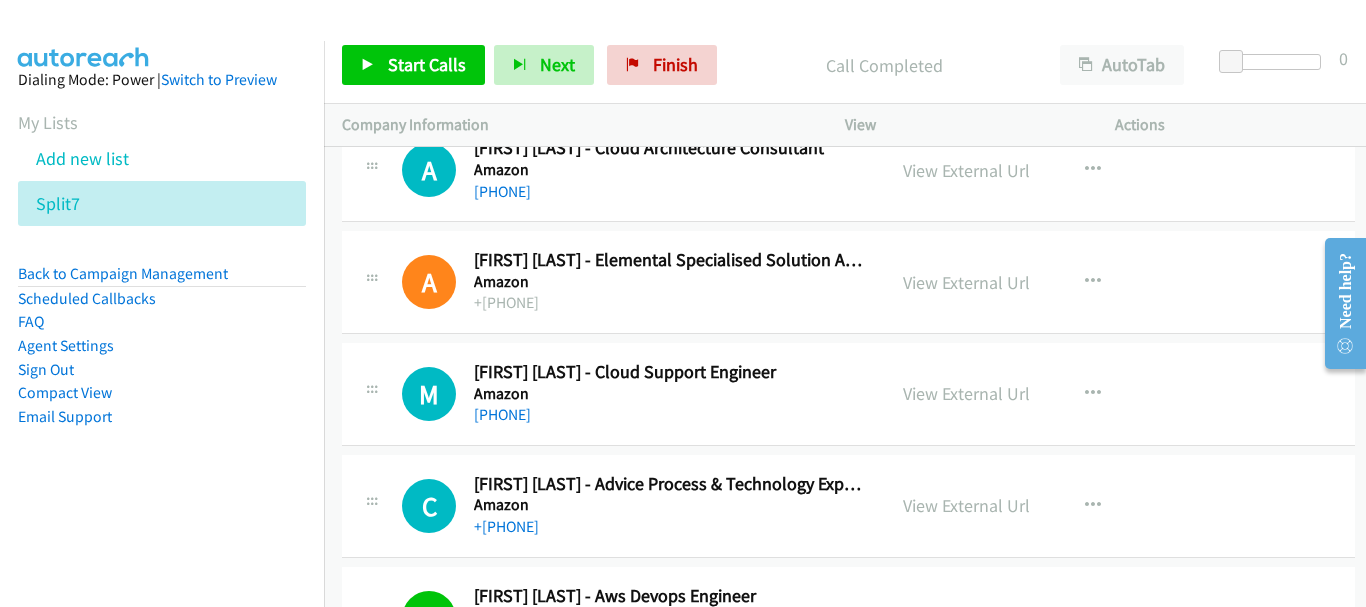 scroll, scrollTop: 22037, scrollLeft: 0, axis: vertical 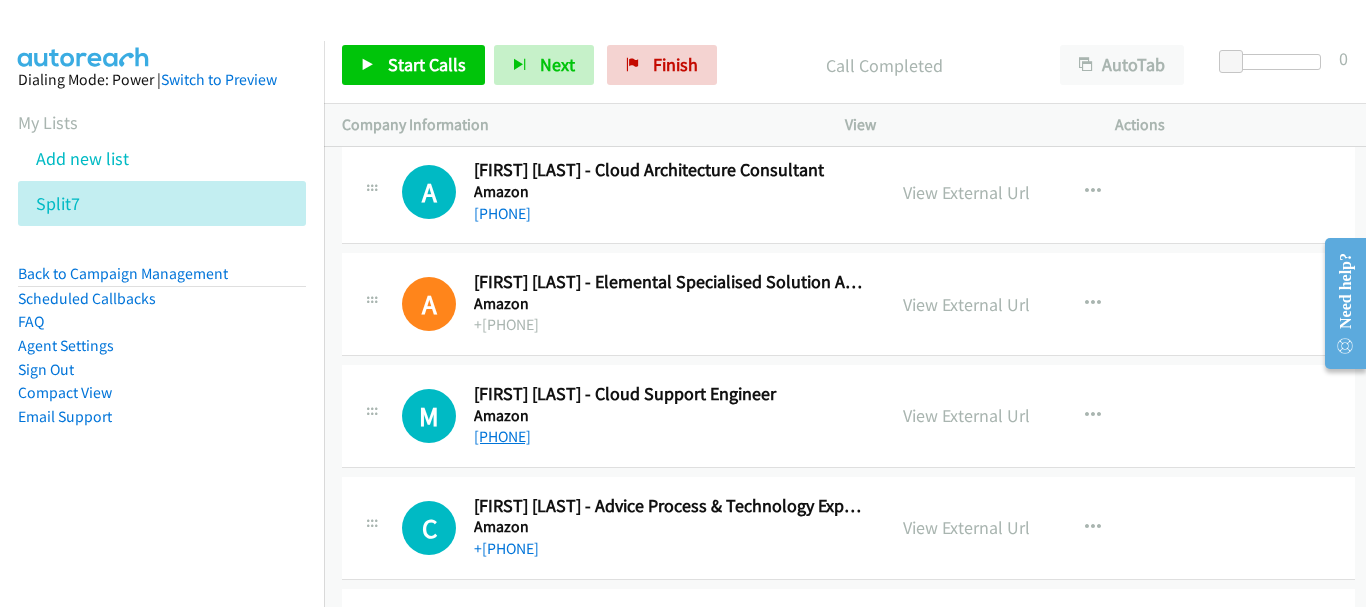 click on "[PHONE]" at bounding box center [502, 436] 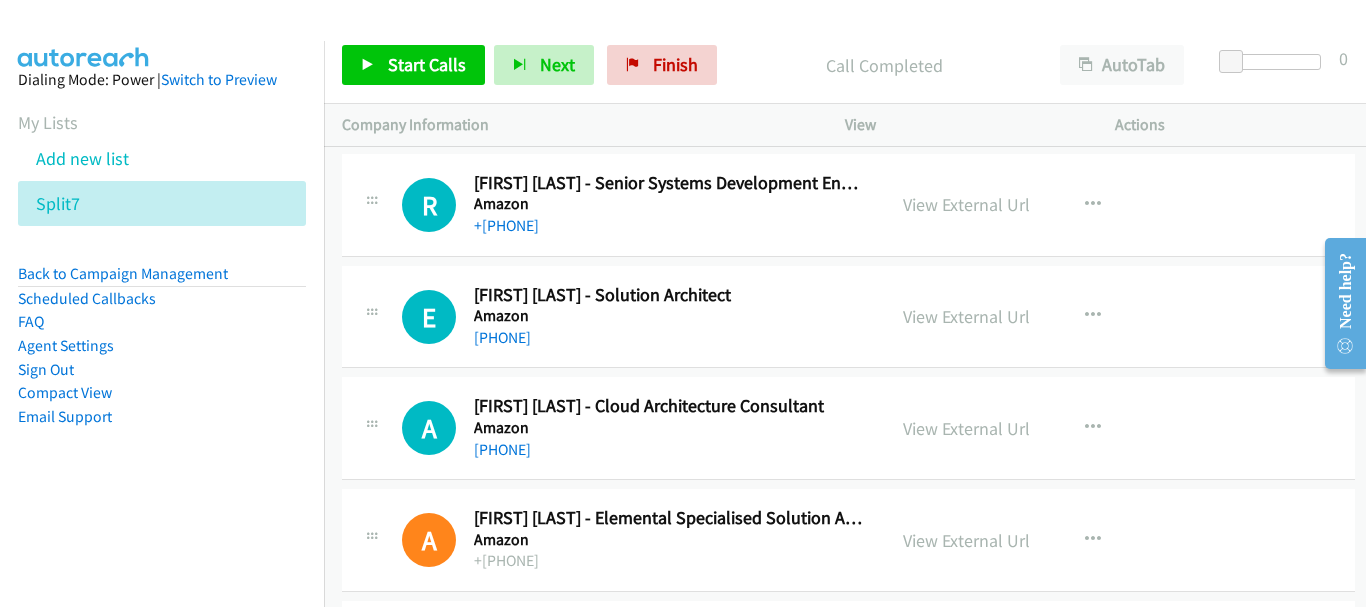scroll, scrollTop: 21737, scrollLeft: 0, axis: vertical 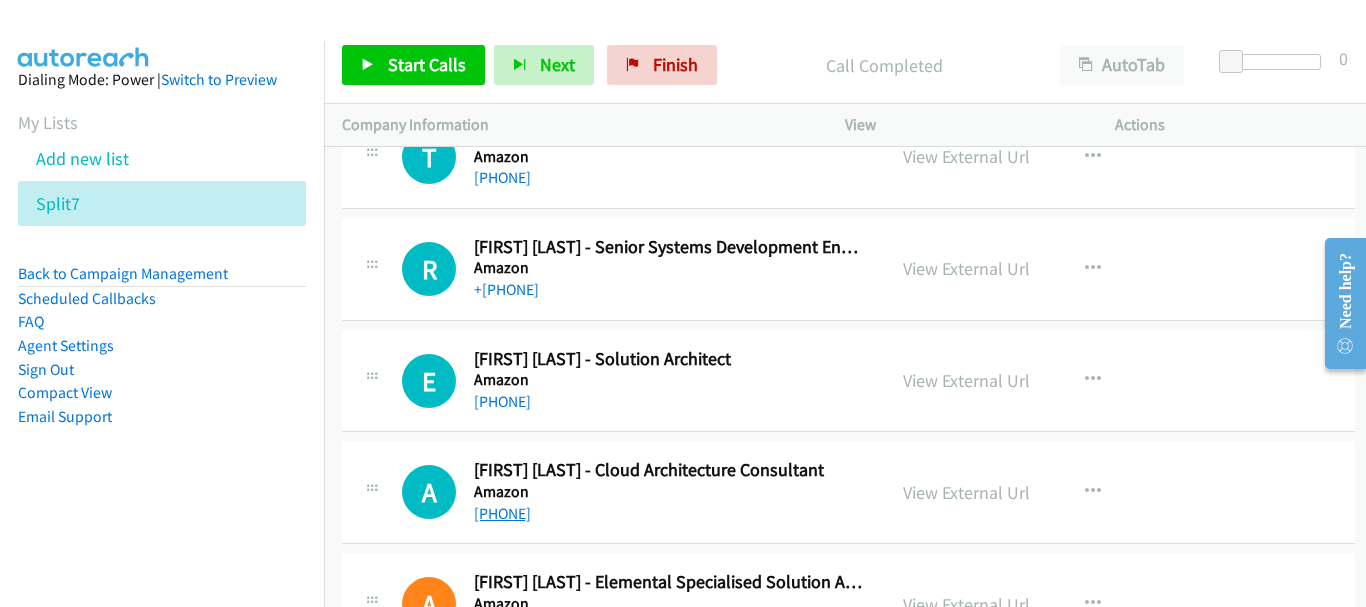 click on "[PHONE]" at bounding box center [502, 513] 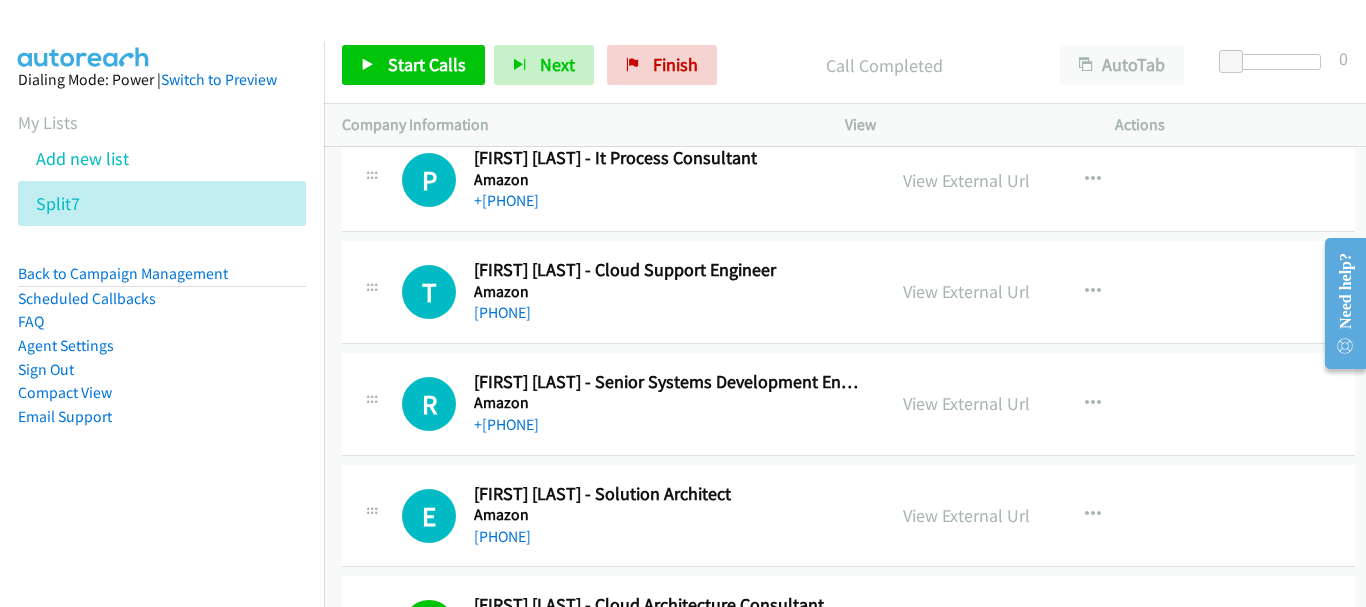 scroll, scrollTop: 21637, scrollLeft: 0, axis: vertical 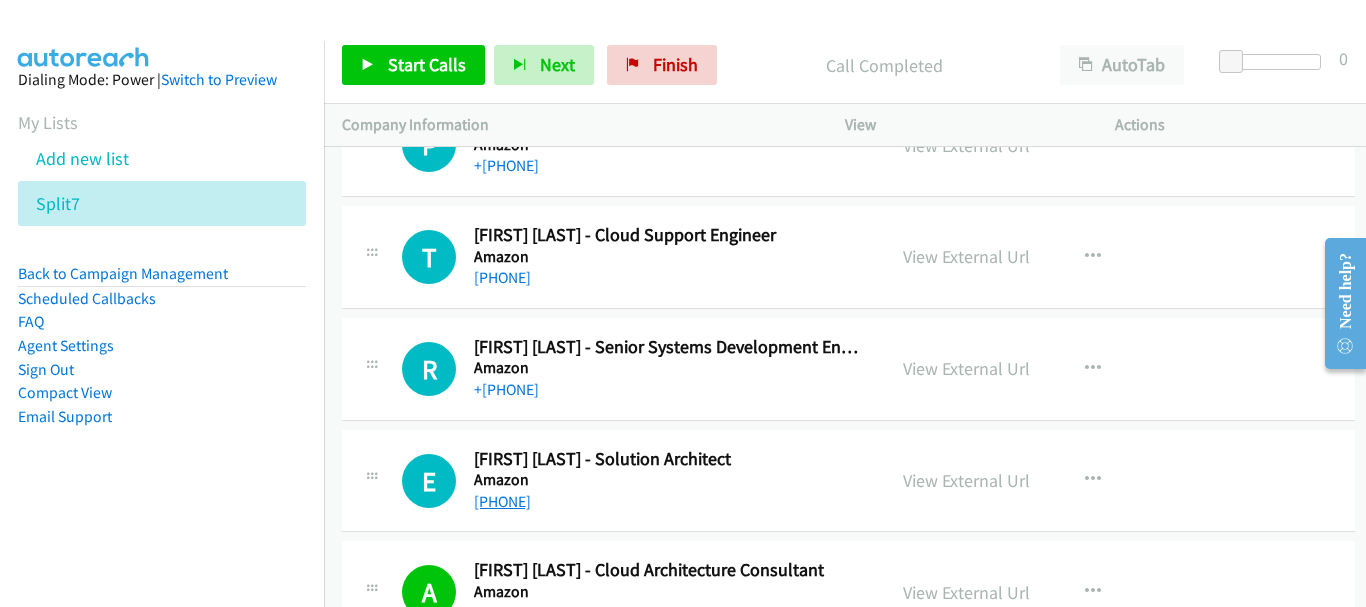 click on "[PHONE]" at bounding box center (502, 501) 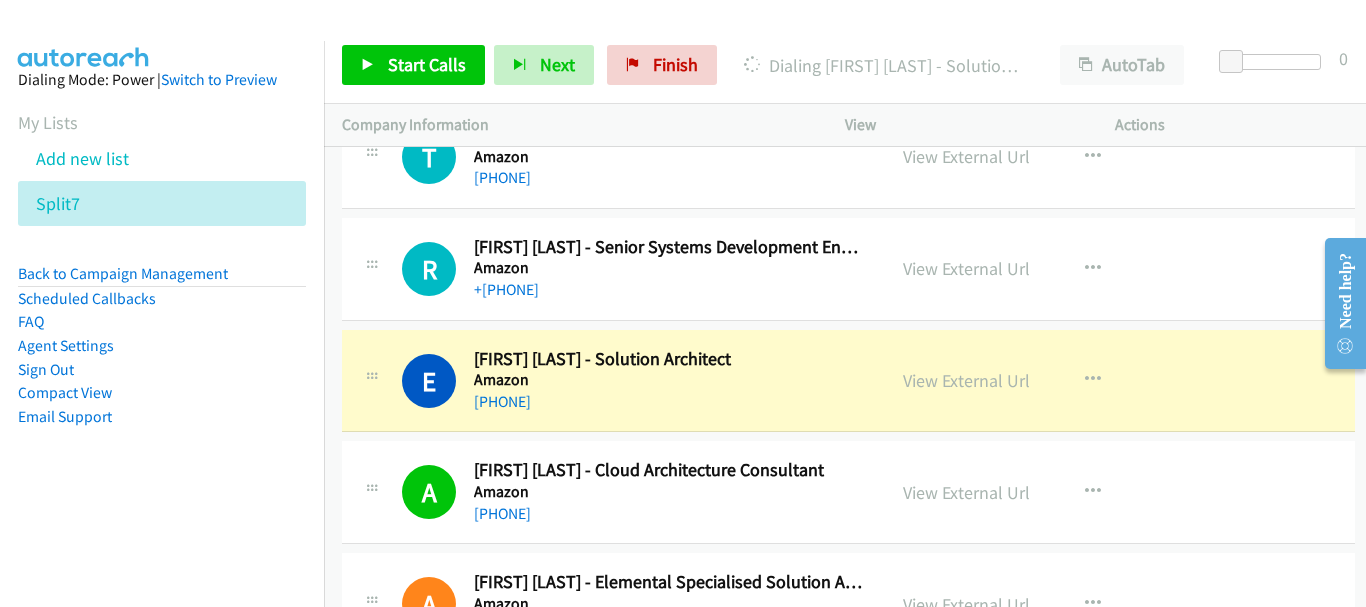 scroll, scrollTop: 21637, scrollLeft: 0, axis: vertical 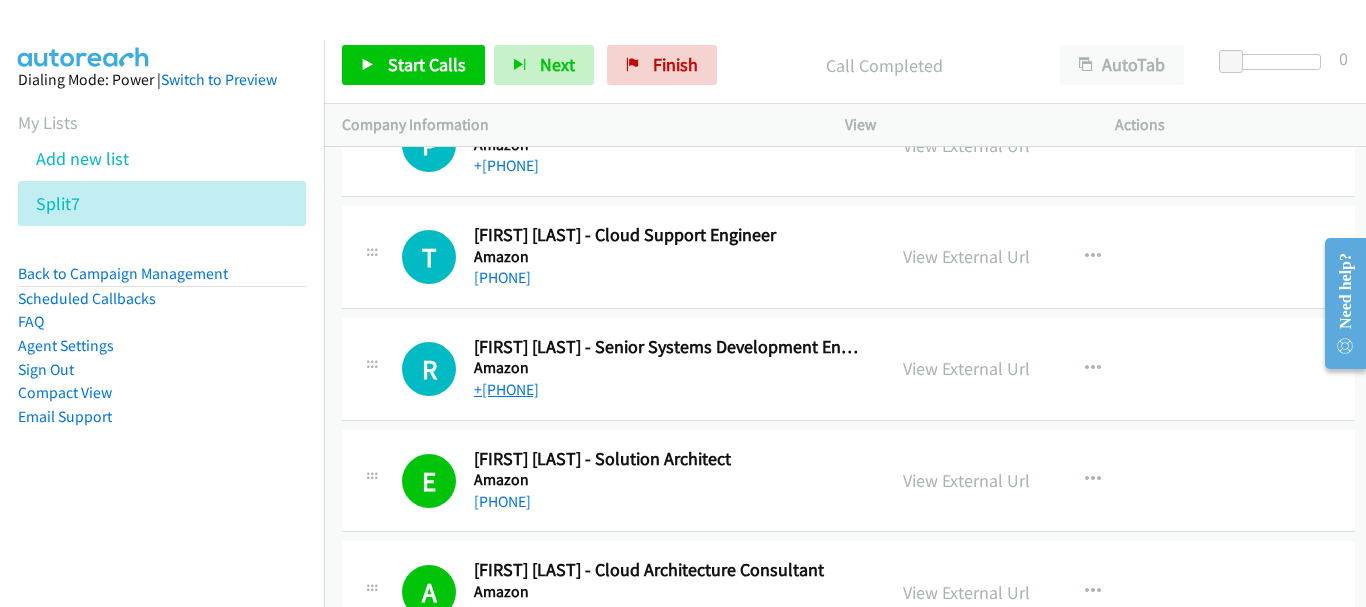 click on "+[PHONE]" at bounding box center [506, 389] 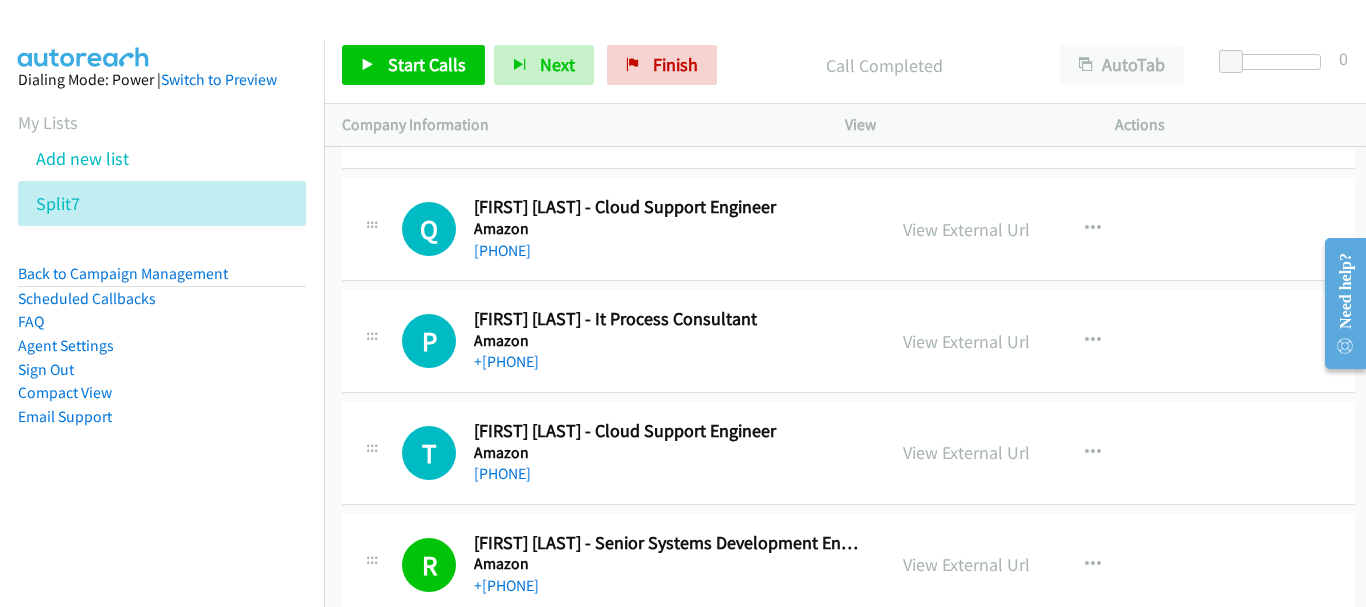 scroll, scrollTop: 21437, scrollLeft: 0, axis: vertical 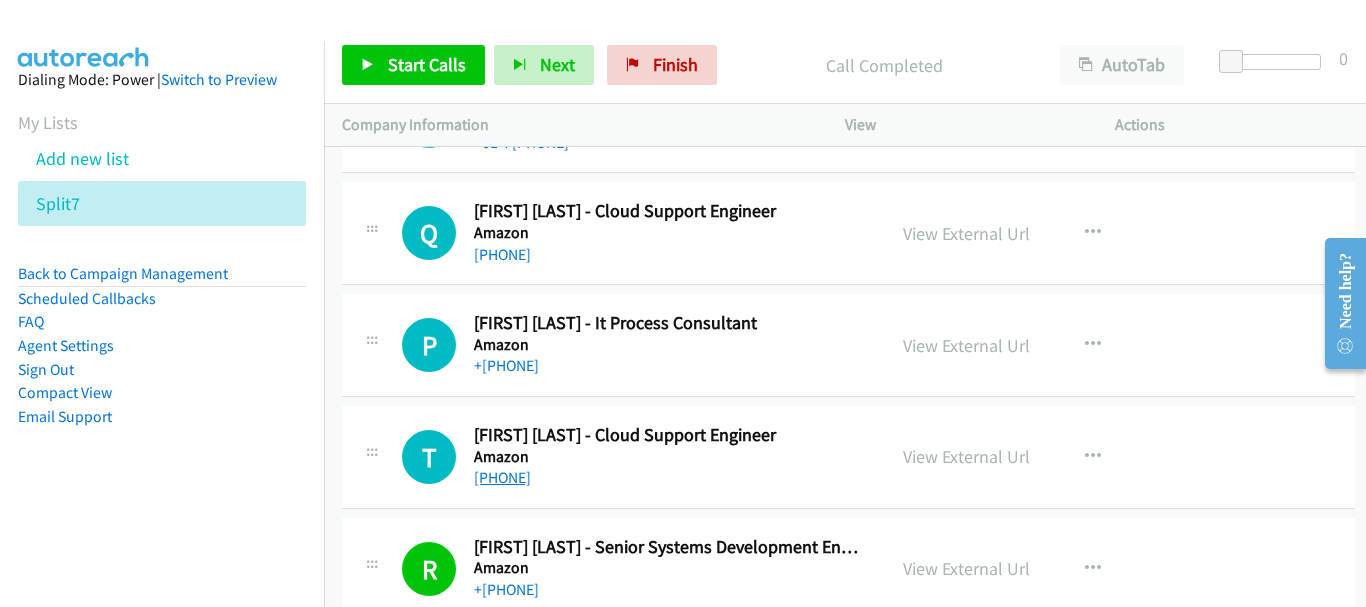 click on "[PHONE]" at bounding box center [502, 477] 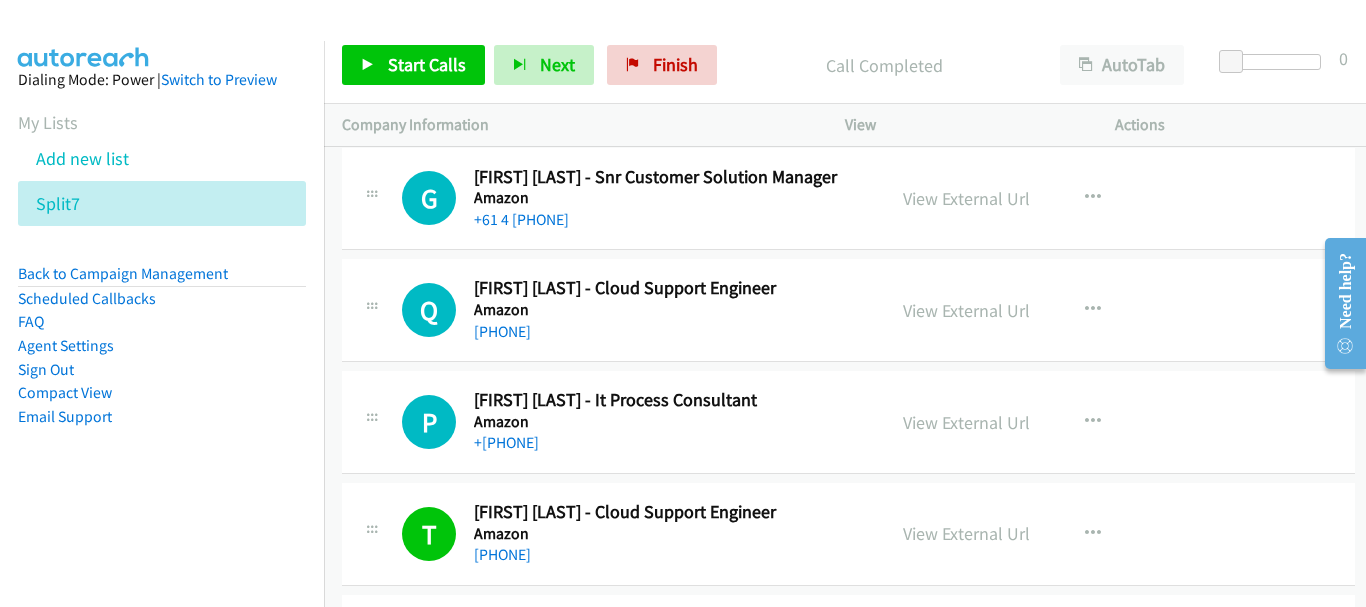 scroll, scrollTop: 21337, scrollLeft: 0, axis: vertical 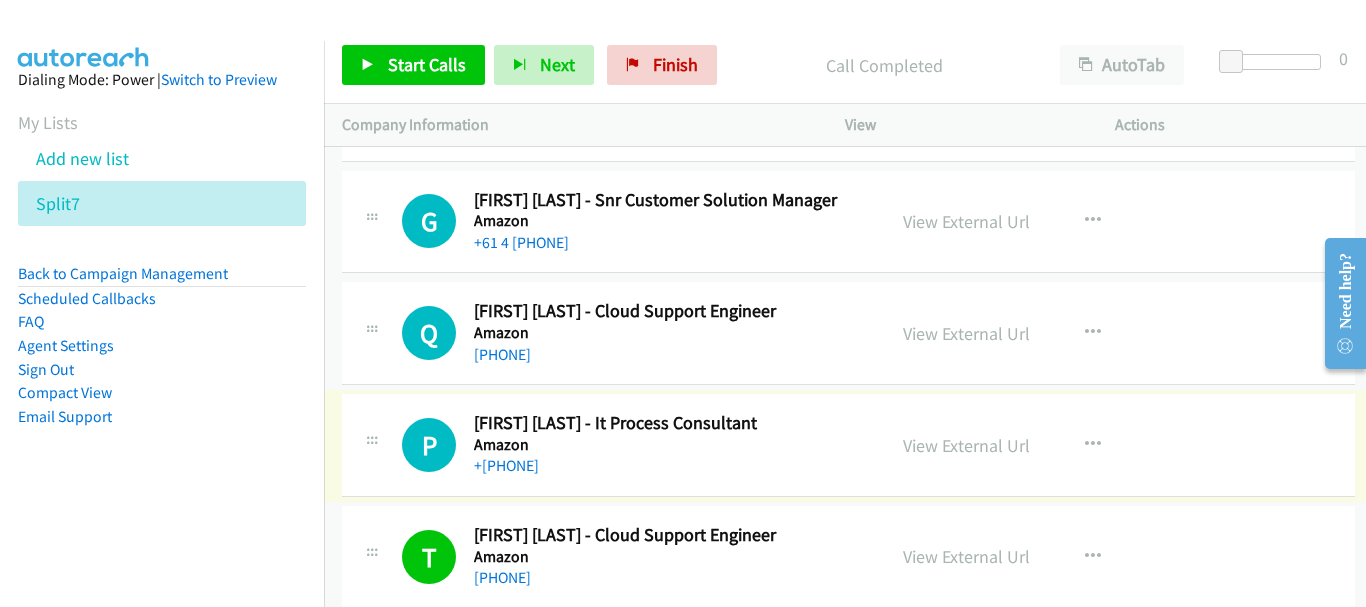 click on "+[PHONE]" at bounding box center [506, 465] 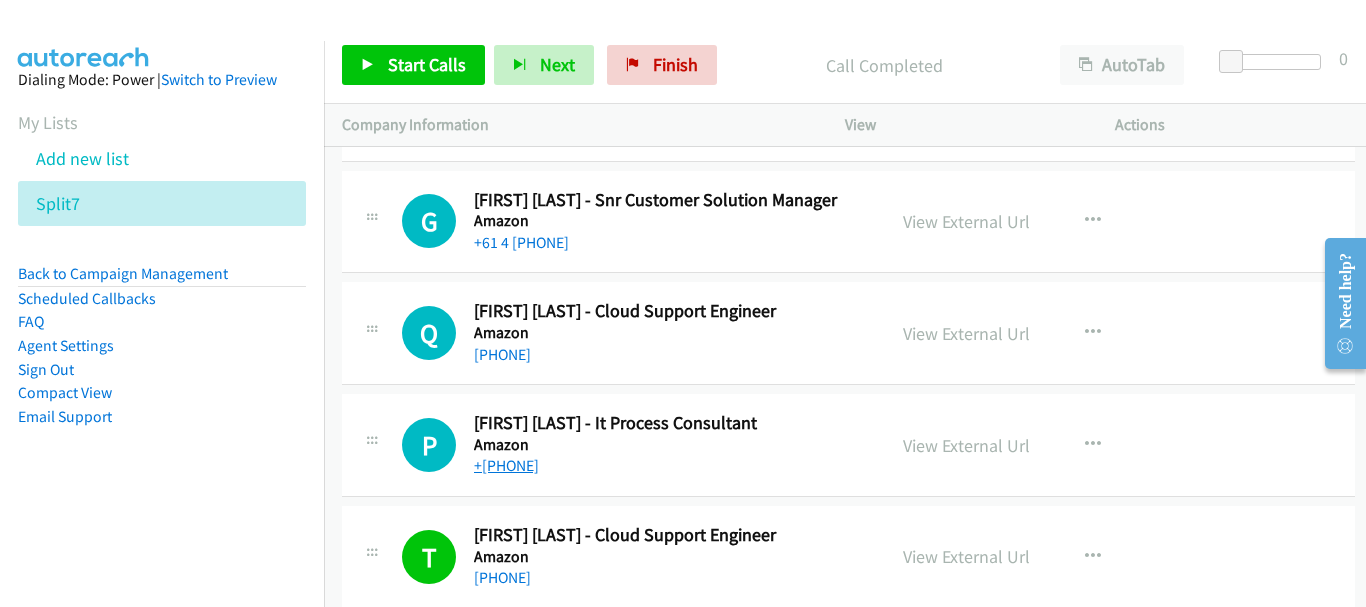 click on "+[PHONE]" at bounding box center [506, 465] 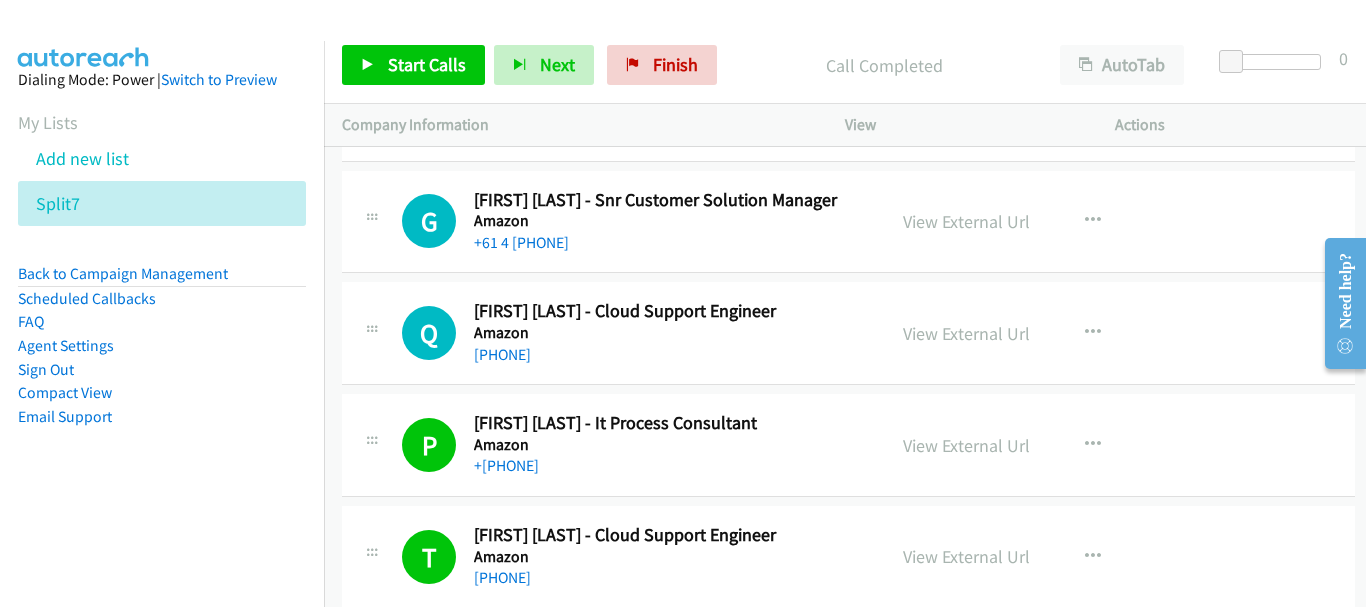 scroll, scrollTop: 21237, scrollLeft: 0, axis: vertical 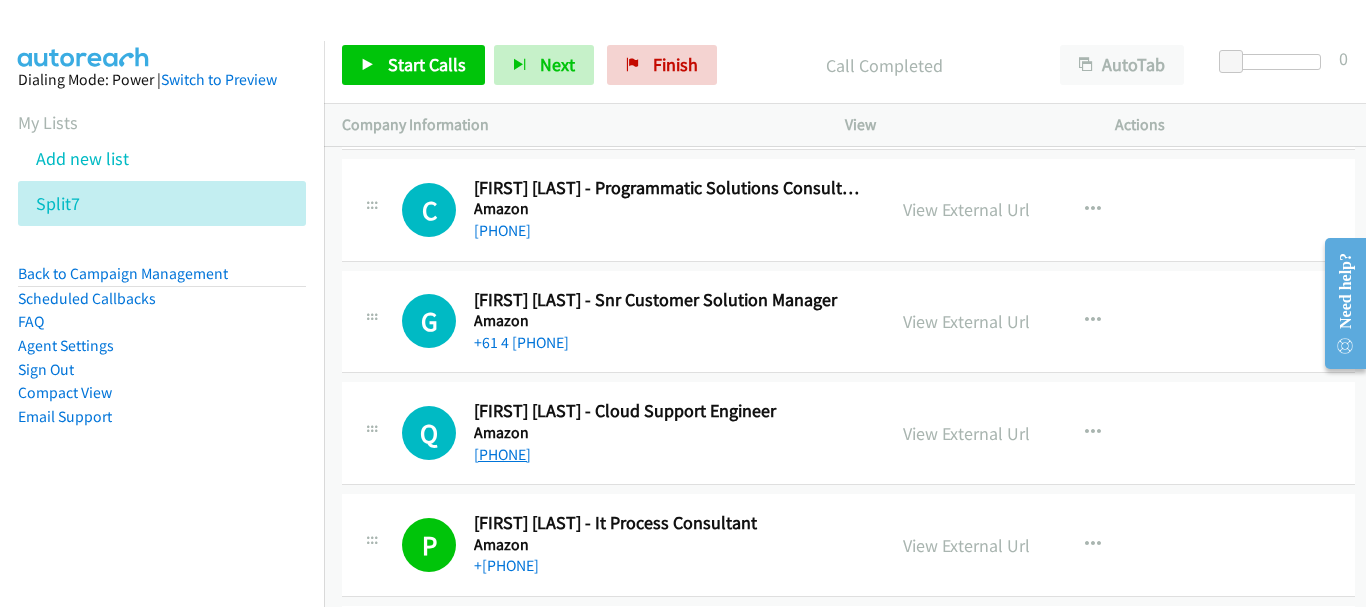 click on "[PHONE]" at bounding box center [502, 454] 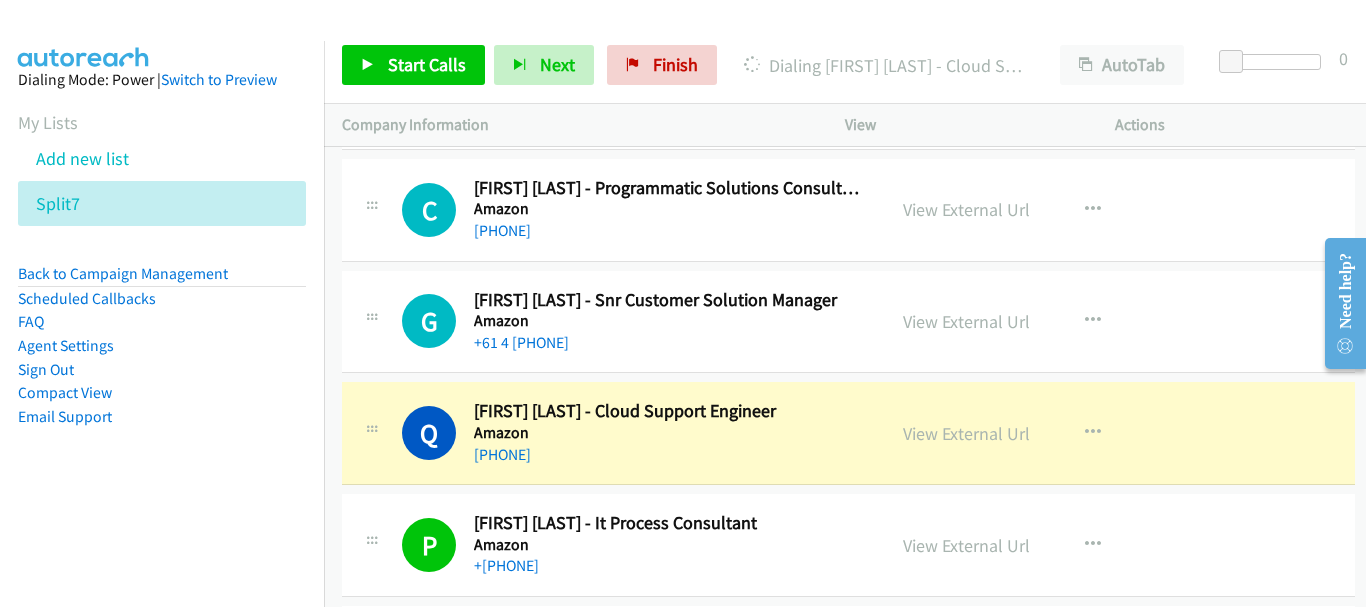scroll, scrollTop: 21137, scrollLeft: 0, axis: vertical 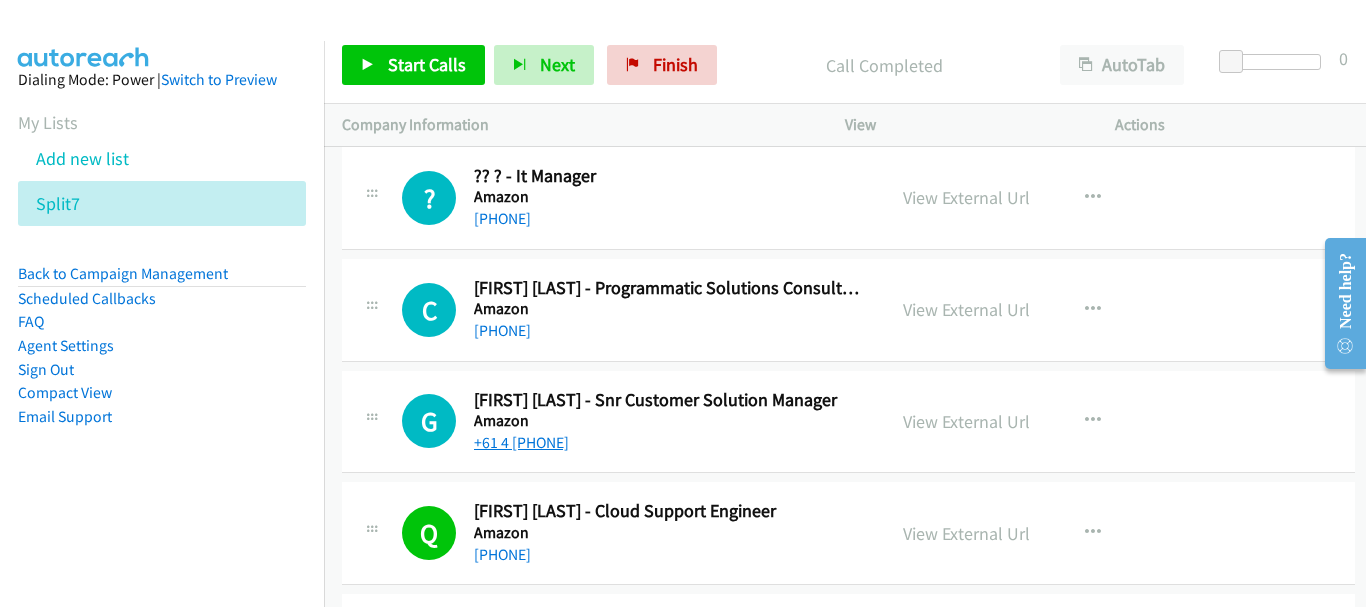 click on "+61 4 [PHONE]" at bounding box center [521, 442] 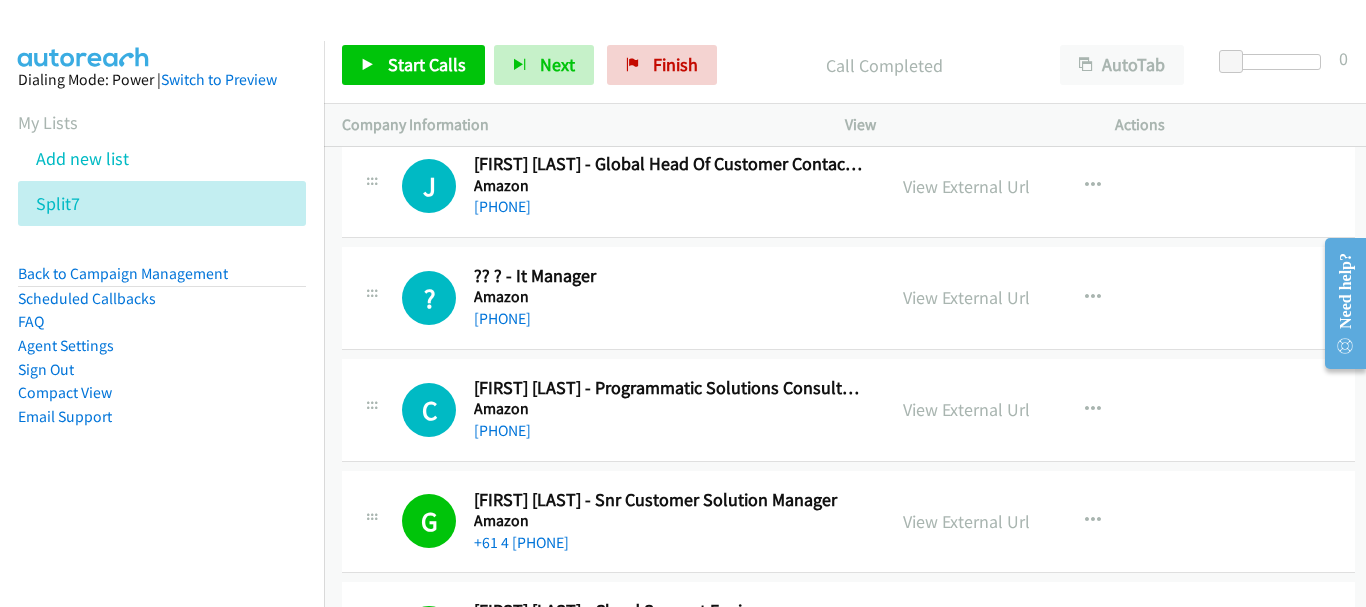 scroll, scrollTop: 20937, scrollLeft: 0, axis: vertical 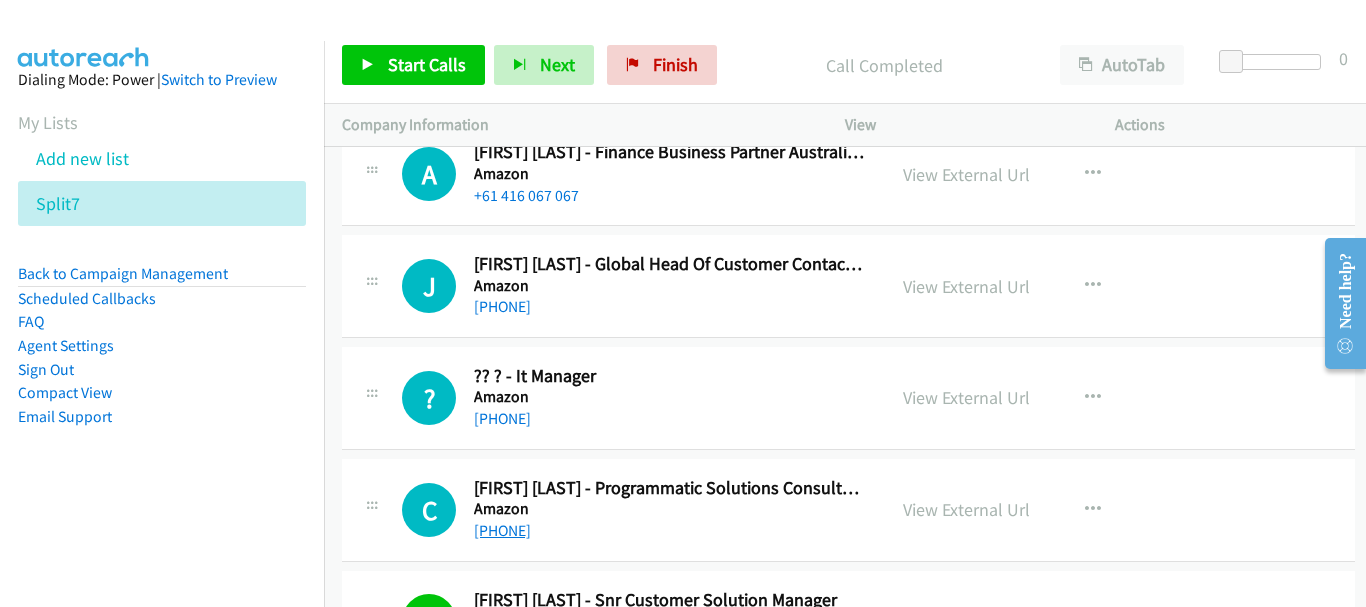 click on "[PHONE]" at bounding box center (502, 530) 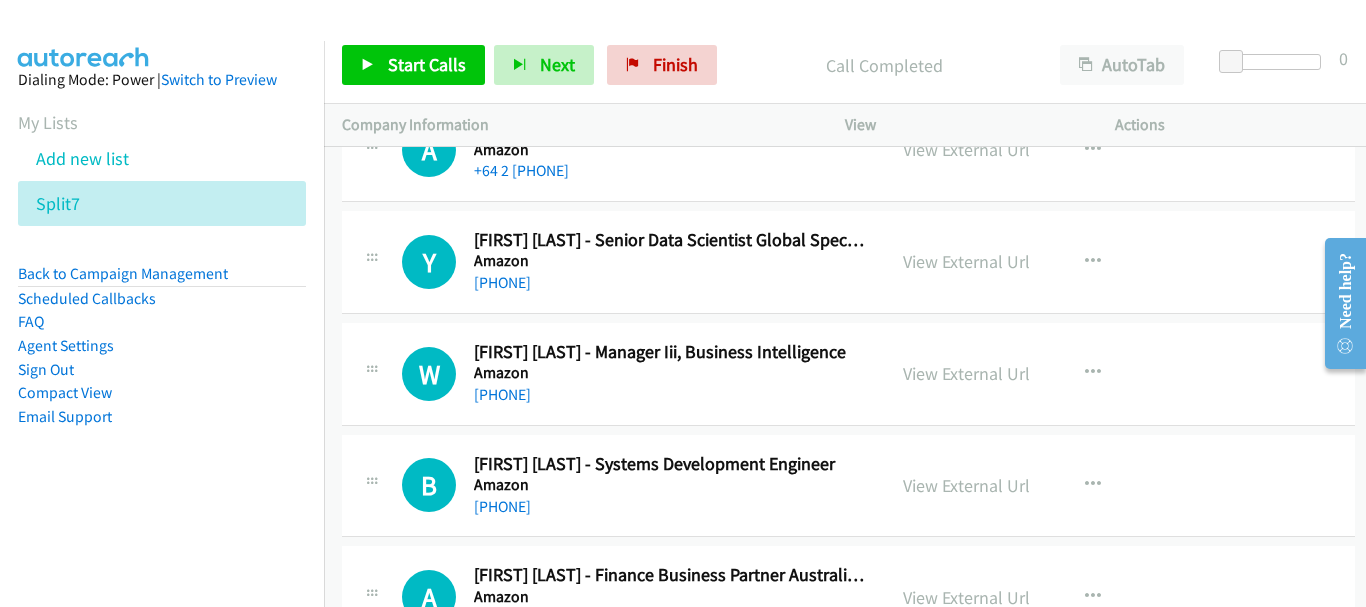scroll, scrollTop: 20537, scrollLeft: 0, axis: vertical 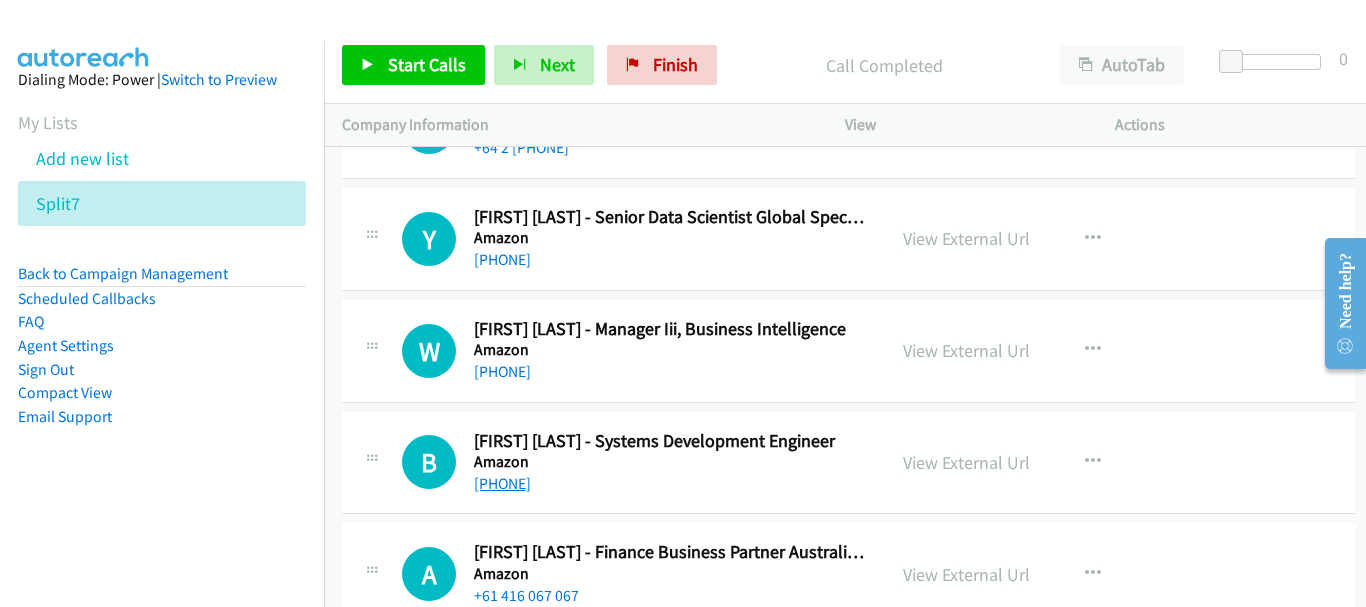 click on "[PHONE]" at bounding box center [502, 483] 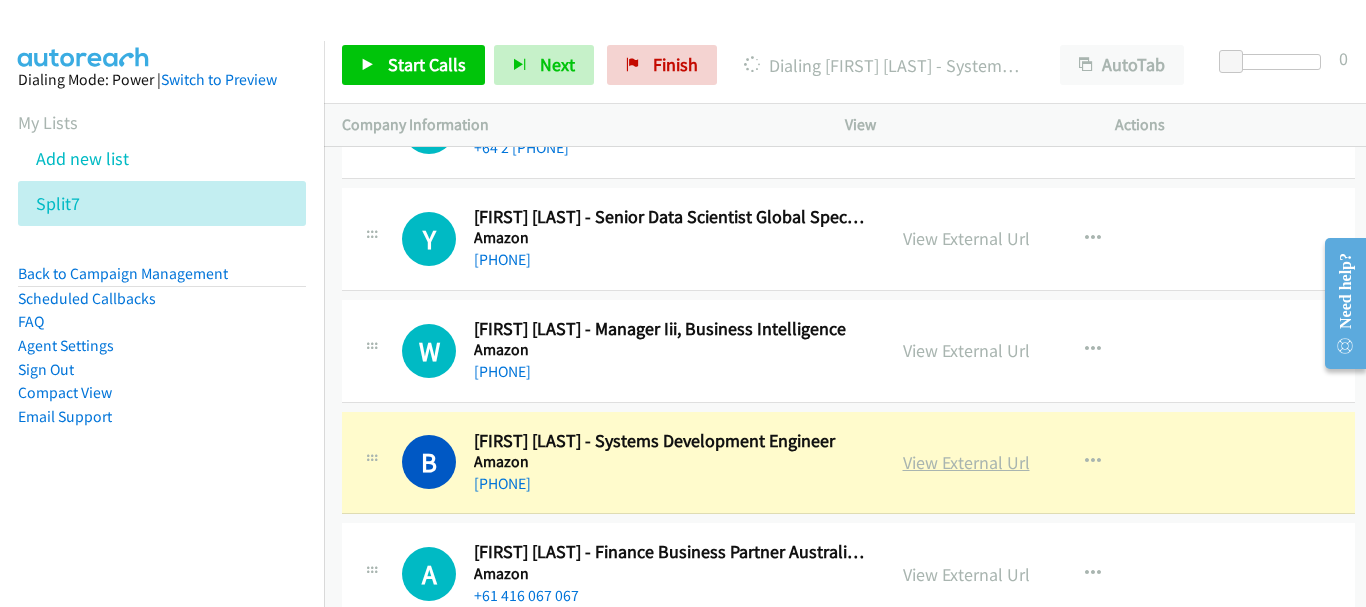 click on "View External Url" at bounding box center [966, 462] 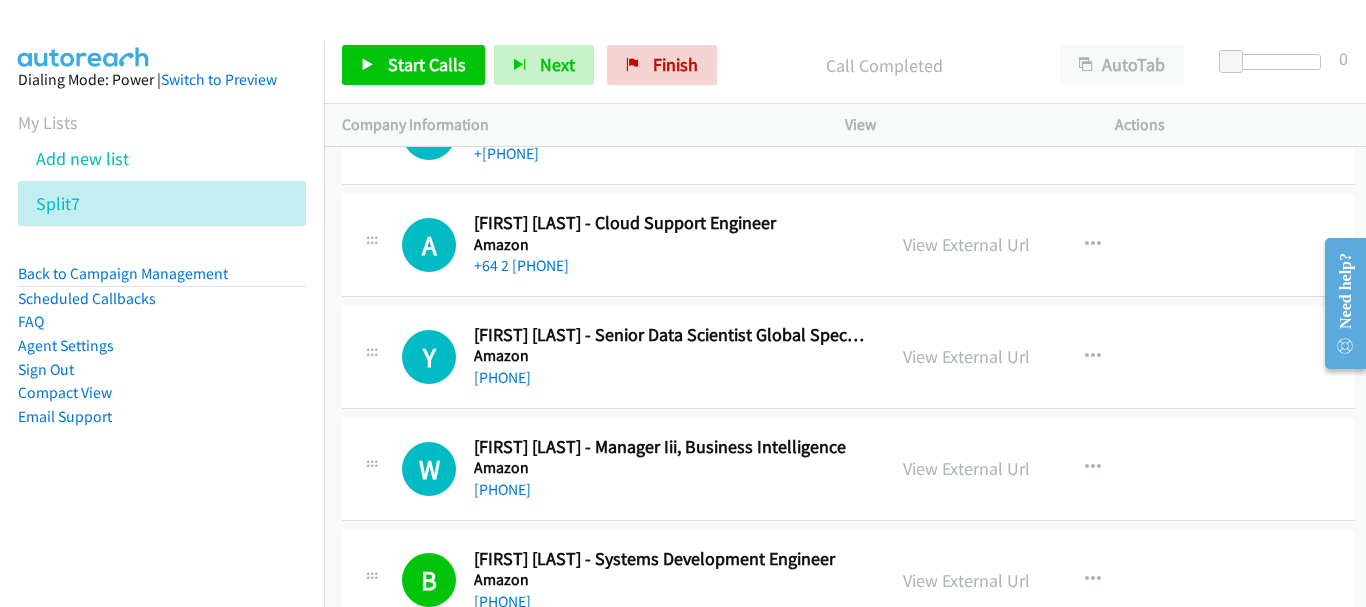scroll, scrollTop: 20337, scrollLeft: 0, axis: vertical 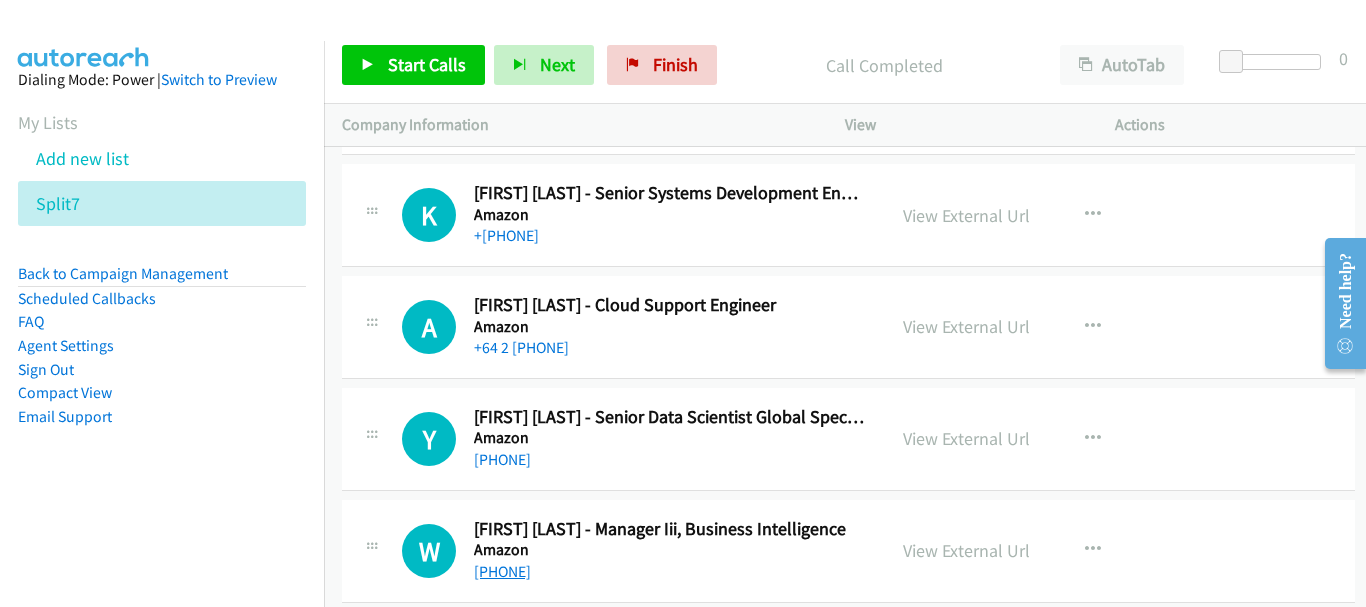 click on "[PHONE]" at bounding box center [502, 571] 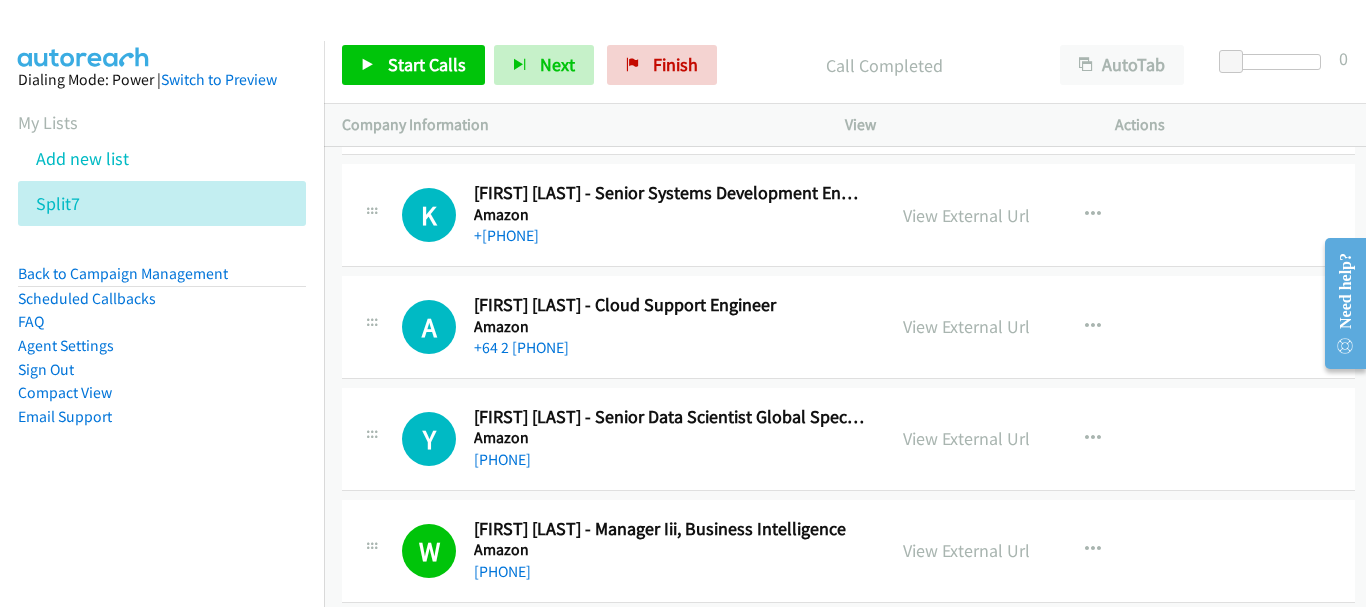 scroll, scrollTop: 20237, scrollLeft: 0, axis: vertical 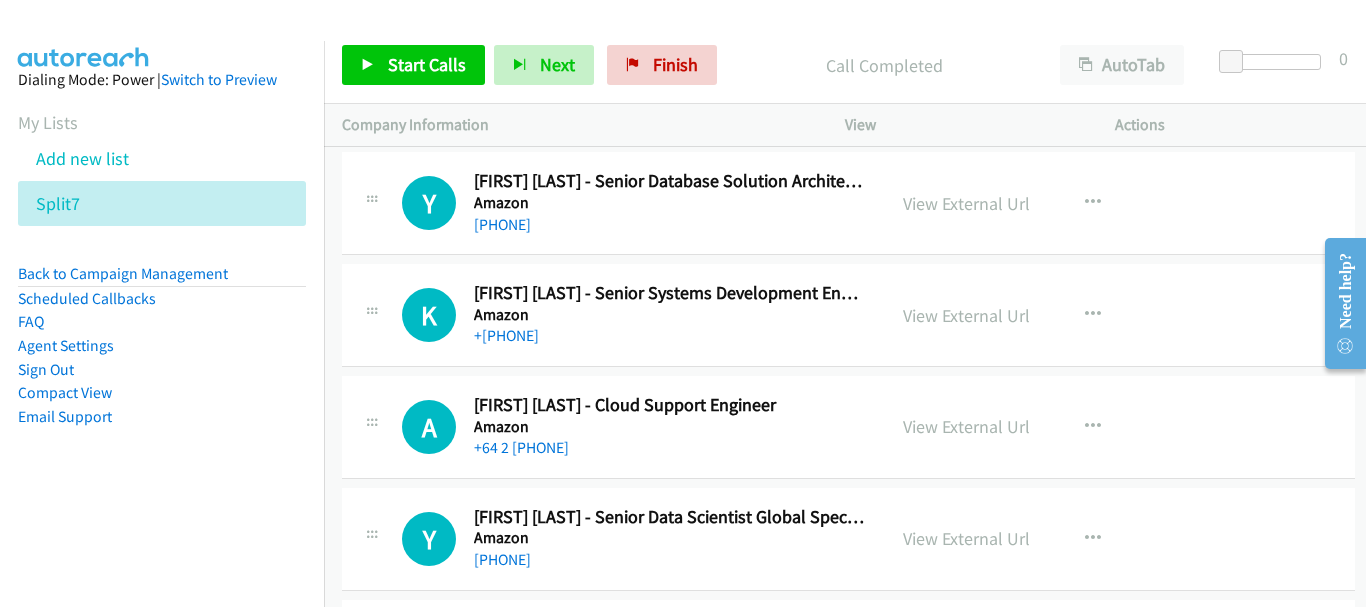 click on "+64 2 [PHONE]" at bounding box center (670, 448) 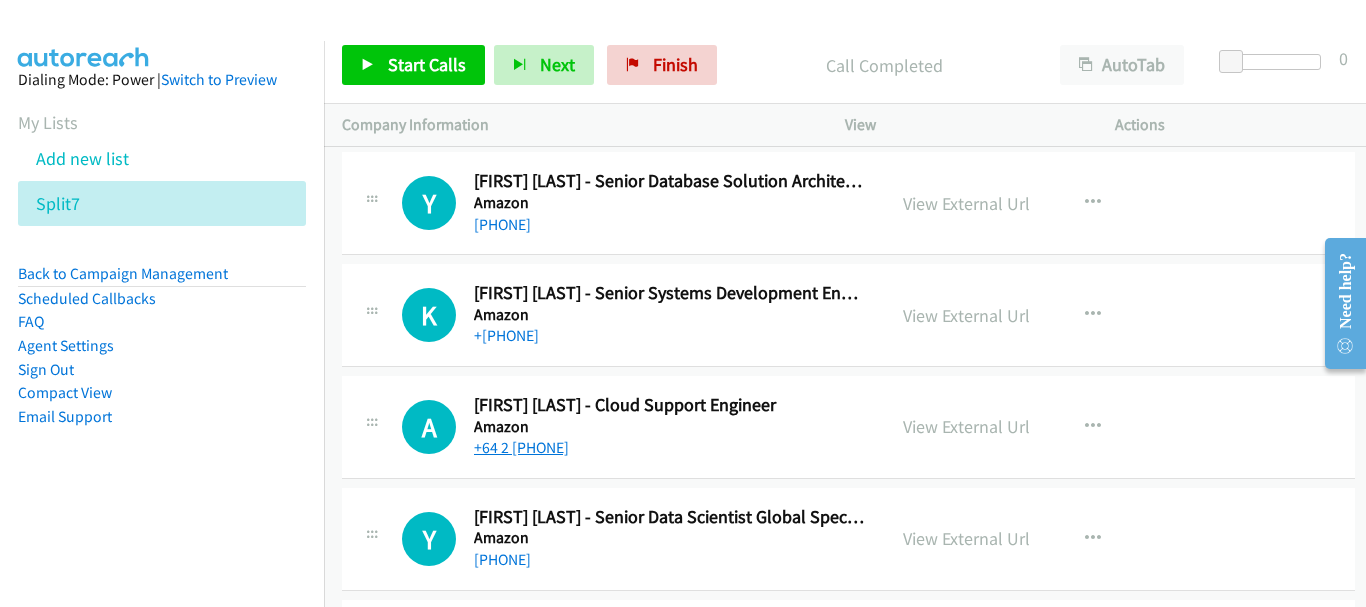 click on "+64 2 [PHONE]" at bounding box center (521, 447) 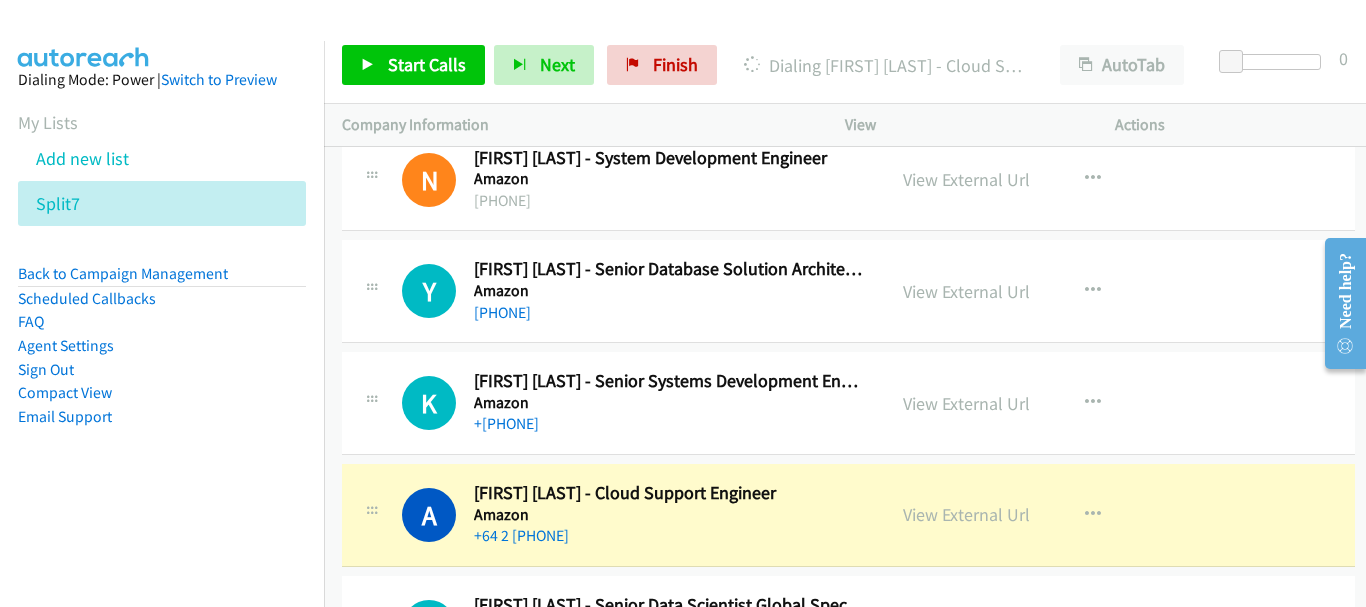 scroll, scrollTop: 20137, scrollLeft: 0, axis: vertical 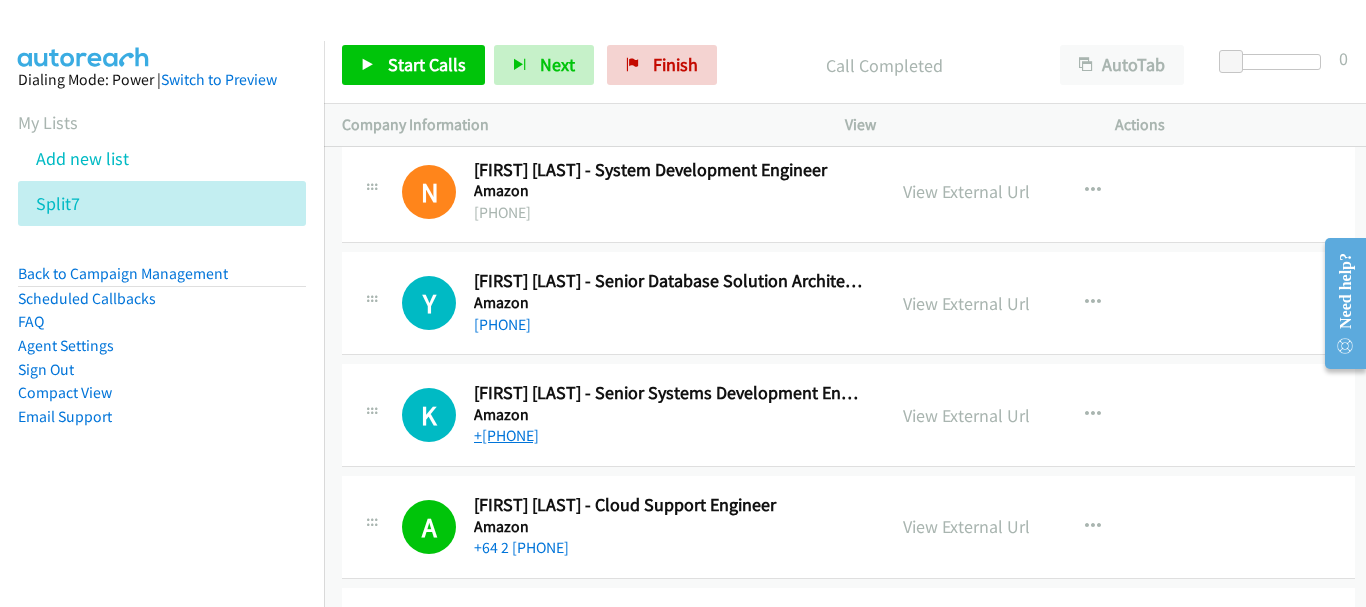 click on "+[PHONE]" at bounding box center [506, 435] 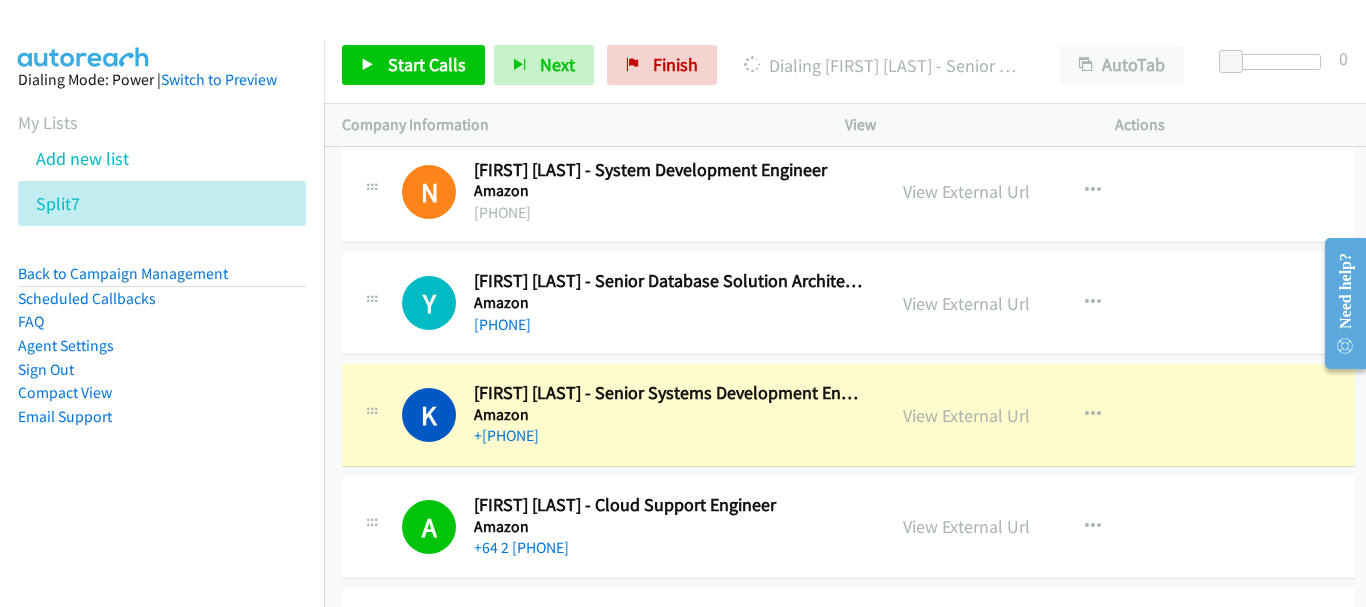 scroll, scrollTop: 20037, scrollLeft: 0, axis: vertical 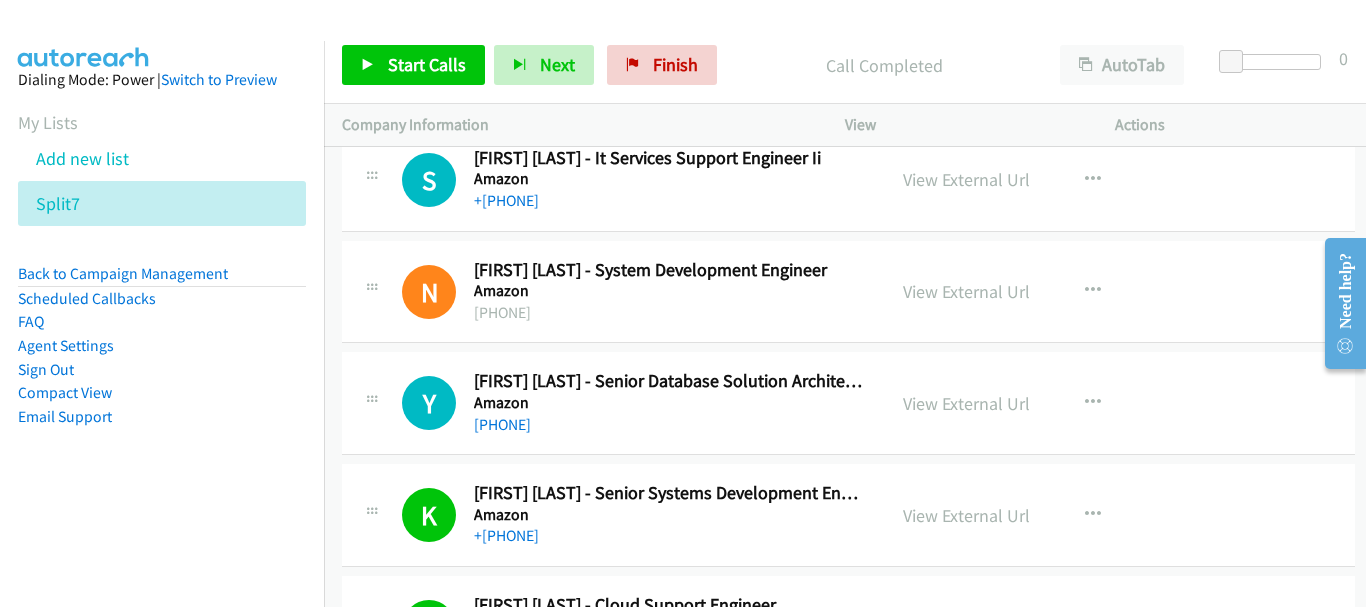 click on "Callback Scheduled
[FIRST] [LAST] - Executive Manager Technology And Data Infastructure Consumer Finance
(Cfsgam) Colonial First State Global Asset Management" at bounding box center [683, 47] 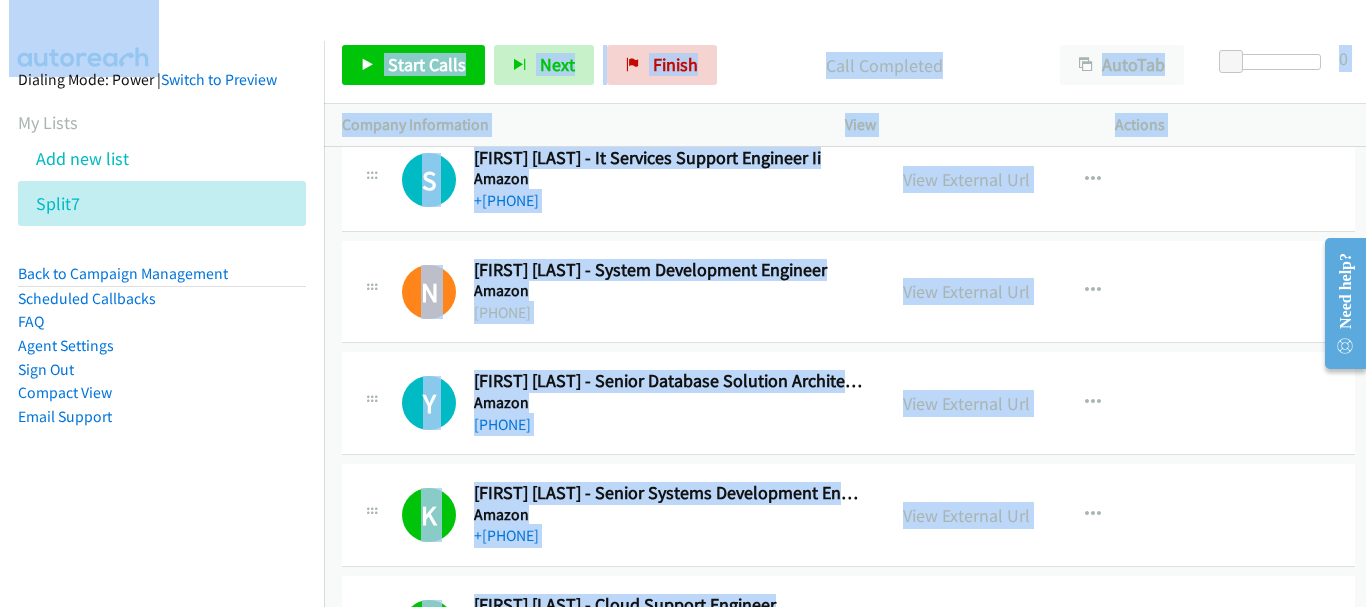 click on "Start Calls
Pause
Next
Finish
Call Completed
AutoTab
AutoTab
0" at bounding box center (845, 65) 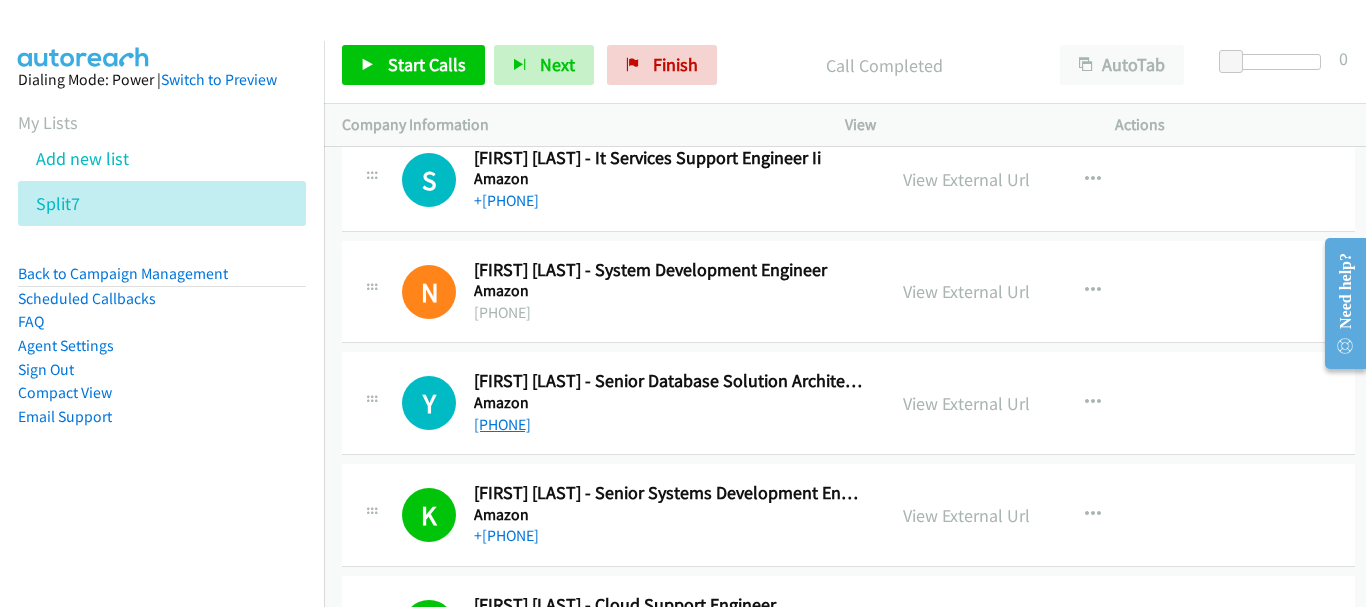 click on "[PHONE]" at bounding box center [502, 424] 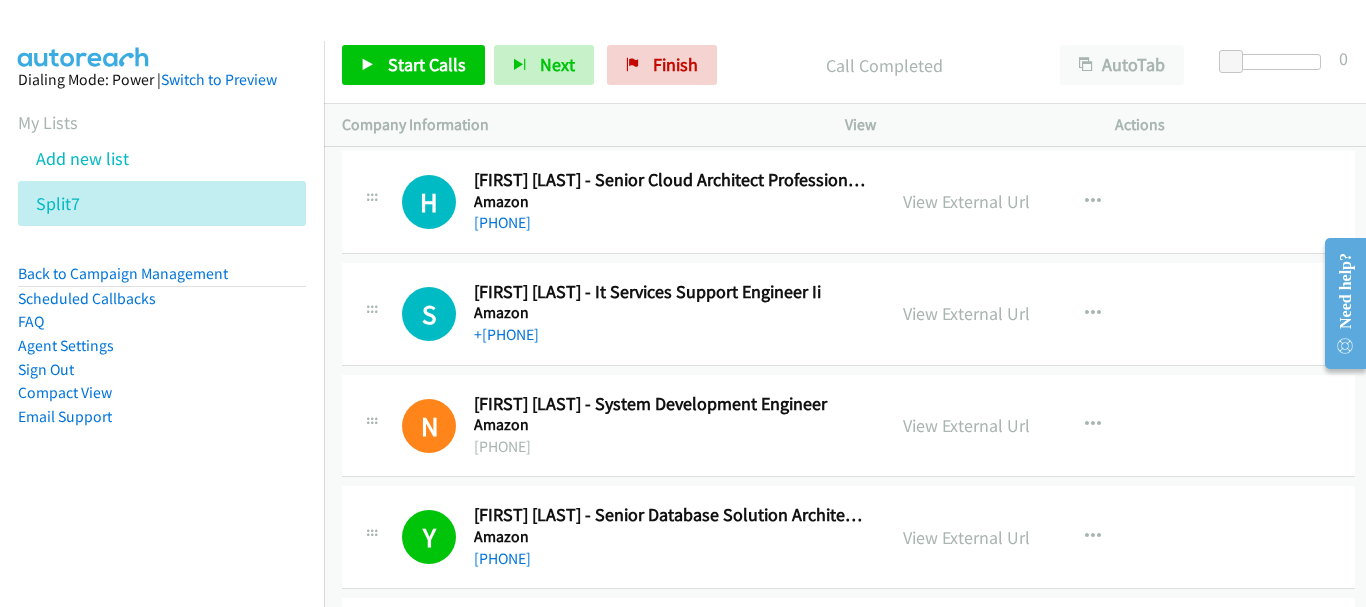 scroll, scrollTop: 19837, scrollLeft: 0, axis: vertical 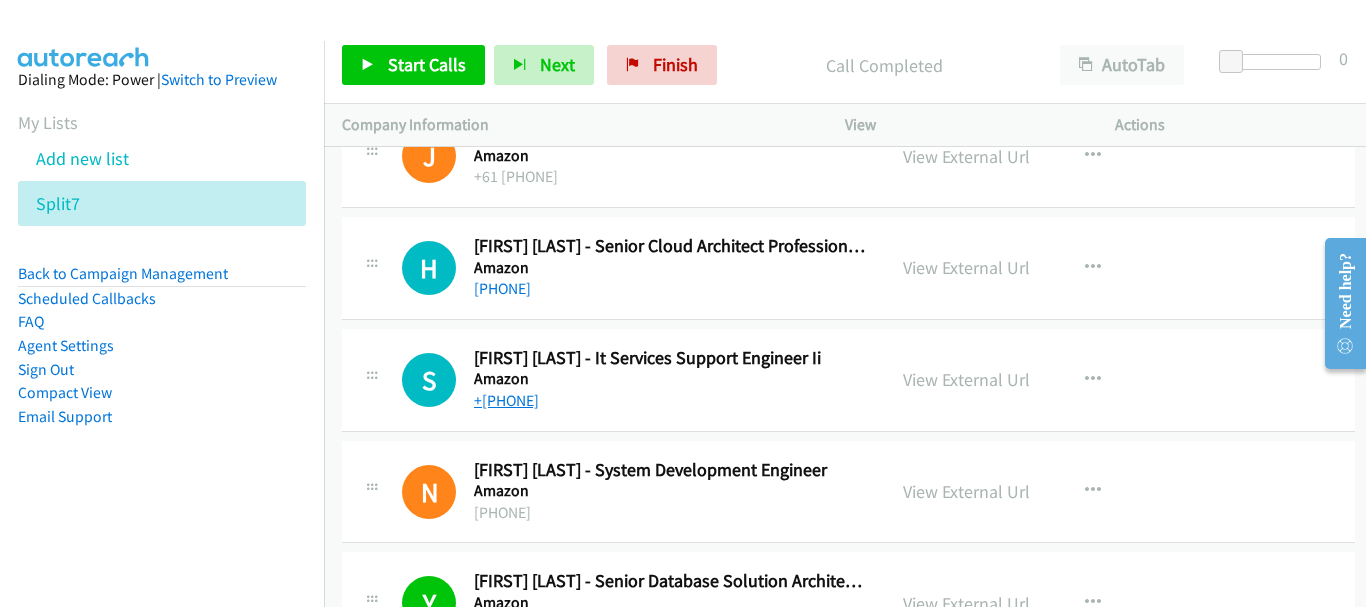 click on "+[PHONE]" at bounding box center (506, 400) 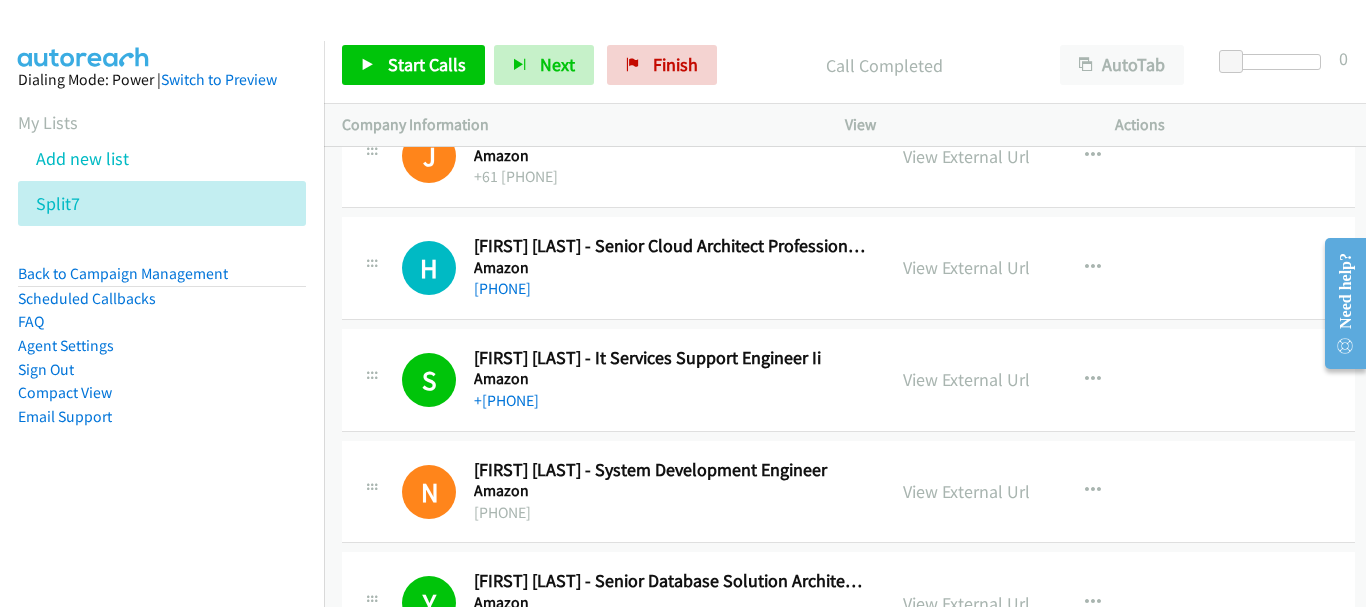 scroll, scrollTop: 19737, scrollLeft: 0, axis: vertical 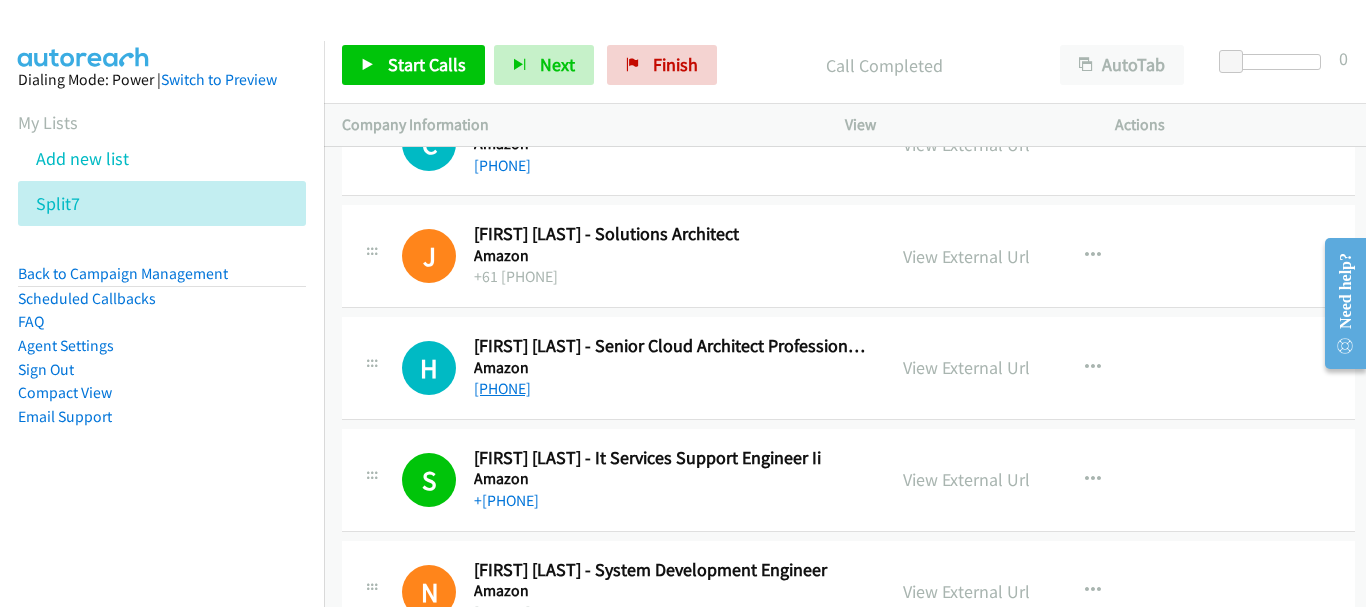 click on "[PHONE]" at bounding box center (502, 388) 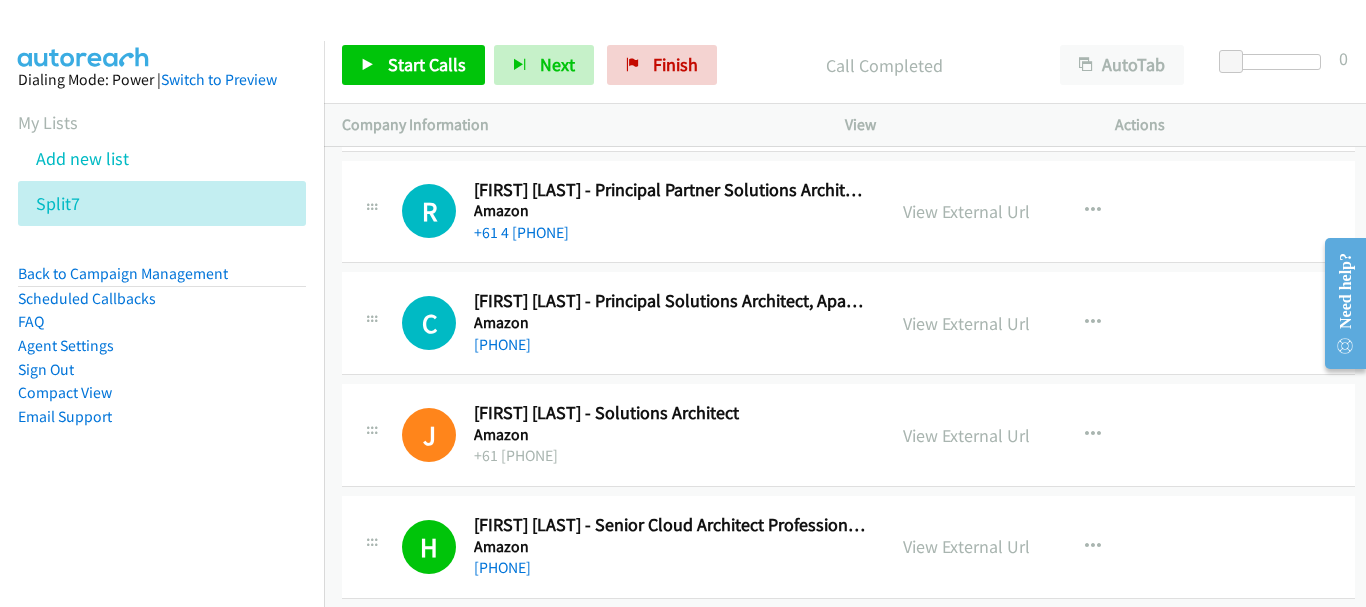 scroll, scrollTop: 19437, scrollLeft: 0, axis: vertical 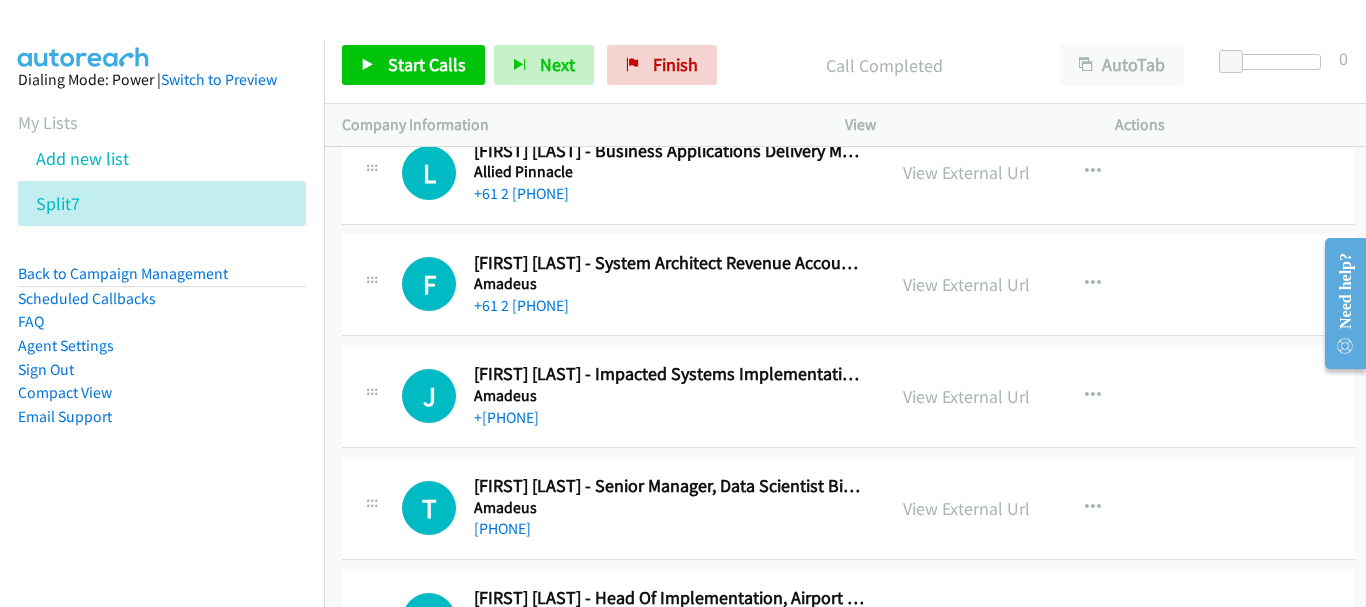 drag, startPoint x: 971, startPoint y: 344, endPoint x: 981, endPoint y: 347, distance: 10.440307 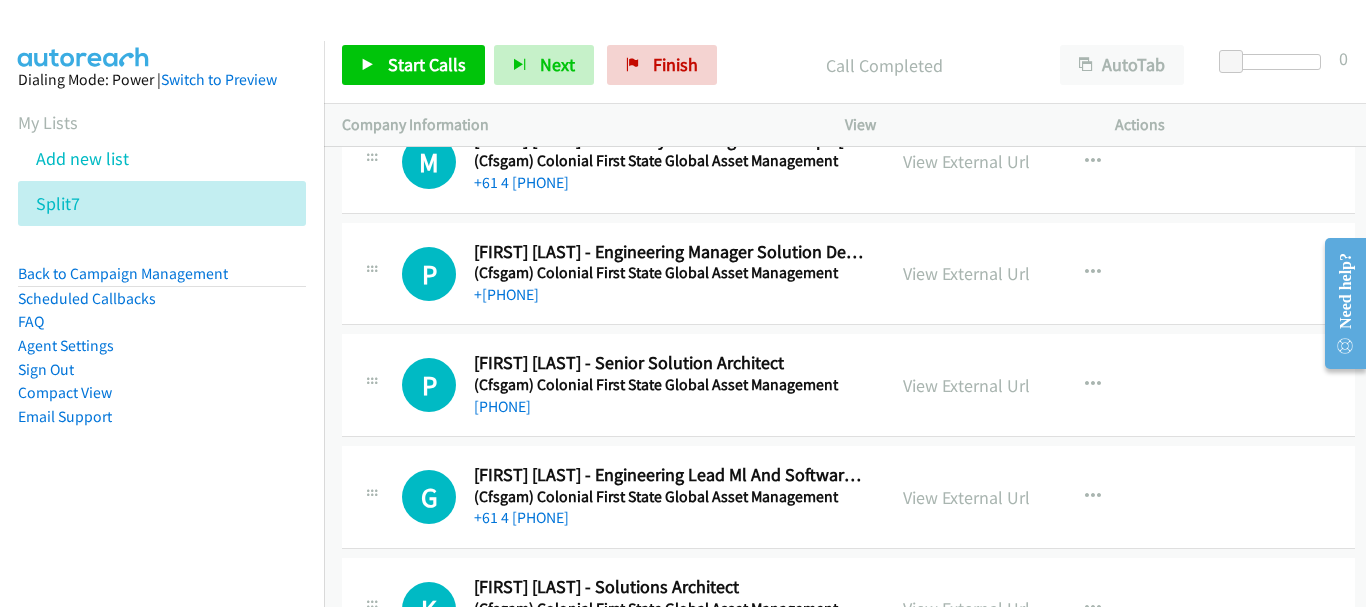 scroll, scrollTop: 0, scrollLeft: 0, axis: both 